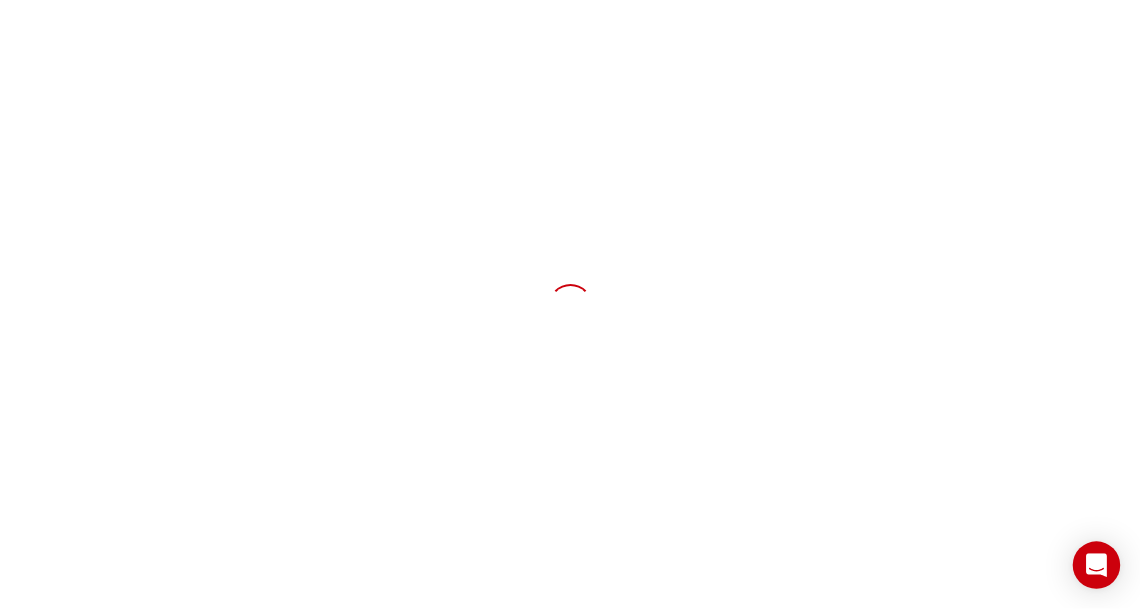 scroll, scrollTop: 0, scrollLeft: 0, axis: both 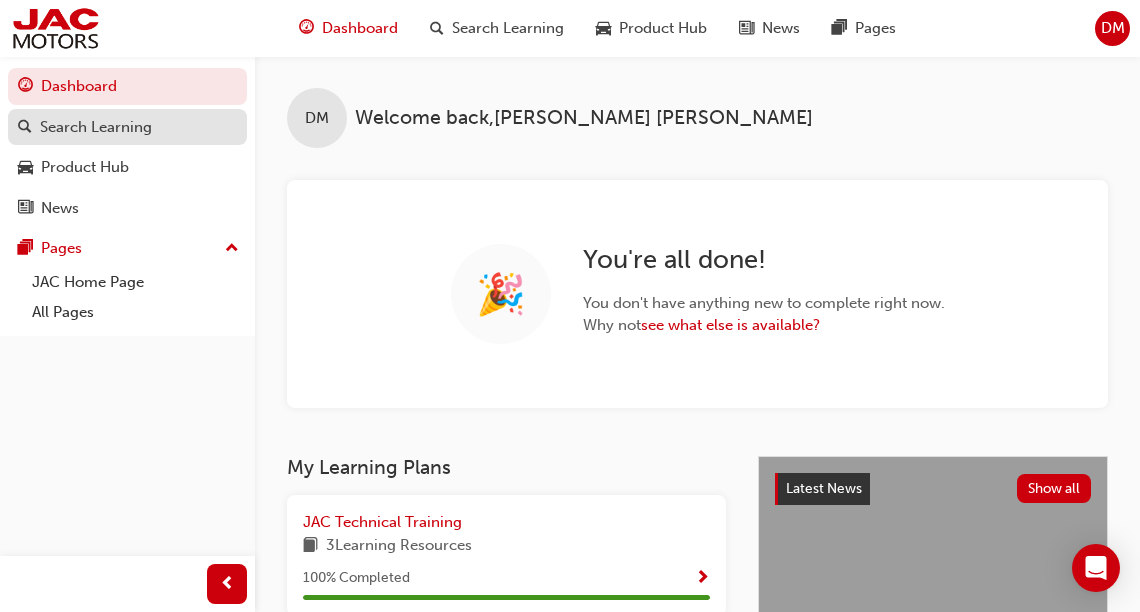 click on "Search Learning" at bounding box center [96, 127] 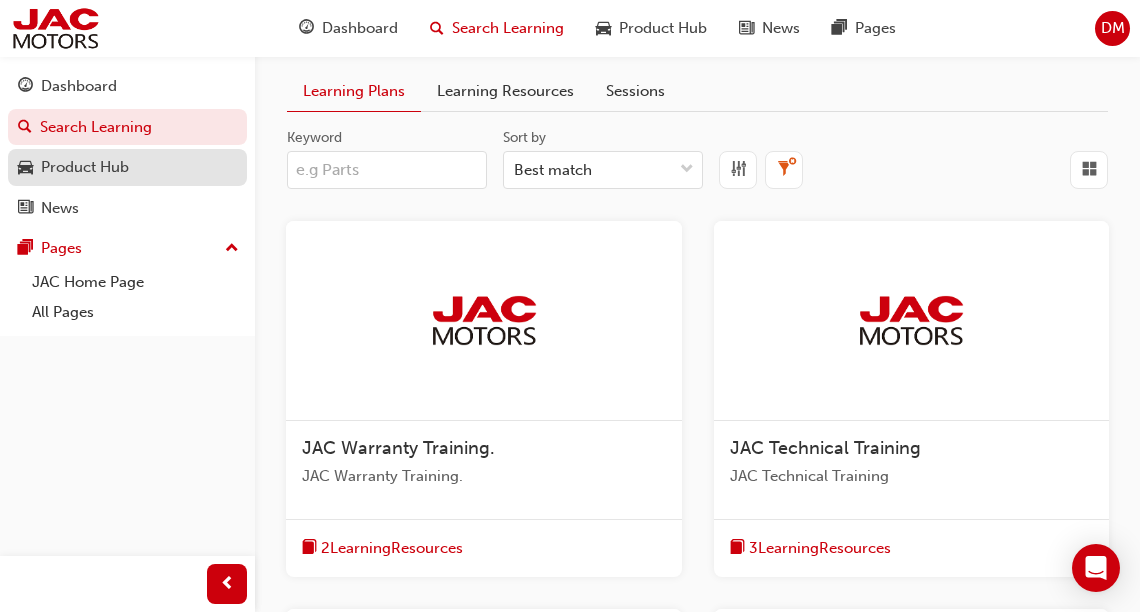 click on "Product Hub" at bounding box center [85, 167] 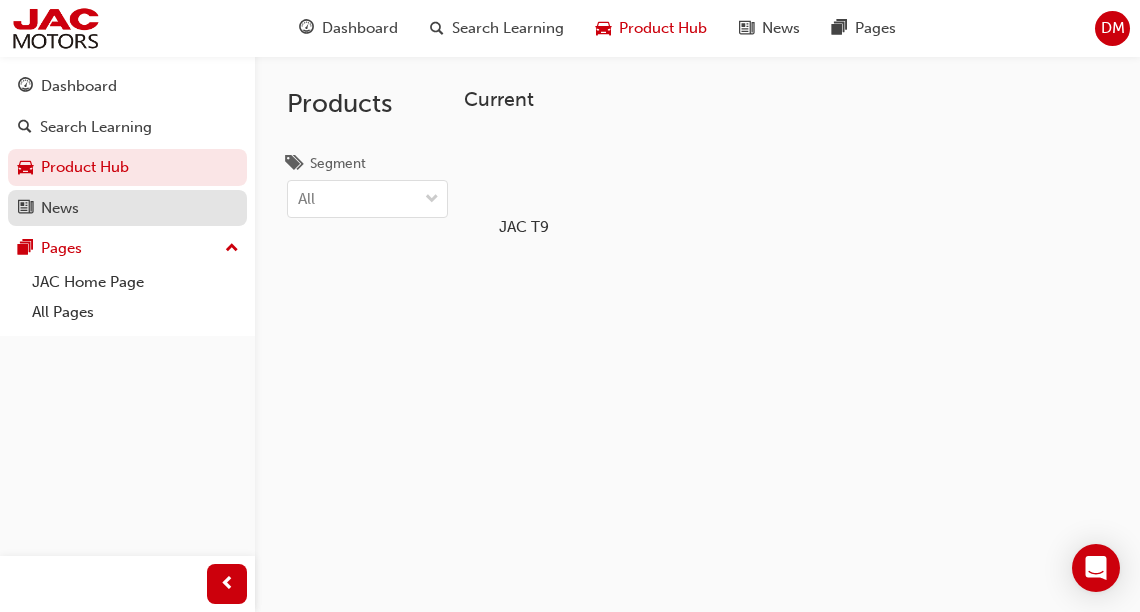 click on "News" at bounding box center [127, 208] 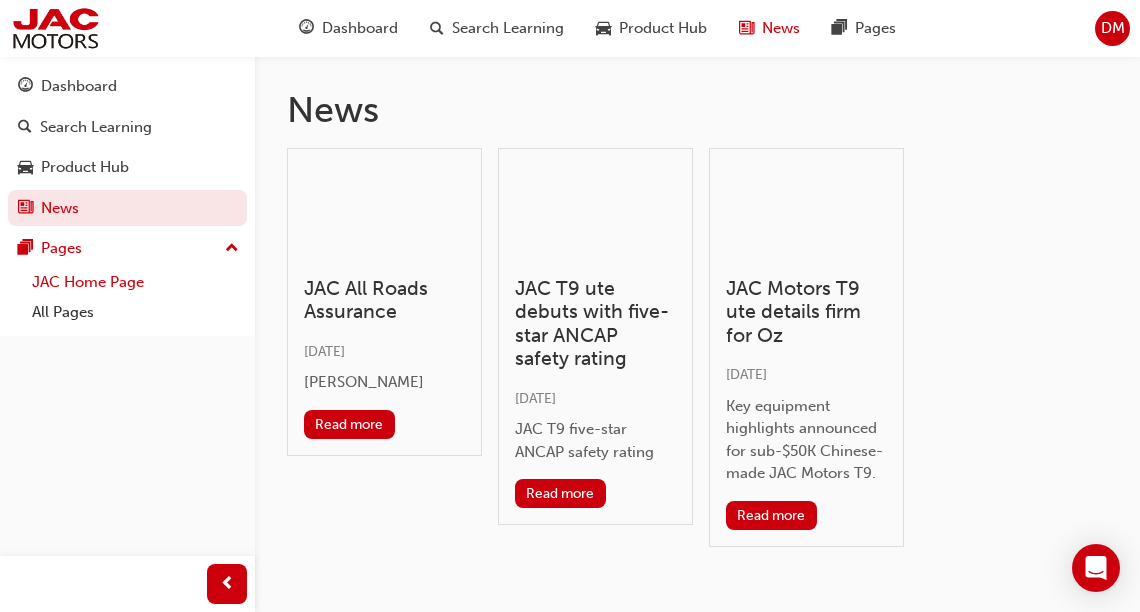 click on "JAC Home Page" at bounding box center [135, 282] 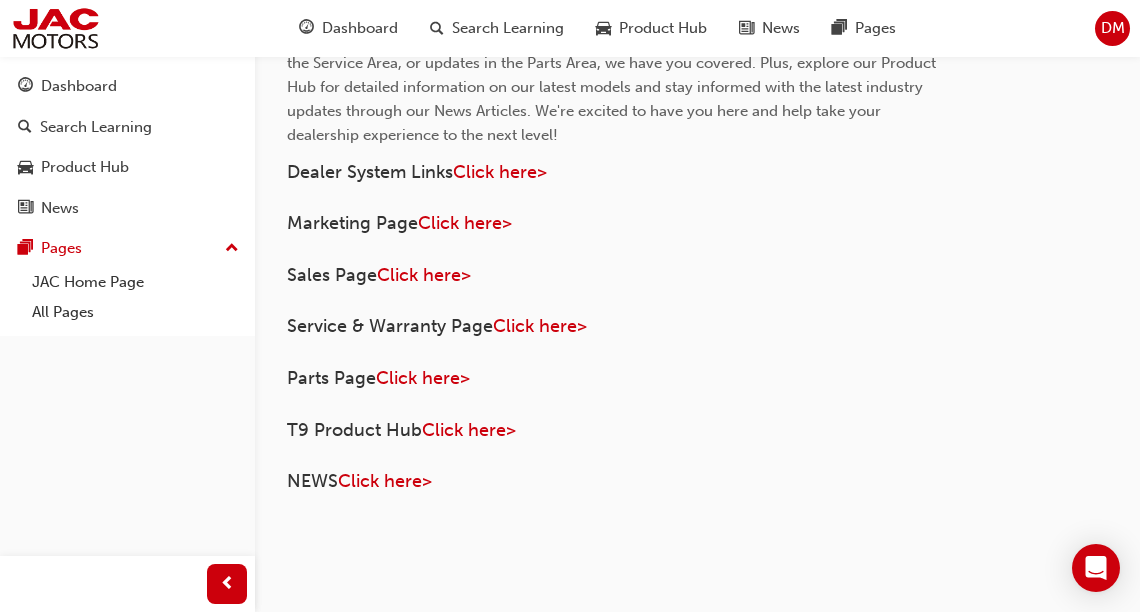 scroll, scrollTop: 995, scrollLeft: 0, axis: vertical 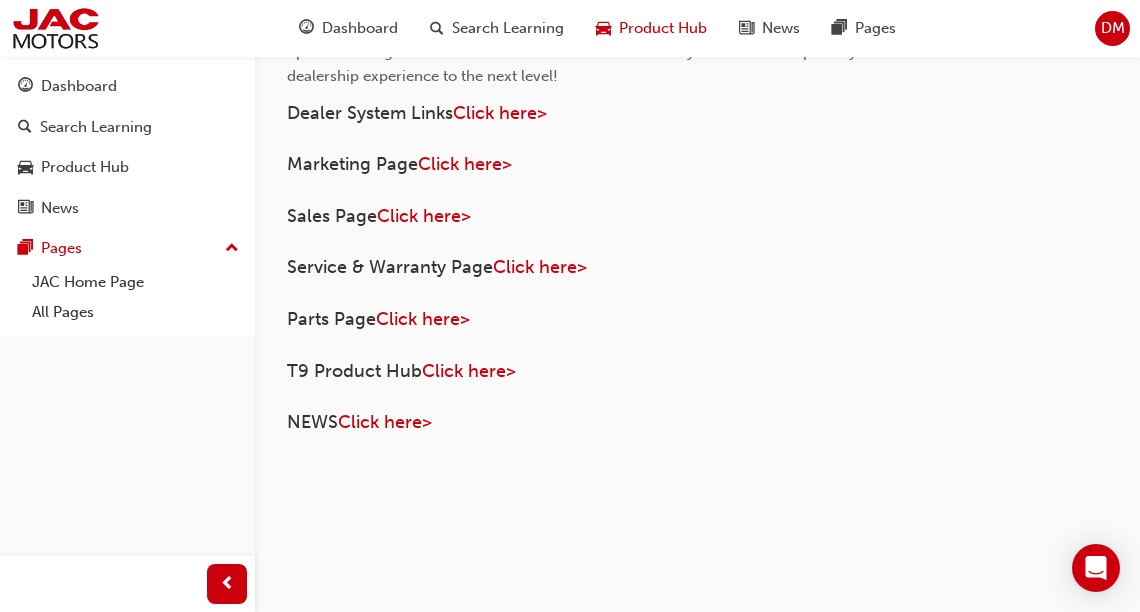 click on "Product Hub" at bounding box center (663, 28) 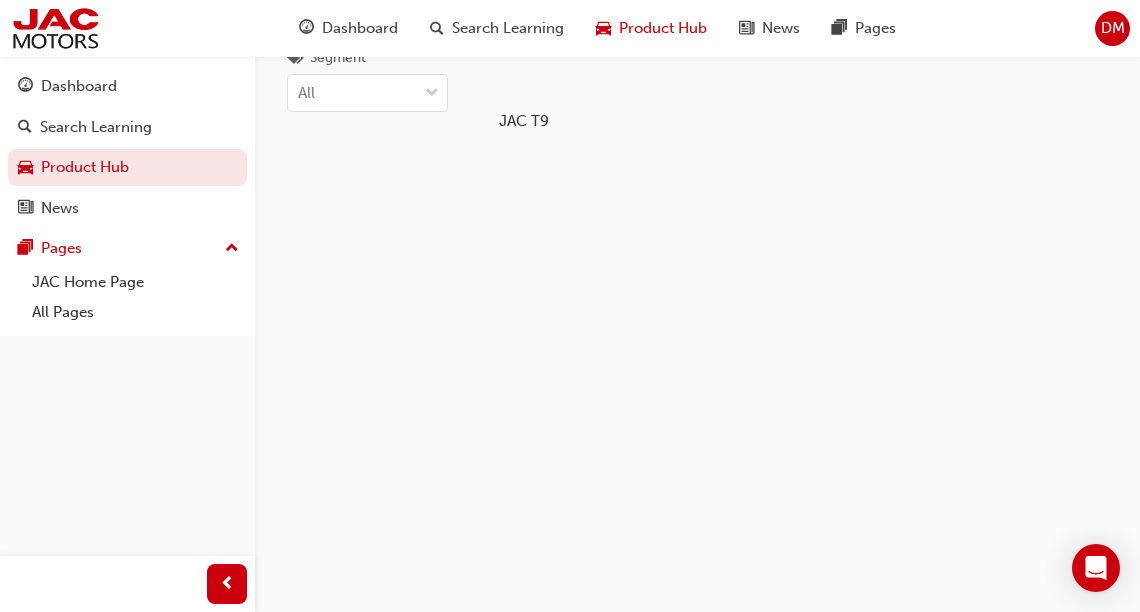 scroll, scrollTop: 106, scrollLeft: 0, axis: vertical 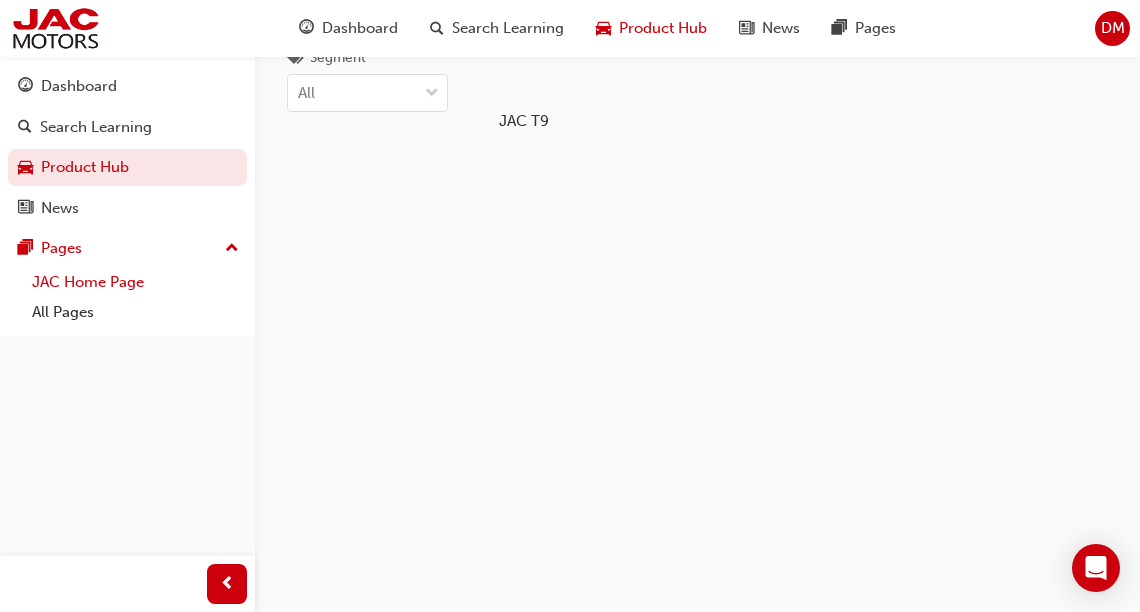 click on "JAC Home Page" at bounding box center [135, 282] 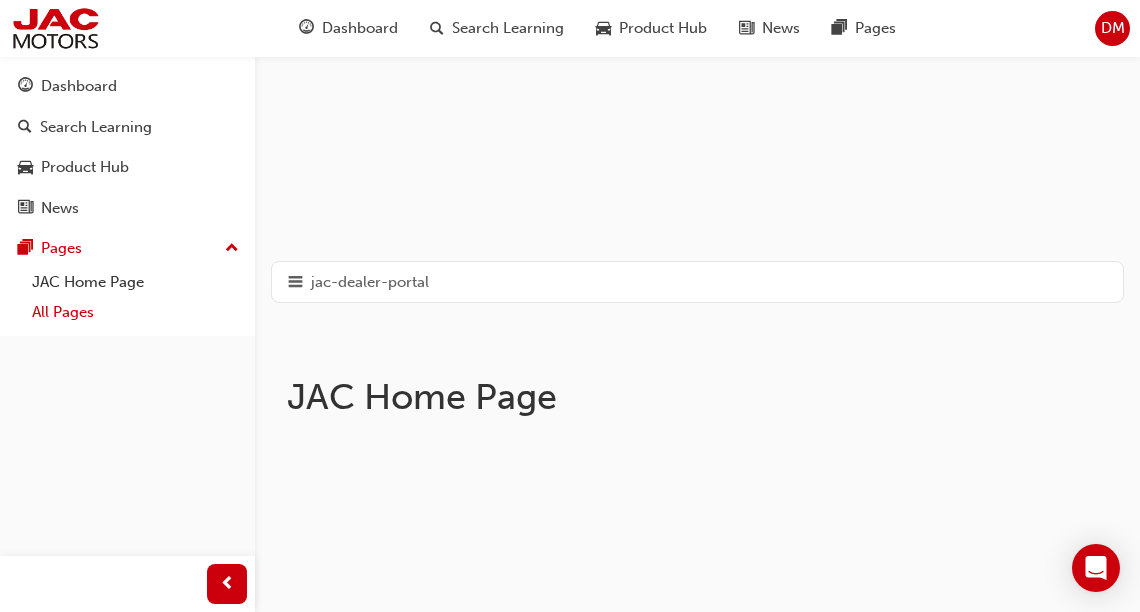 click on "All Pages" at bounding box center [135, 312] 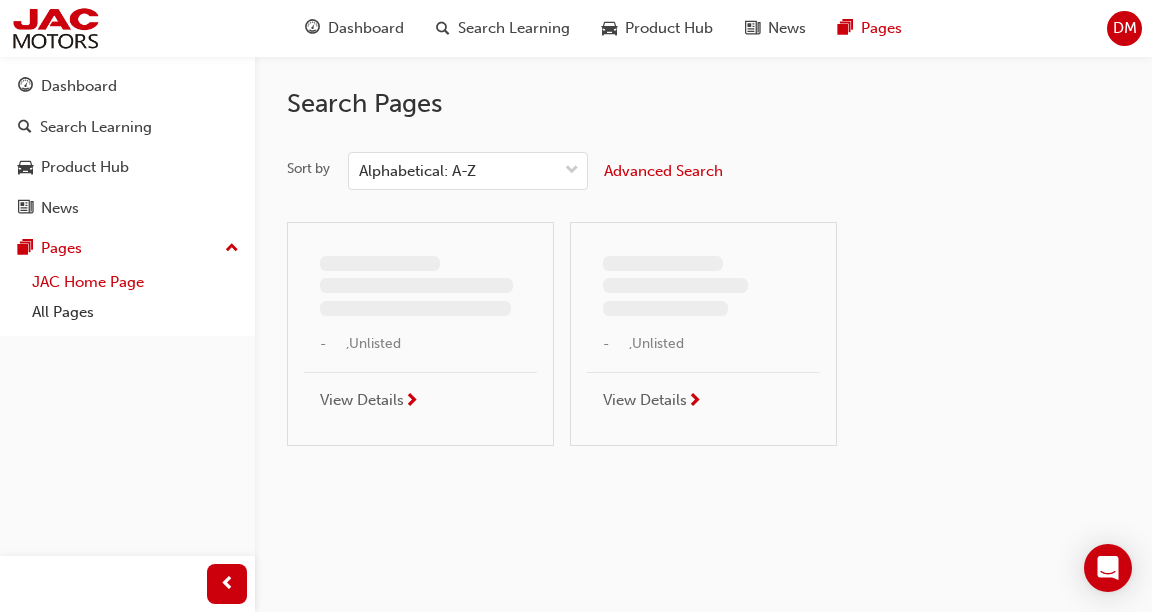 click on "JAC Home Page" at bounding box center (135, 282) 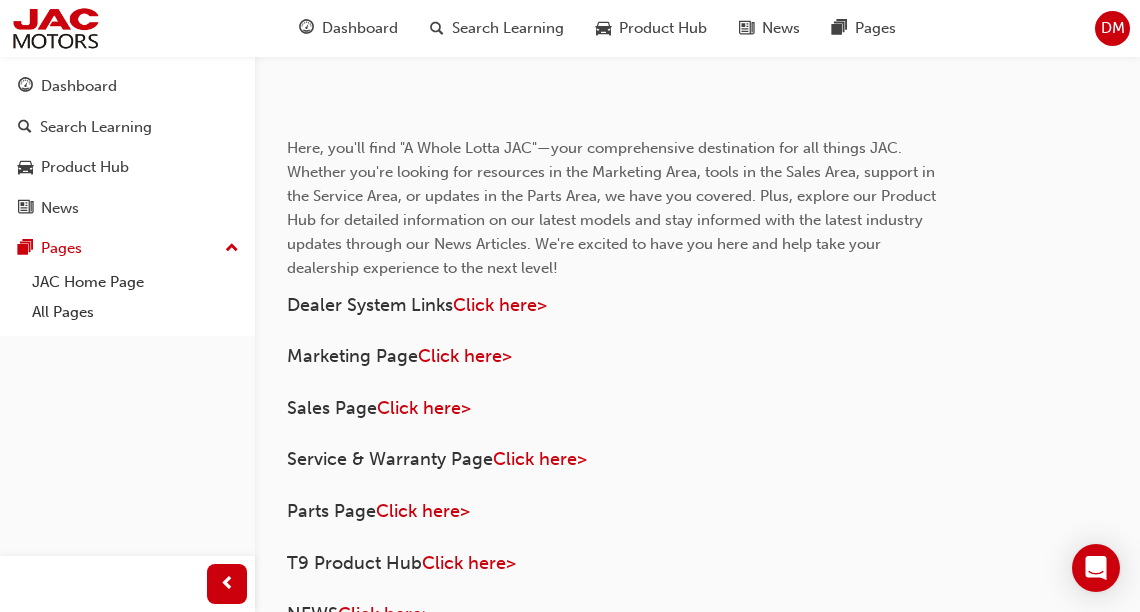 scroll, scrollTop: 880, scrollLeft: 0, axis: vertical 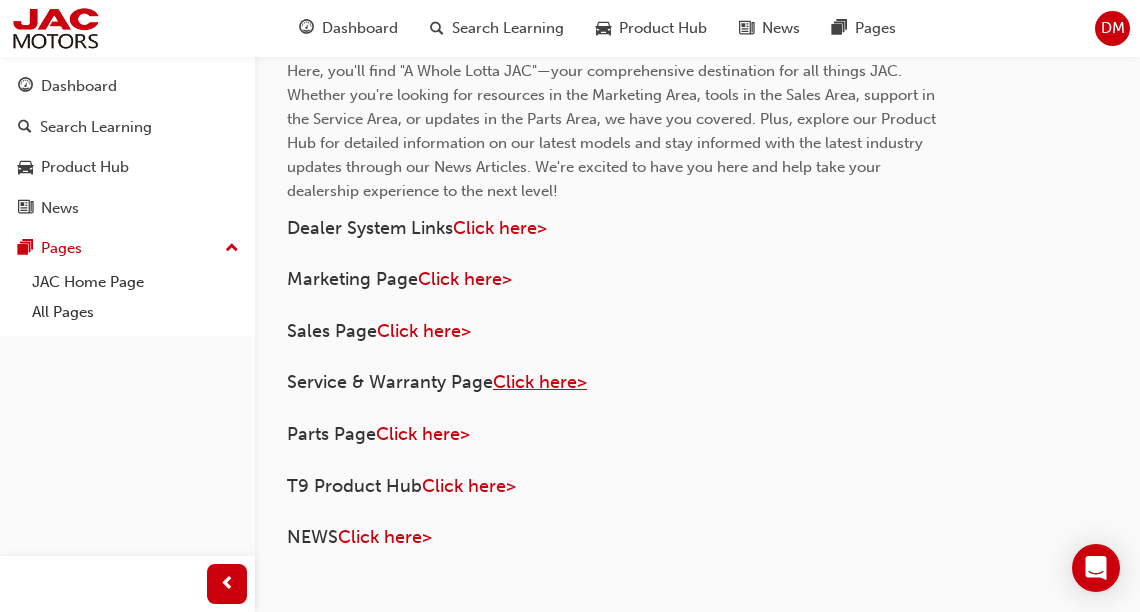 click on "Click here>" at bounding box center [540, 382] 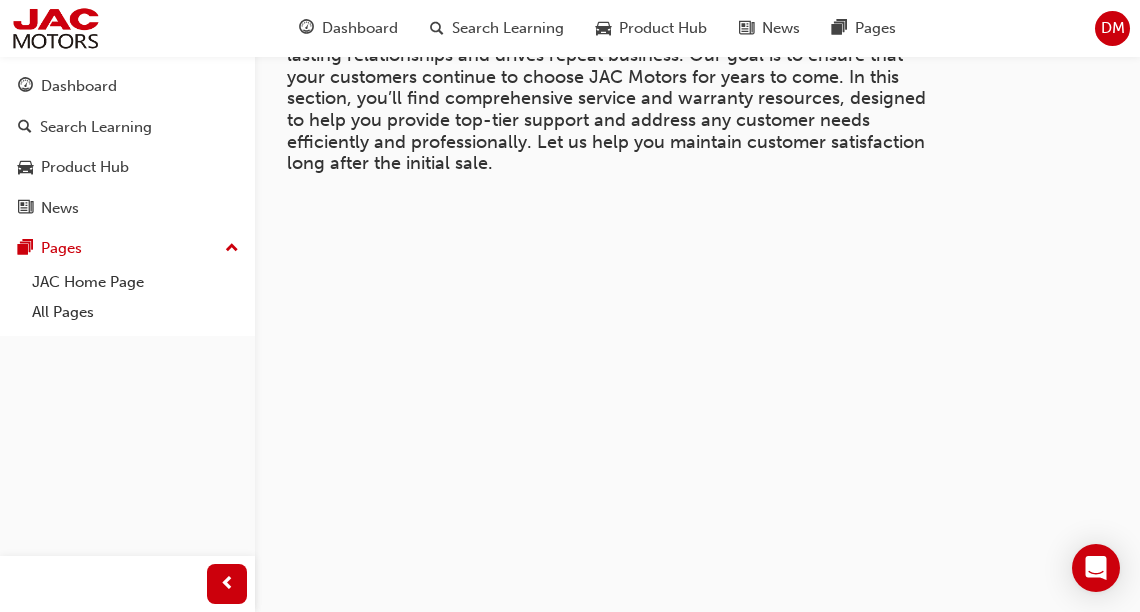 scroll, scrollTop: 456, scrollLeft: 0, axis: vertical 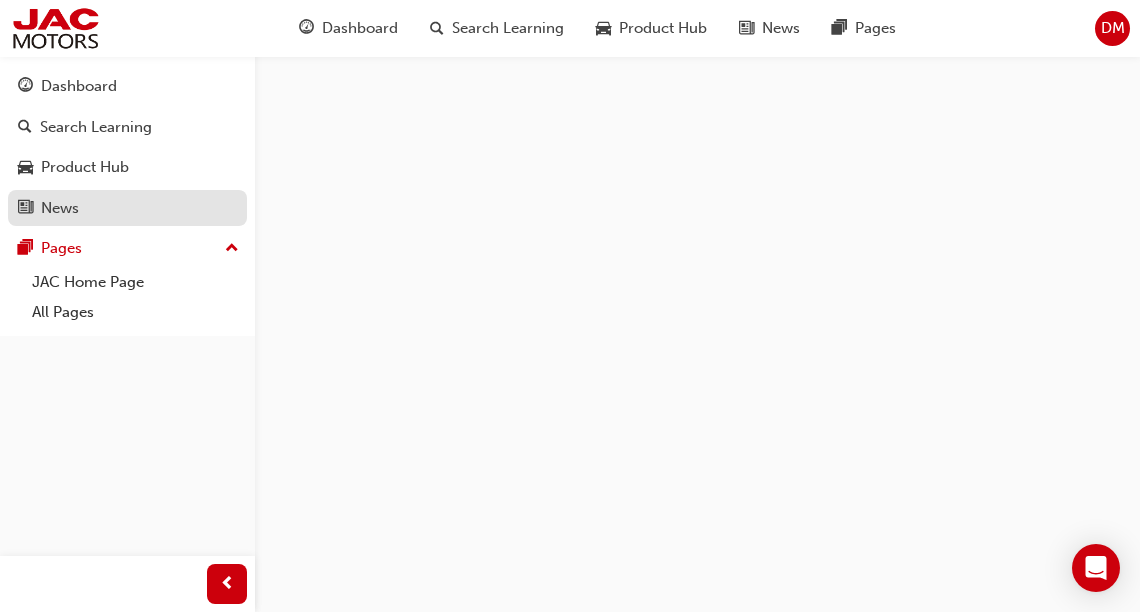 click on "News" at bounding box center [60, 208] 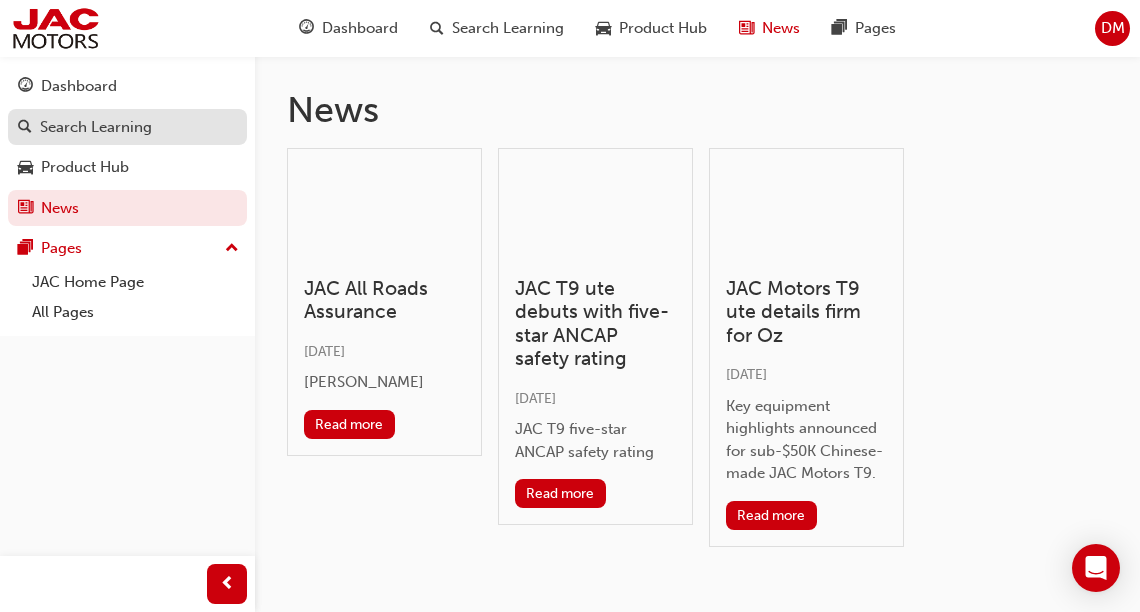click on "Search Learning" at bounding box center (127, 127) 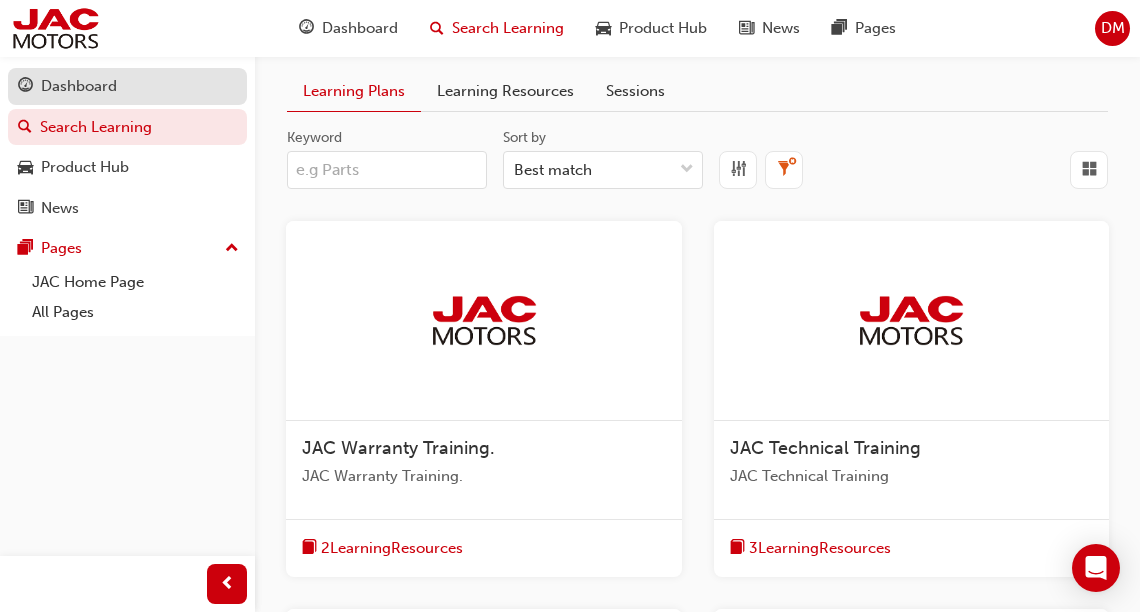 click on "Dashboard" at bounding box center (127, 86) 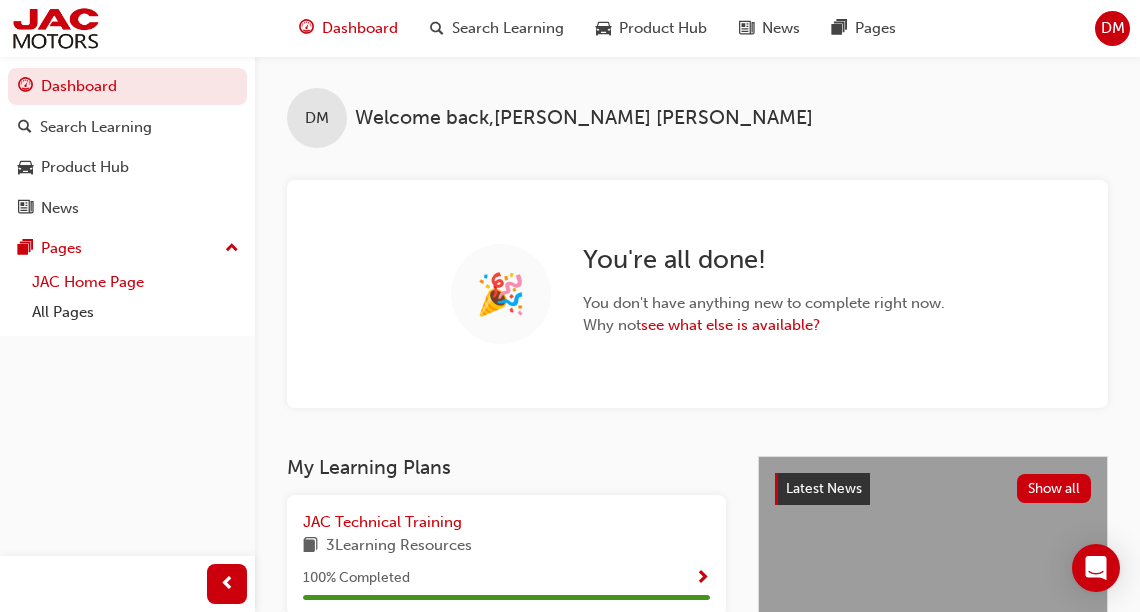 click on "JAC Home Page" at bounding box center [135, 282] 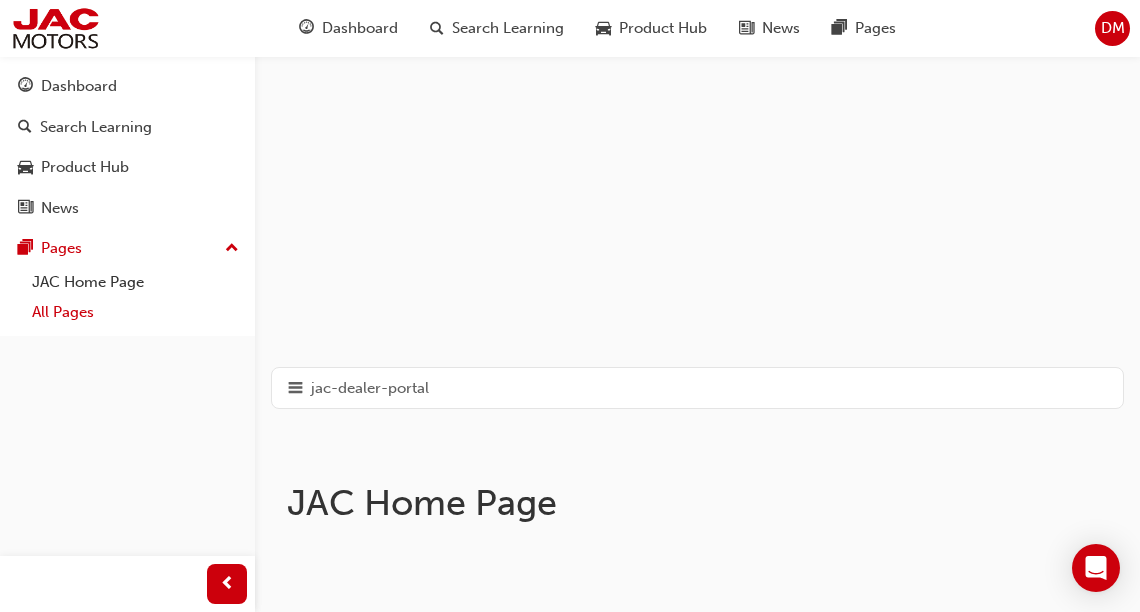 click on "All Pages" at bounding box center [135, 312] 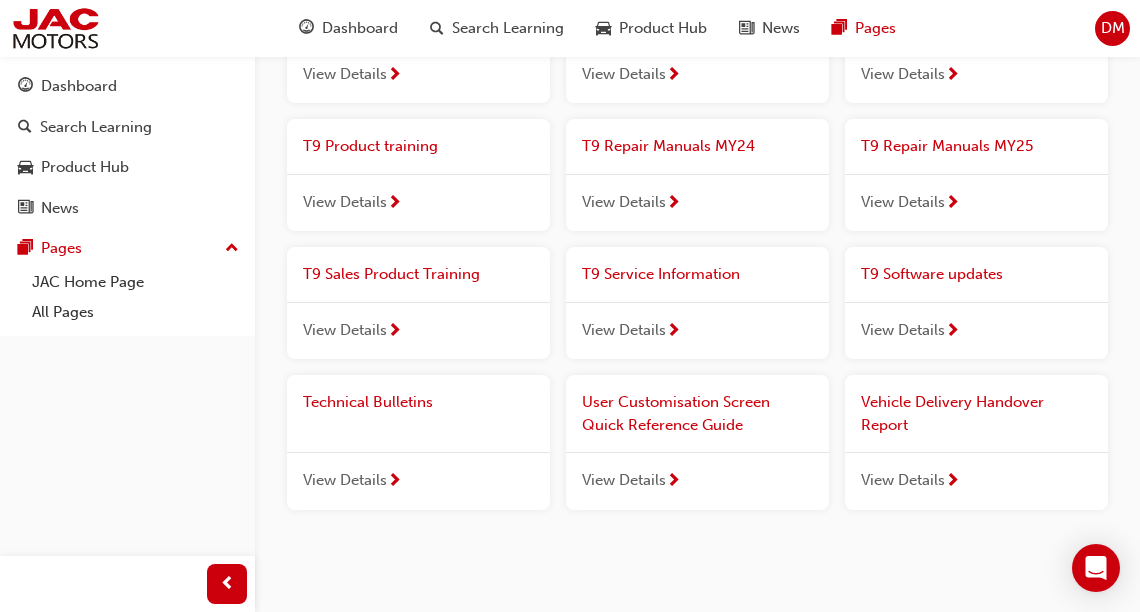 scroll, scrollTop: 1804, scrollLeft: 0, axis: vertical 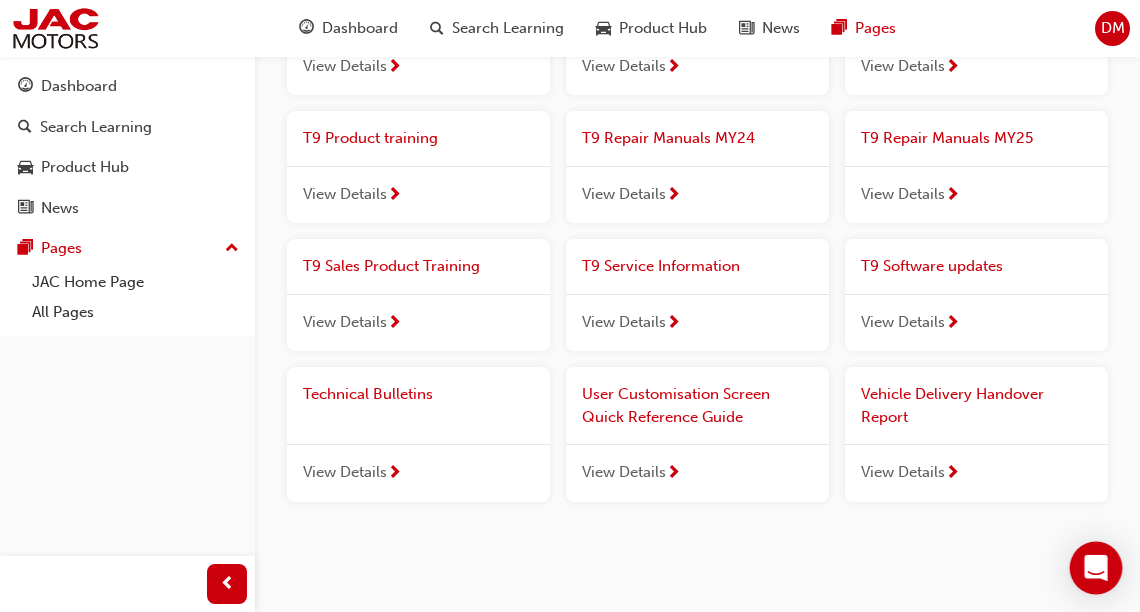 click 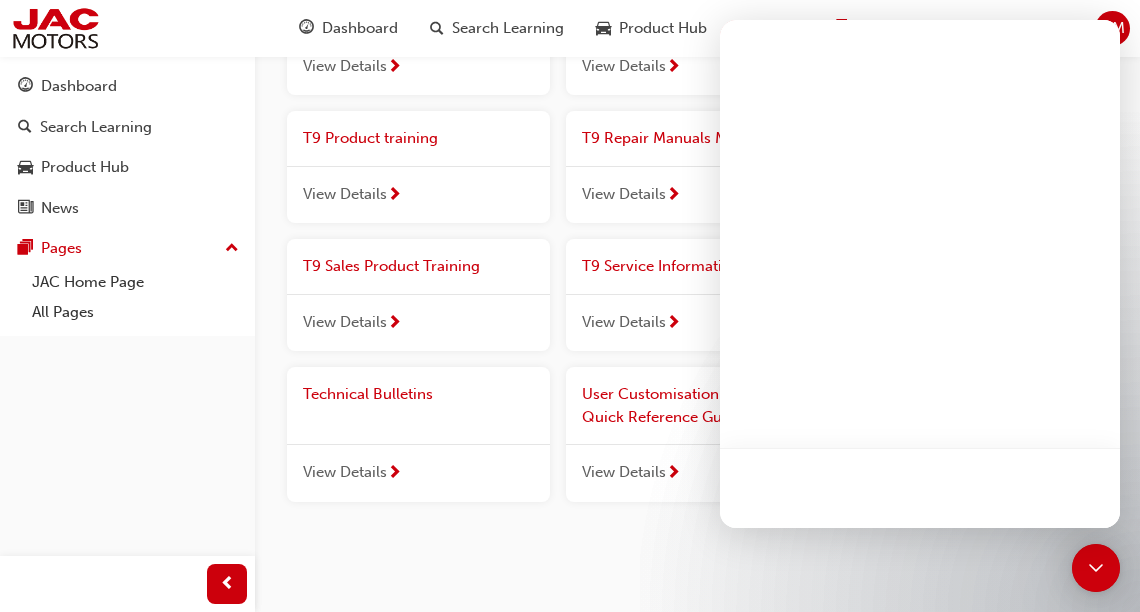 scroll, scrollTop: 0, scrollLeft: 0, axis: both 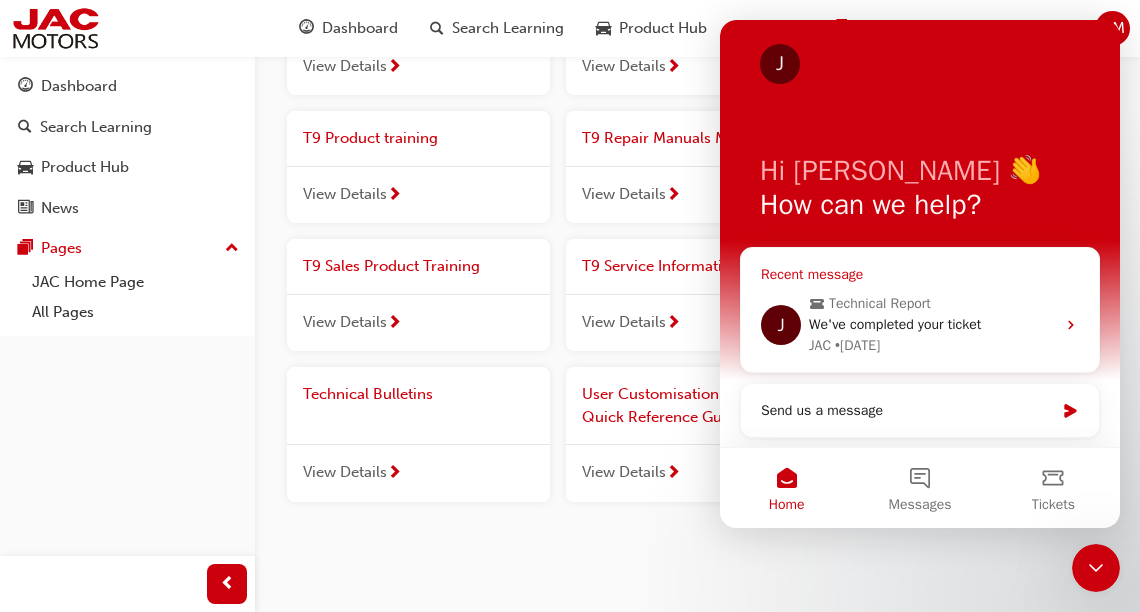click on "JAC •  1d ago" at bounding box center (932, 345) 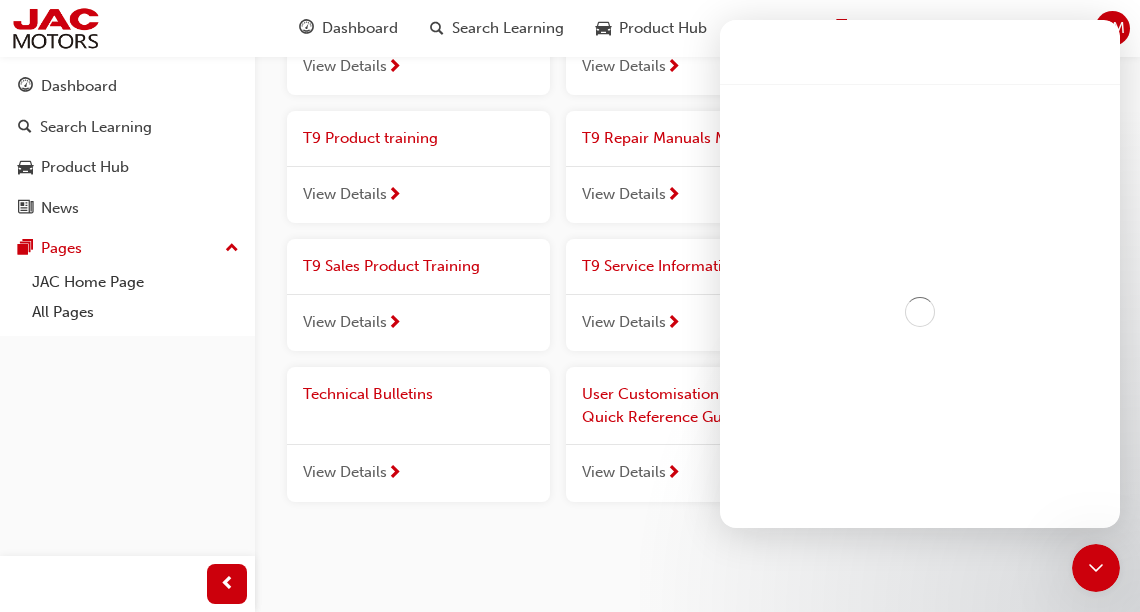scroll, scrollTop: 0, scrollLeft: 0, axis: both 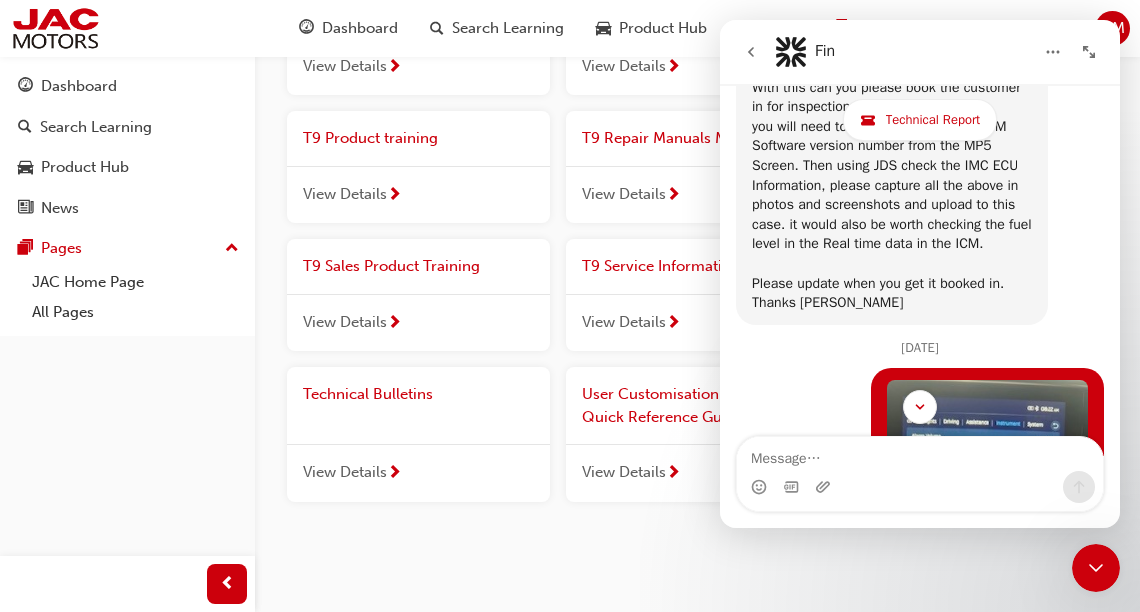 click 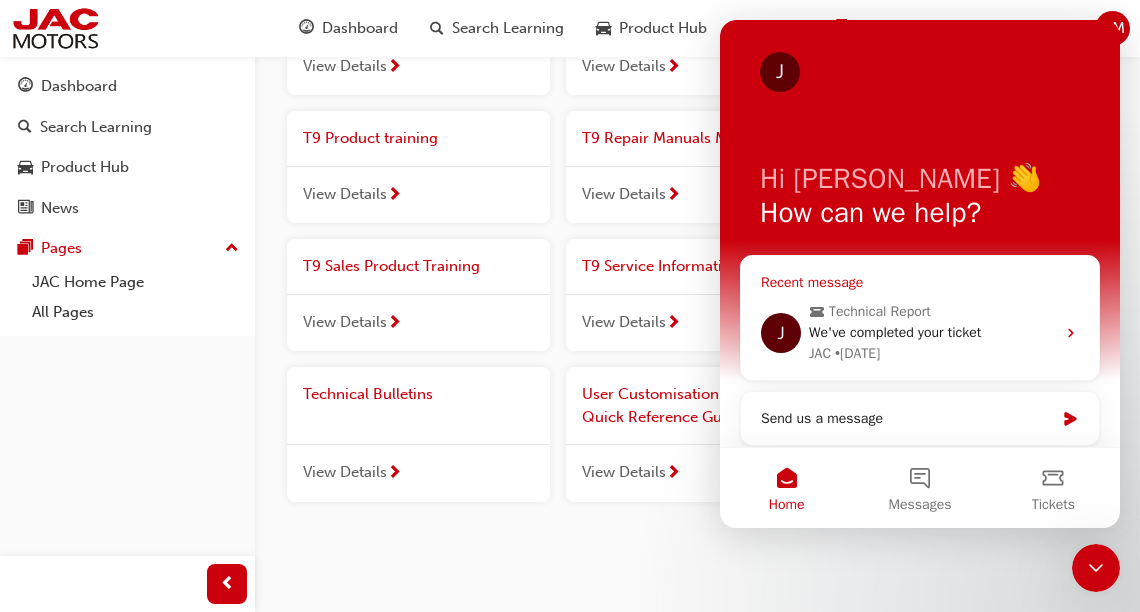 scroll, scrollTop: 8, scrollLeft: 0, axis: vertical 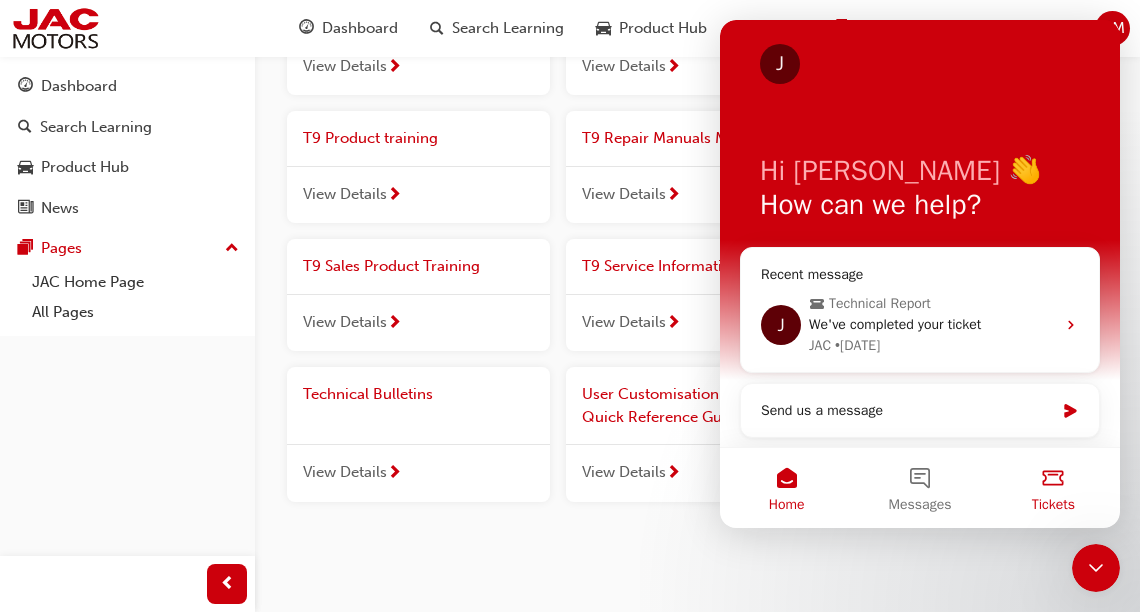 click on "Tickets" at bounding box center (1053, 488) 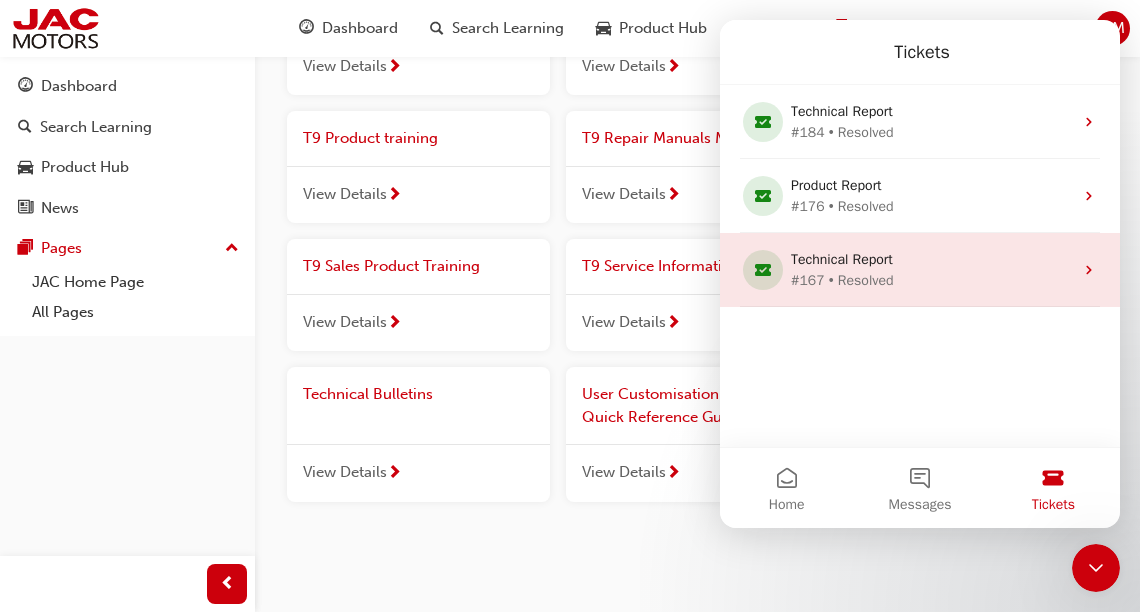 click on "Technical Report" at bounding box center [916, 259] 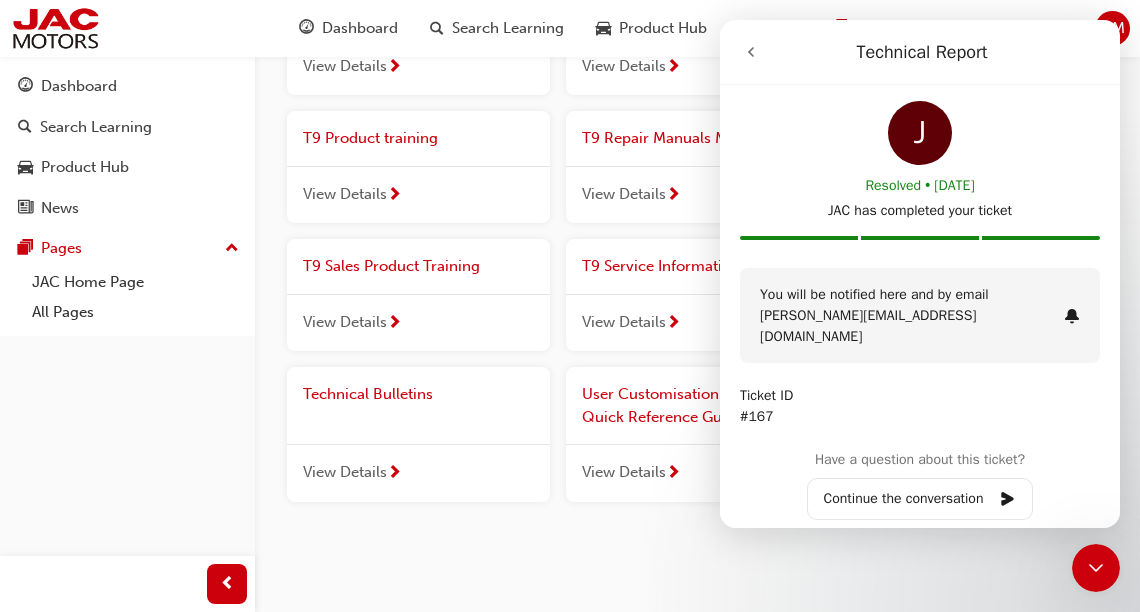 scroll, scrollTop: 2, scrollLeft: 0, axis: vertical 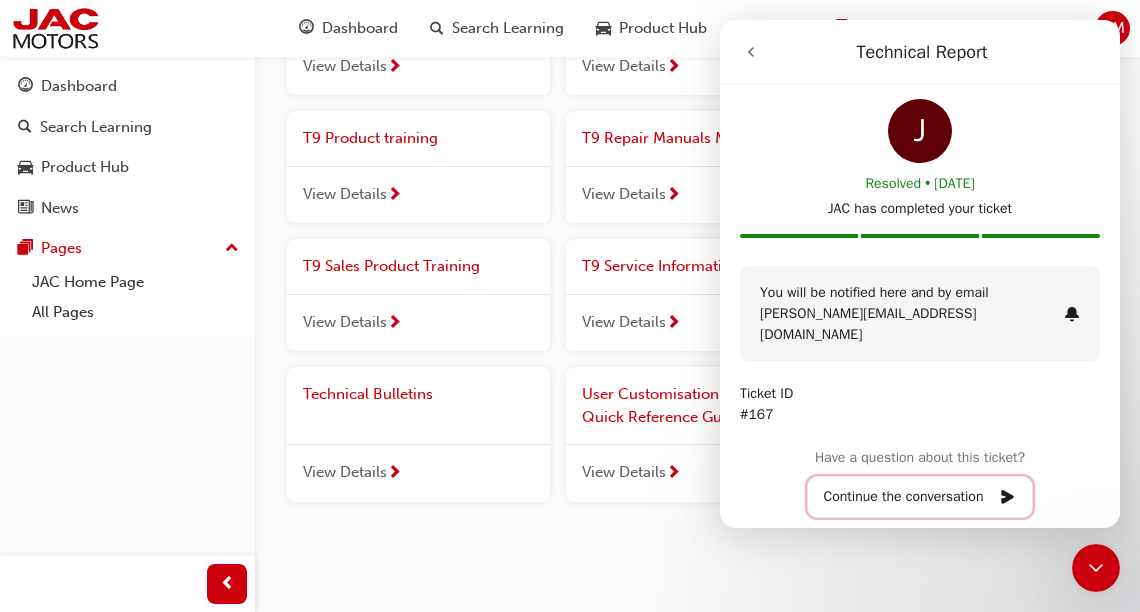 click on "Continue the conversation" at bounding box center (920, 497) 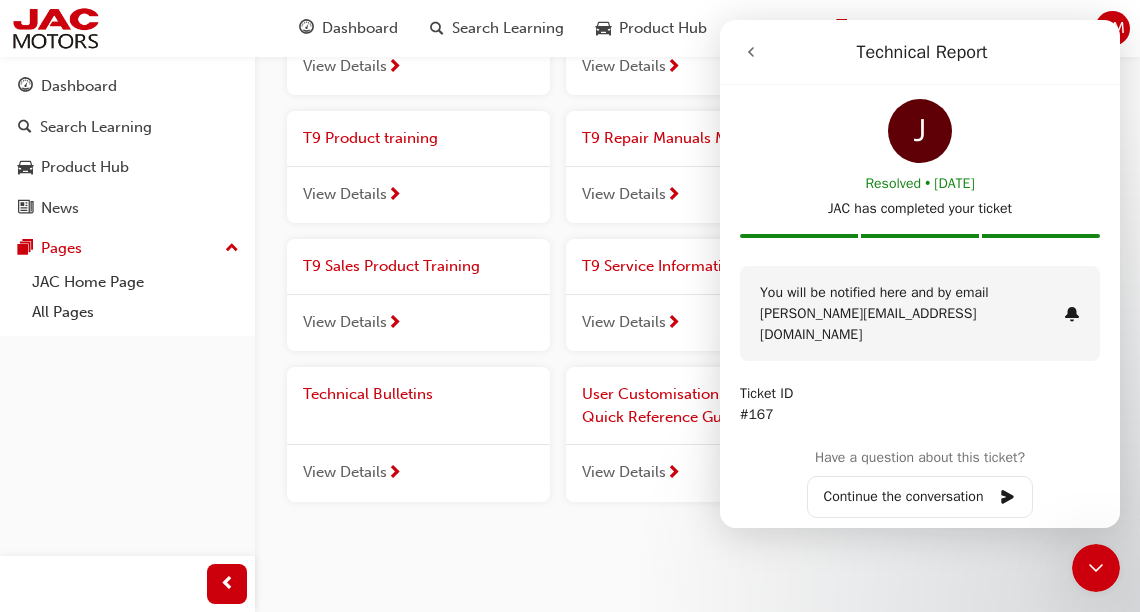 scroll, scrollTop: 0, scrollLeft: 0, axis: both 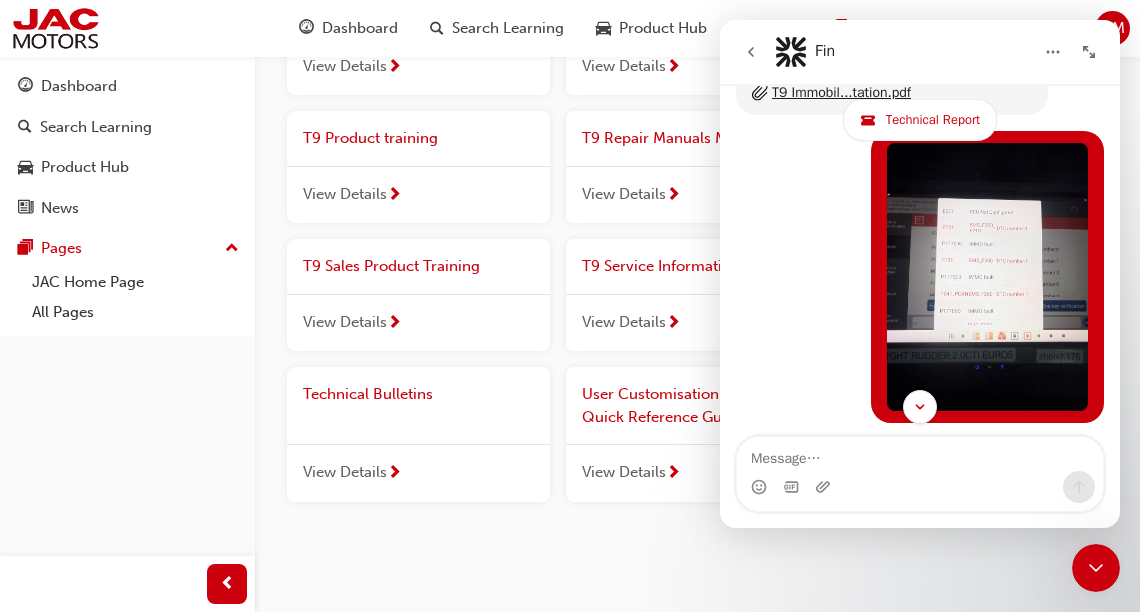 click at bounding box center (987, 277) 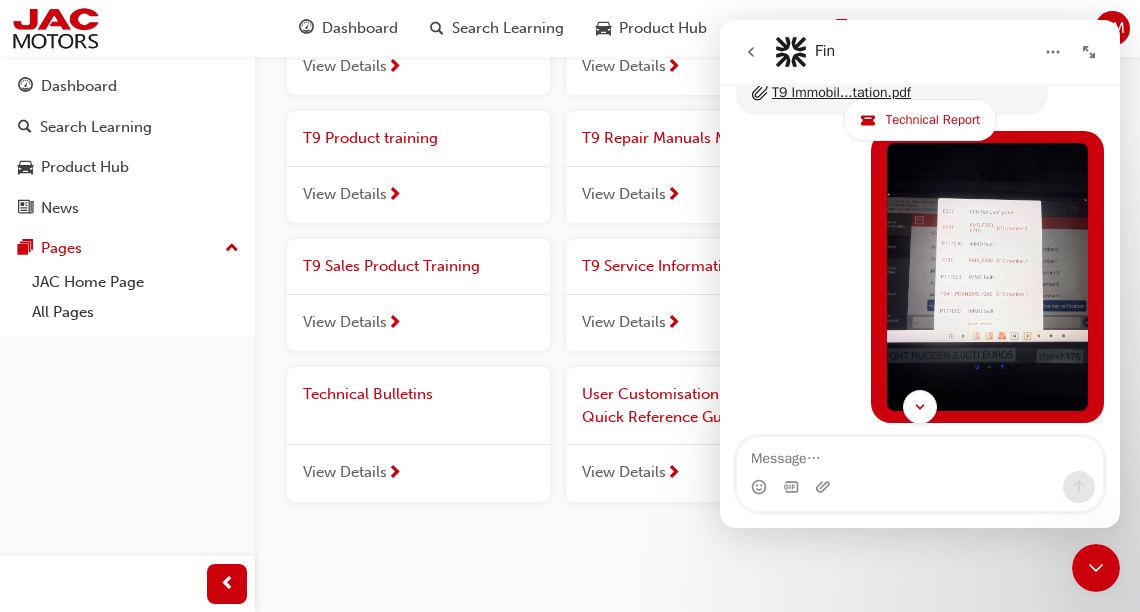 scroll, scrollTop: 0, scrollLeft: 0, axis: both 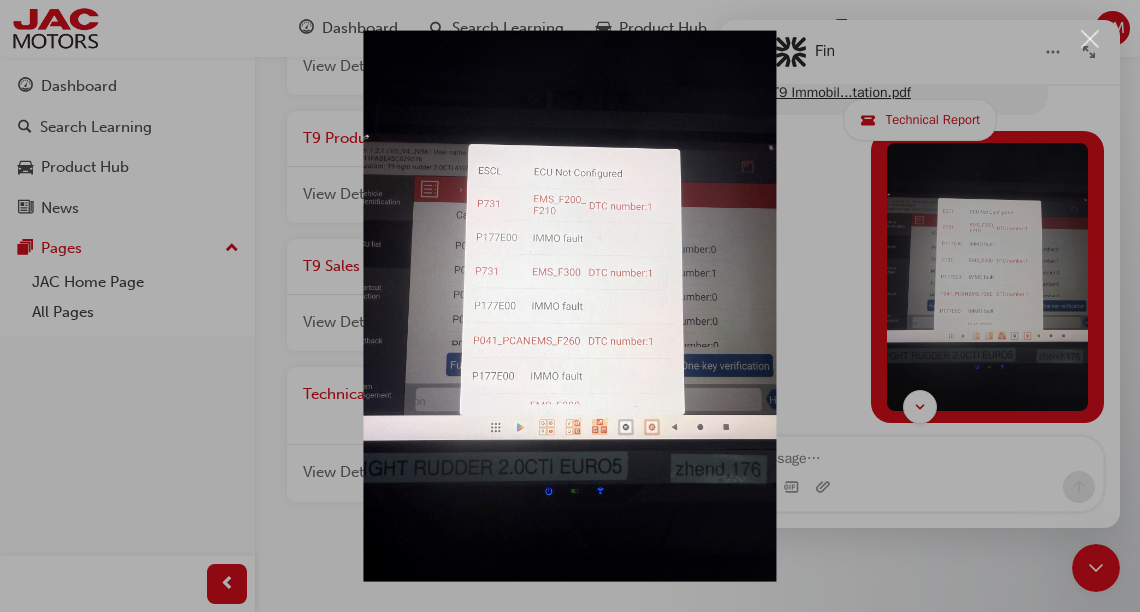 click at bounding box center (570, 306) 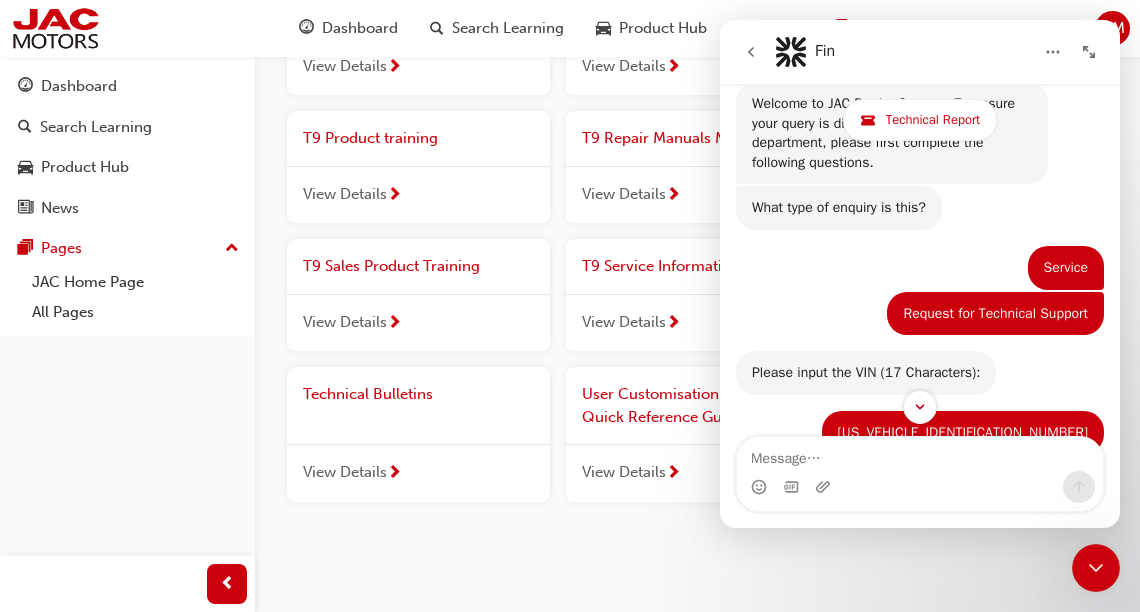 scroll, scrollTop: 0, scrollLeft: 0, axis: both 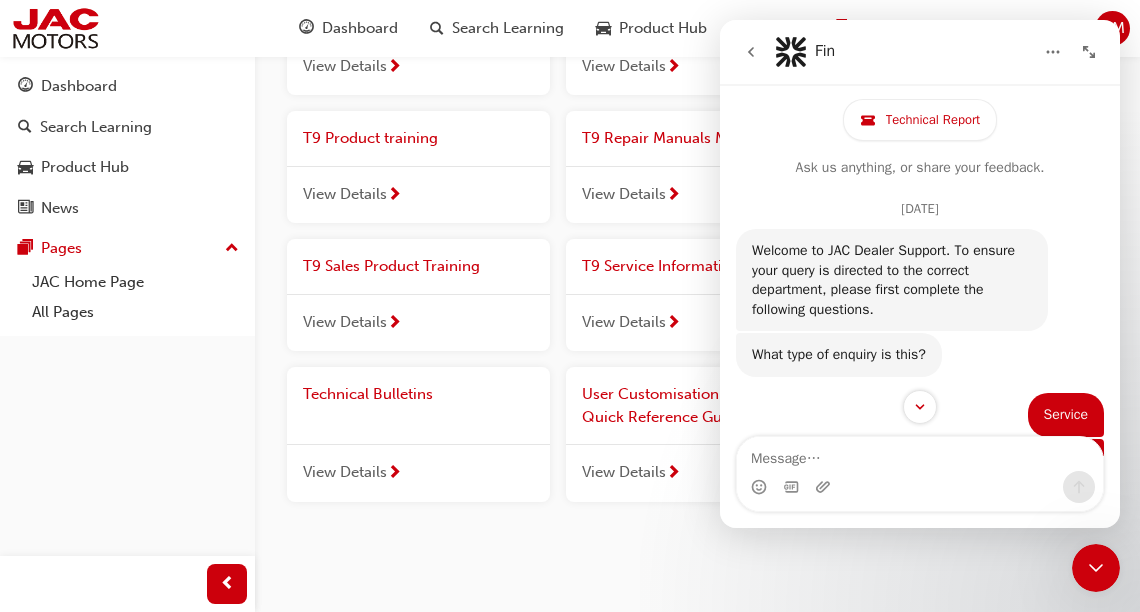click 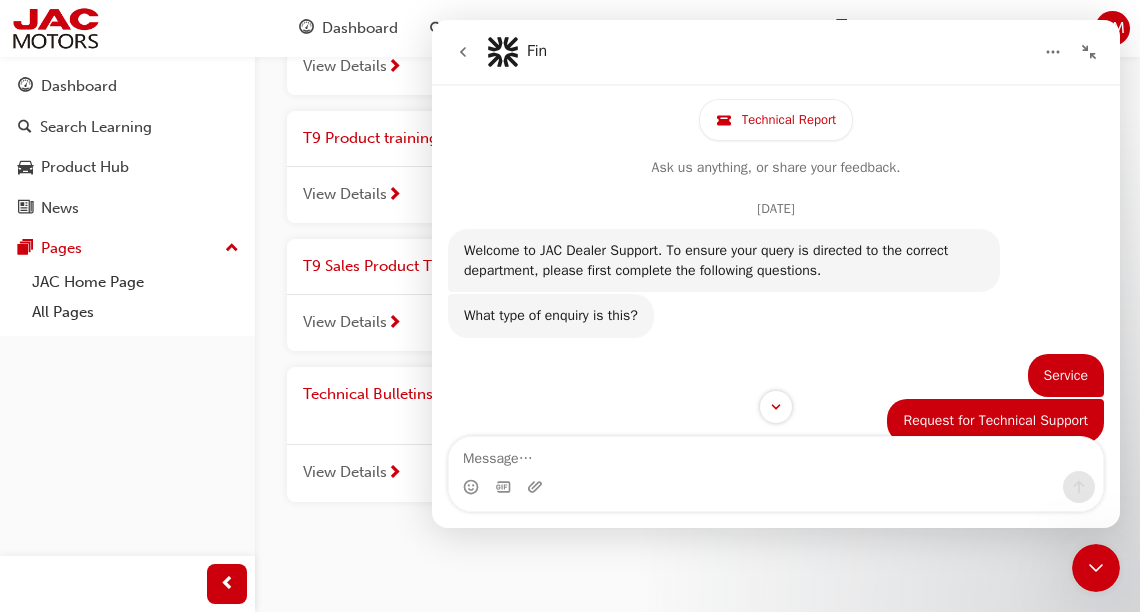 drag, startPoint x: 468, startPoint y: 57, endPoint x: 457, endPoint y: 48, distance: 14.21267 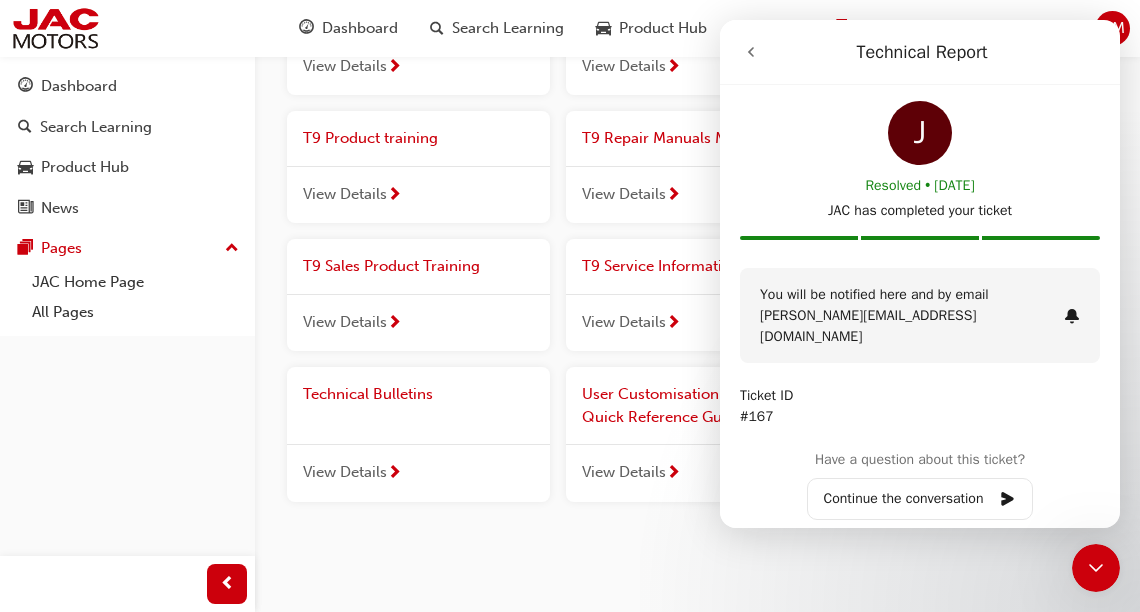 click 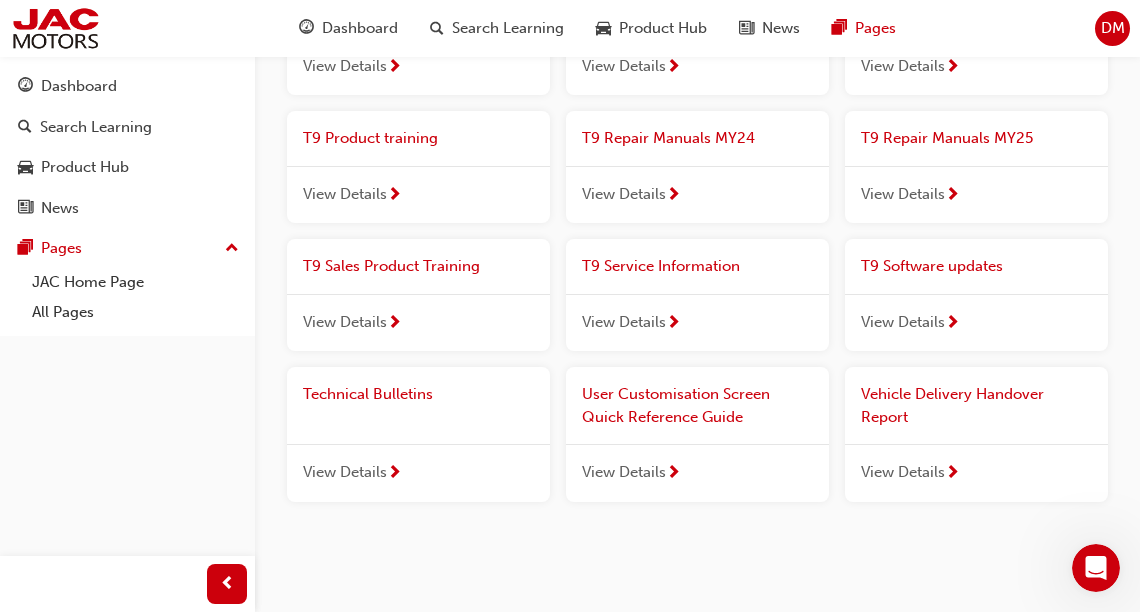 scroll, scrollTop: 0, scrollLeft: 0, axis: both 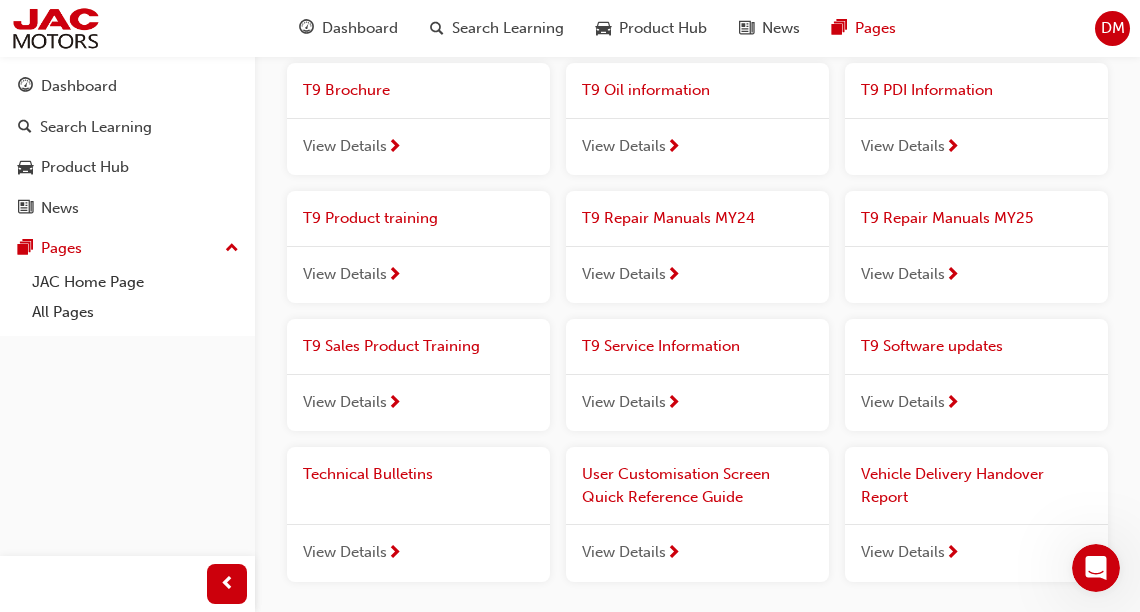 click on "View Details" at bounding box center [624, 274] 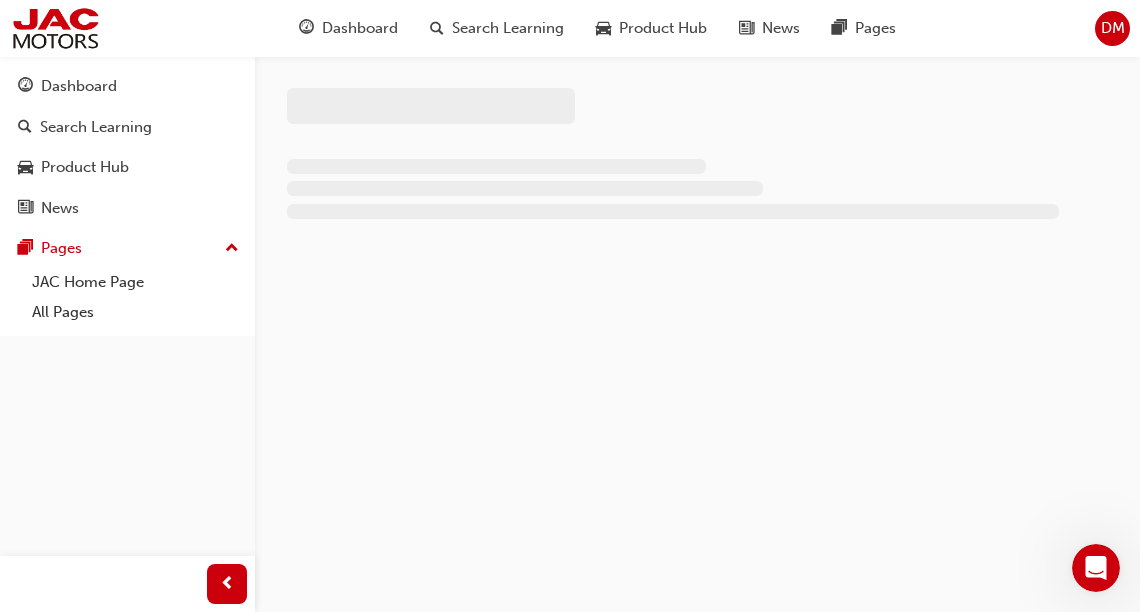 scroll, scrollTop: 0, scrollLeft: 0, axis: both 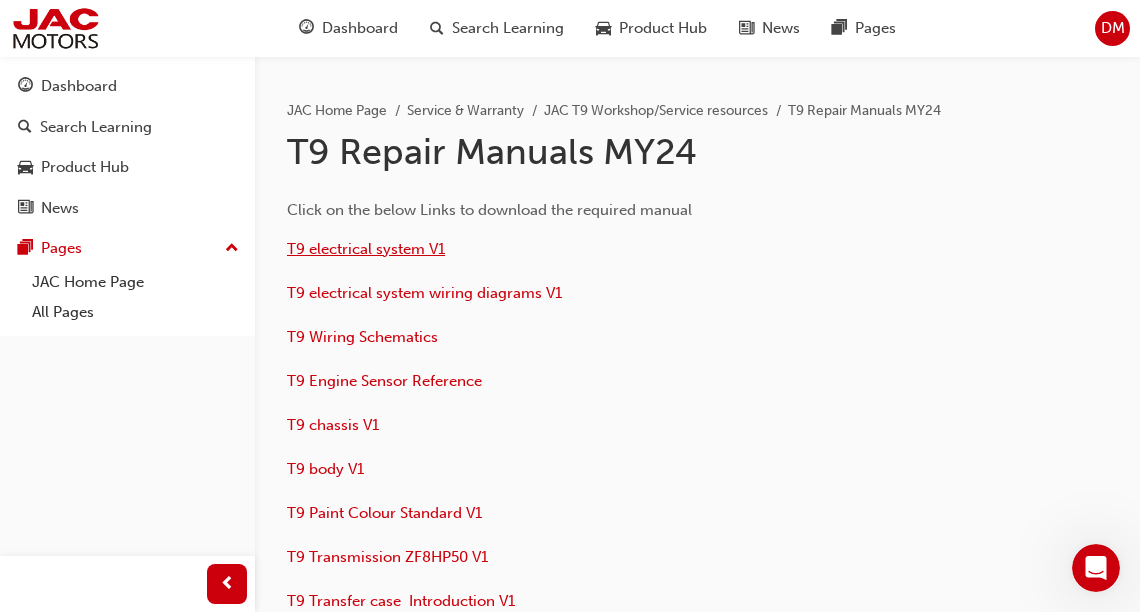 click on "T9 electrical system V1" at bounding box center (366, 249) 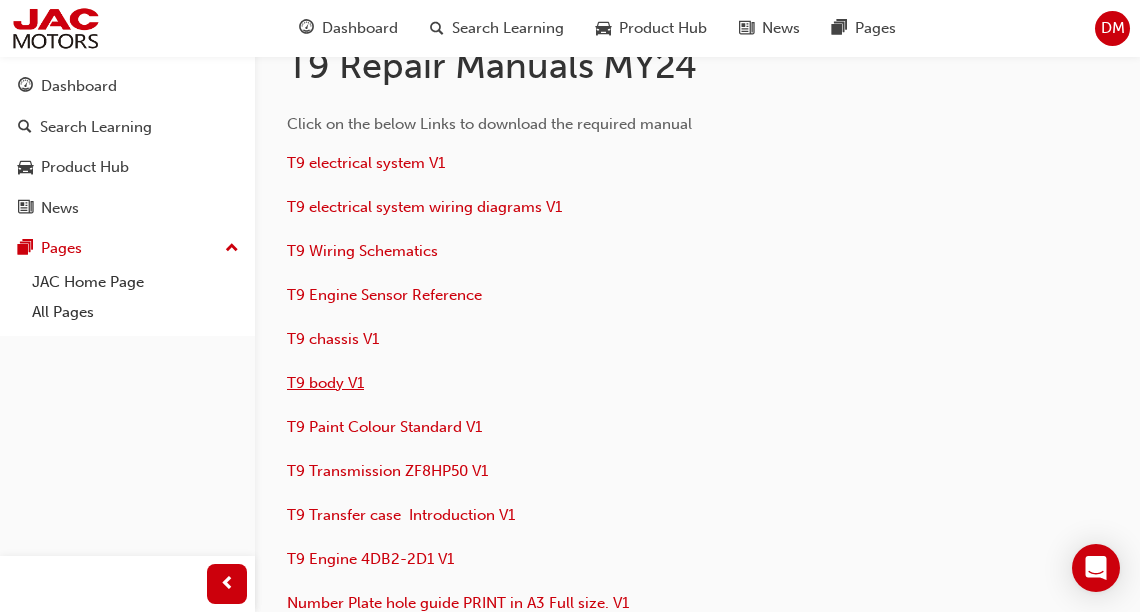 scroll, scrollTop: 160, scrollLeft: 0, axis: vertical 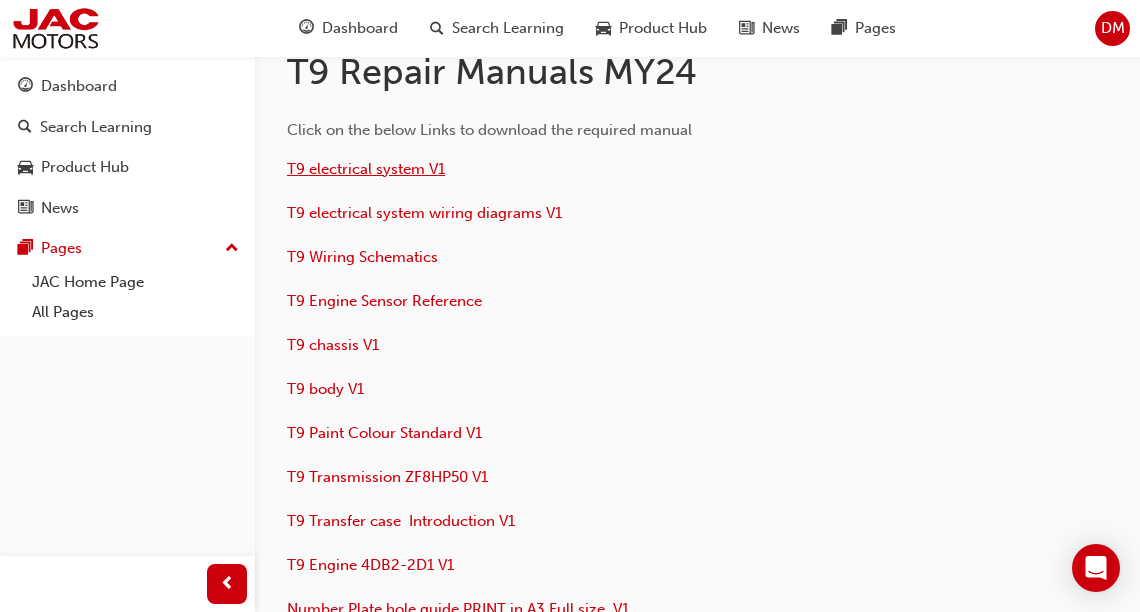 click on "T9 electrical system V1" at bounding box center (366, 169) 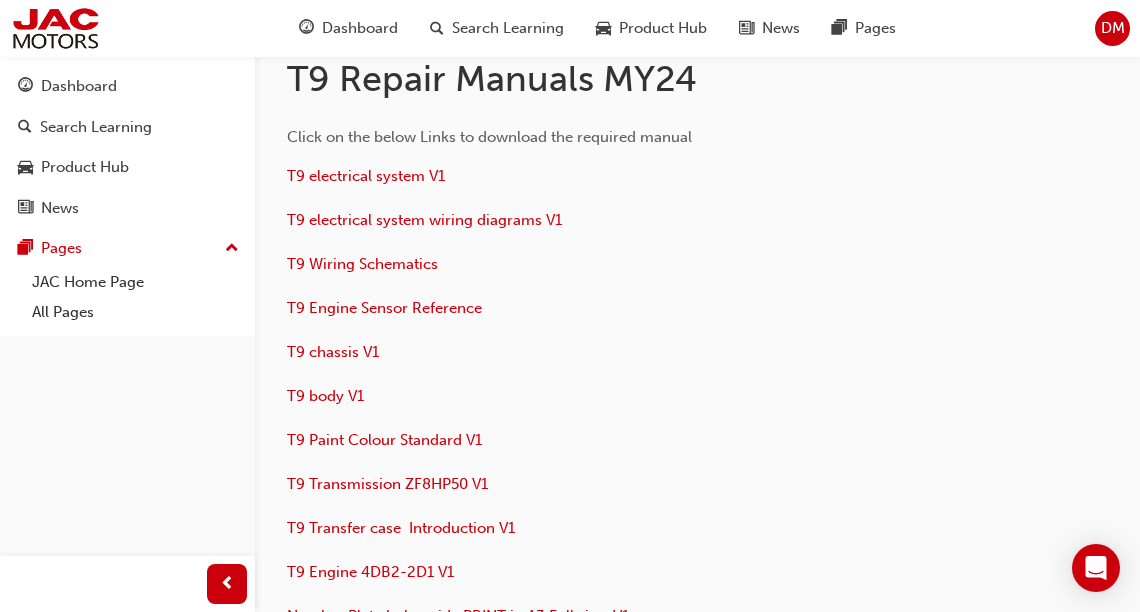 scroll, scrollTop: 160, scrollLeft: 0, axis: vertical 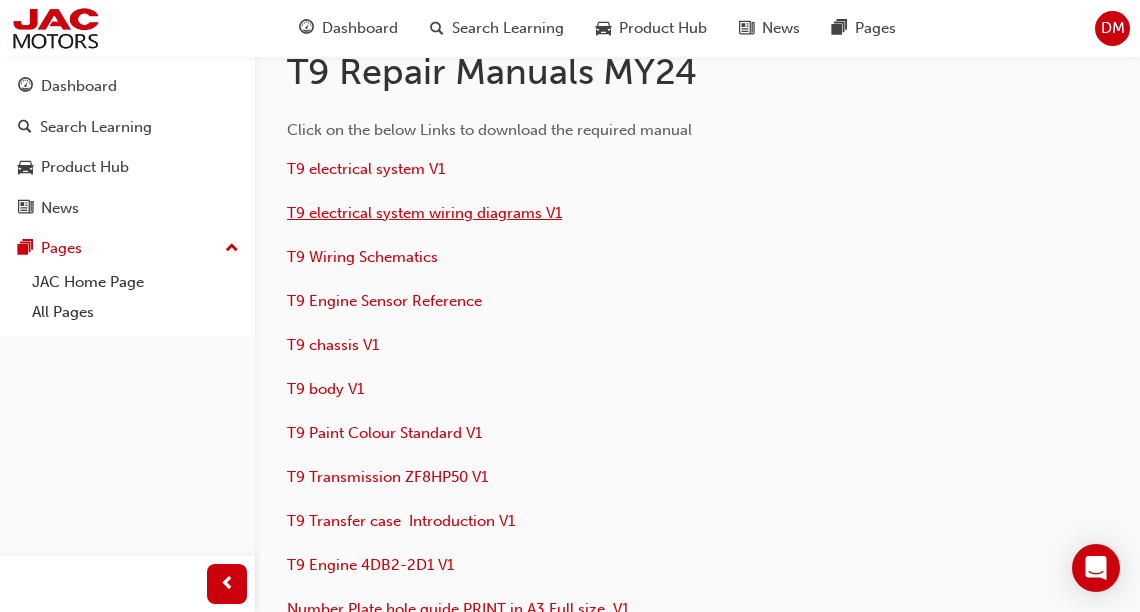 click on "T9 electrical system wiring diagrams V1" at bounding box center [424, 213] 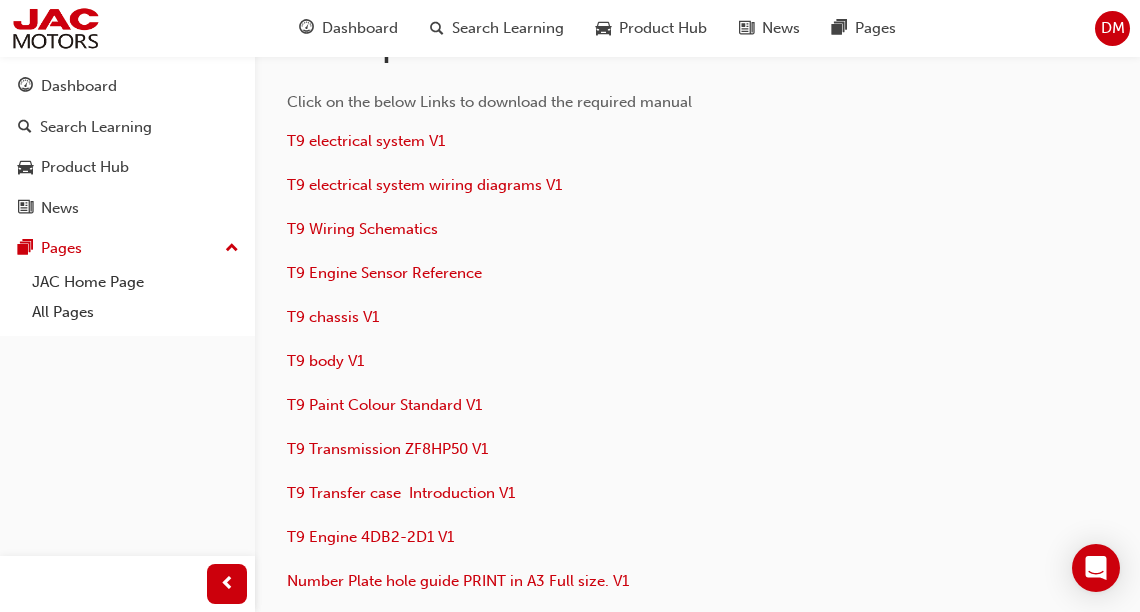 scroll, scrollTop: 188, scrollLeft: 0, axis: vertical 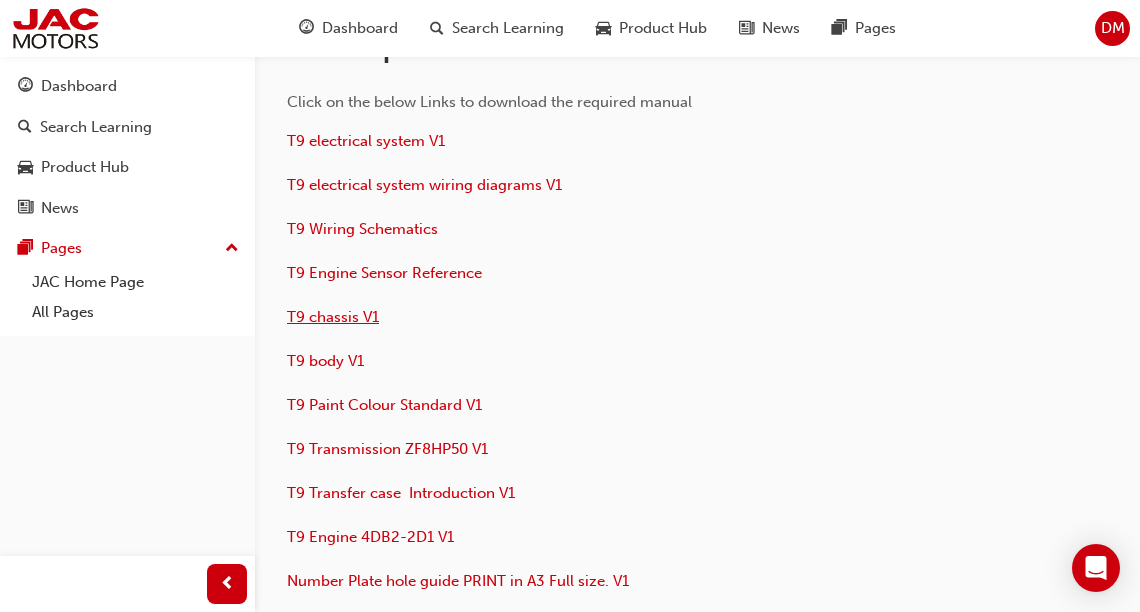 click on "T9 chassis V1" at bounding box center (333, 317) 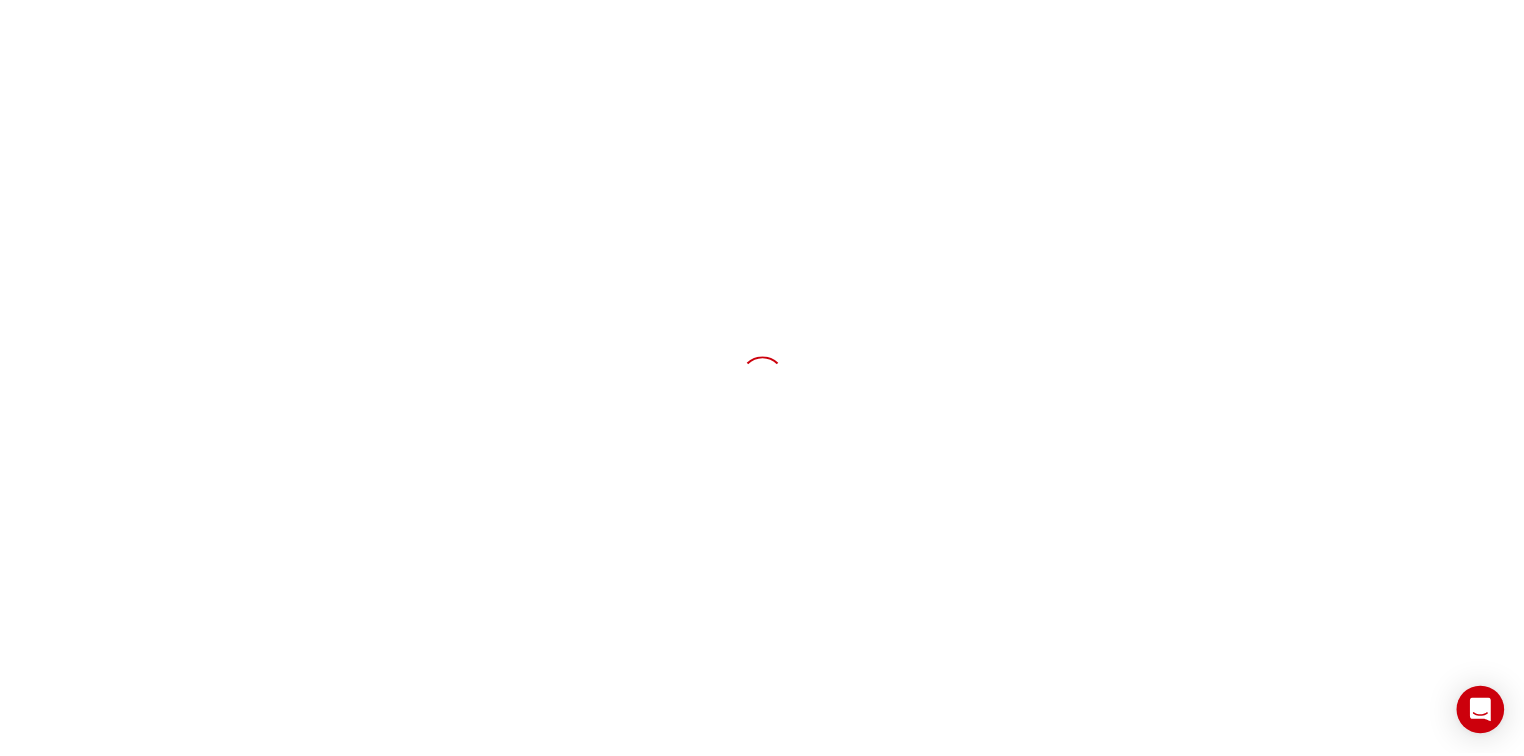 scroll, scrollTop: 0, scrollLeft: 0, axis: both 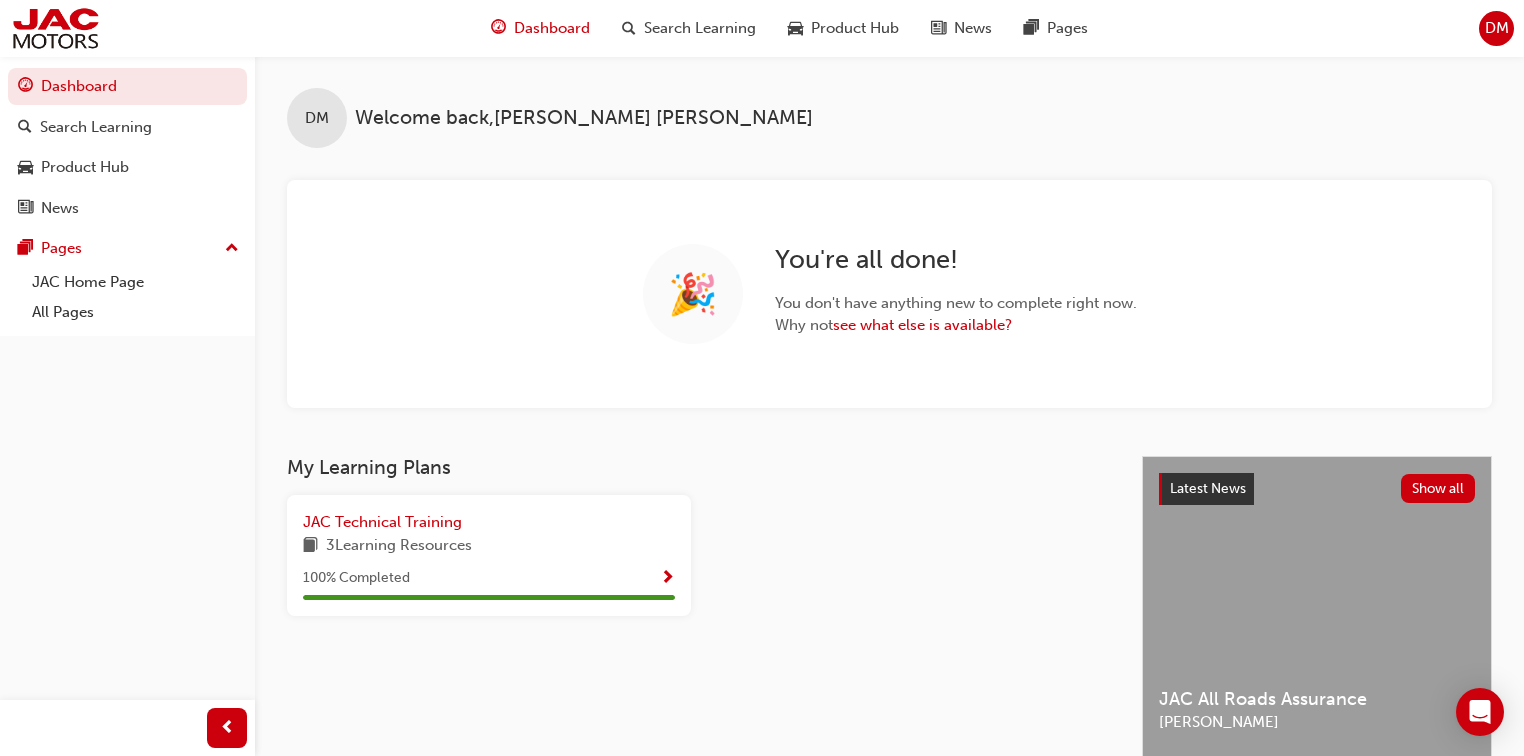 click on "JAC Technical Training 3  Learning Resources 100 % Completed" at bounding box center (698, 563) 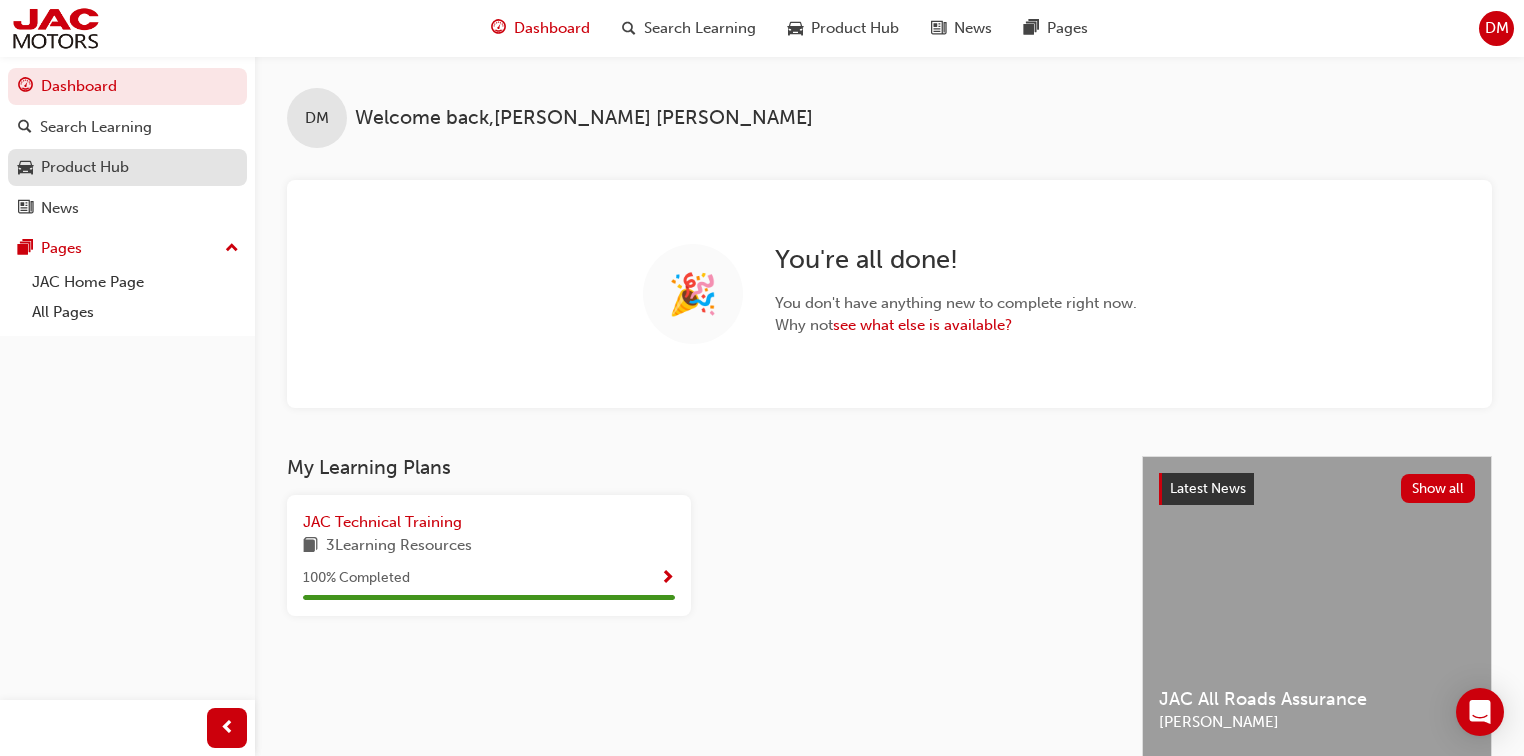 click on "Product Hub" at bounding box center [127, 167] 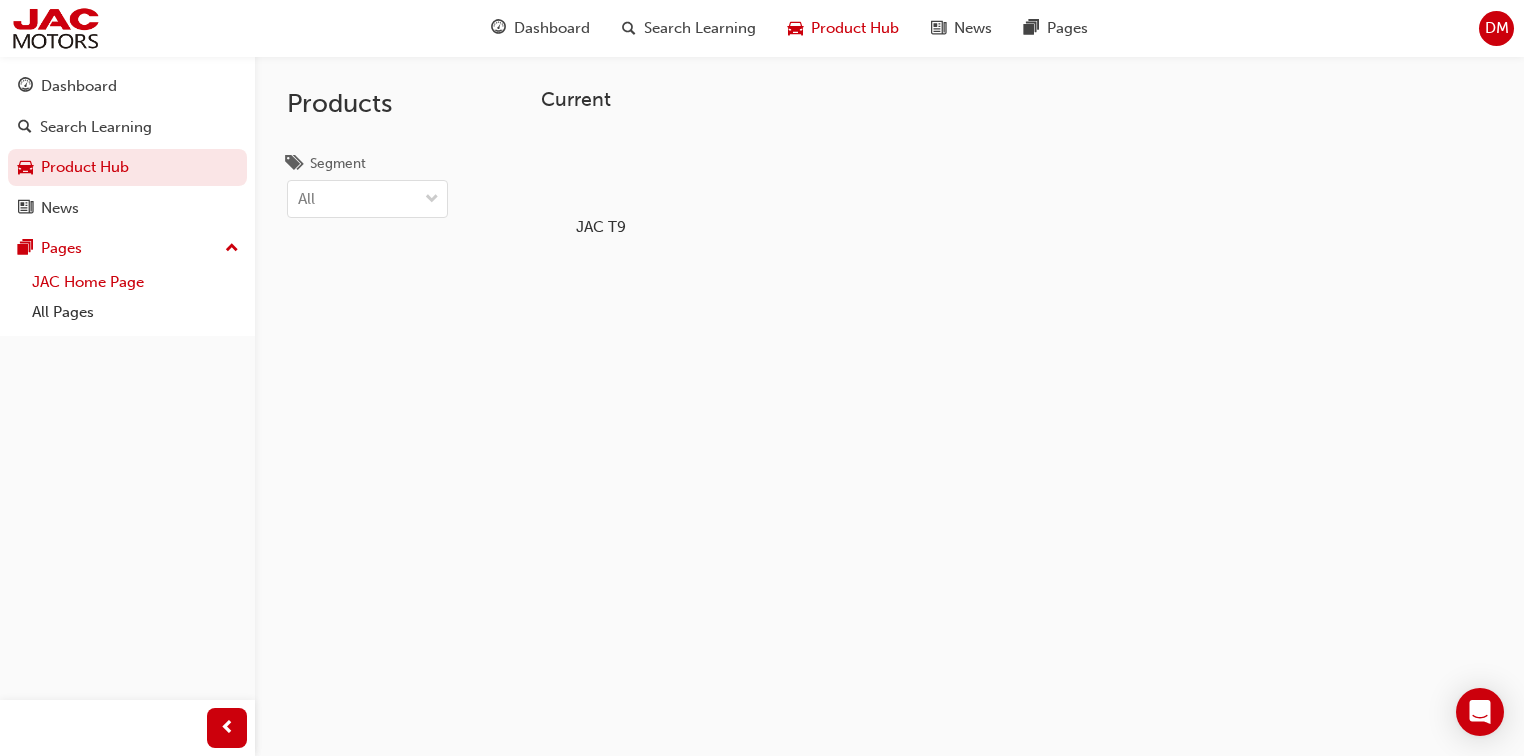 click on "JAC Home Page" at bounding box center (135, 282) 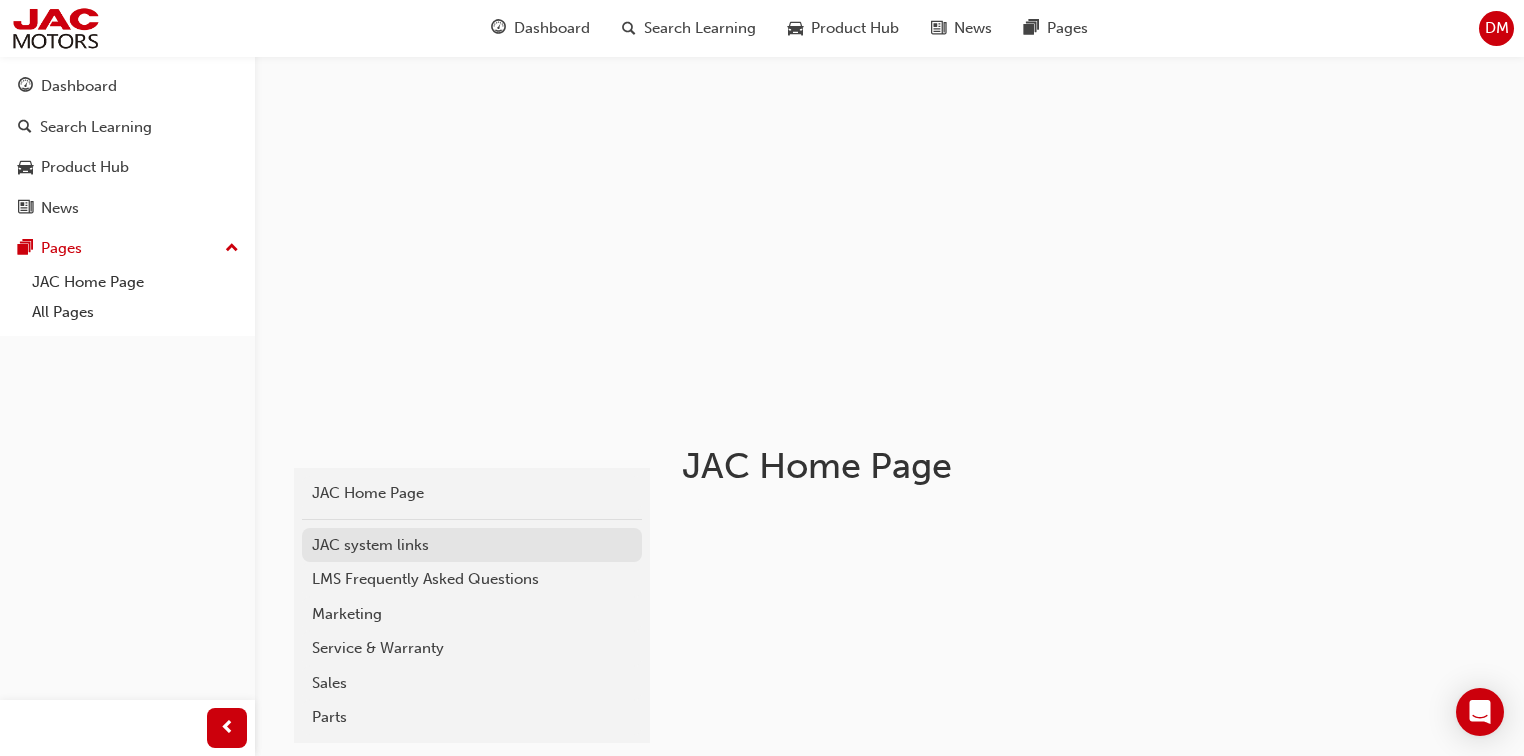 scroll, scrollTop: 80, scrollLeft: 0, axis: vertical 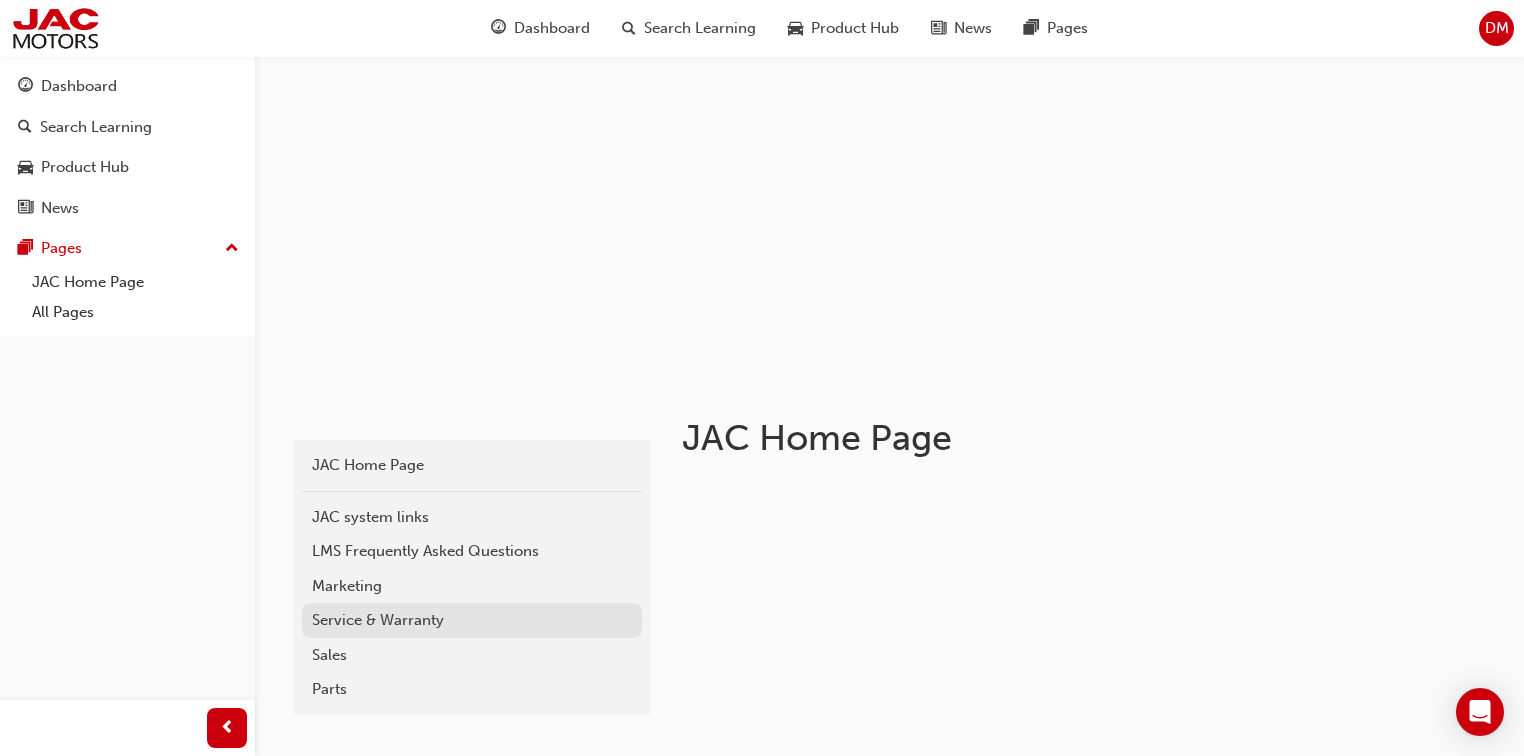 click on "Service & Warranty" at bounding box center (472, 620) 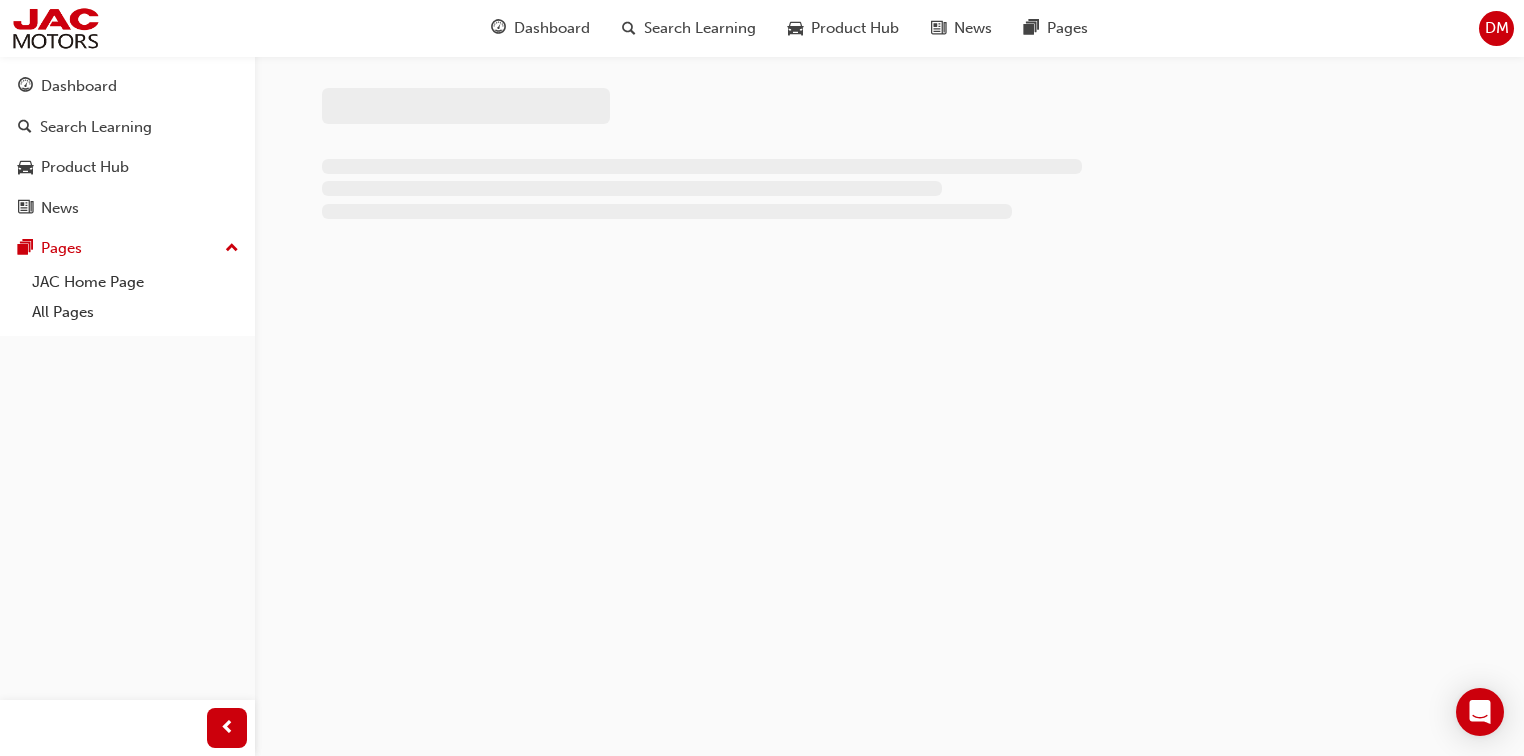 scroll, scrollTop: 0, scrollLeft: 0, axis: both 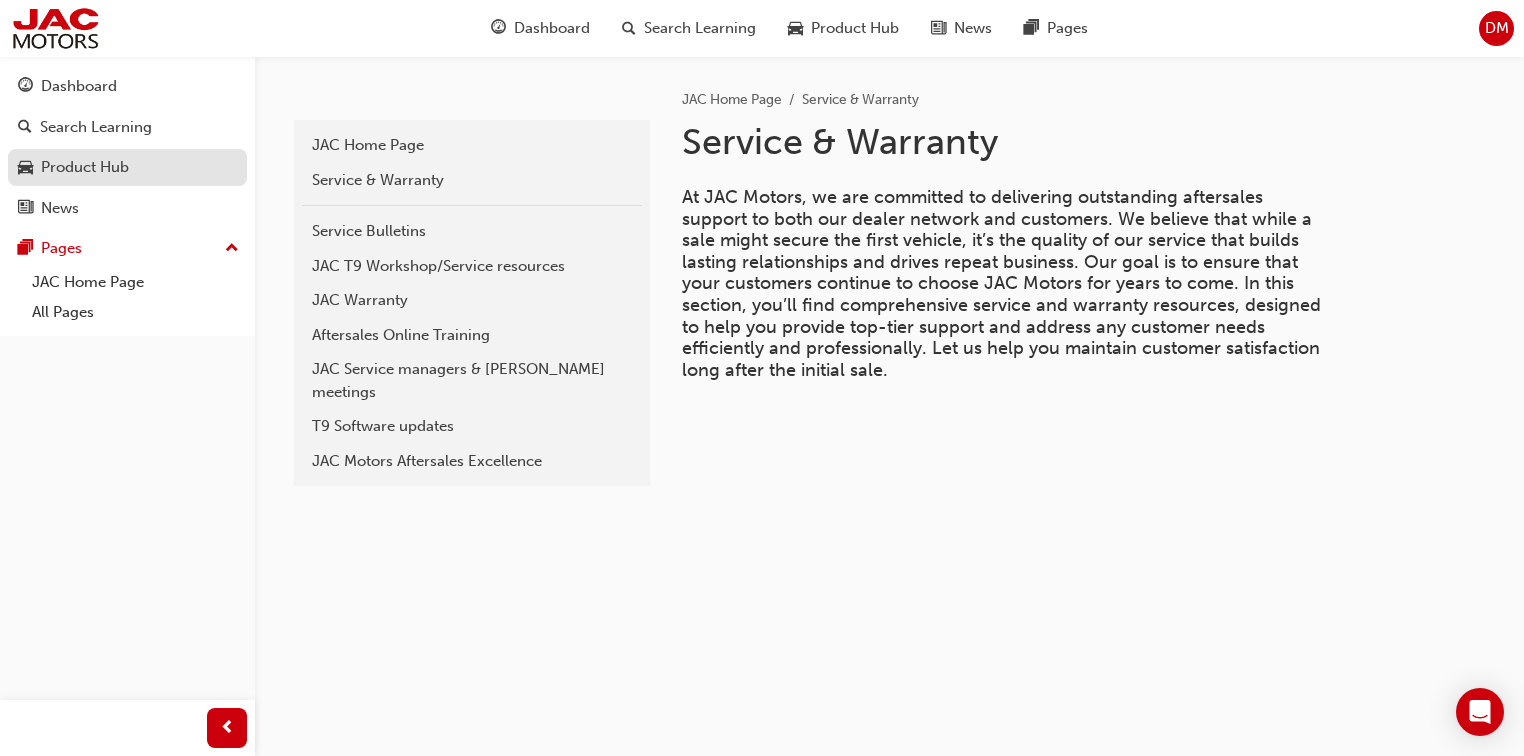 click on "Product Hub" at bounding box center (85, 167) 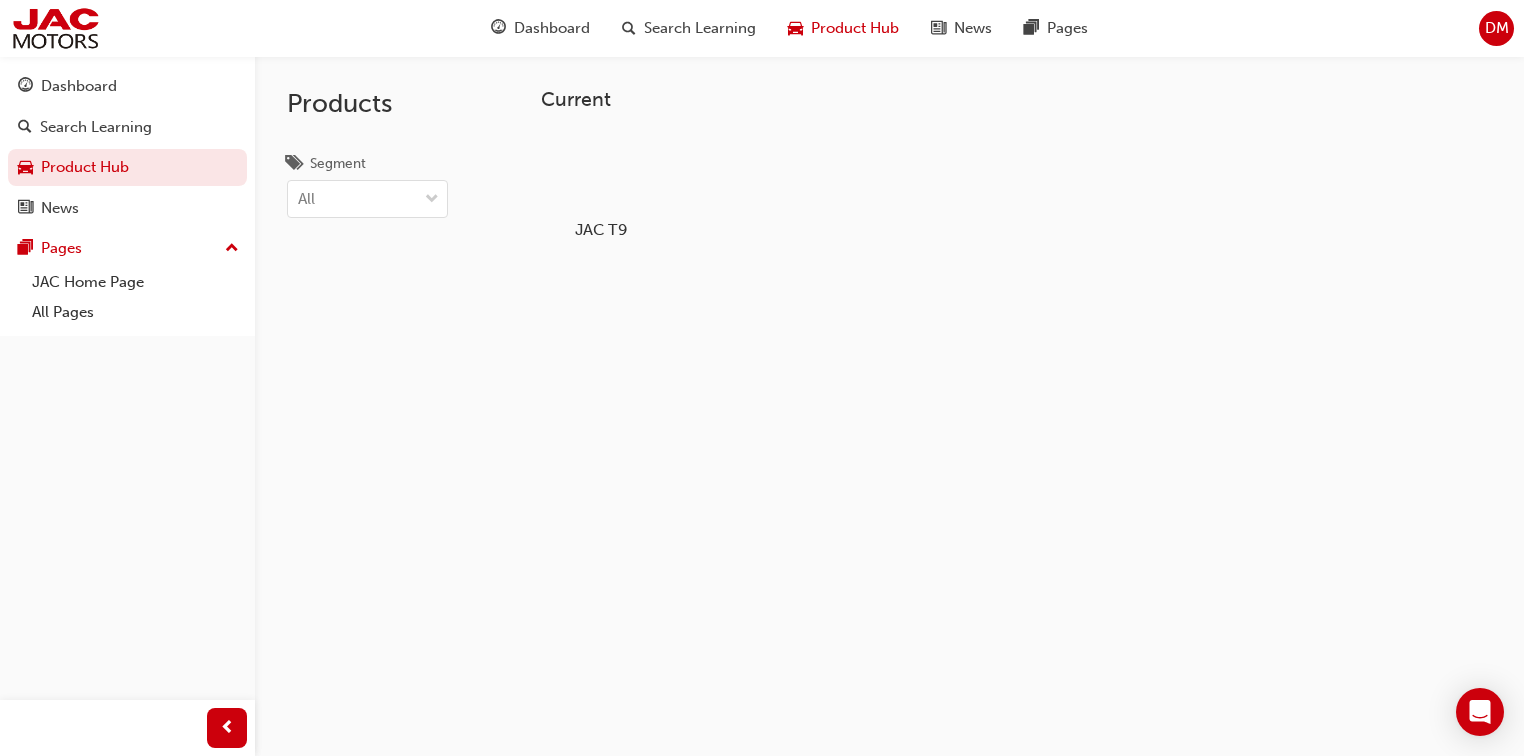 click on "JAC T9" at bounding box center (600, 185) 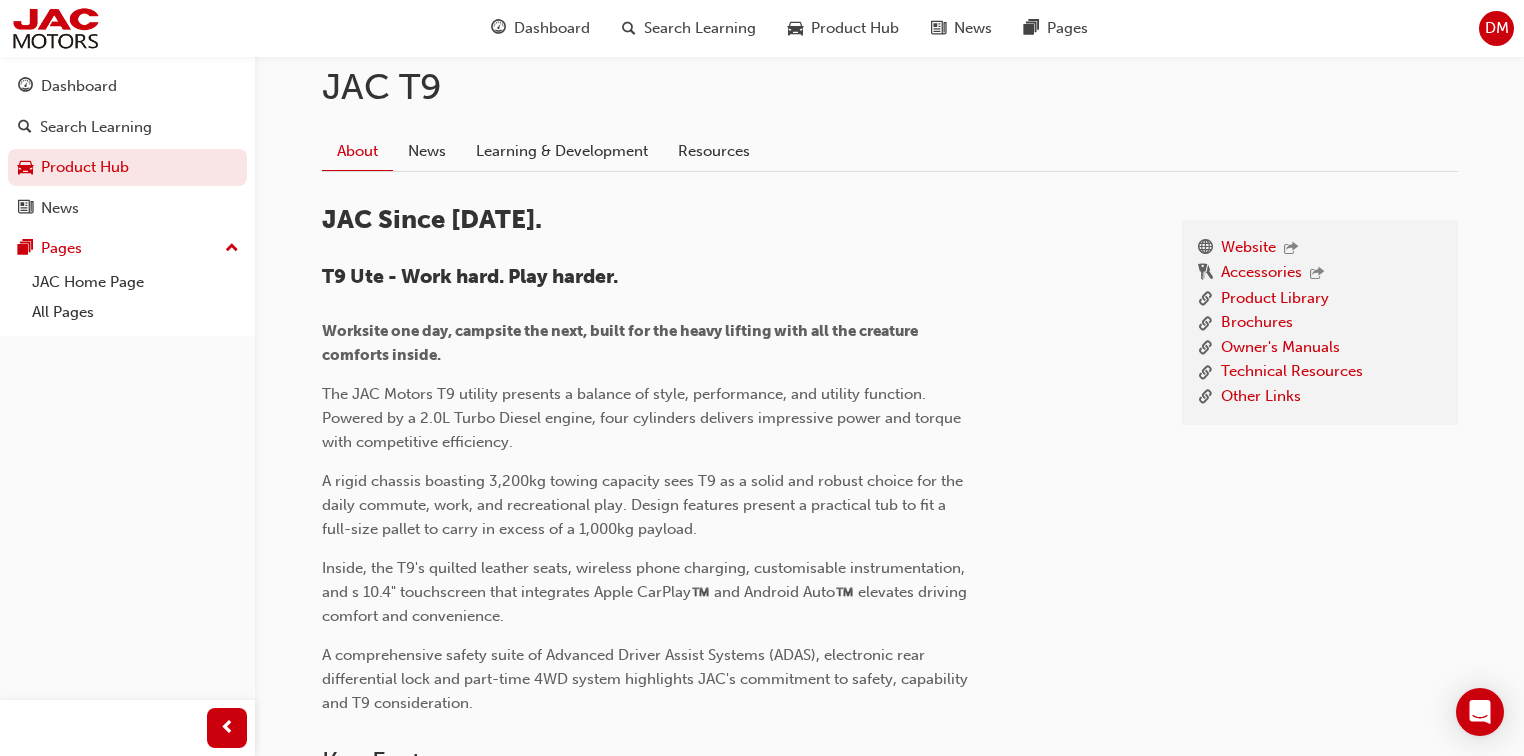 scroll, scrollTop: 480, scrollLeft: 0, axis: vertical 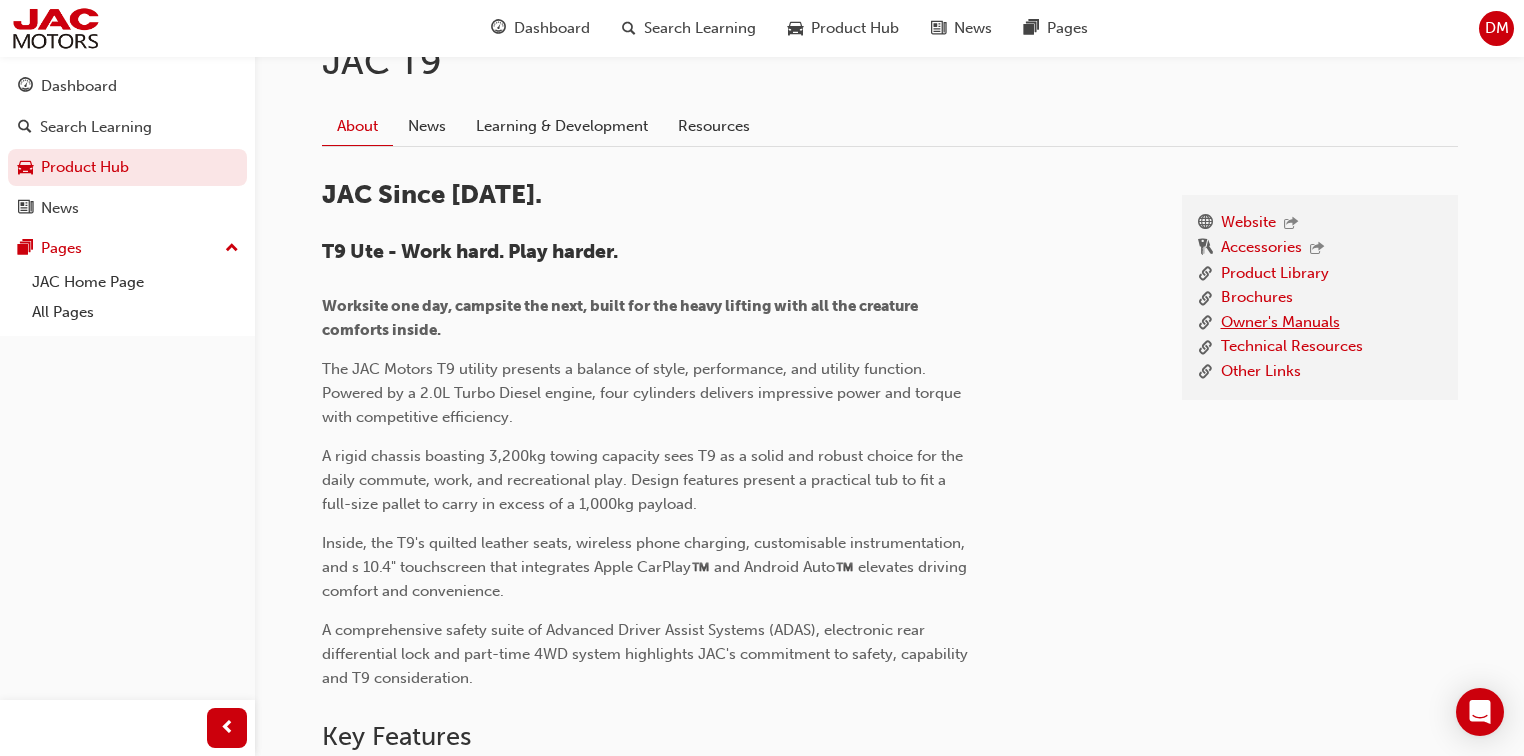 click on "Owner's Manuals" at bounding box center (1280, 323) 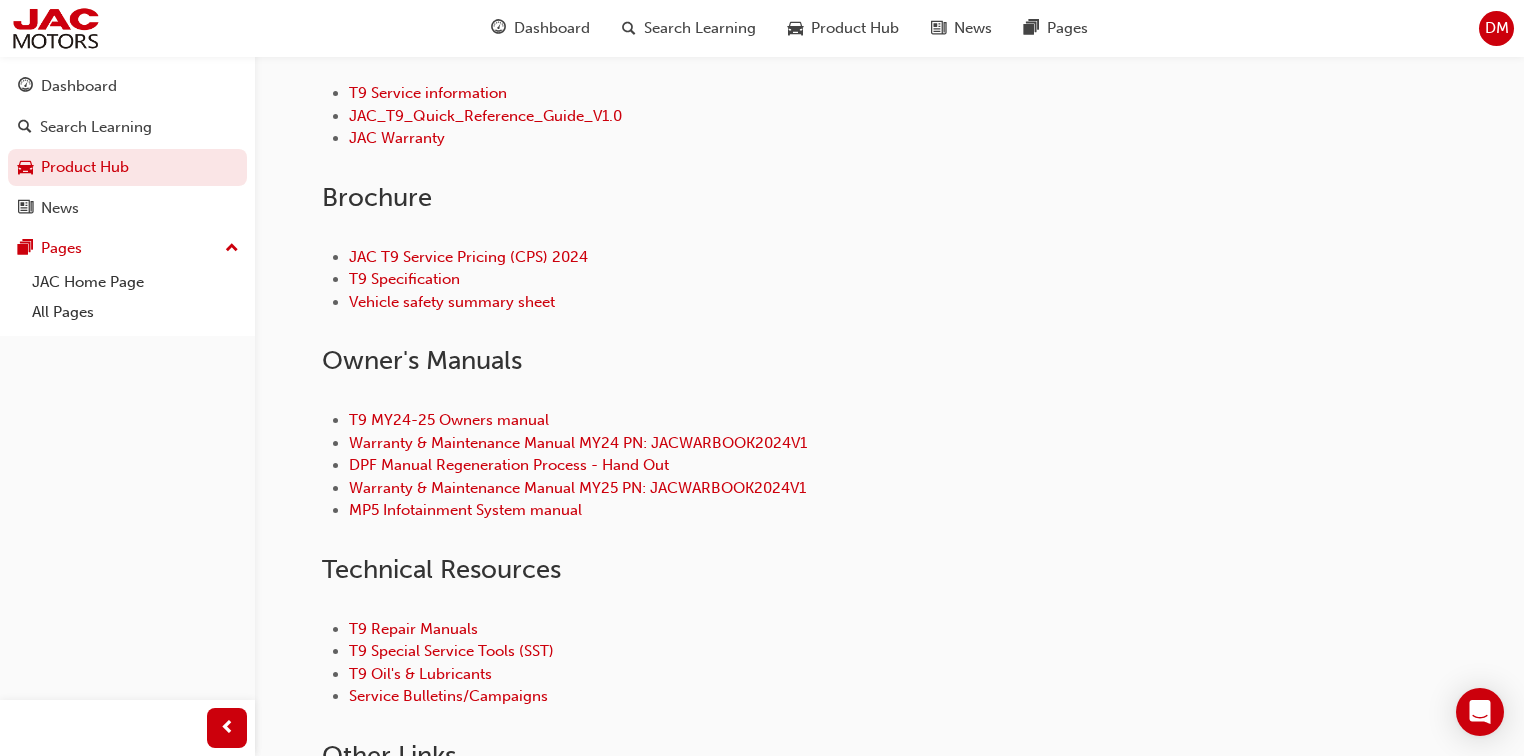 scroll, scrollTop: 880, scrollLeft: 0, axis: vertical 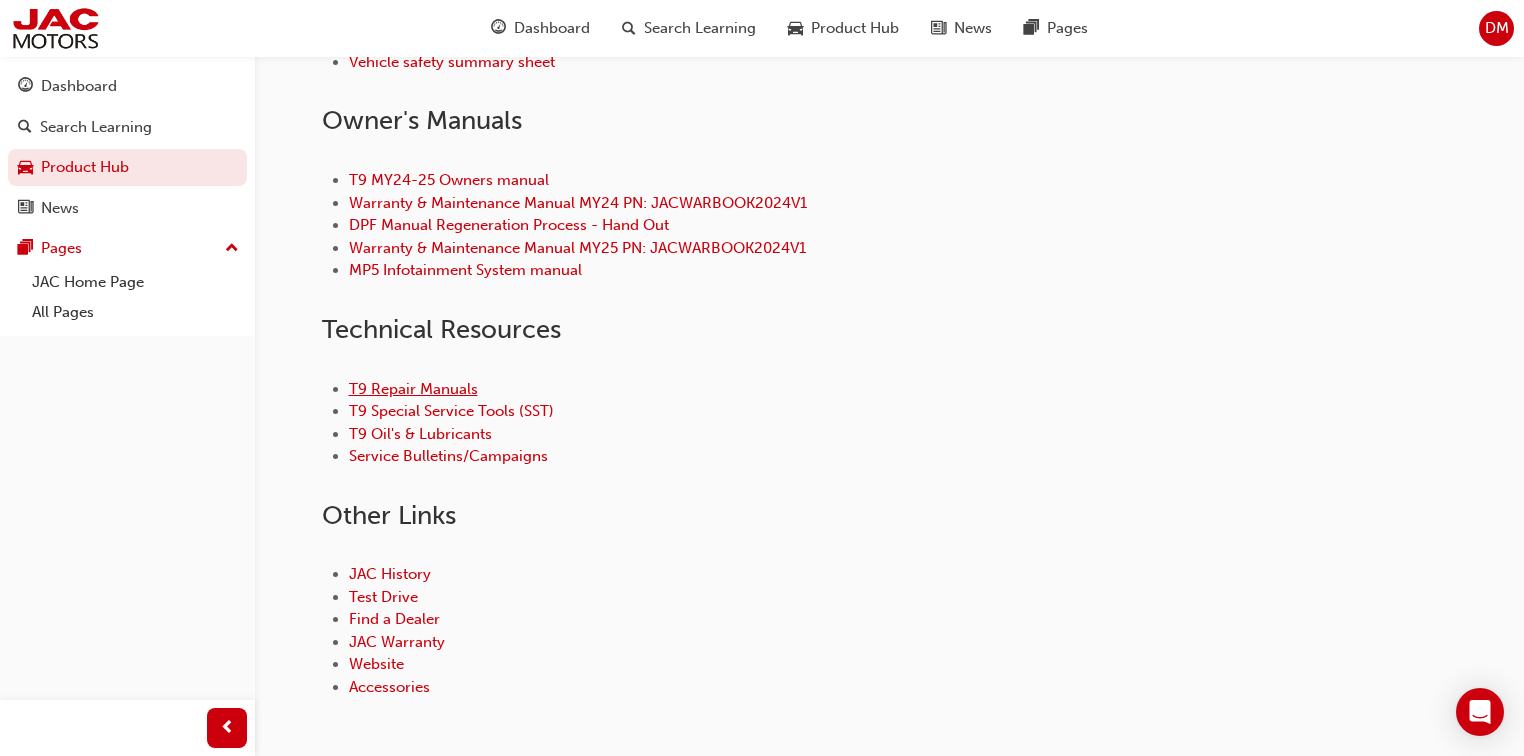 click on "T9 Repair Manuals" at bounding box center (413, 389) 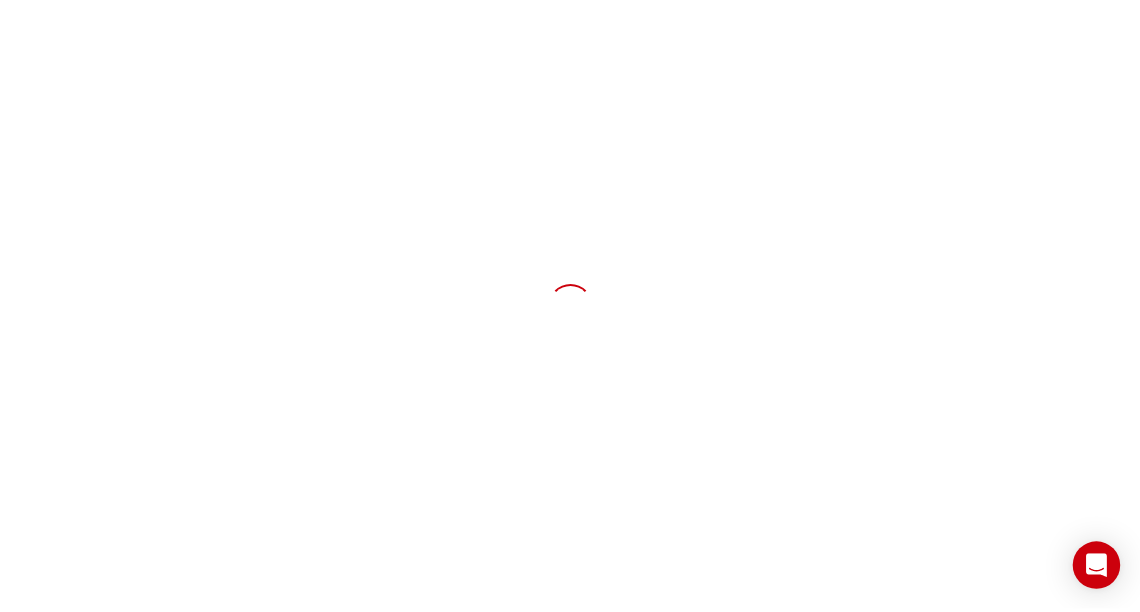 scroll, scrollTop: 0, scrollLeft: 0, axis: both 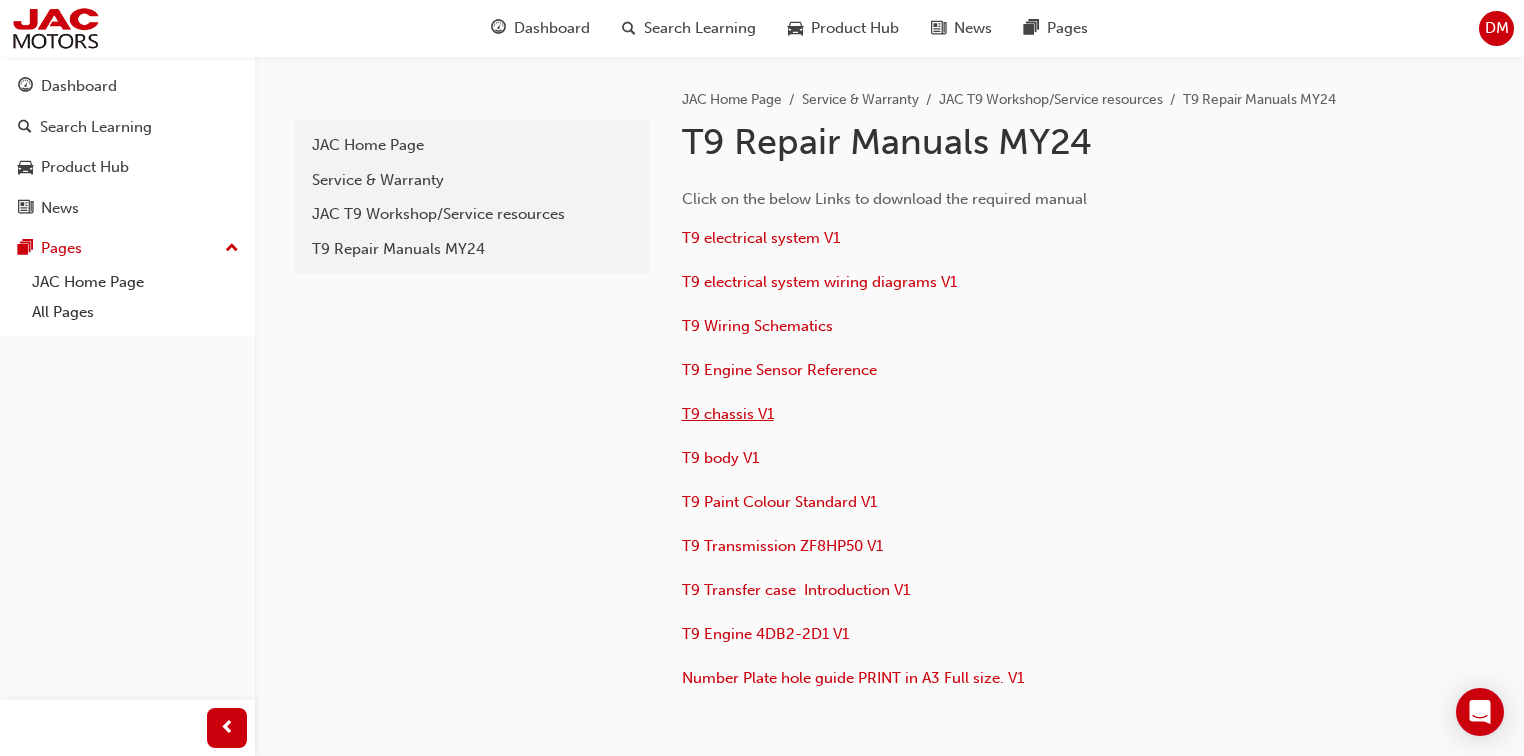 click on "T9 chassis V1" at bounding box center [728, 414] 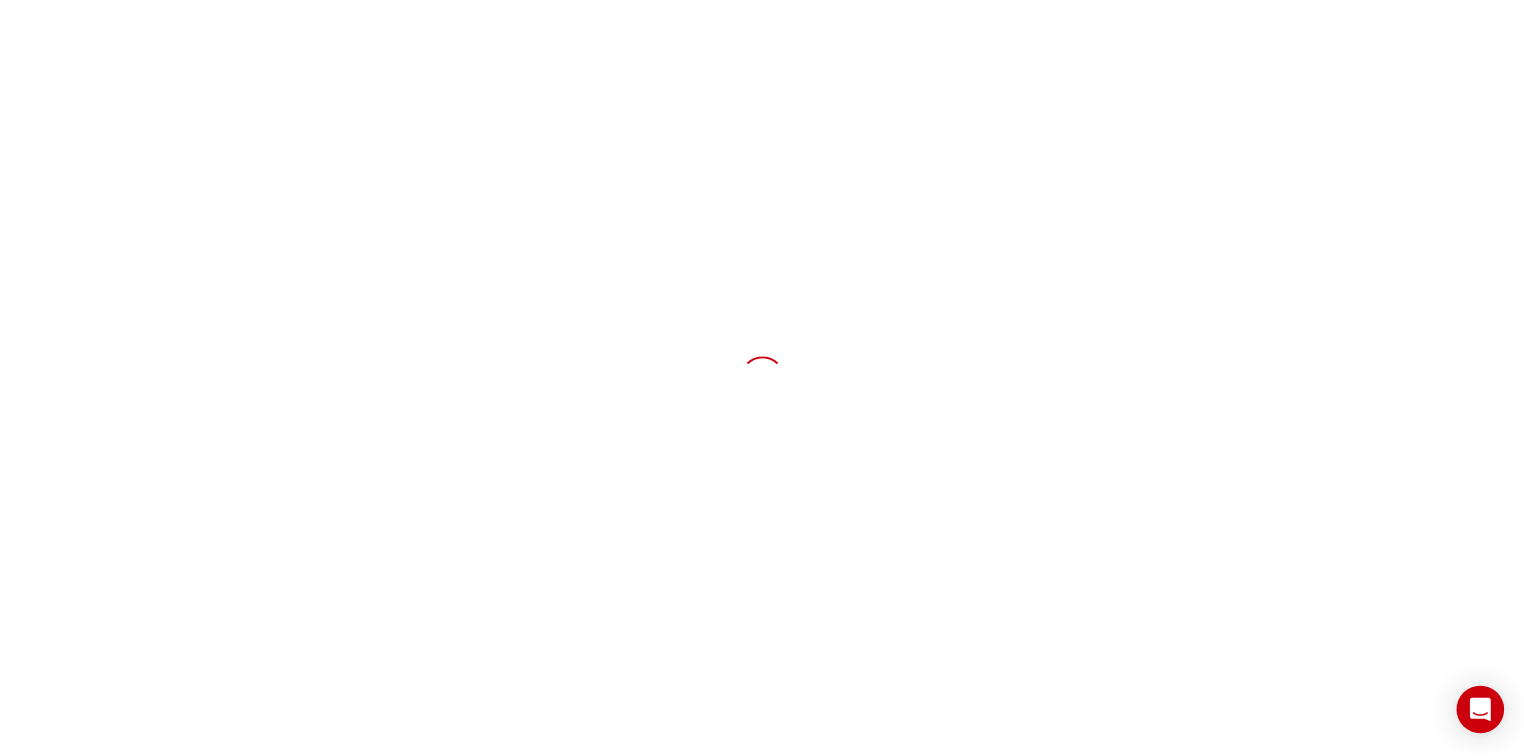 scroll, scrollTop: 0, scrollLeft: 0, axis: both 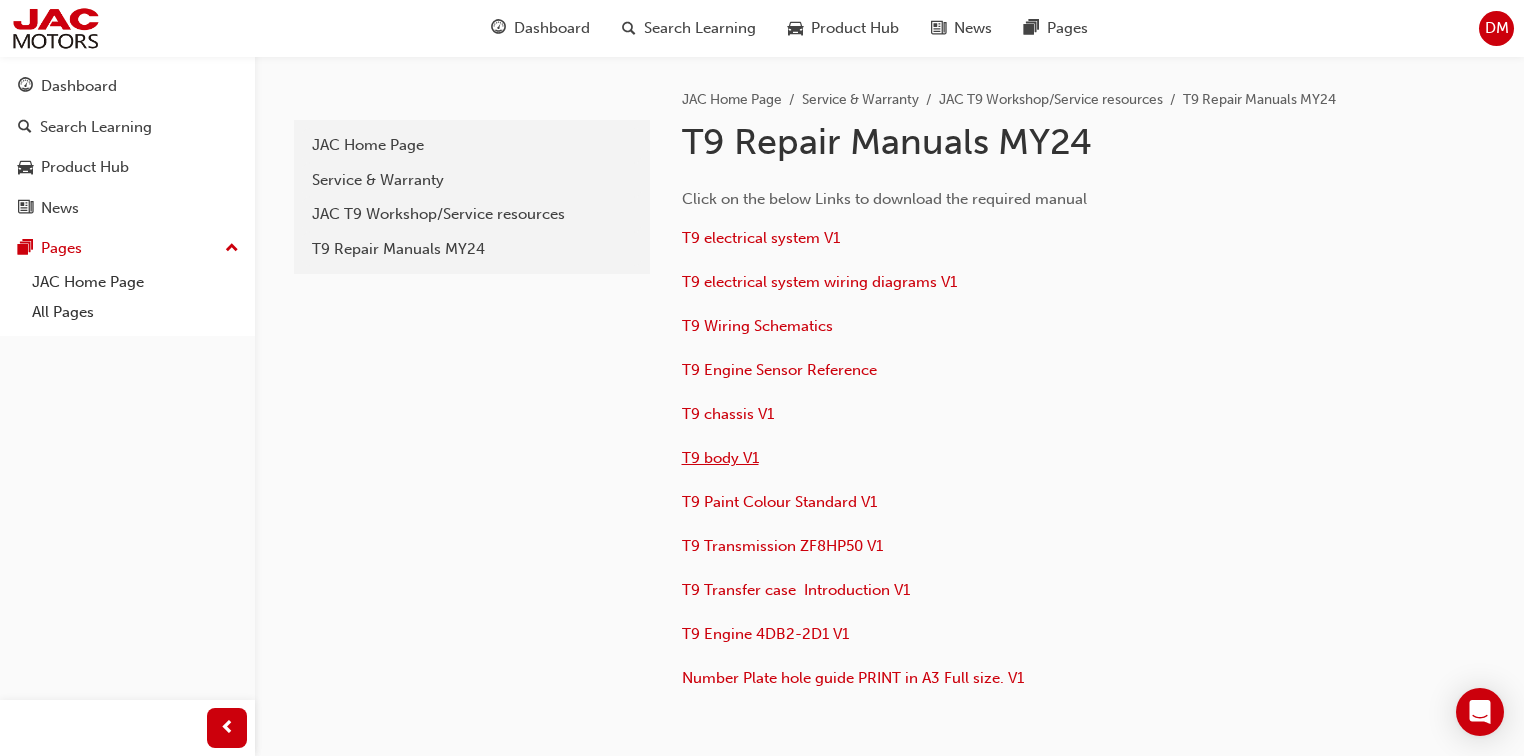 click on "T9 body V1" at bounding box center [720, 458] 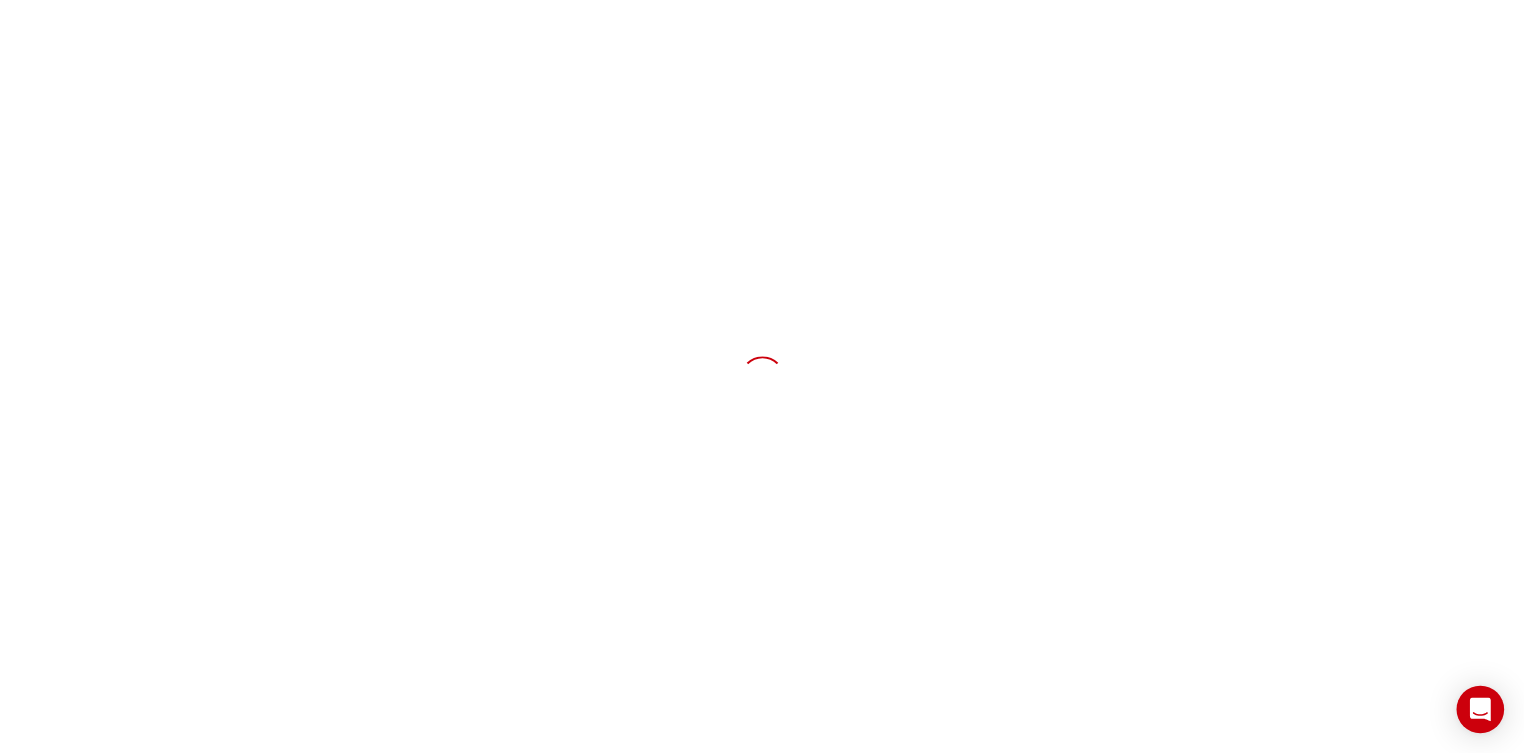 scroll, scrollTop: 0, scrollLeft: 0, axis: both 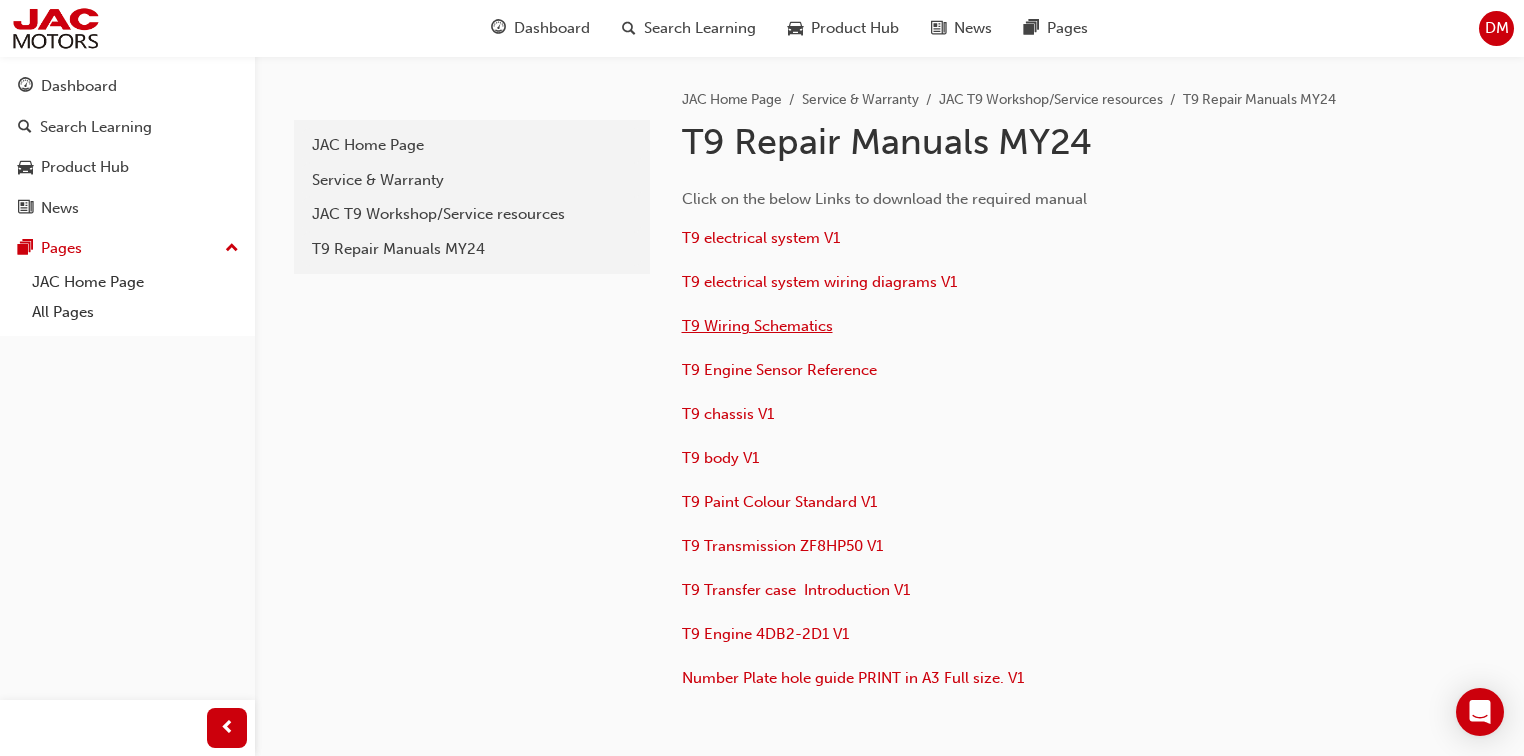 click on "T9 Wiring Schematics" at bounding box center [757, 326] 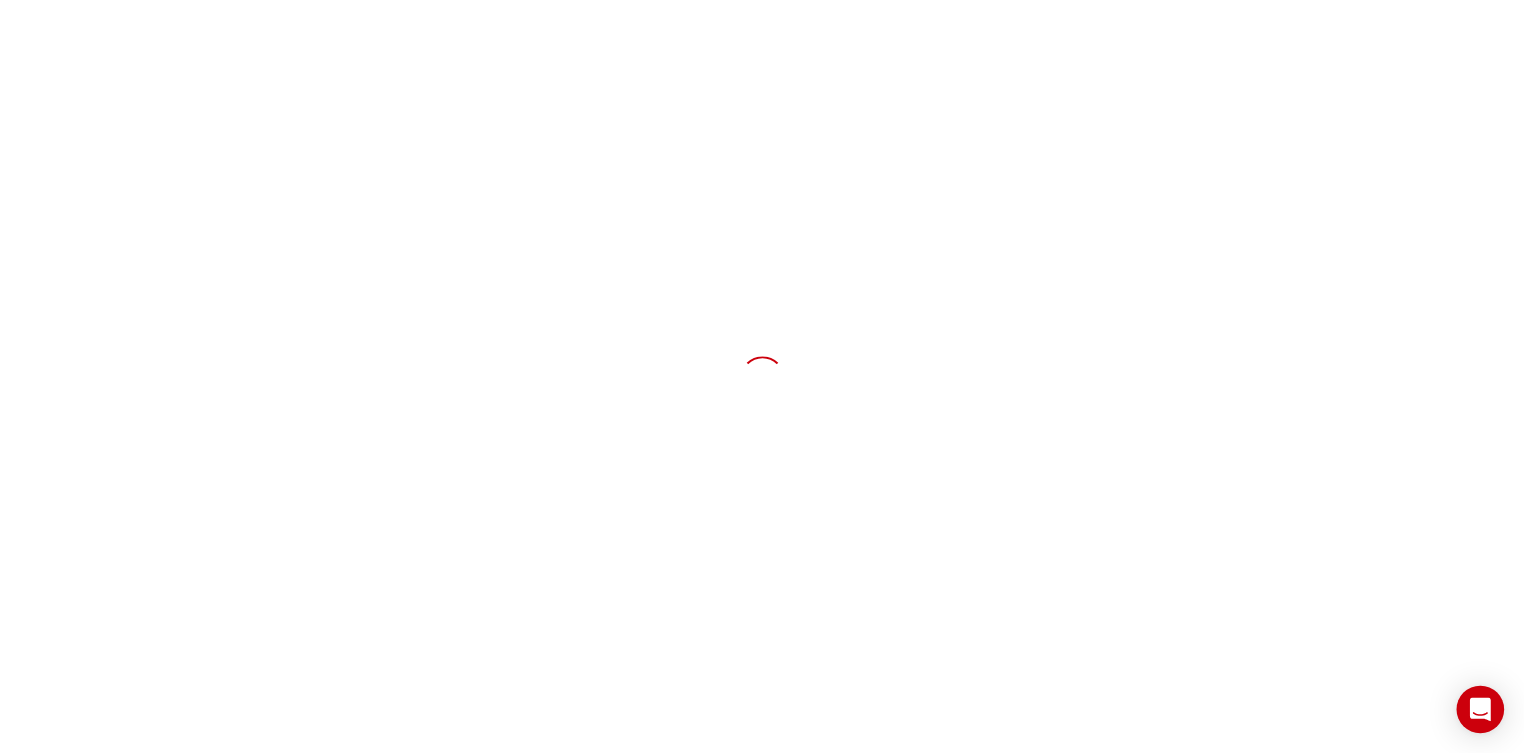 scroll, scrollTop: 0, scrollLeft: 0, axis: both 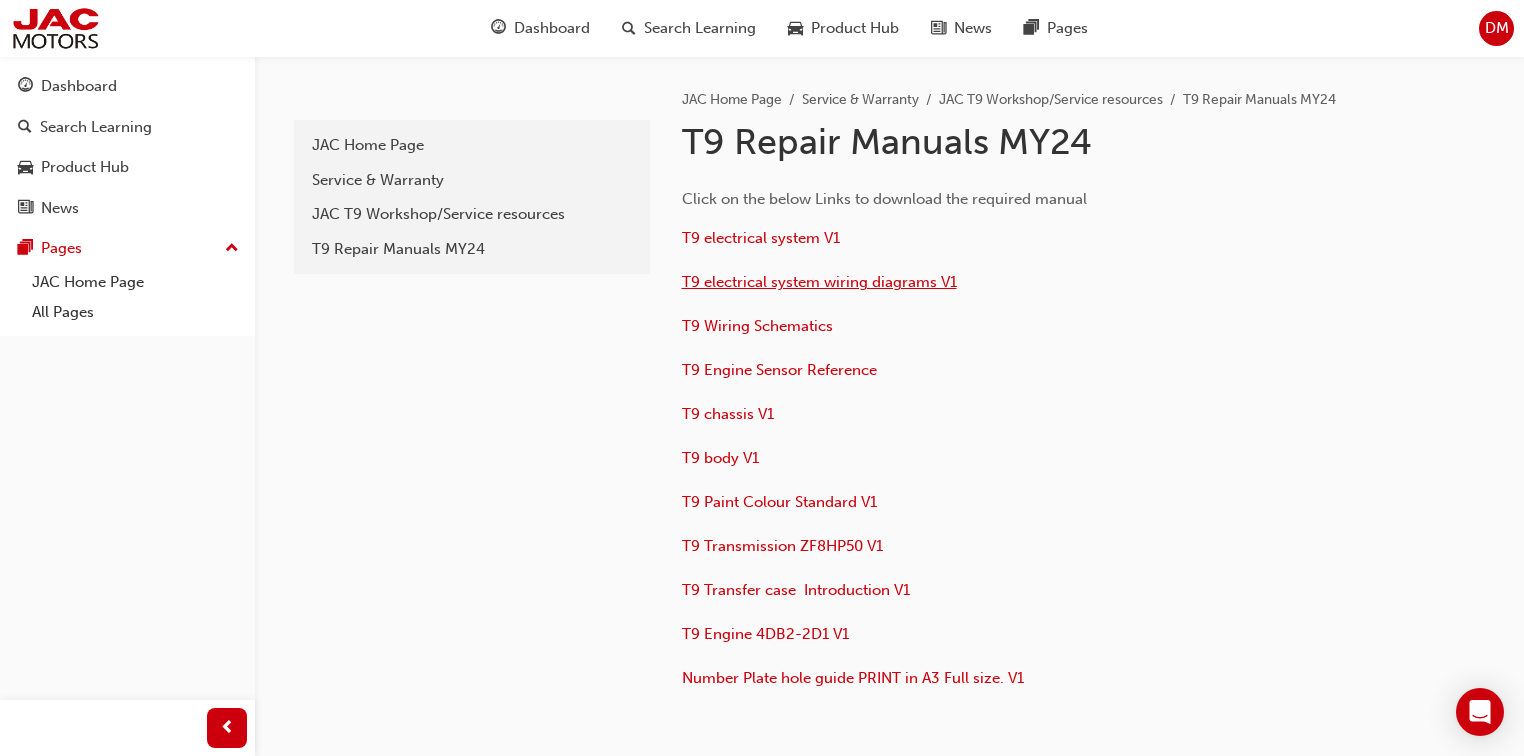 click on "T9 electrical system wiring diagrams V1" at bounding box center [819, 282] 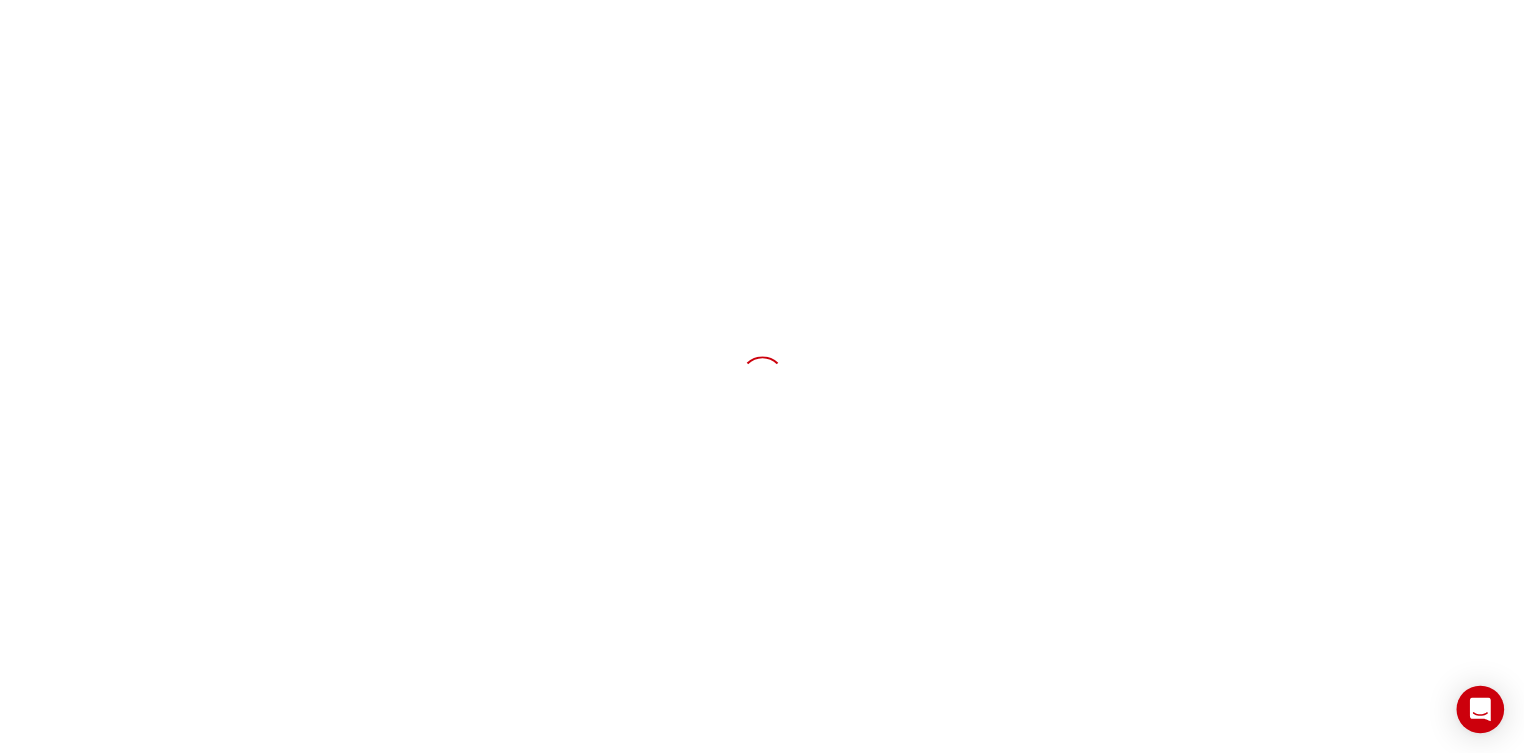 scroll, scrollTop: 0, scrollLeft: 0, axis: both 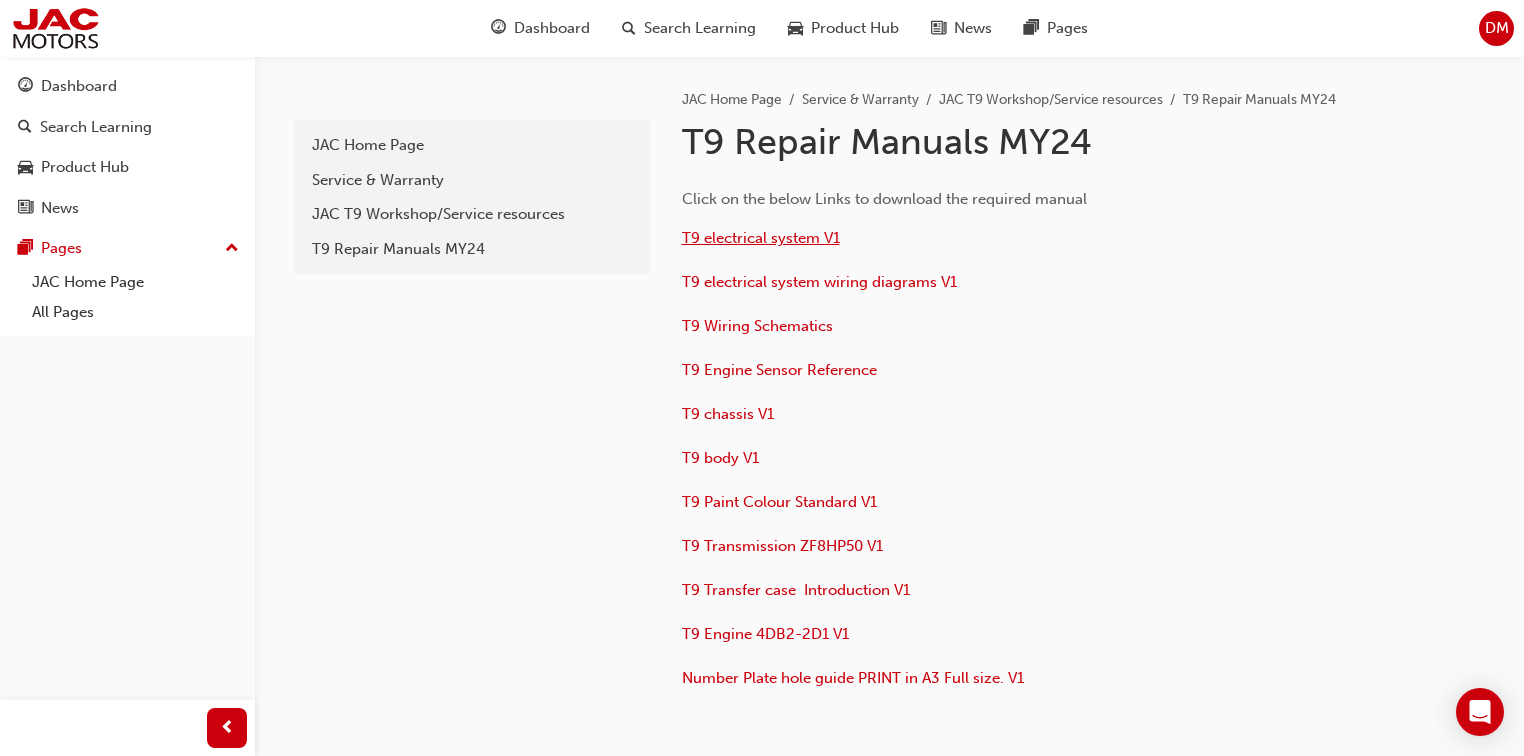 click on "T9 electrical system V1" at bounding box center [761, 238] 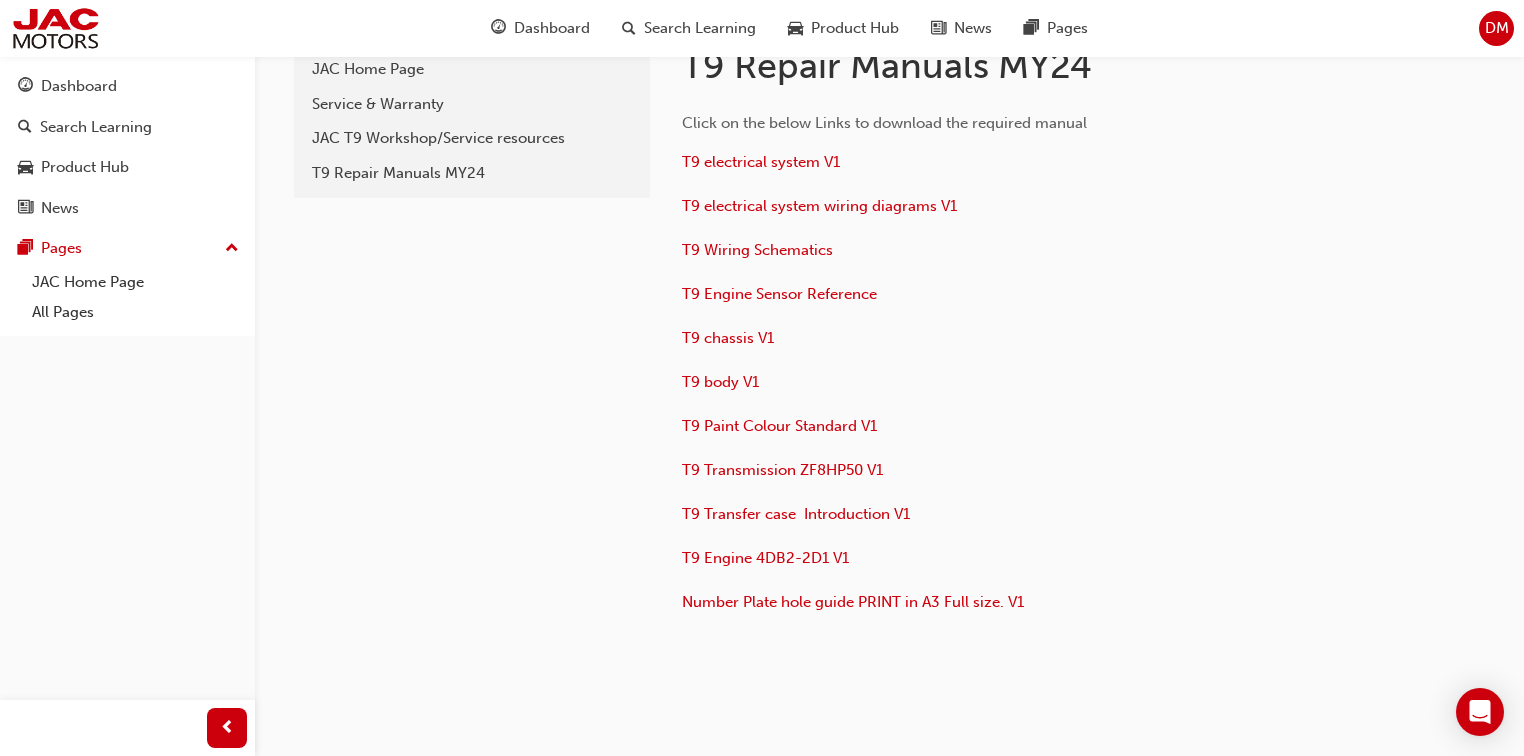 scroll, scrollTop: 0, scrollLeft: 0, axis: both 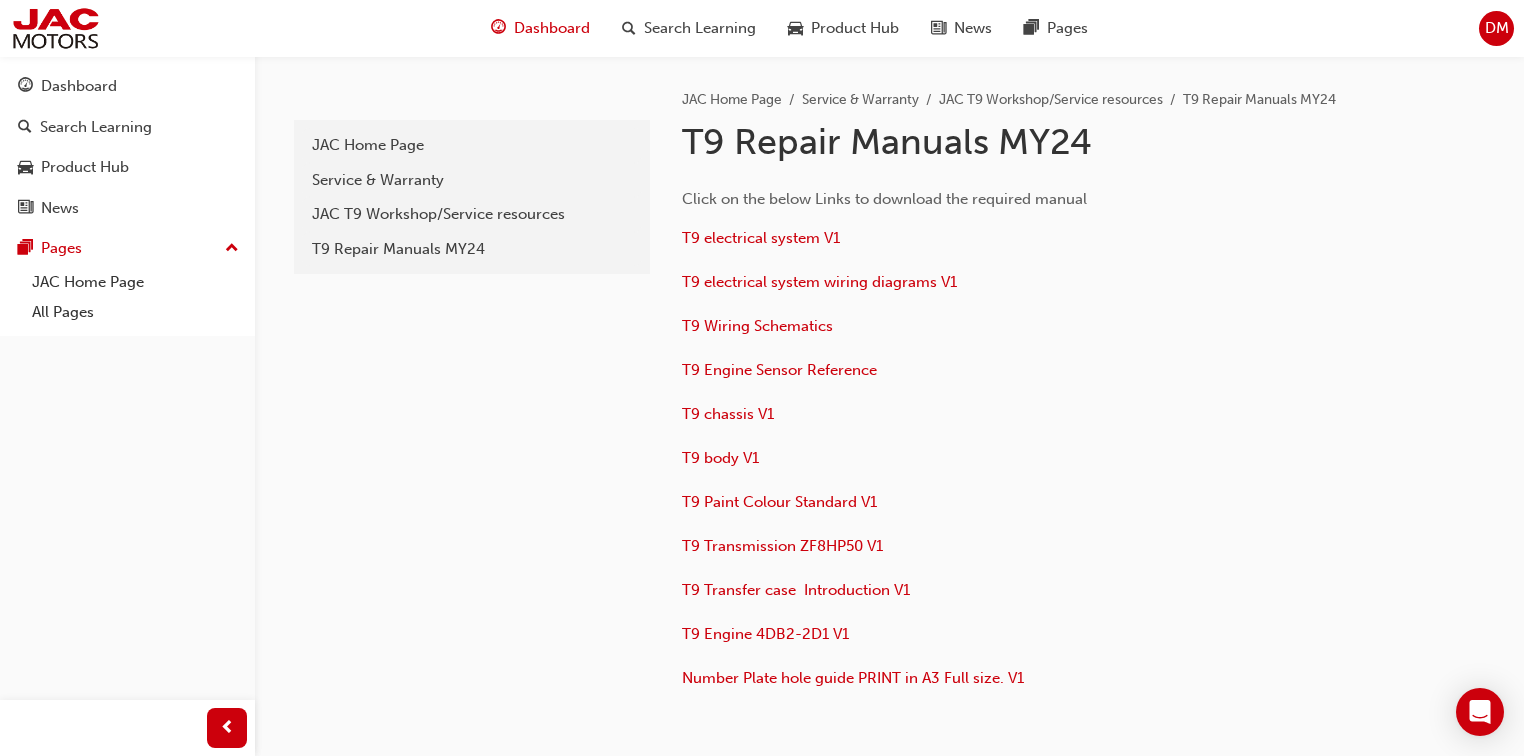 click on "Dashboard" at bounding box center (552, 28) 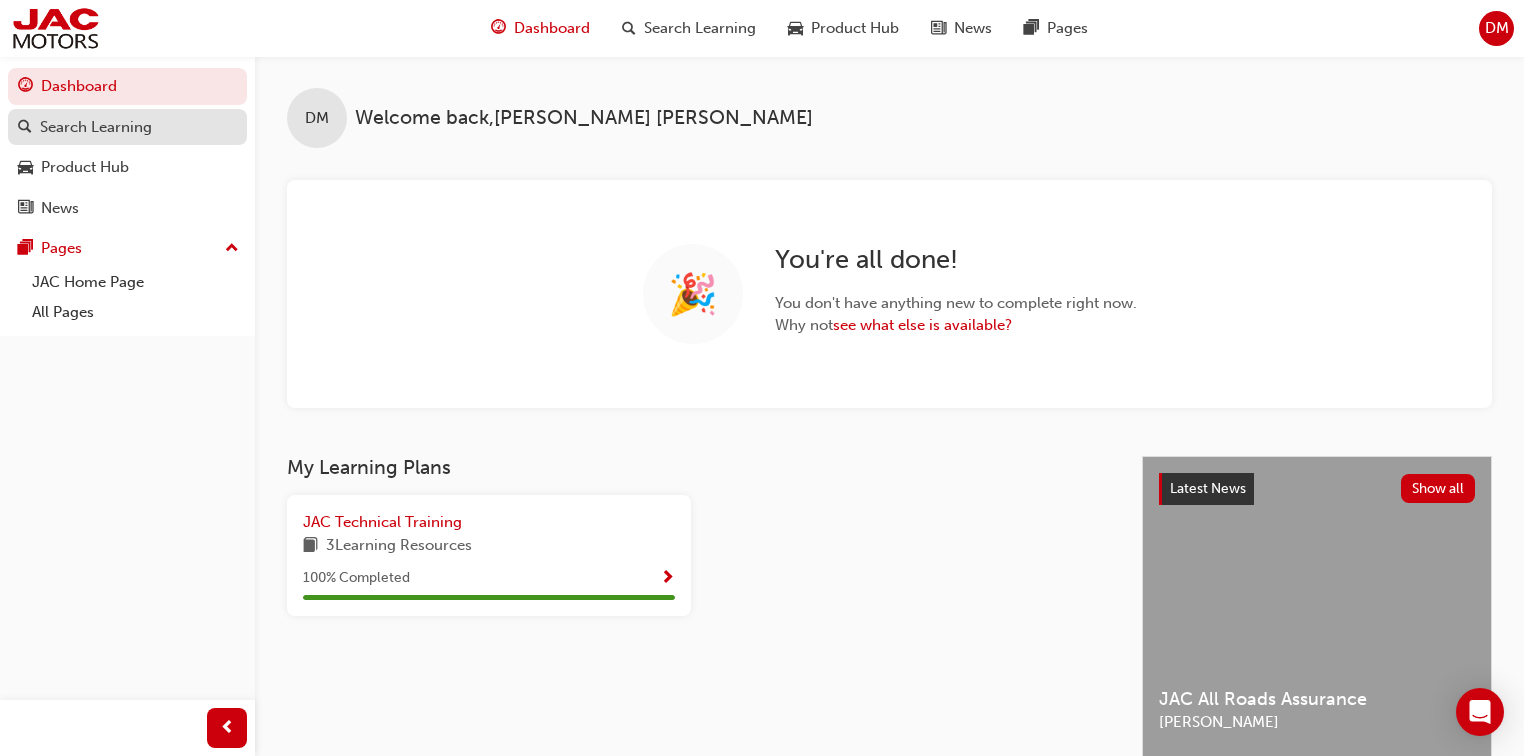 click on "Search Learning" at bounding box center [127, 127] 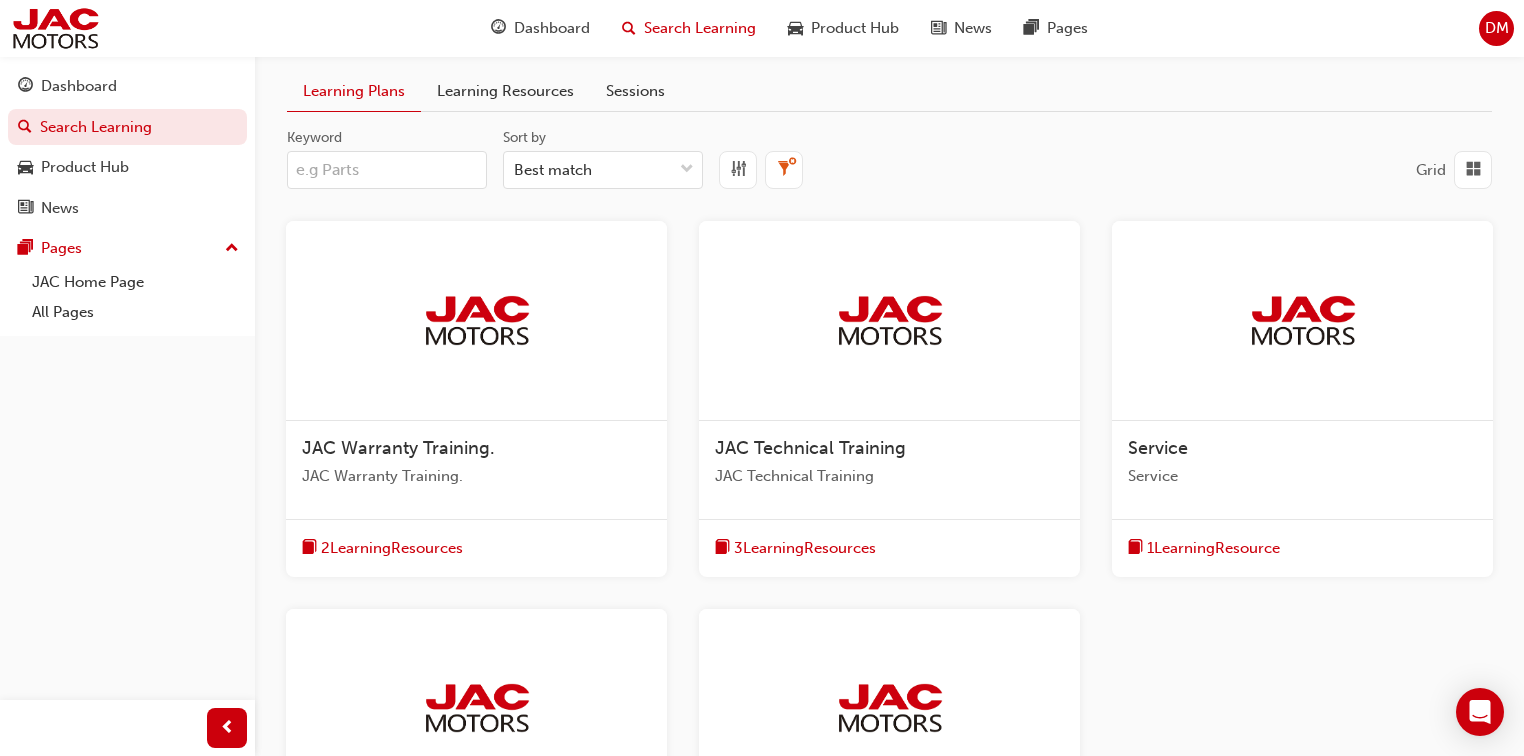 click on "Keyword" at bounding box center [387, 170] 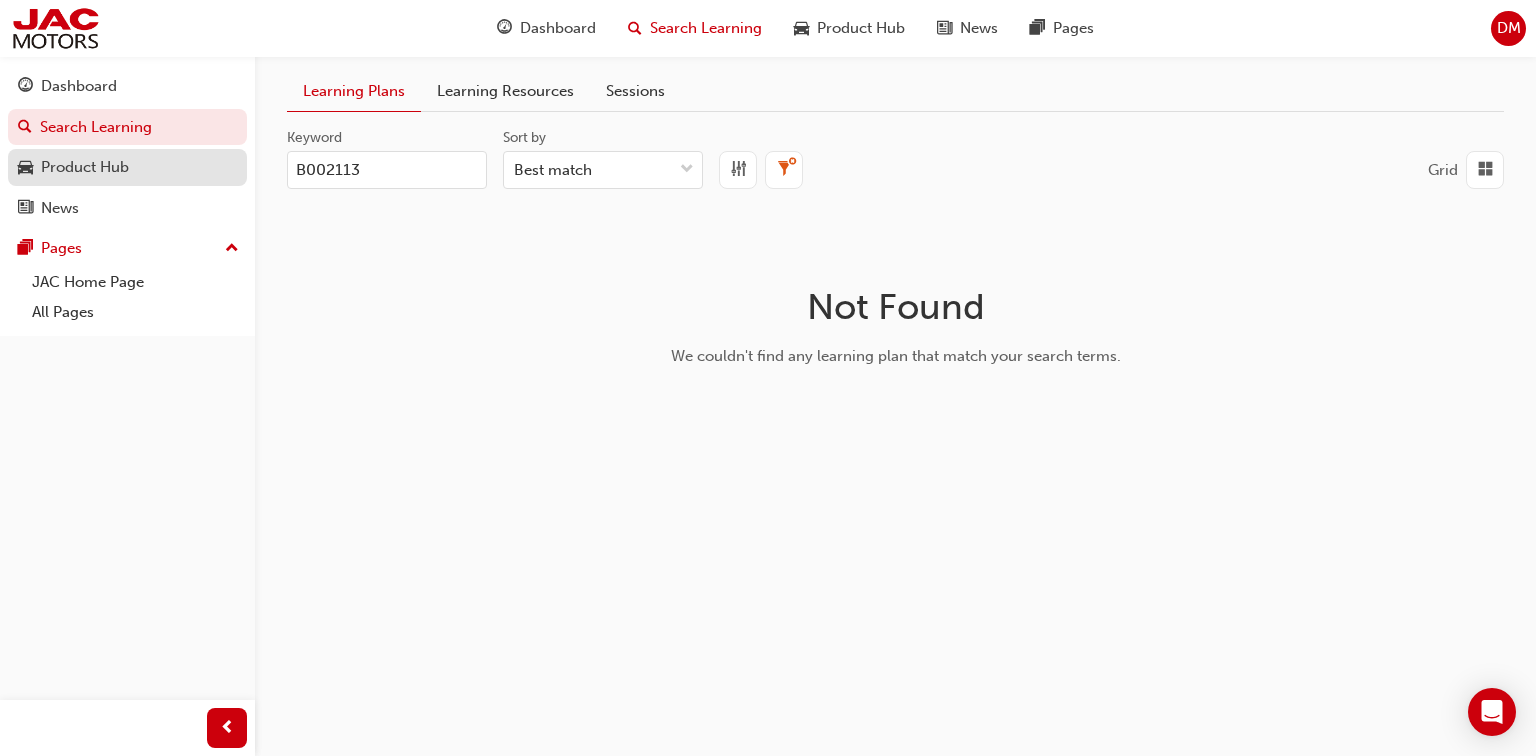 type on "B002113" 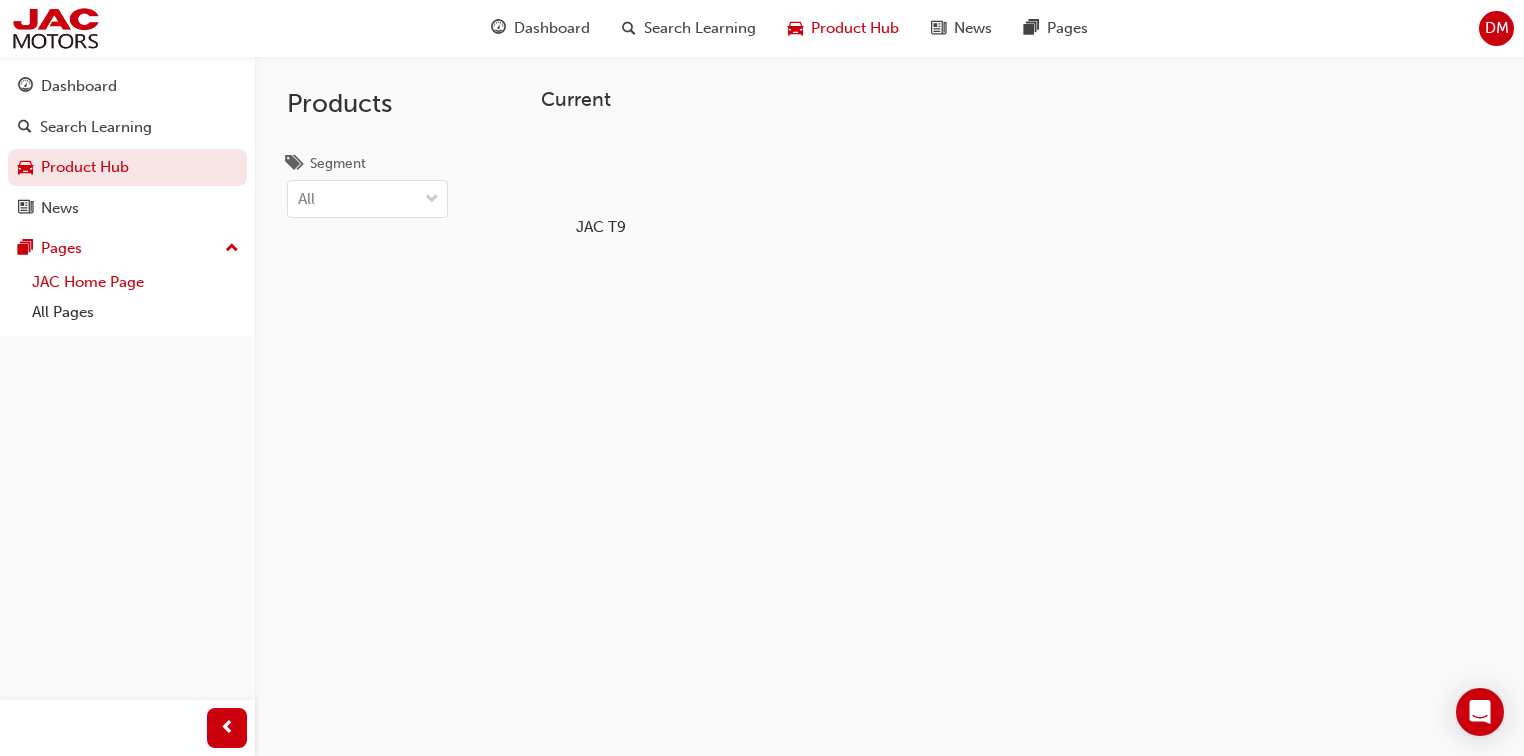 click on "JAC Home Page" at bounding box center [135, 282] 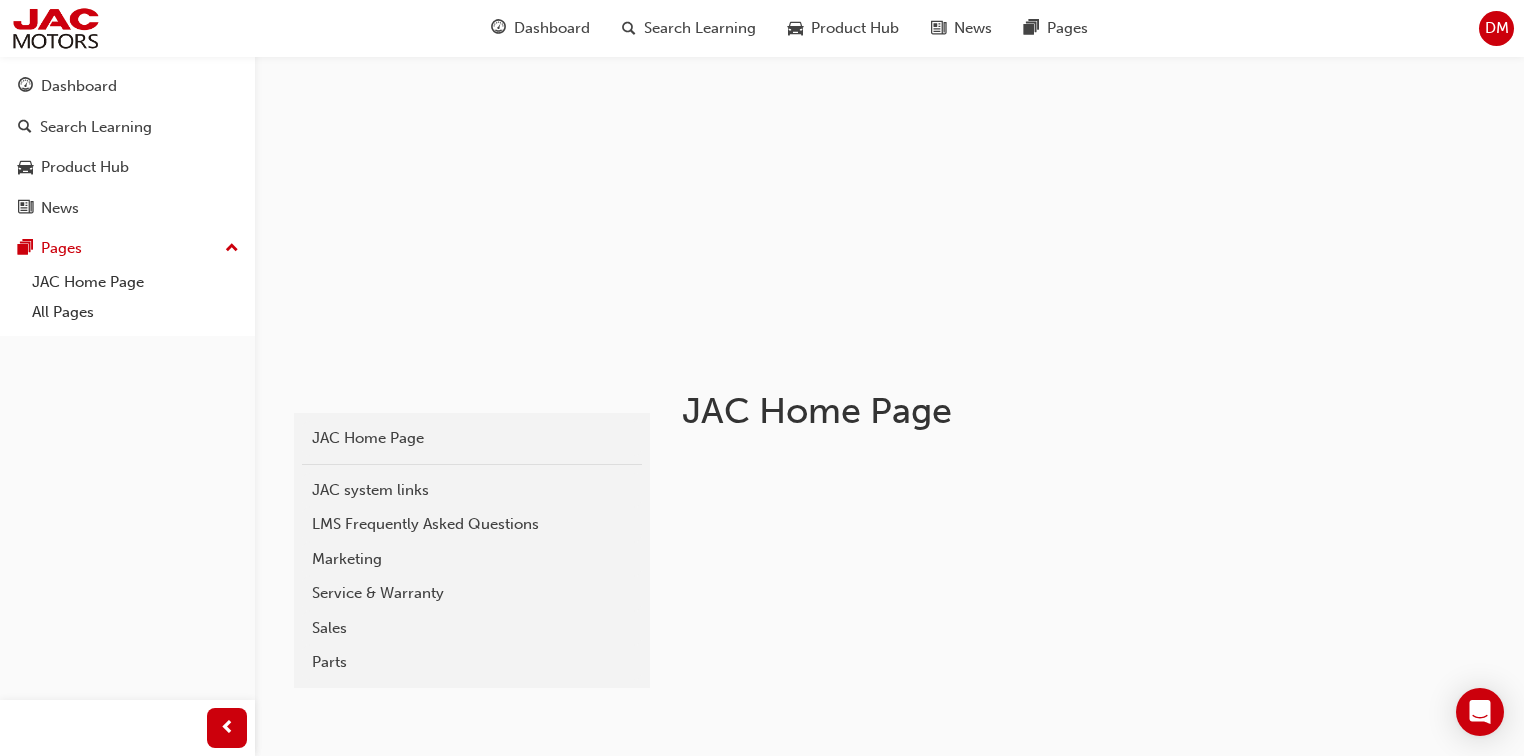 scroll, scrollTop: 320, scrollLeft: 0, axis: vertical 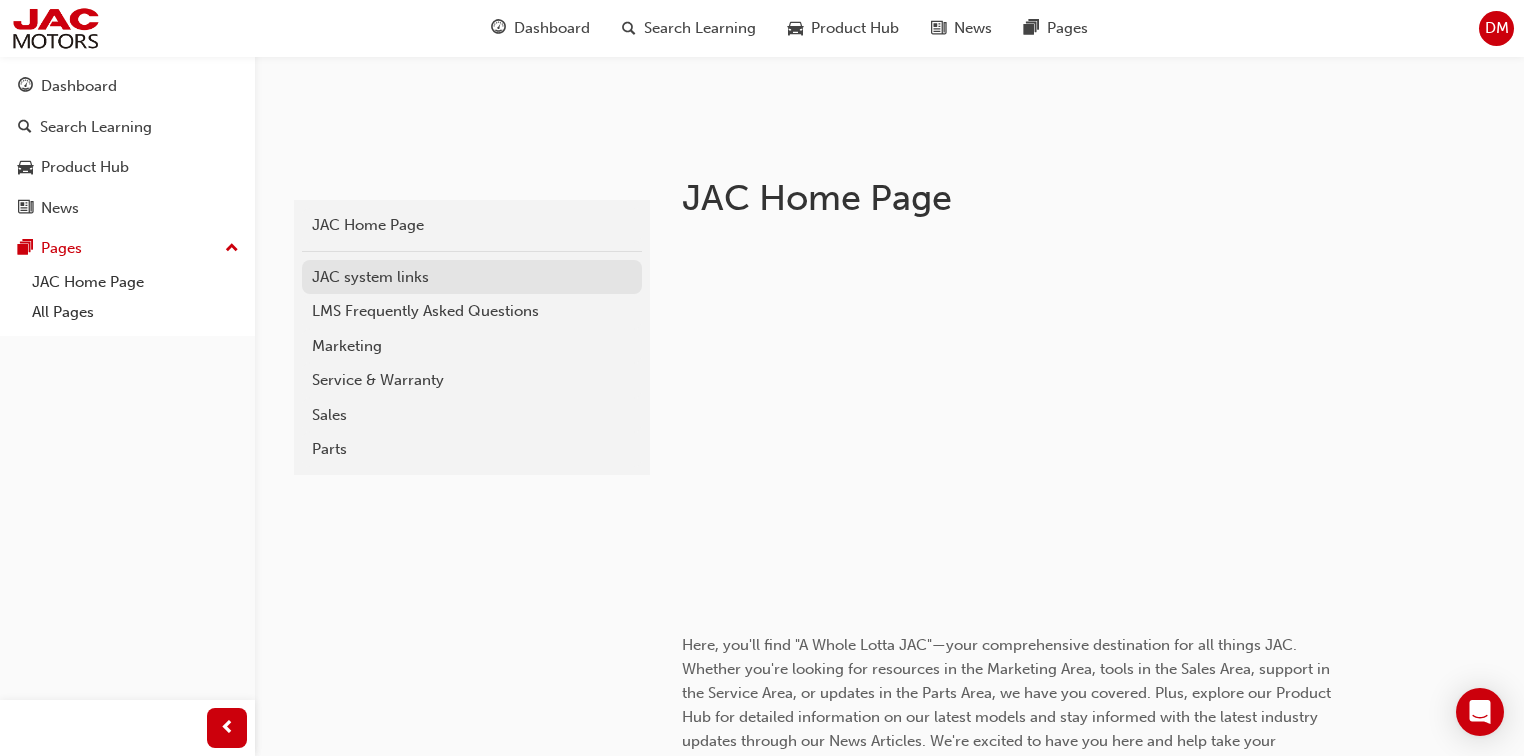 click on "JAC system links" at bounding box center [472, 277] 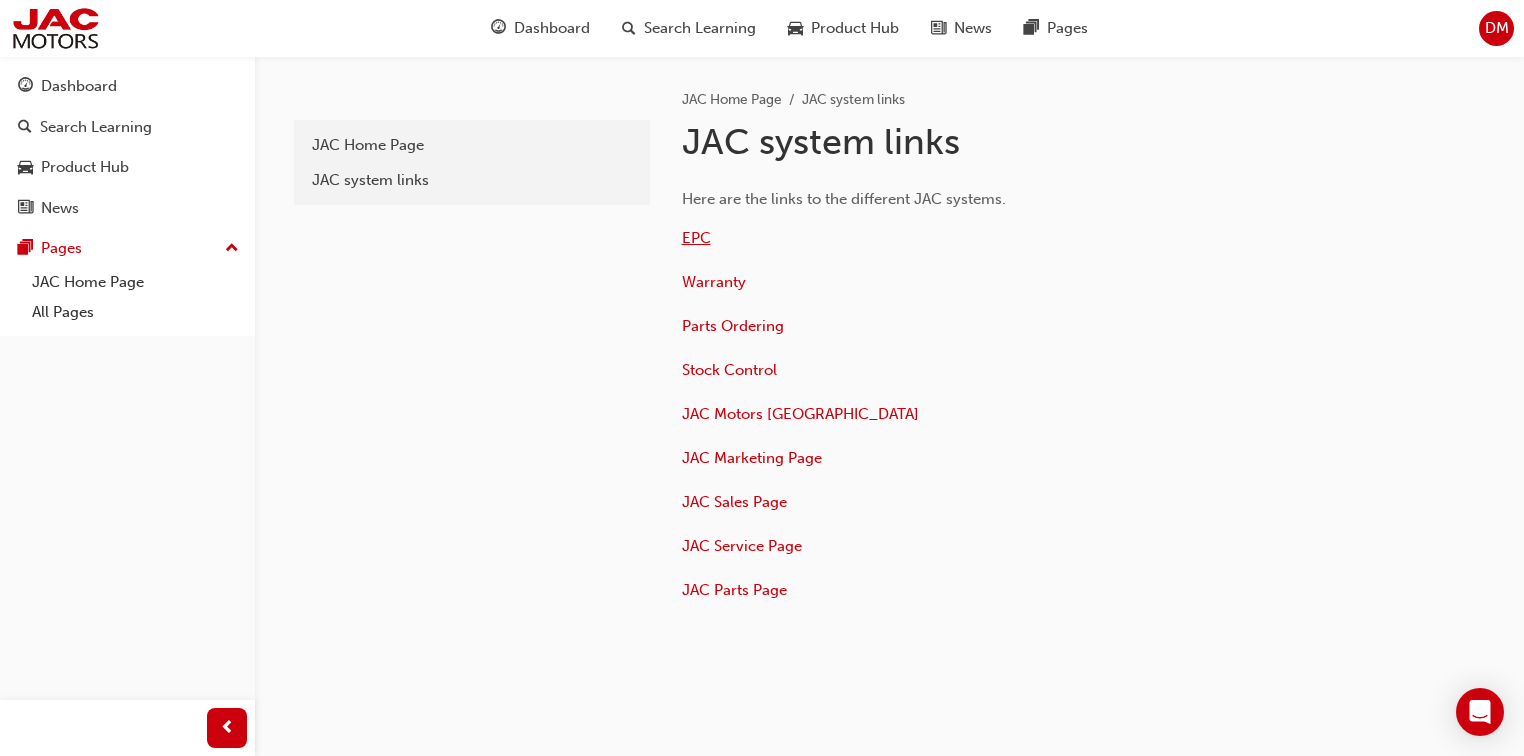 click on "EPC" at bounding box center (696, 238) 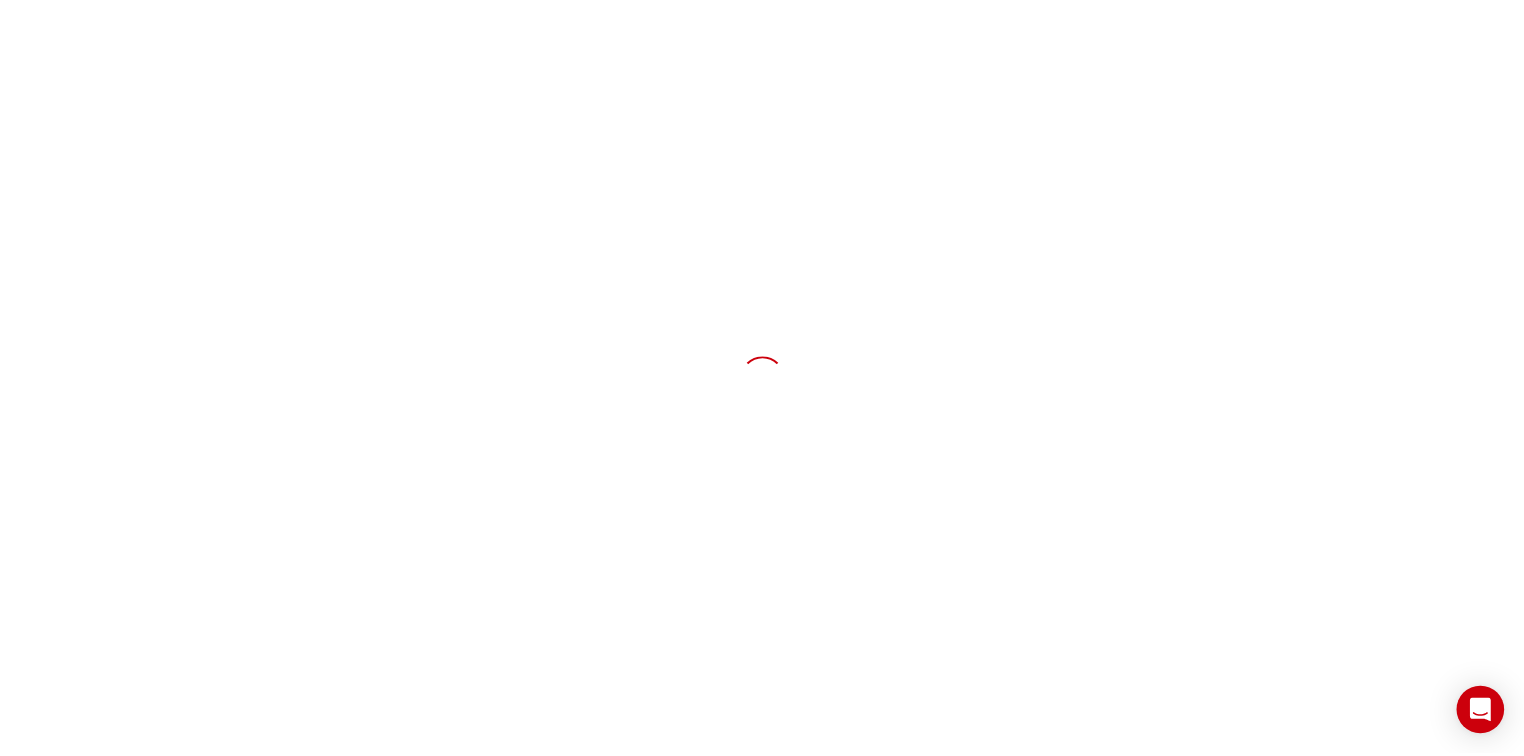 scroll, scrollTop: 0, scrollLeft: 0, axis: both 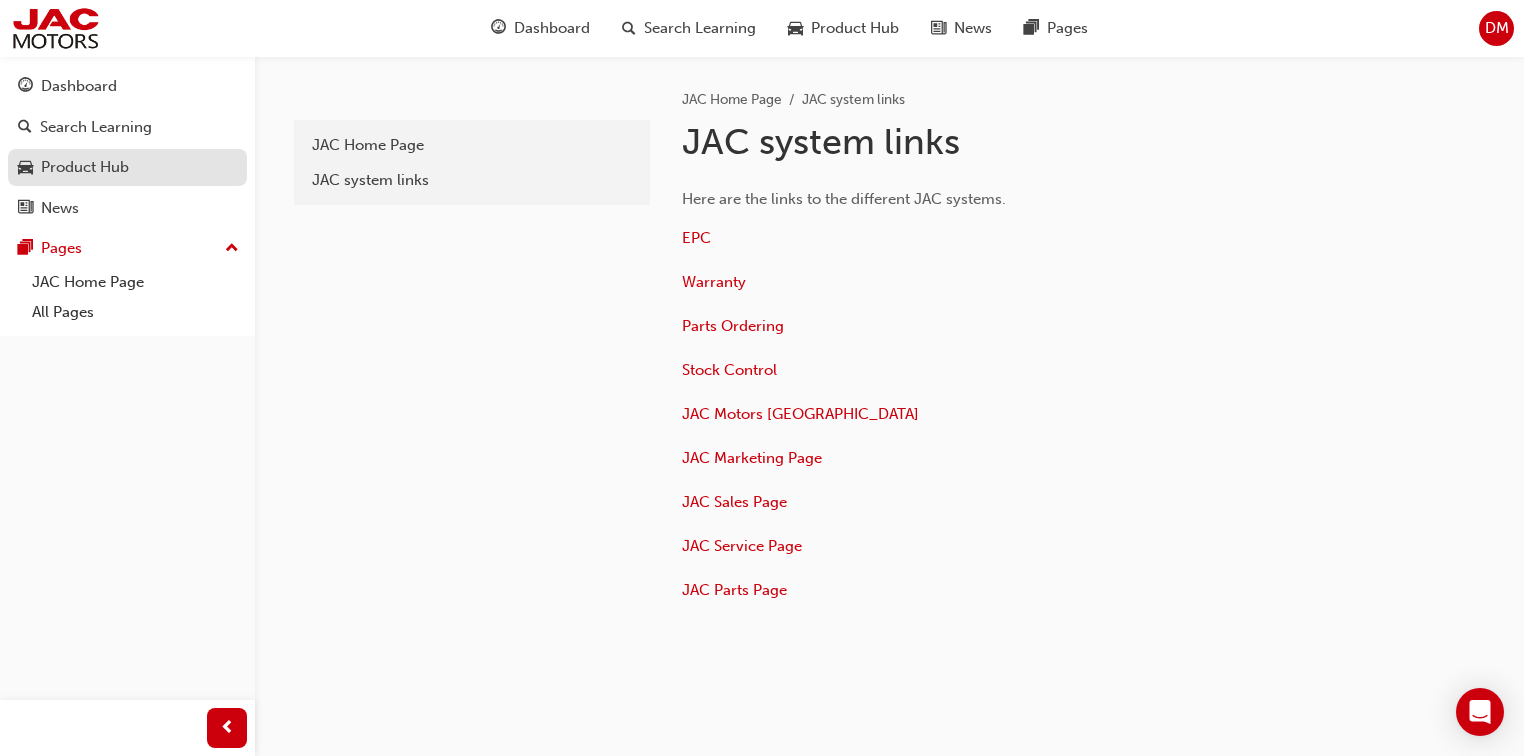 click on "Product Hub" at bounding box center [85, 167] 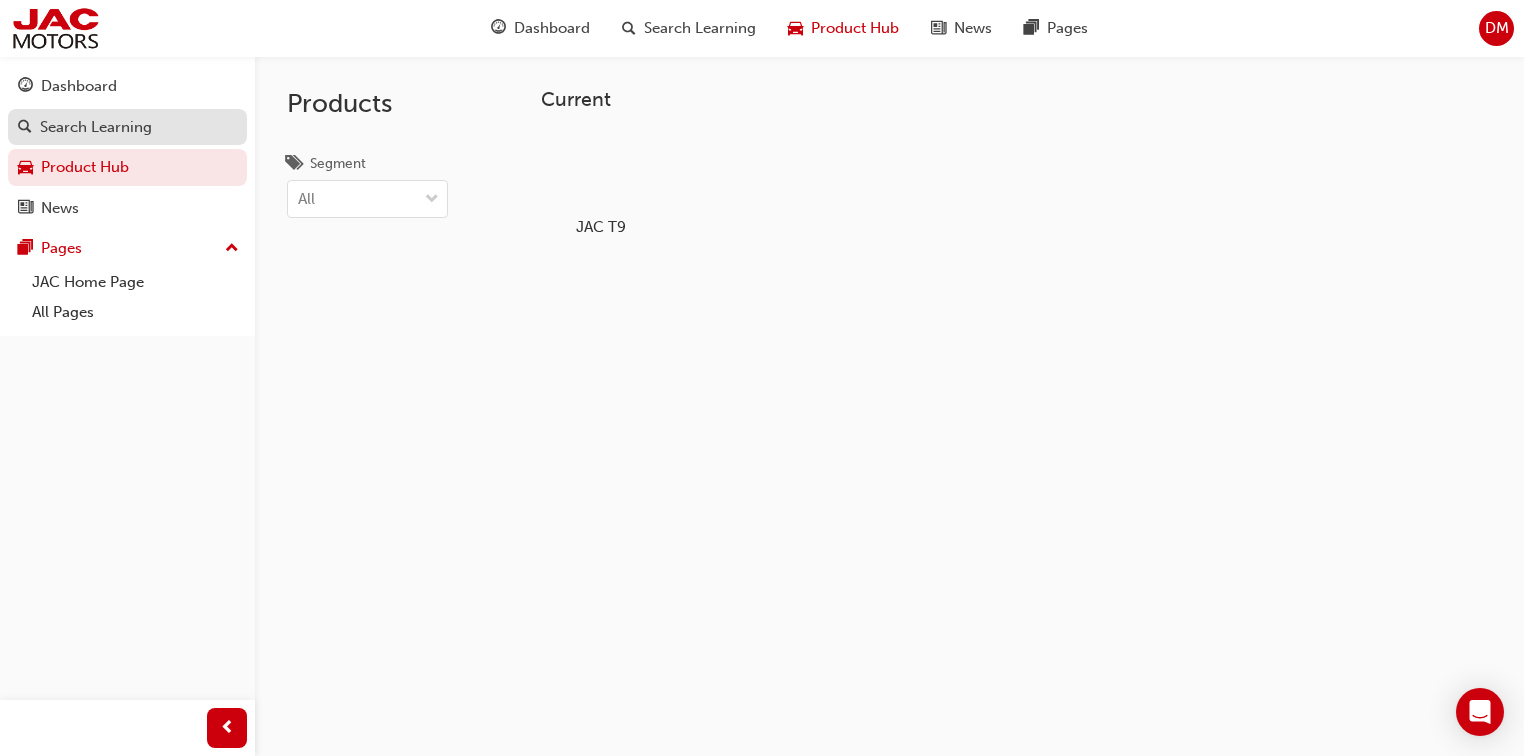 click on "Search Learning" at bounding box center [127, 127] 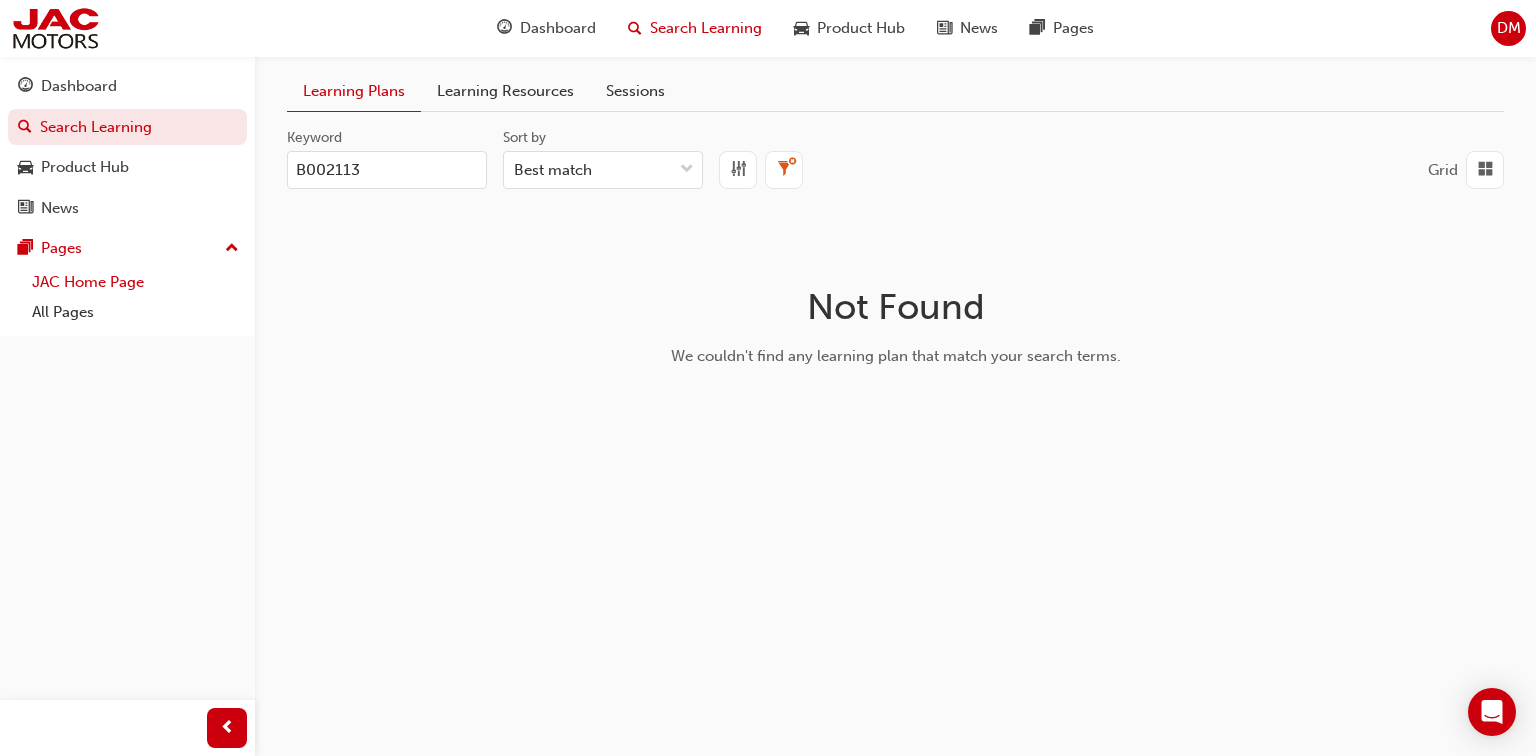 click on "JAC Home Page" at bounding box center [135, 282] 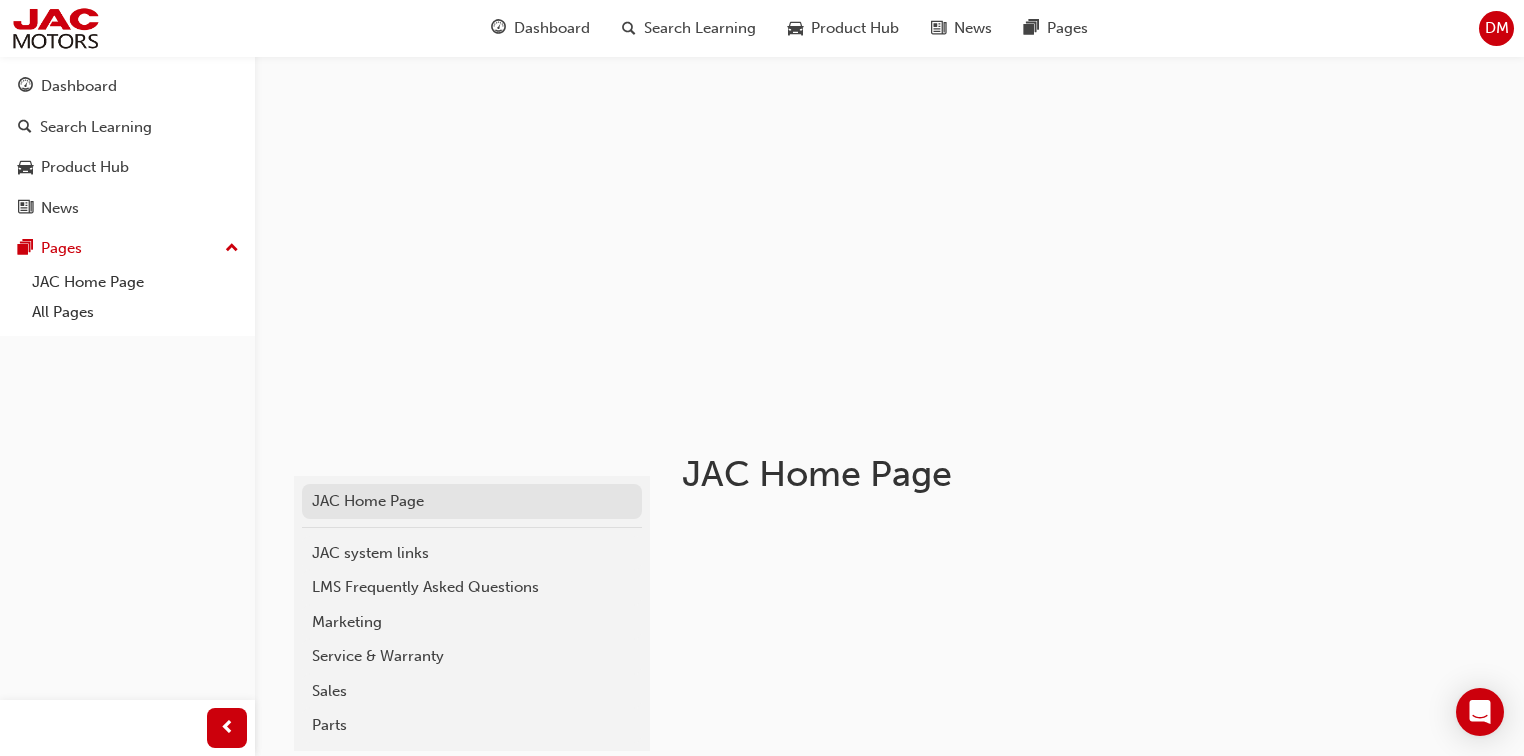 scroll, scrollTop: 160, scrollLeft: 0, axis: vertical 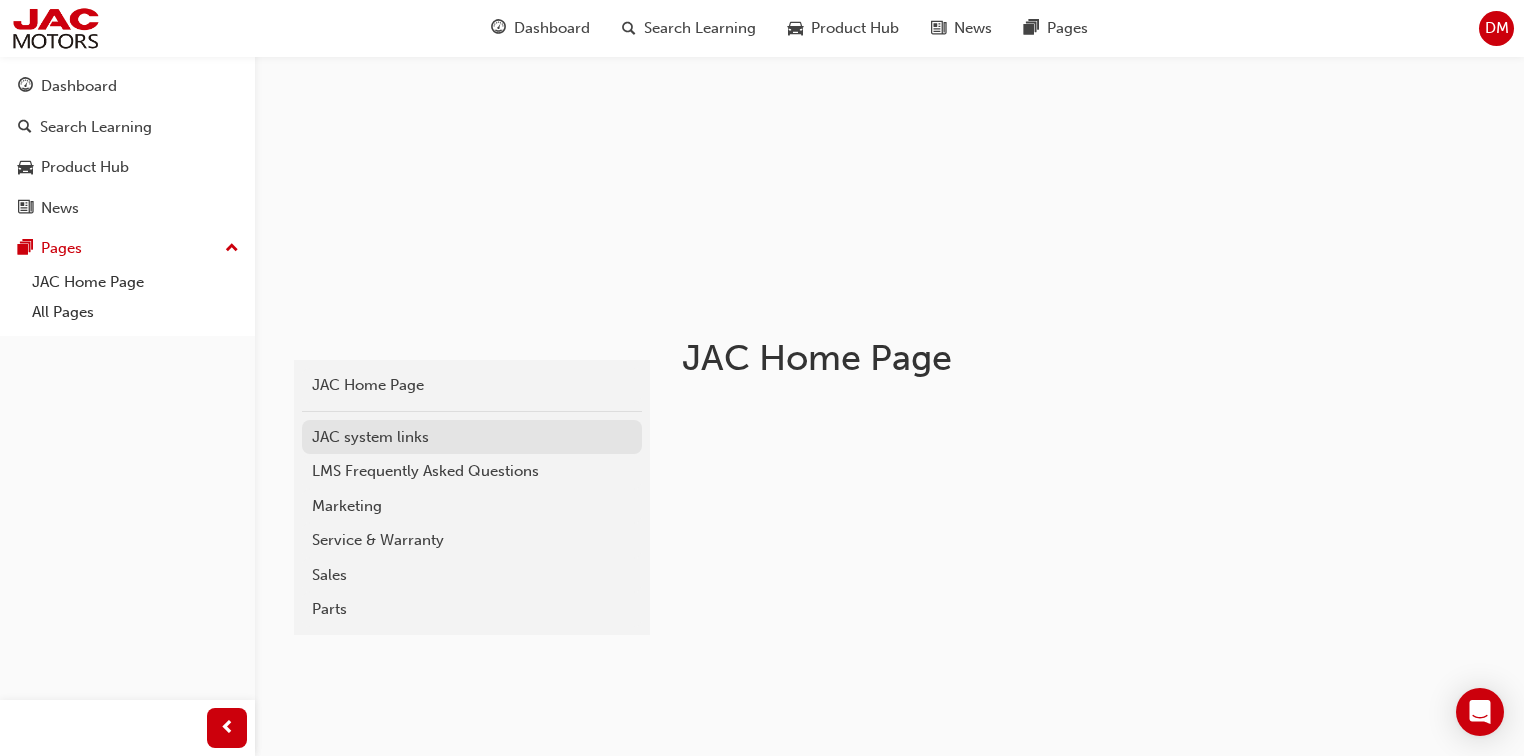 click on "JAC system links" at bounding box center [472, 437] 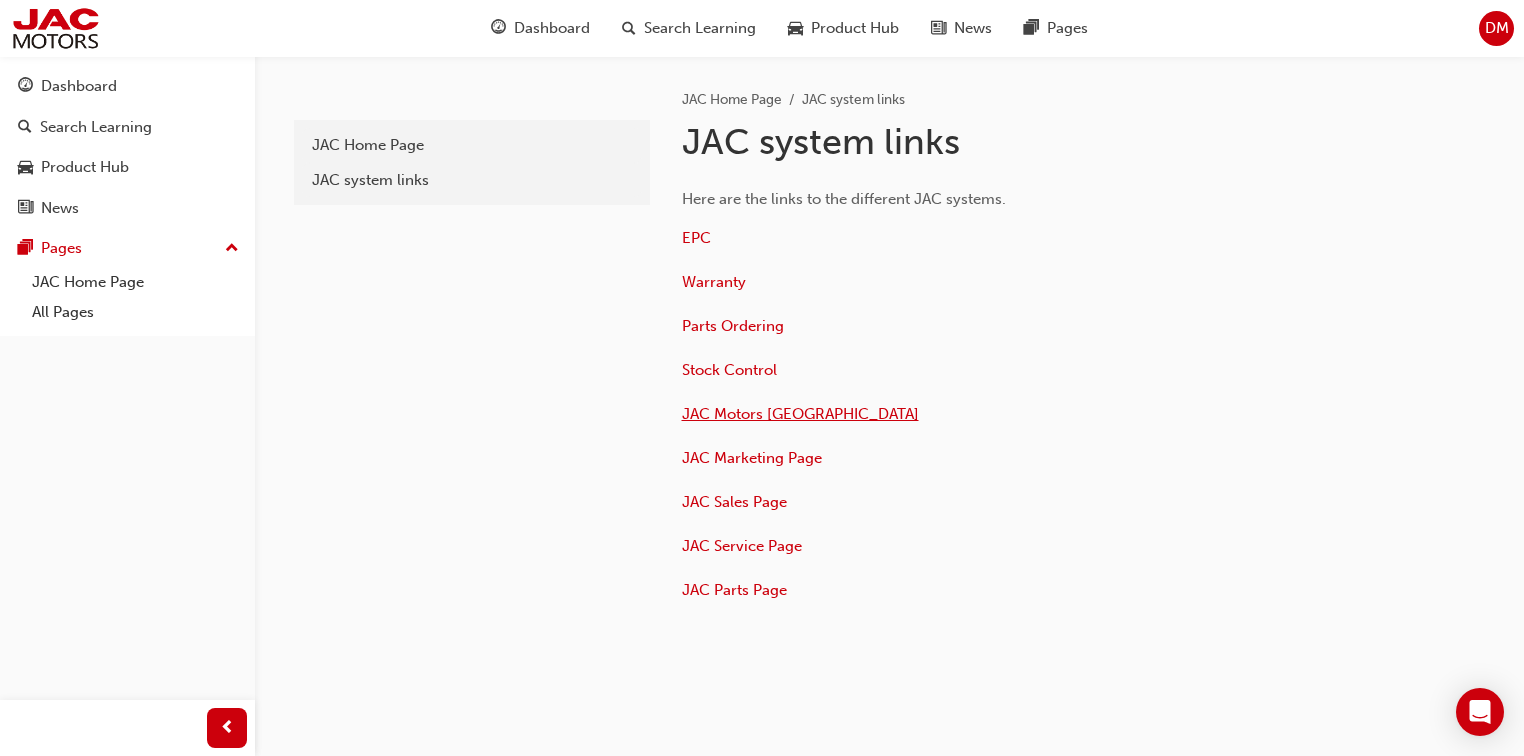 click on "JAC Motors Australia" at bounding box center [800, 414] 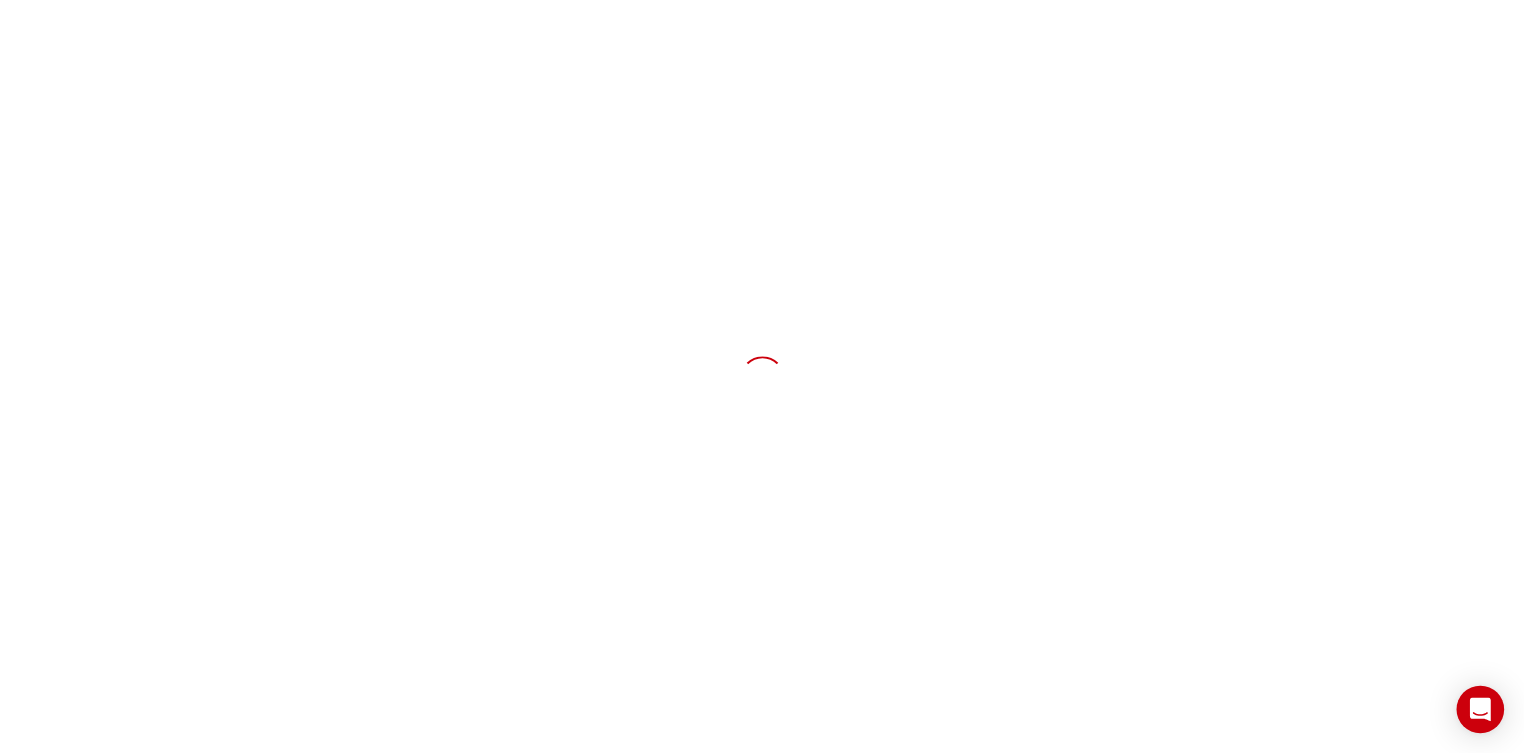 scroll, scrollTop: 0, scrollLeft: 0, axis: both 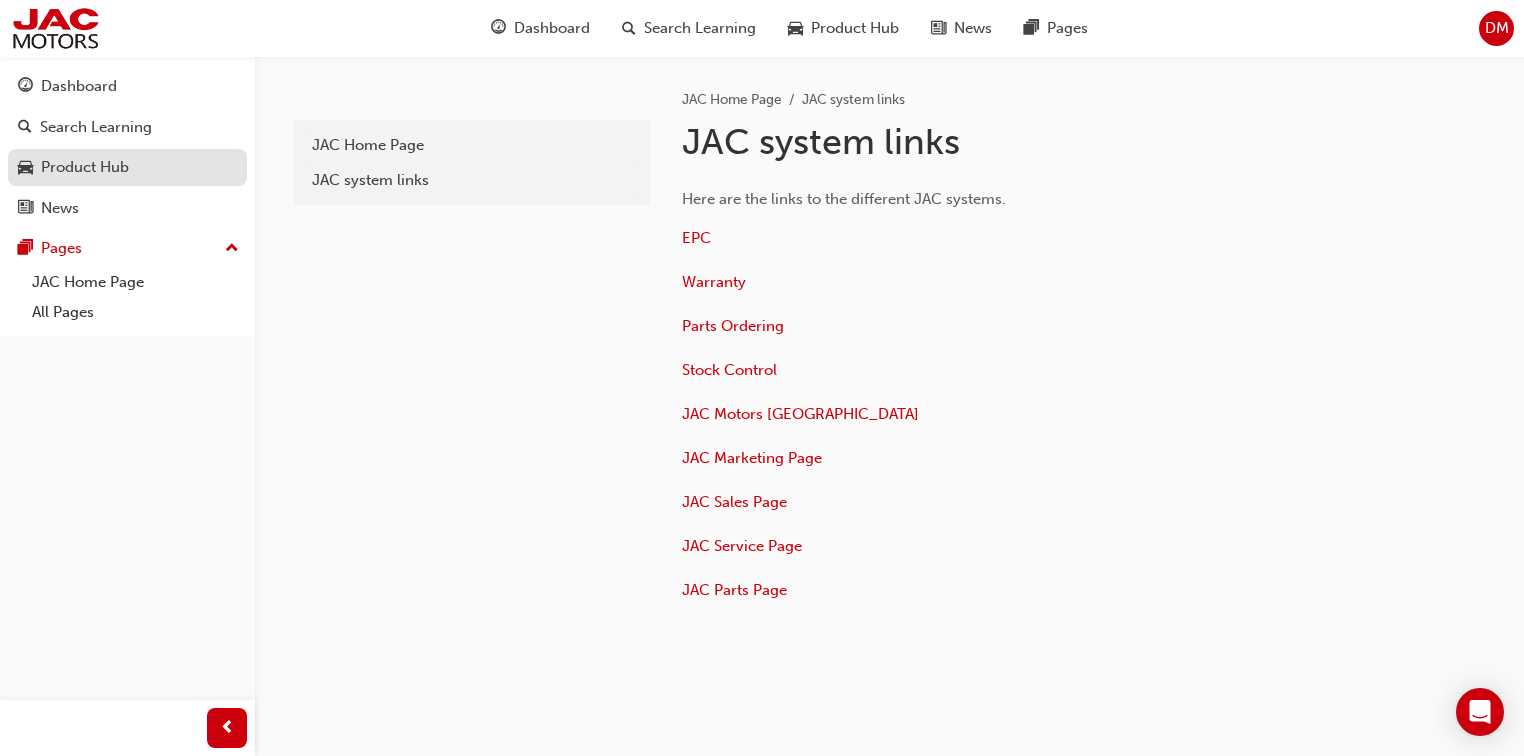 click on "Product Hub" at bounding box center [85, 167] 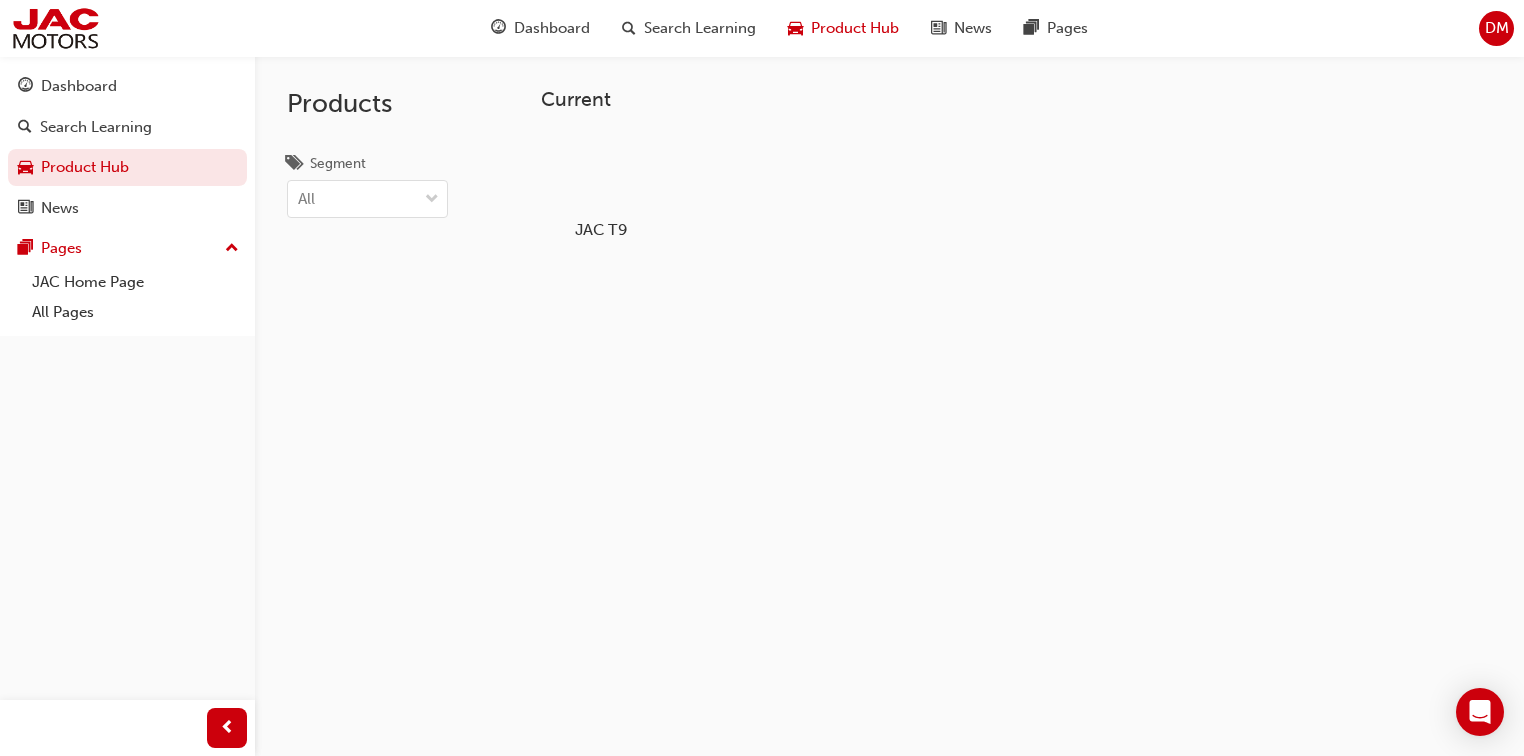 click on "JAC T9" at bounding box center (600, 229) 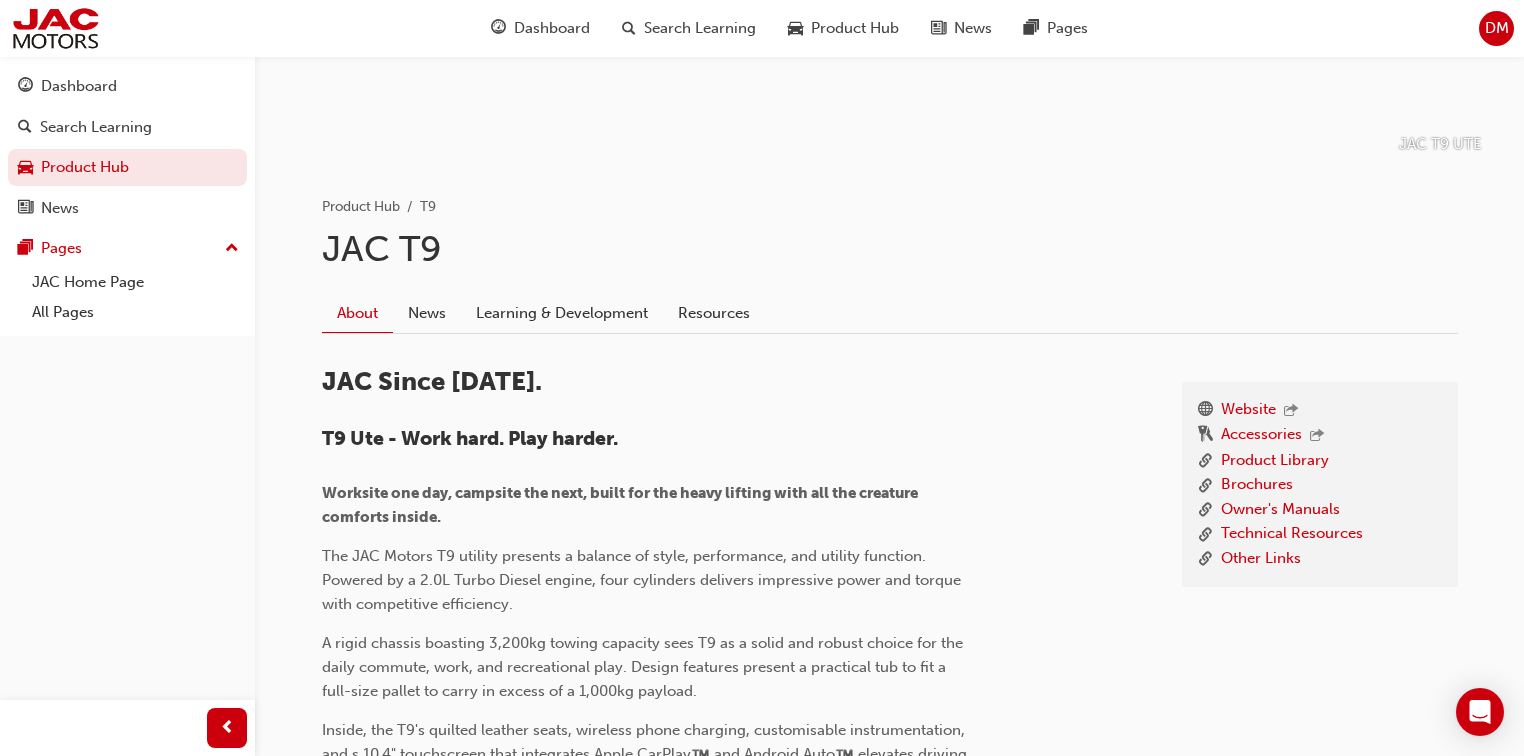 scroll, scrollTop: 400, scrollLeft: 0, axis: vertical 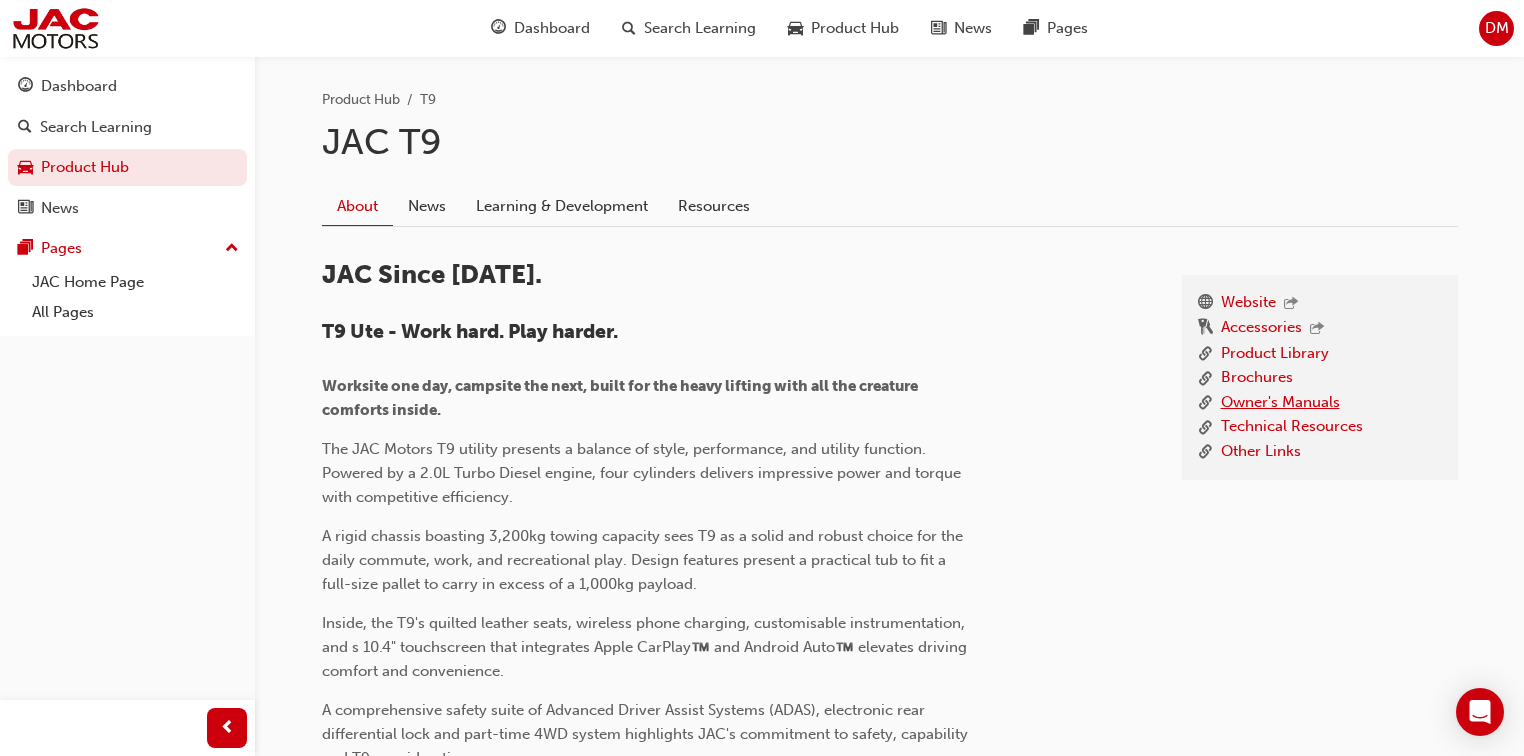 click on "Owner's Manuals" at bounding box center (1280, 403) 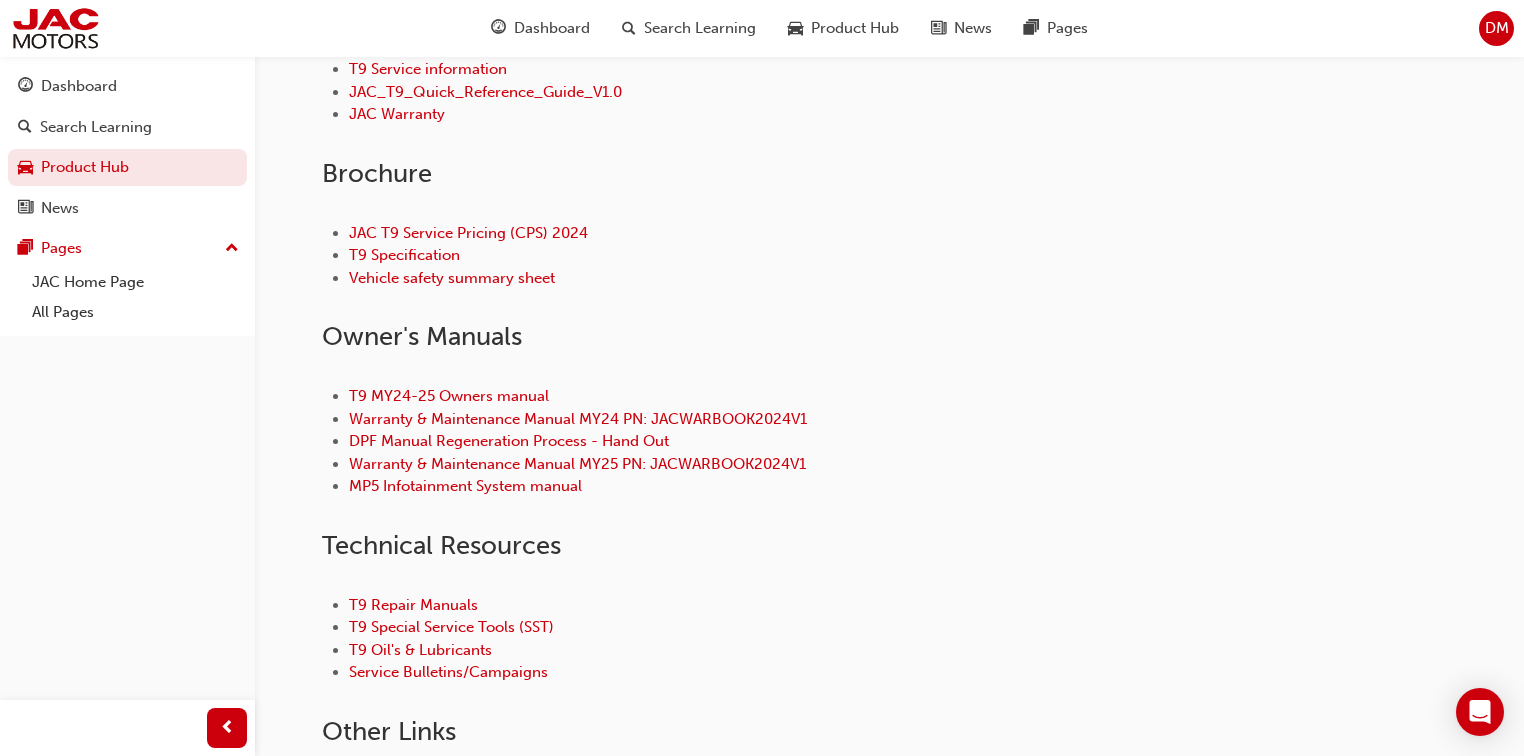 scroll, scrollTop: 720, scrollLeft: 0, axis: vertical 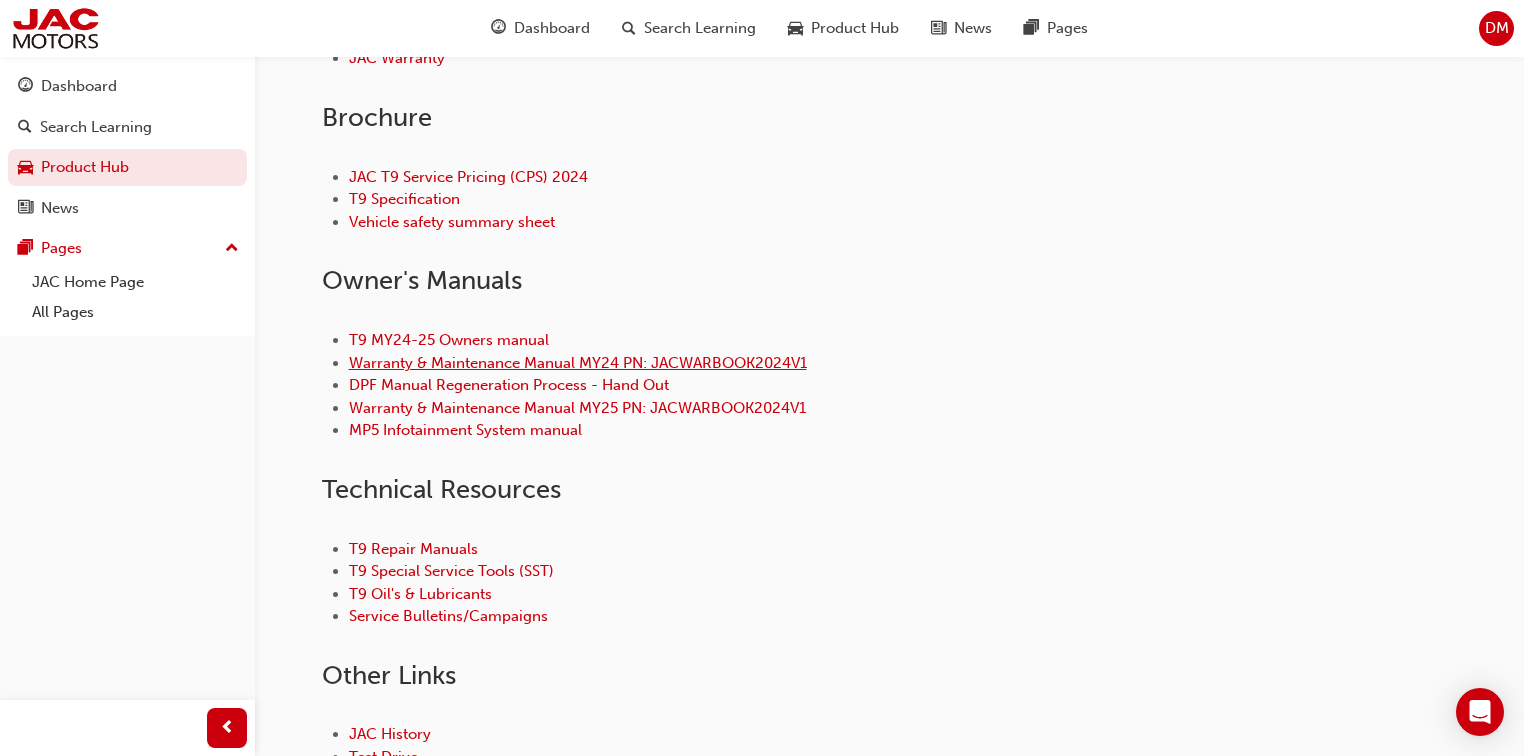 click on "Warranty & Maintenance Manual MY24 PN: JACWARBOOK2024V1" at bounding box center (578, 363) 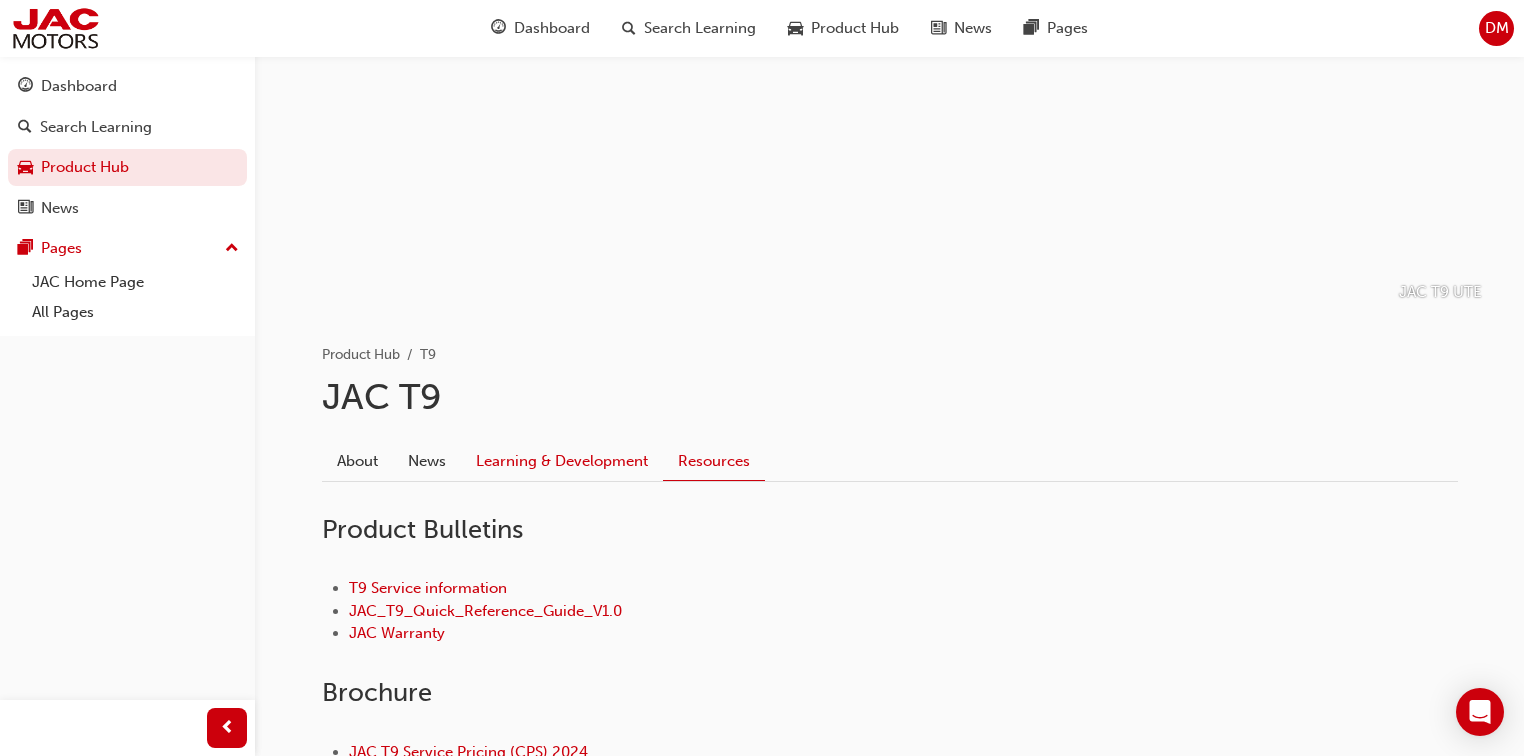 scroll, scrollTop: 160, scrollLeft: 0, axis: vertical 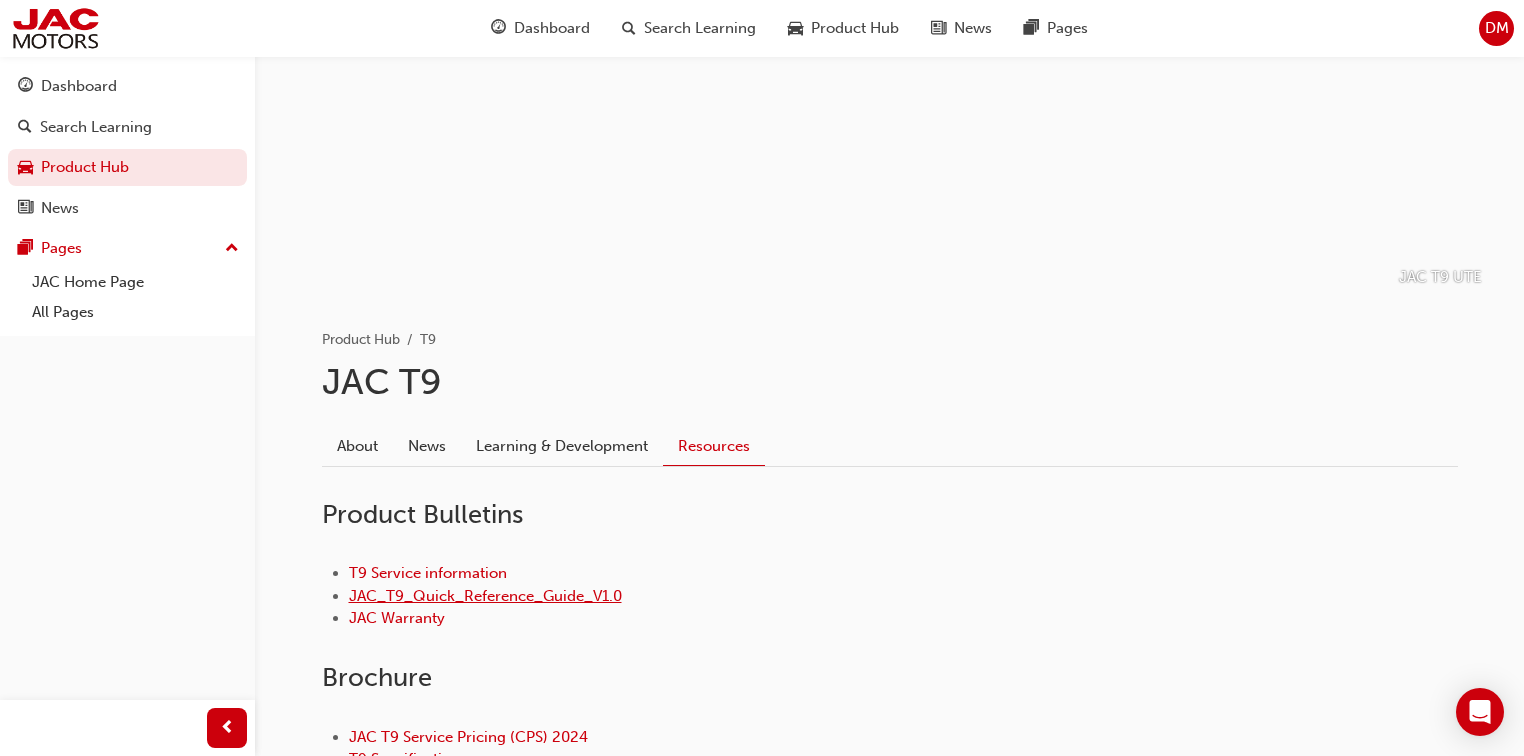 click on "JAC_T9_Quick_Reference_Guide_V1.0" at bounding box center (485, 596) 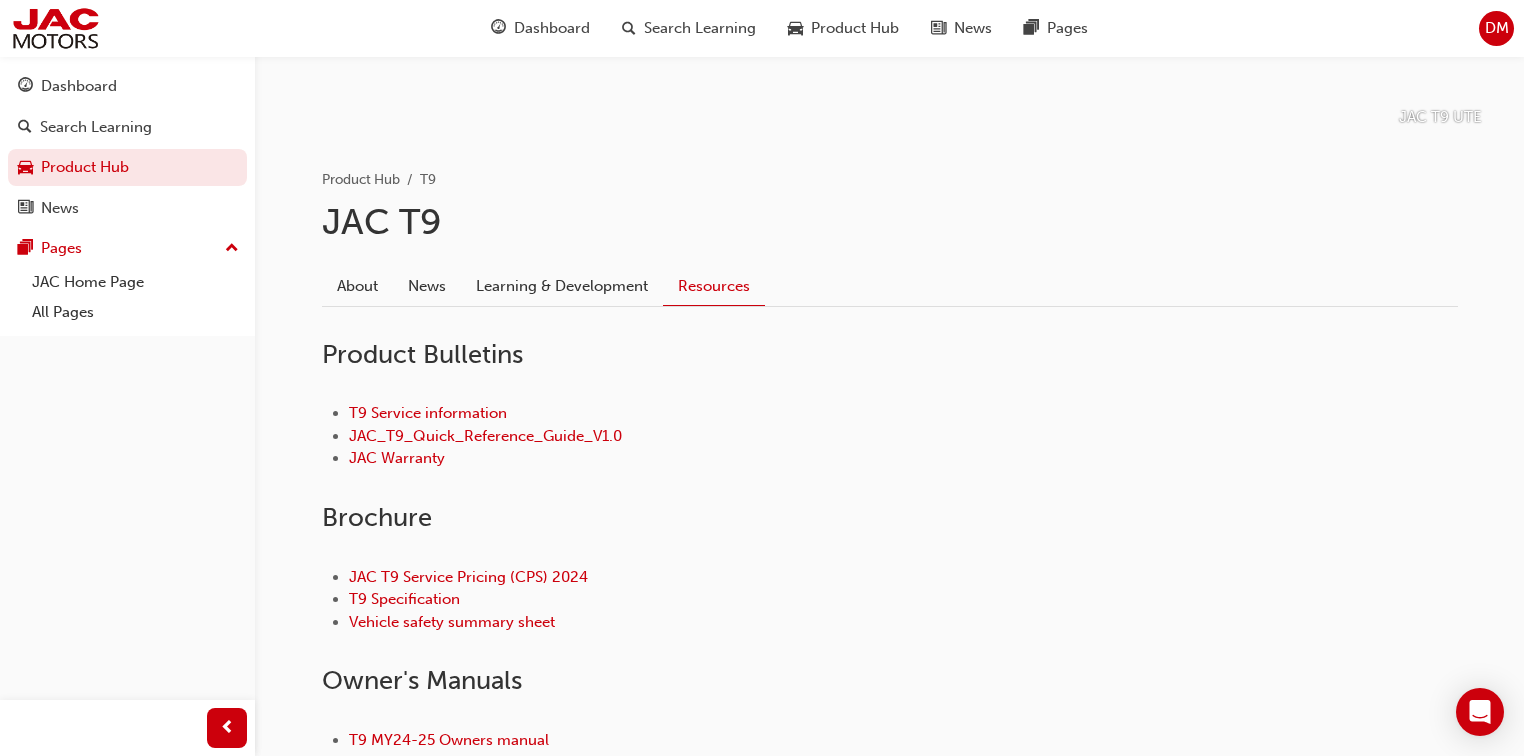 scroll, scrollTop: 480, scrollLeft: 0, axis: vertical 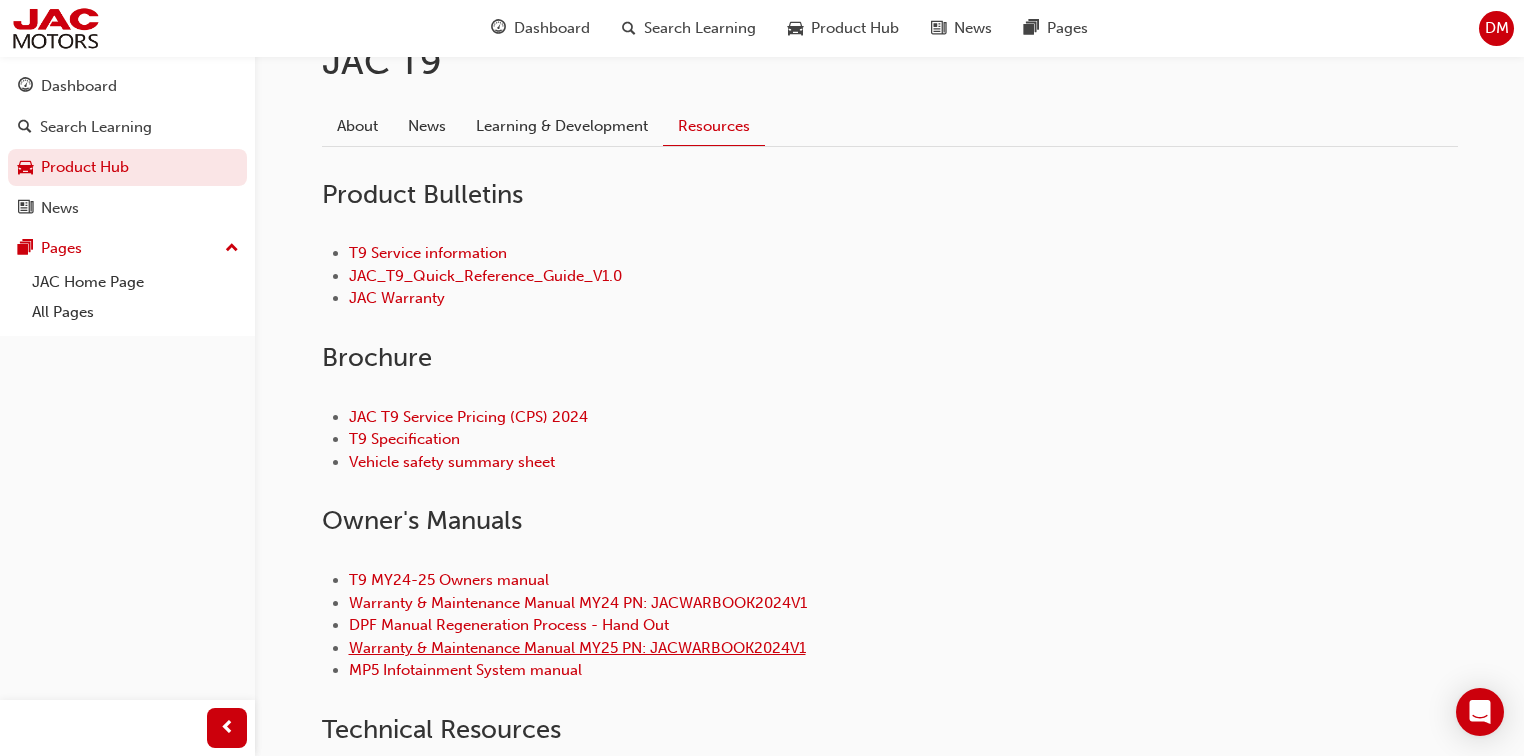 click on "Warranty & Maintenance Manual MY25 PN: JACWARBOOK2024V1" at bounding box center [577, 648] 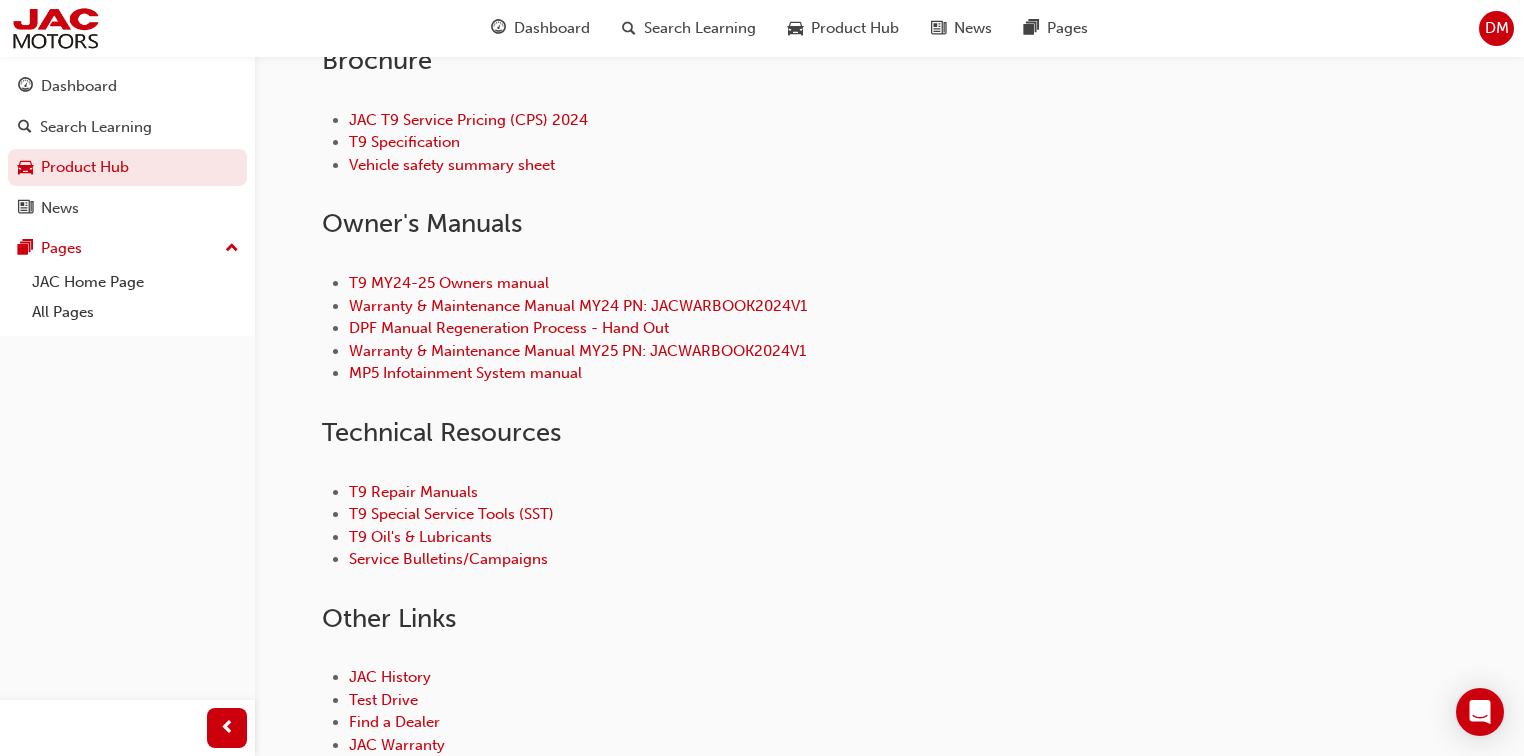 scroll, scrollTop: 800, scrollLeft: 0, axis: vertical 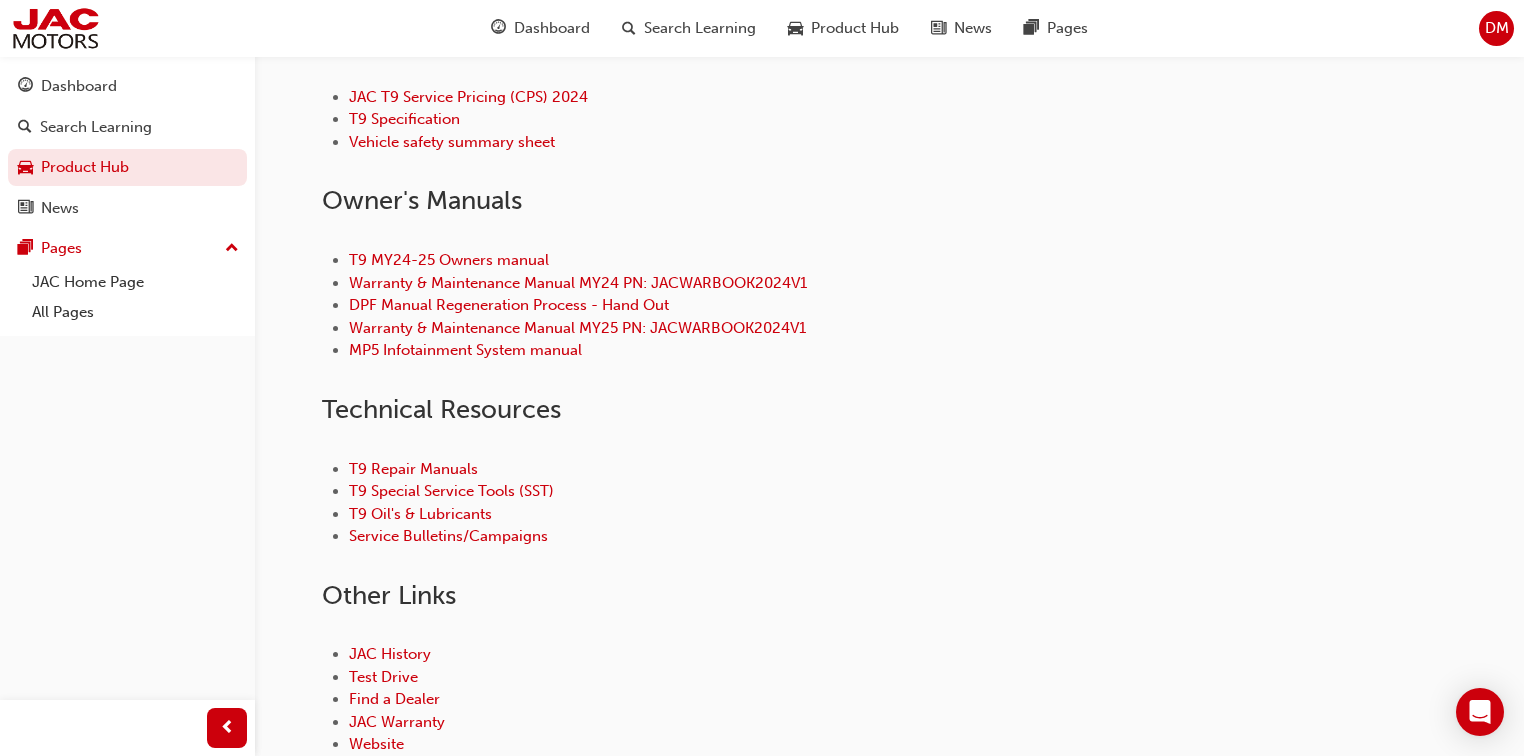click on "T9 Repair Manuals" at bounding box center (903, 469) 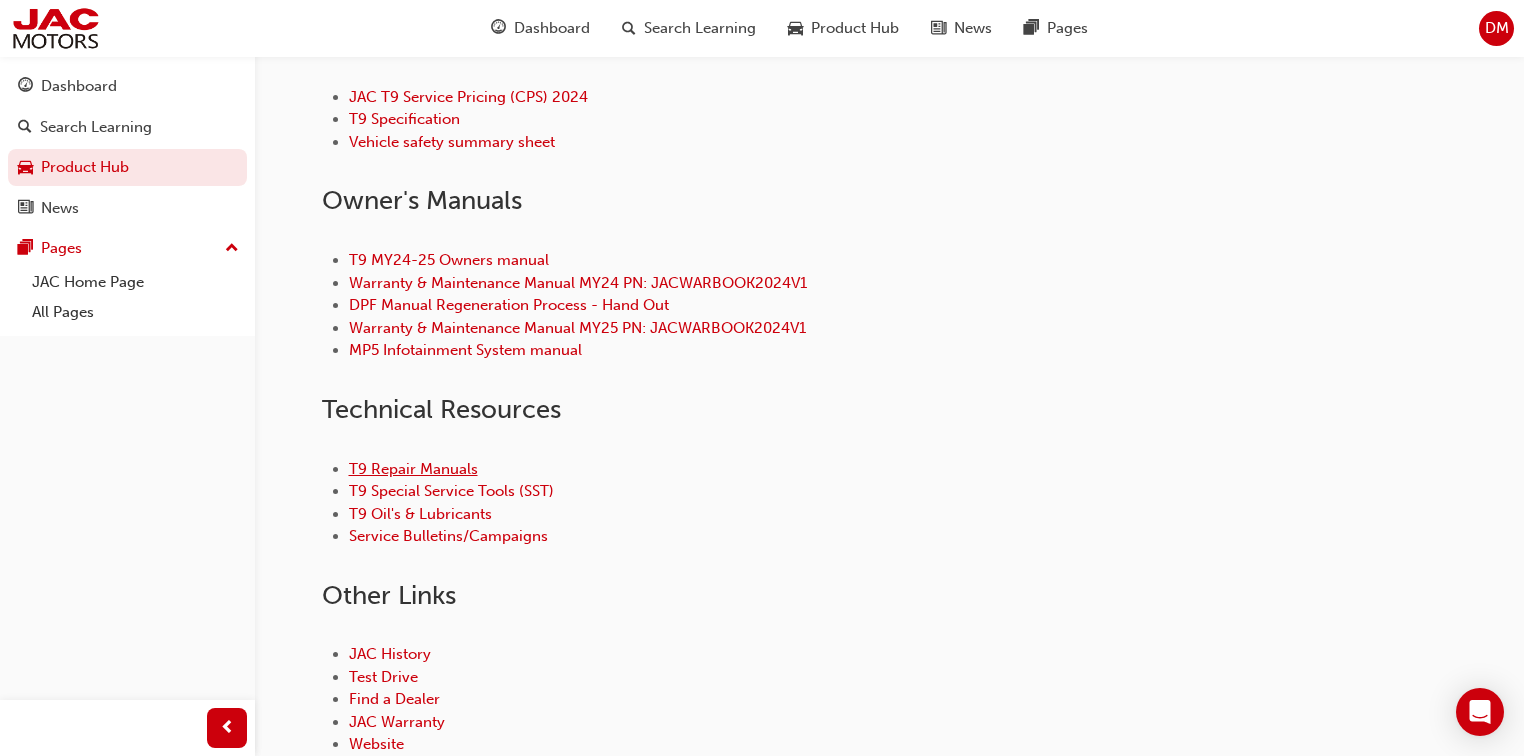 click on "T9 Repair Manuals" at bounding box center (413, 469) 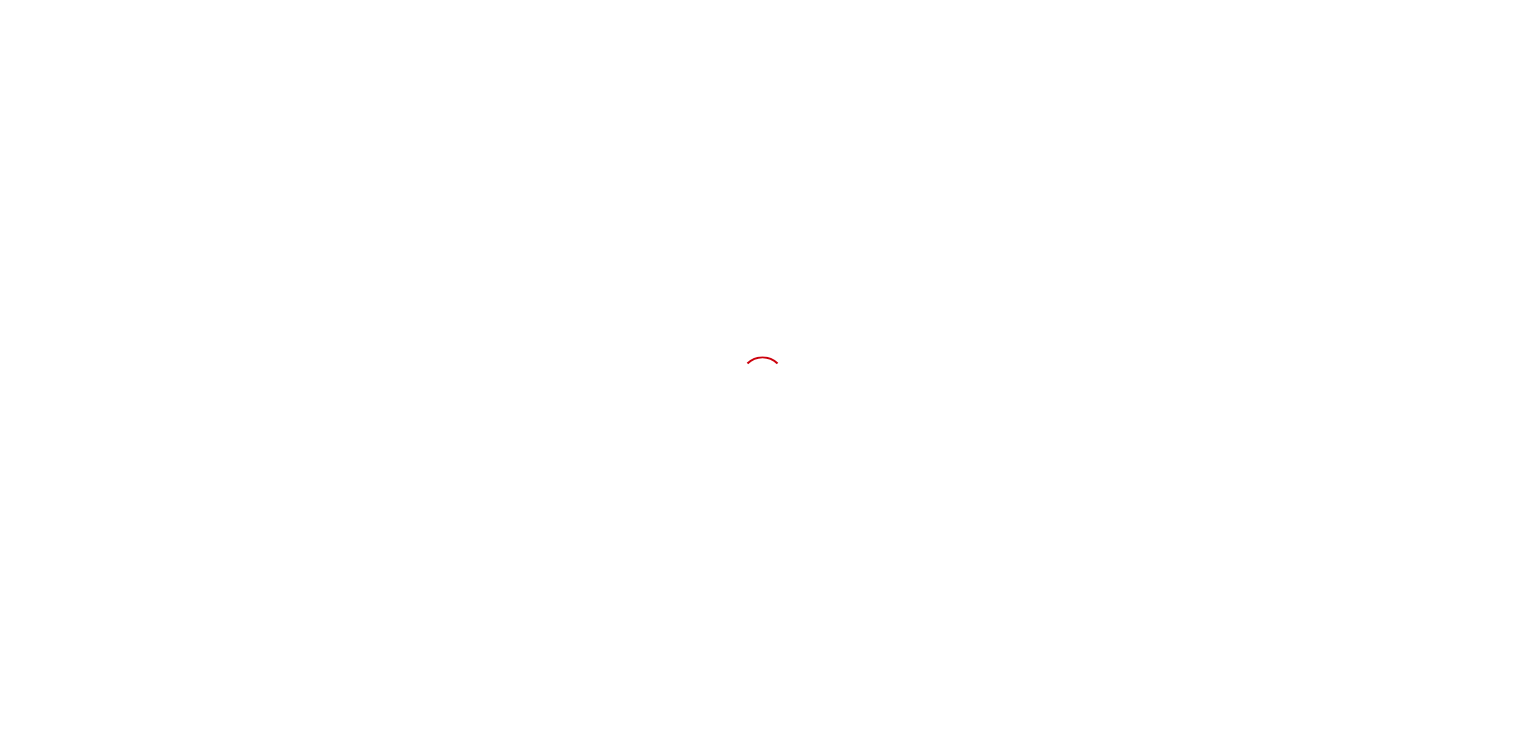 scroll, scrollTop: 0, scrollLeft: 0, axis: both 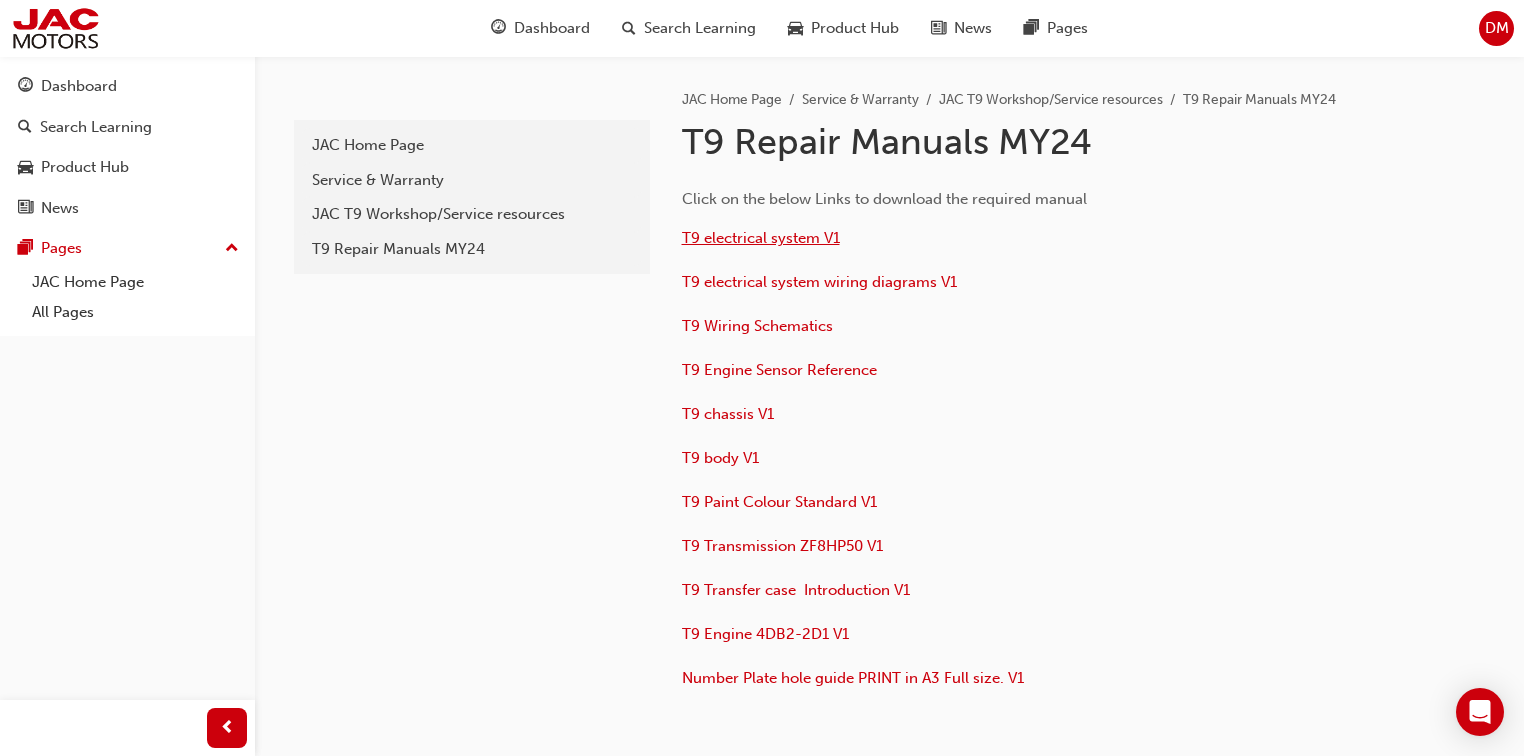 click on "T9 electrical system V1" at bounding box center (761, 238) 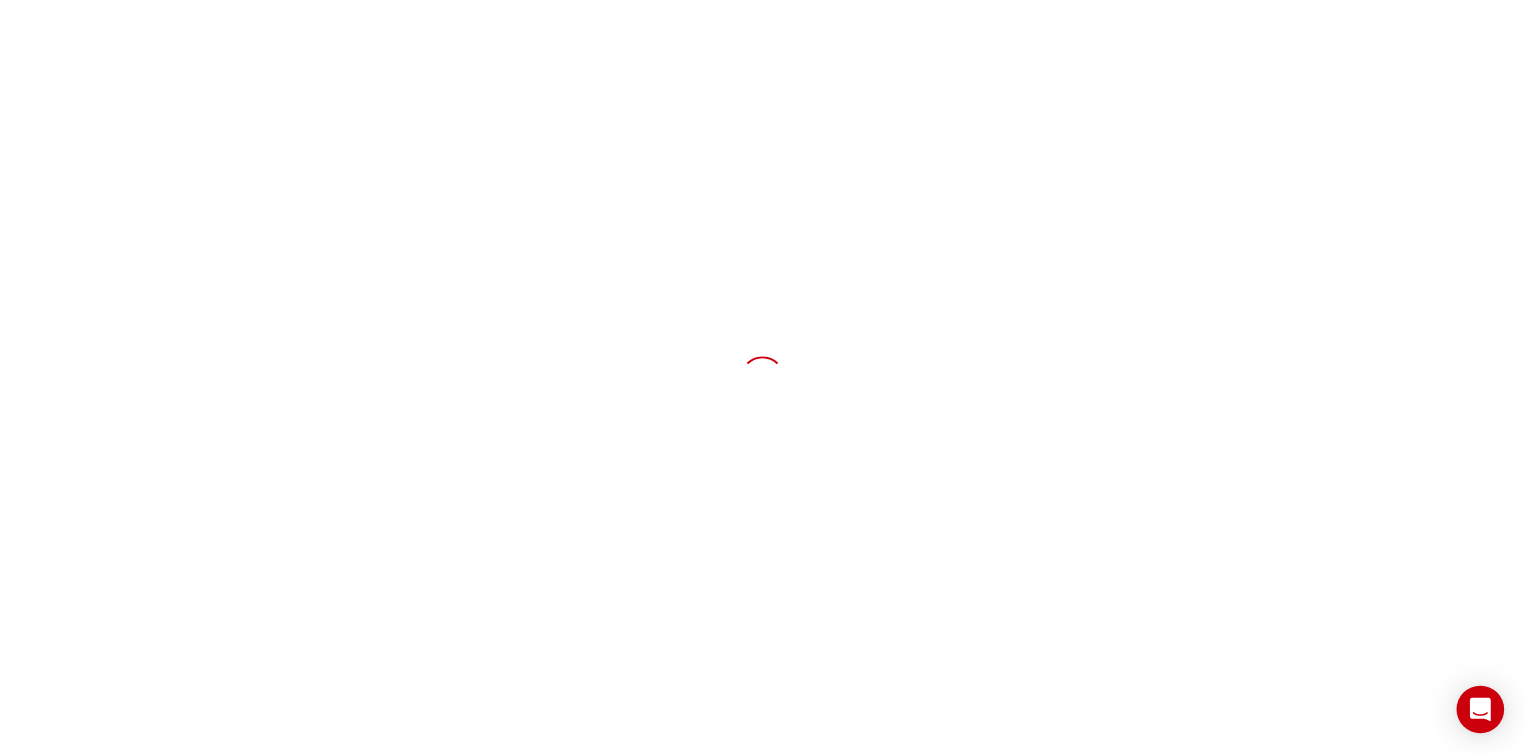 scroll, scrollTop: 0, scrollLeft: 0, axis: both 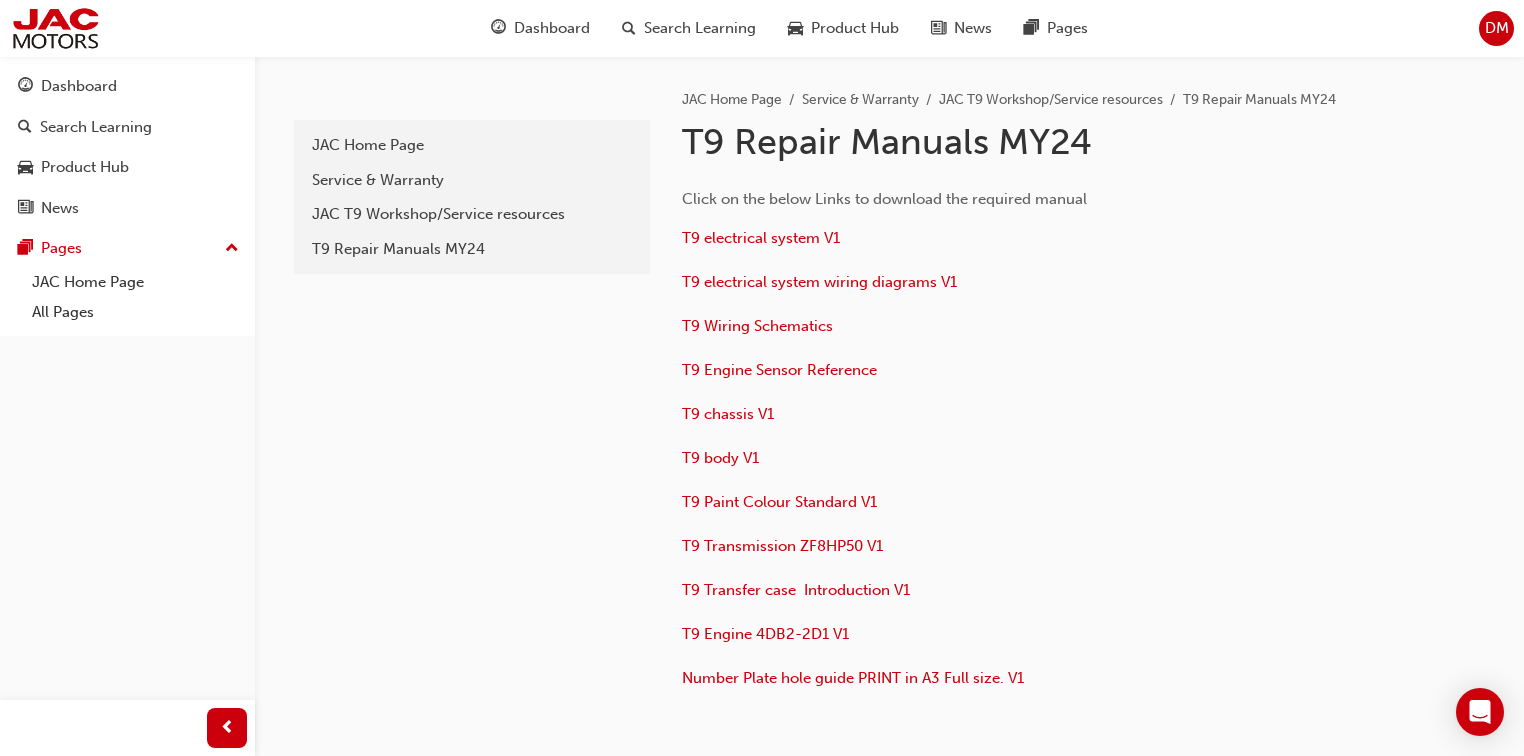click on "Dashboard Search Learning Product Hub News Pages" at bounding box center (127, 147) 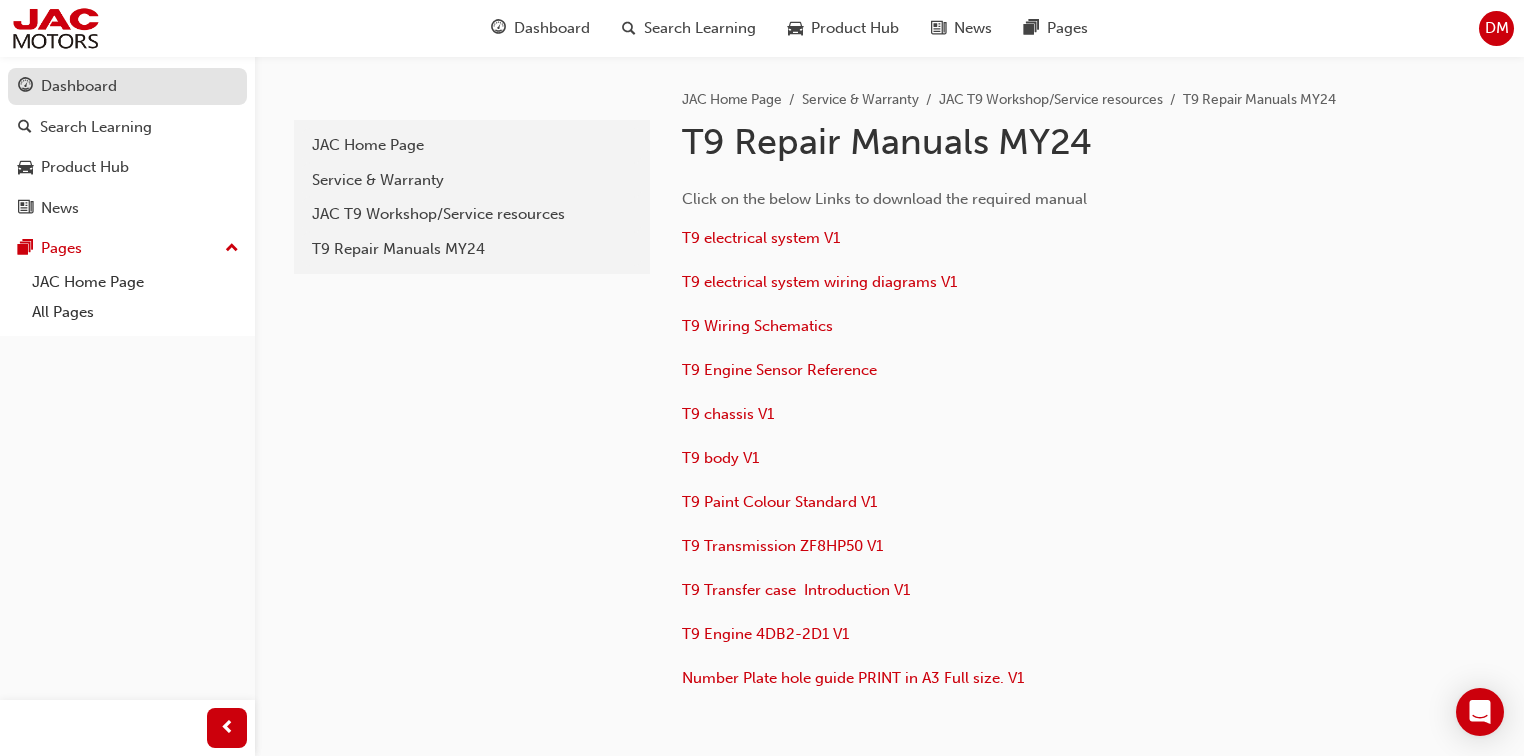 click on "Dashboard" at bounding box center [79, 86] 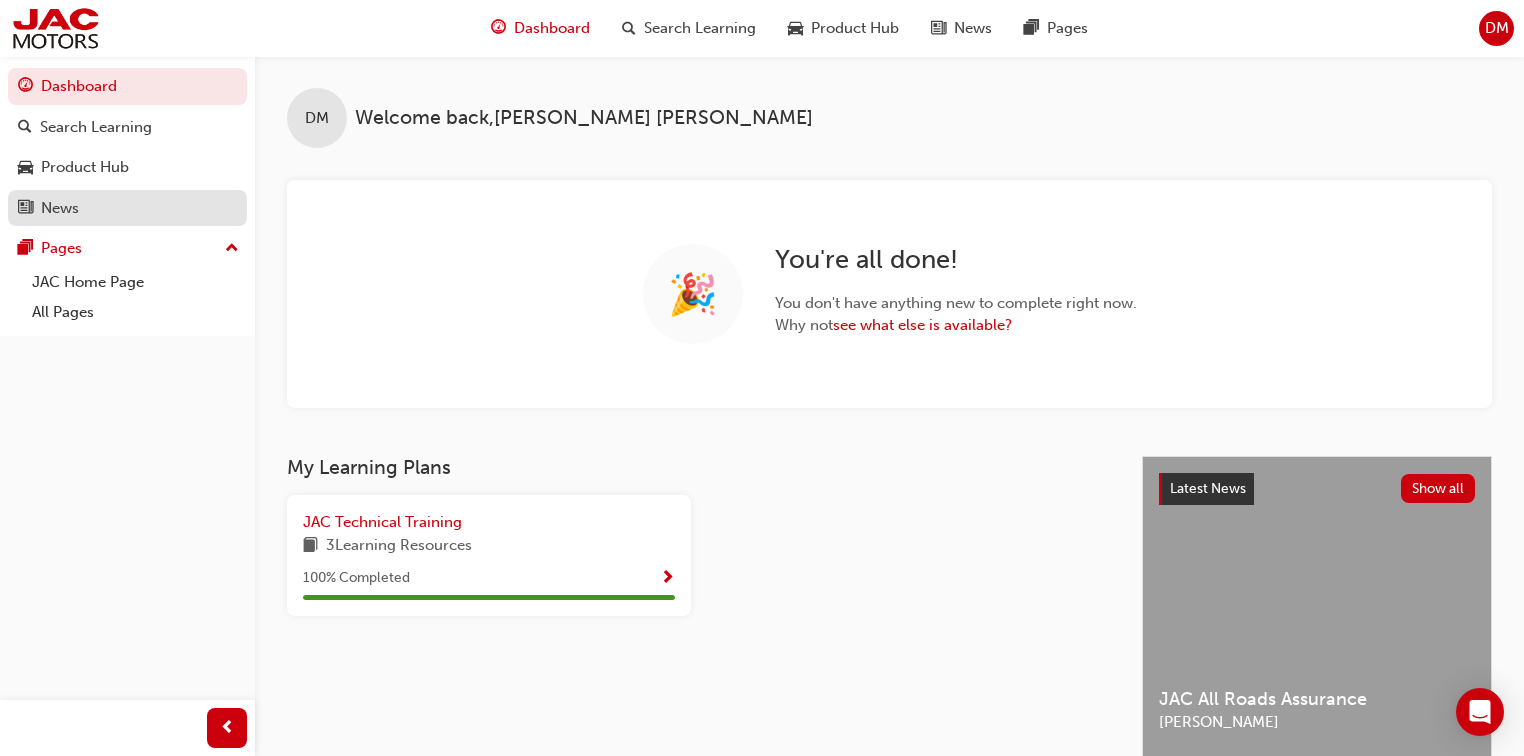 click on "News" at bounding box center (127, 208) 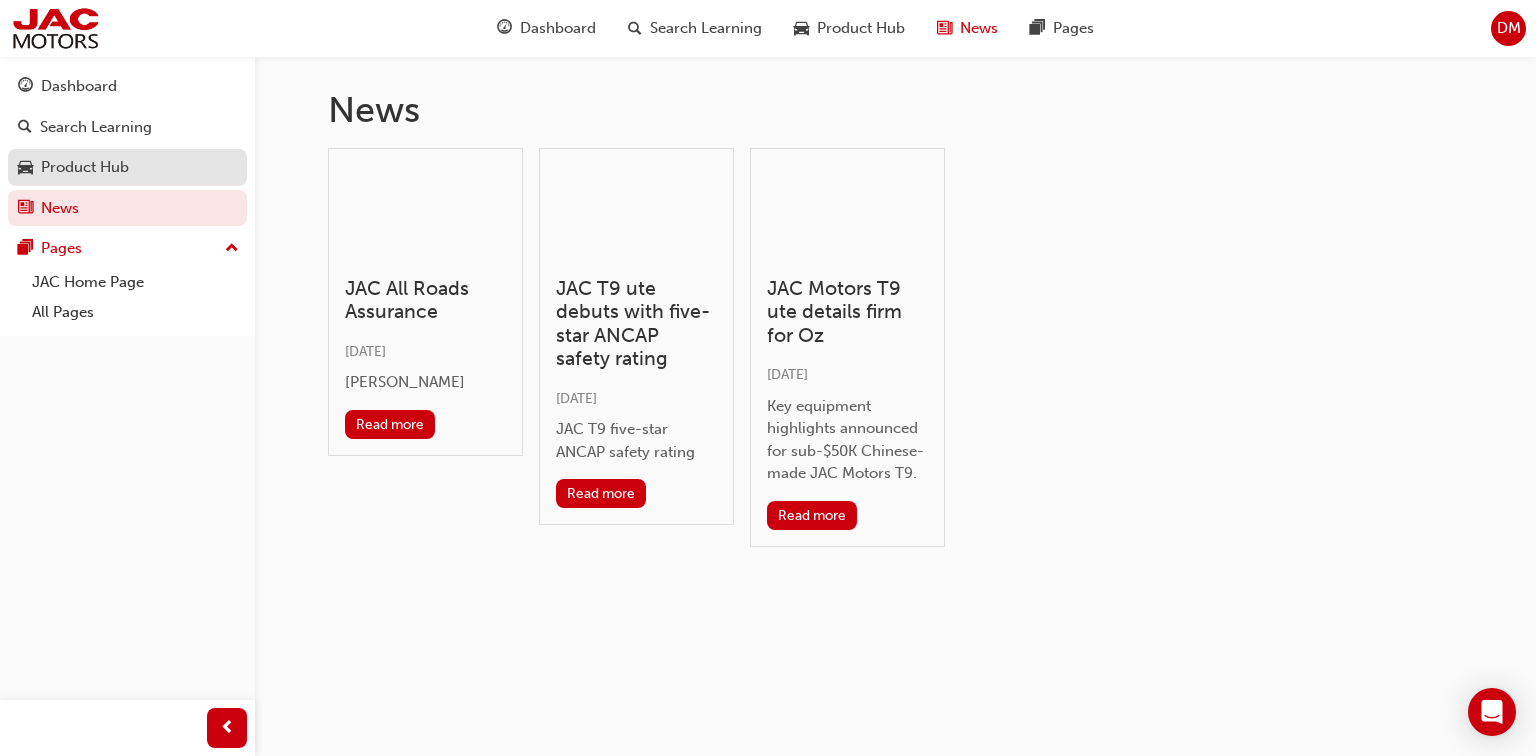 click on "Product Hub" at bounding box center (85, 167) 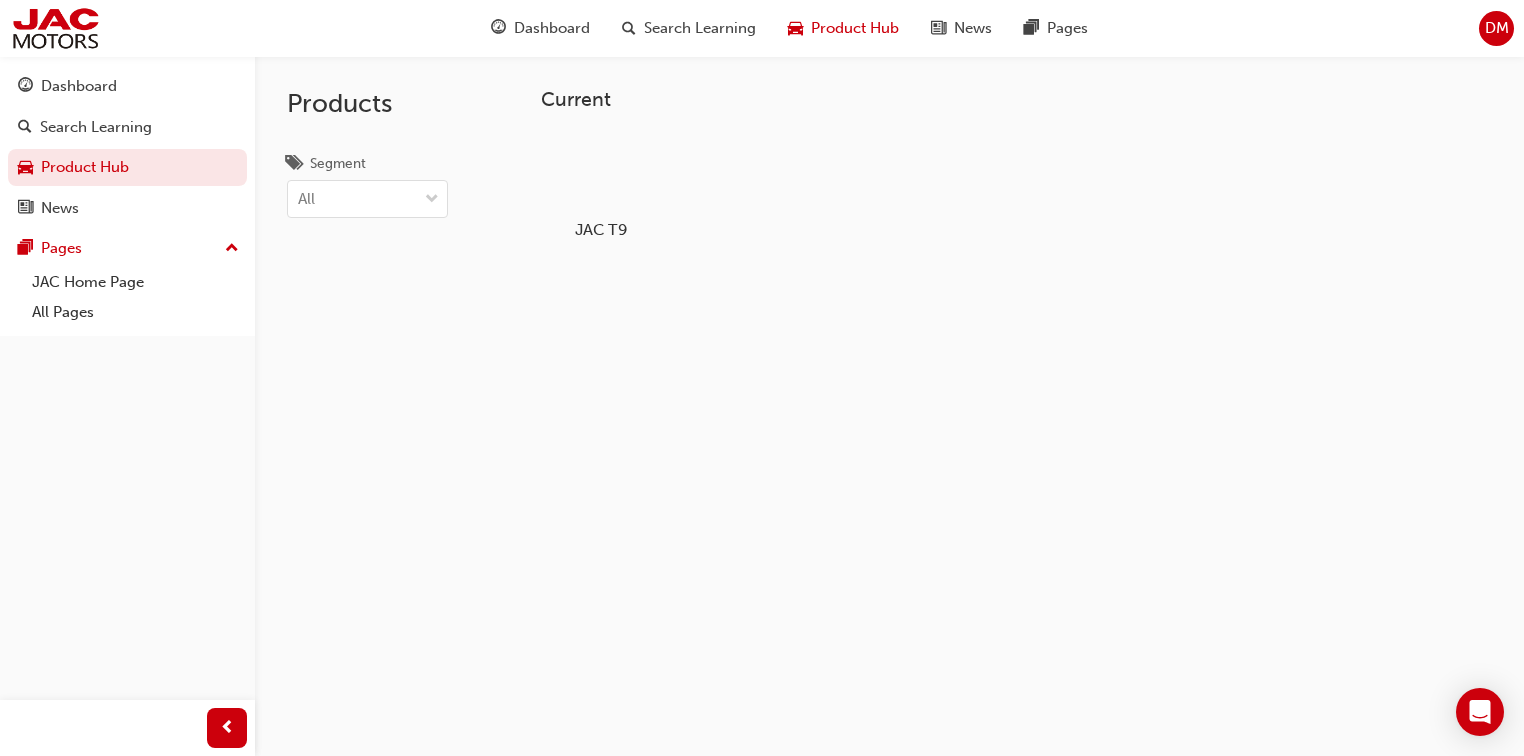 click at bounding box center [600, 172] 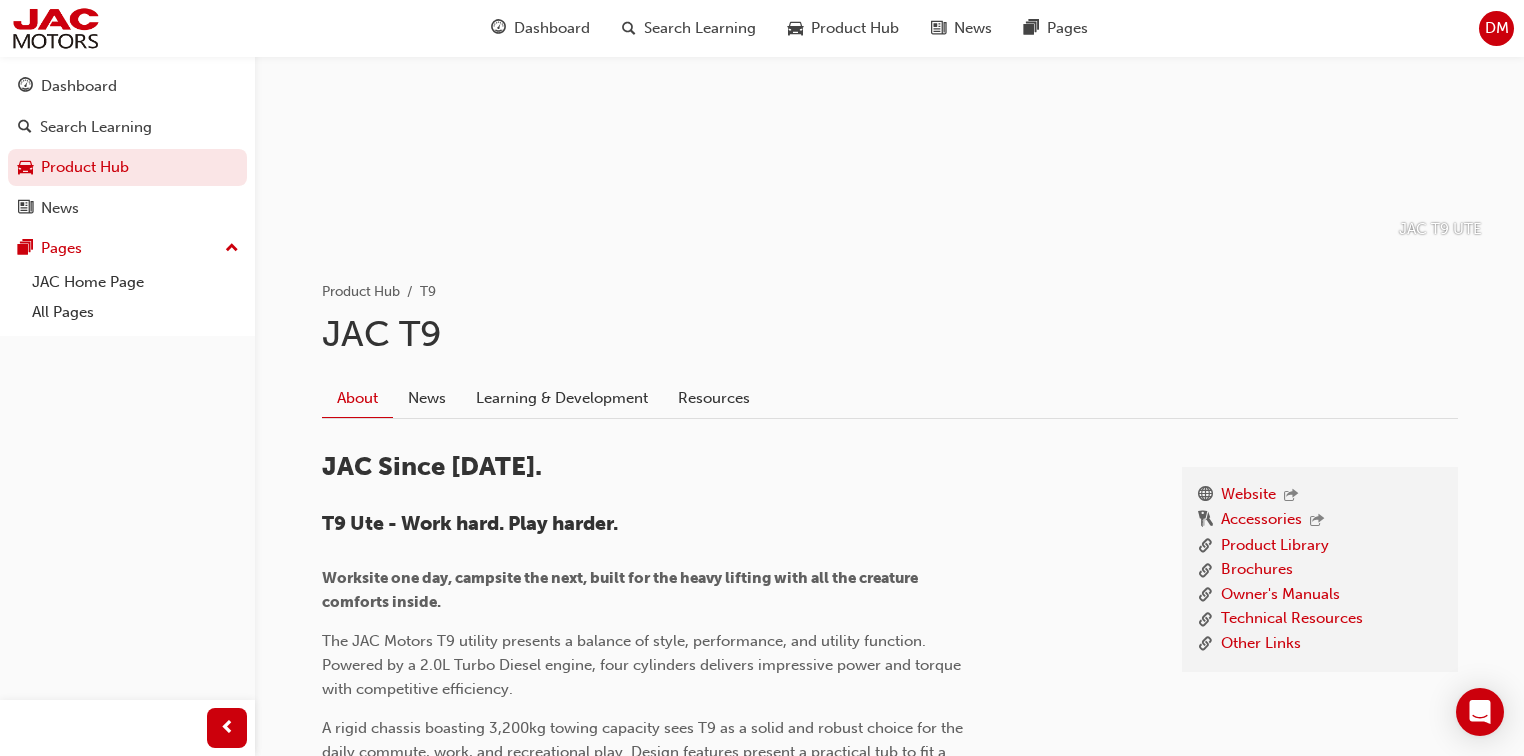 scroll, scrollTop: 240, scrollLeft: 0, axis: vertical 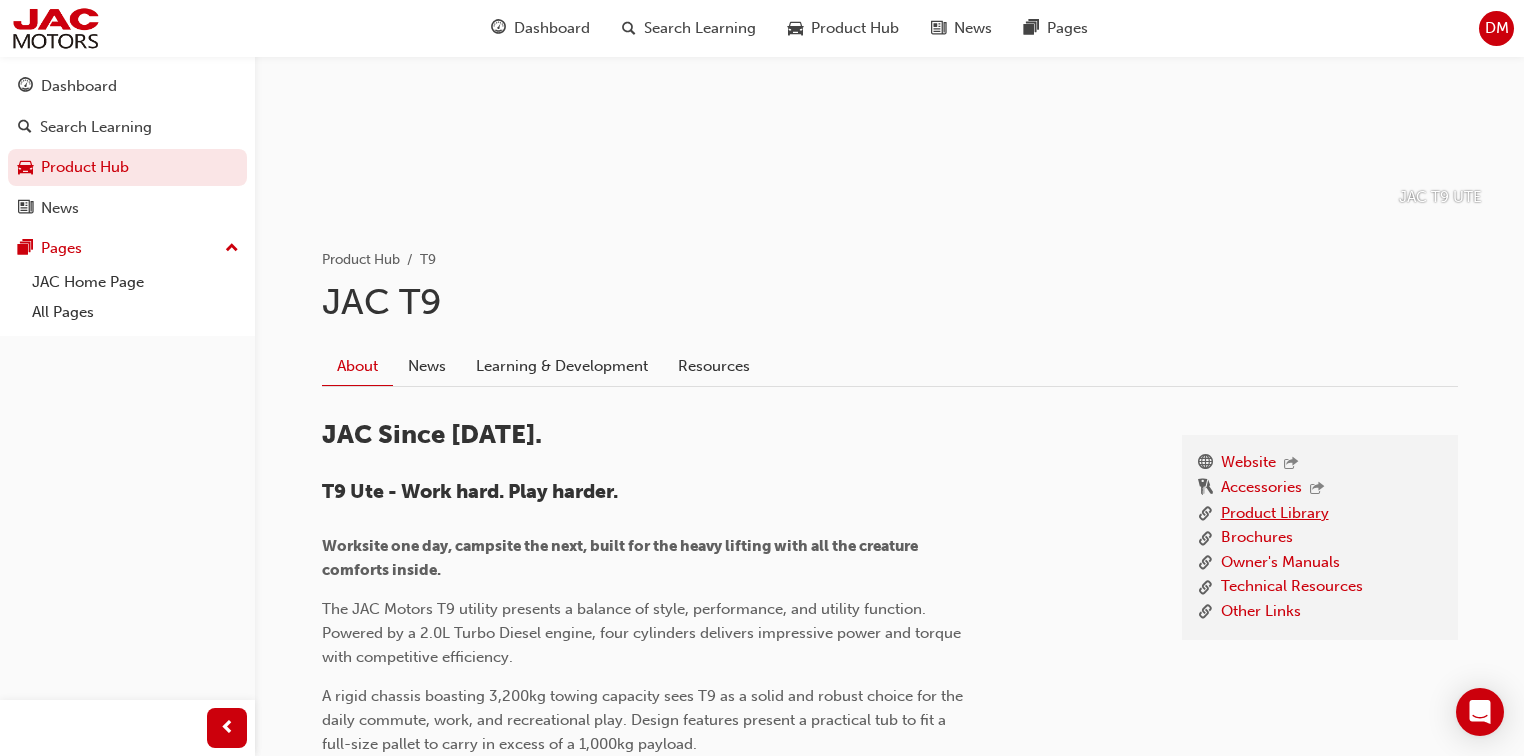 click on "Product Library" at bounding box center [1275, 514] 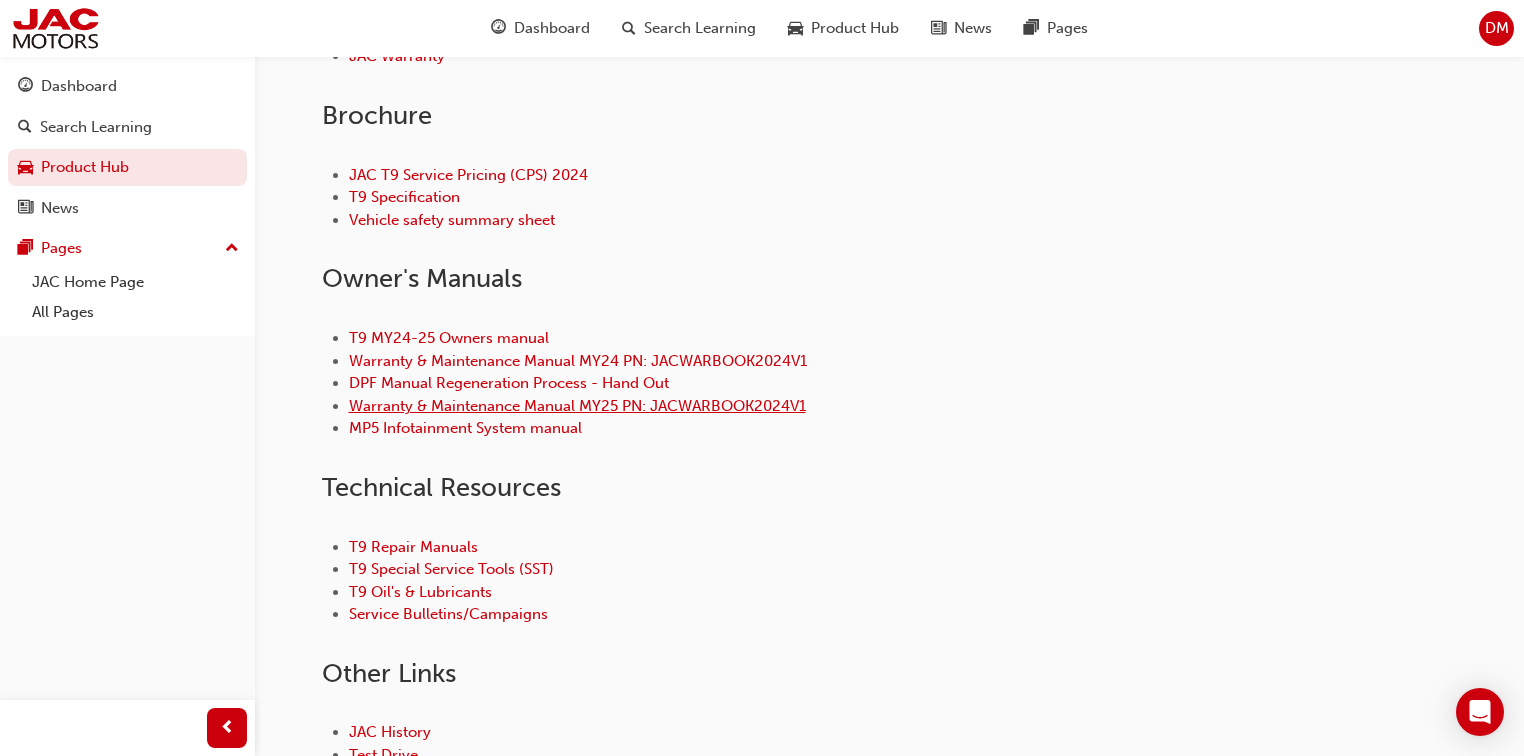 scroll, scrollTop: 720, scrollLeft: 0, axis: vertical 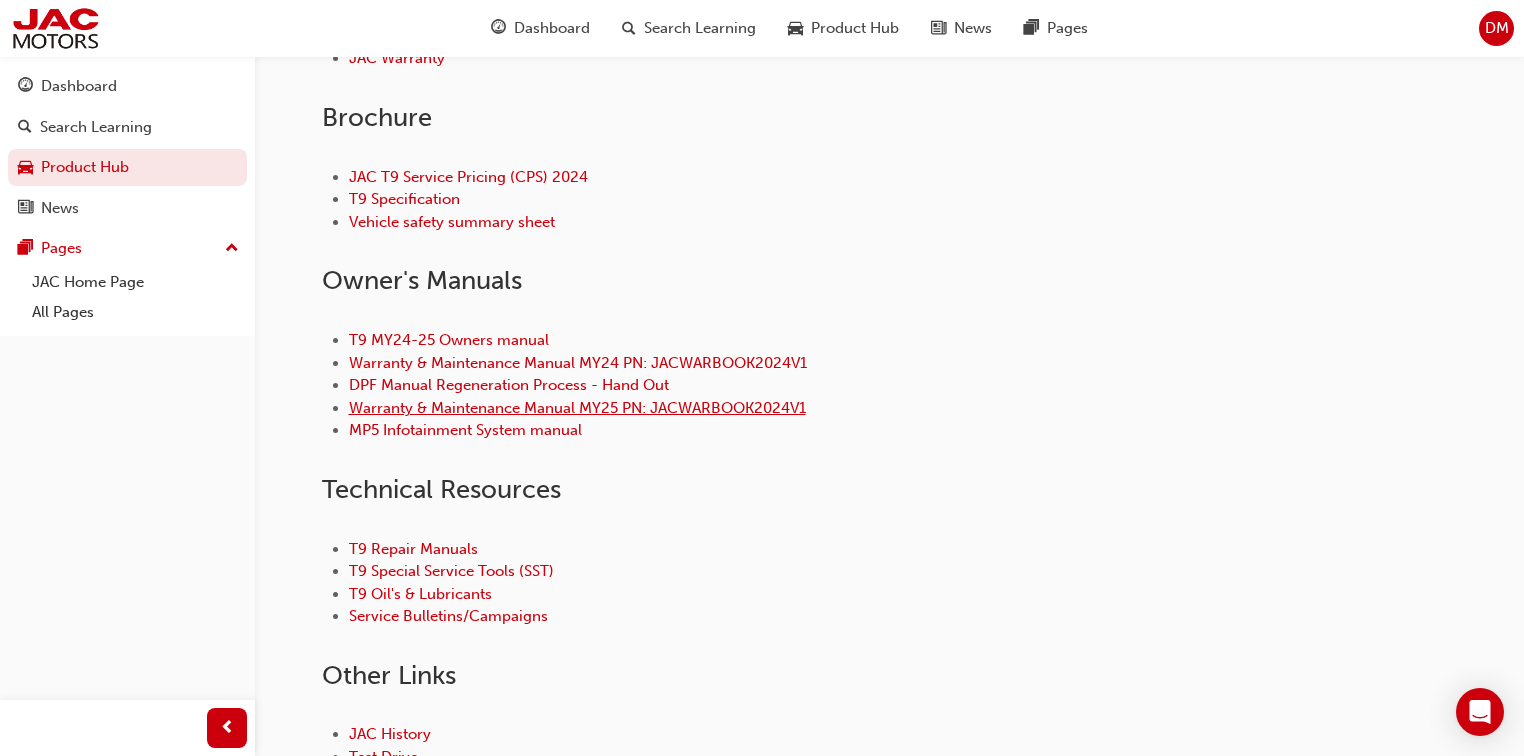 click on "Warranty & Maintenance Manual MY25 PN: JACWARBOOK2024V1" at bounding box center [577, 408] 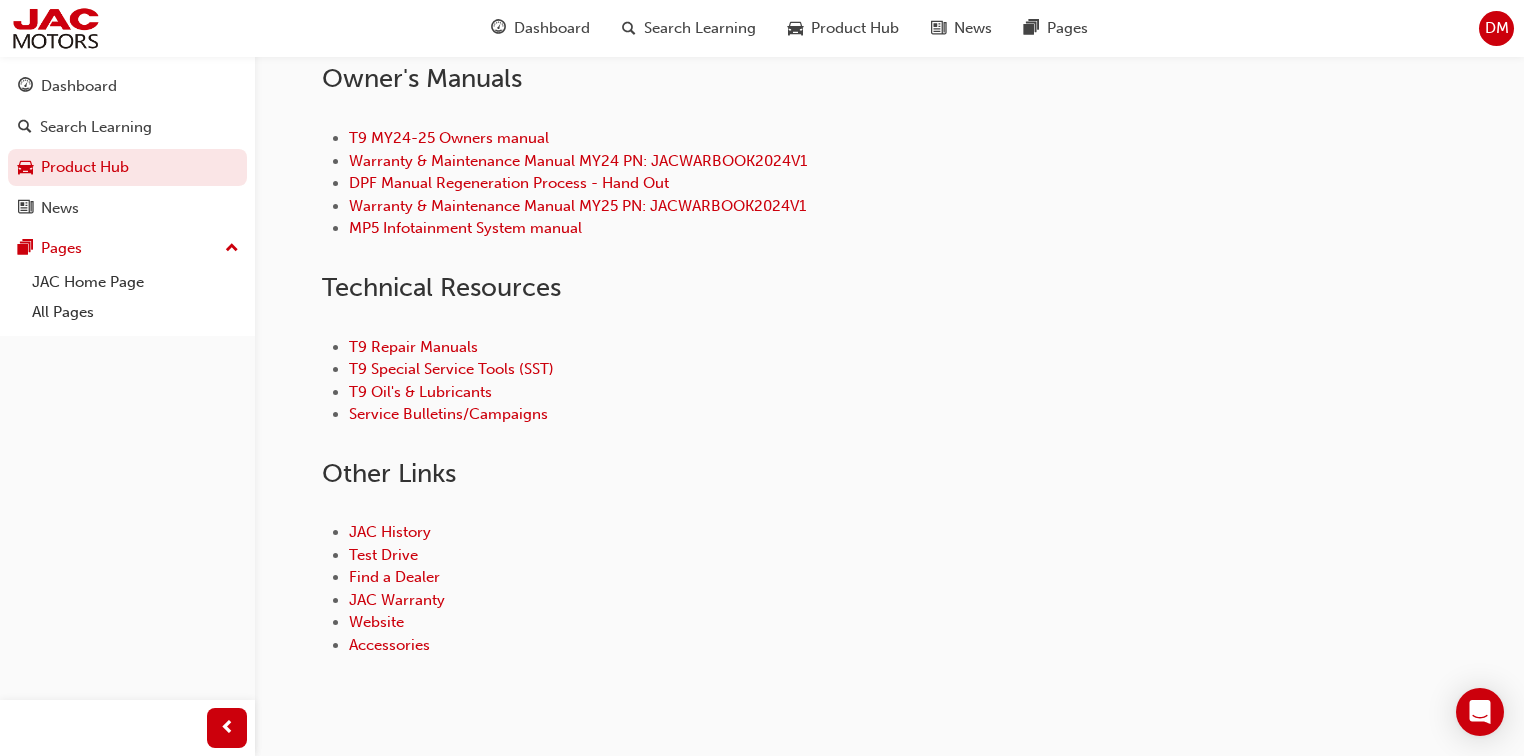 scroll, scrollTop: 960, scrollLeft: 0, axis: vertical 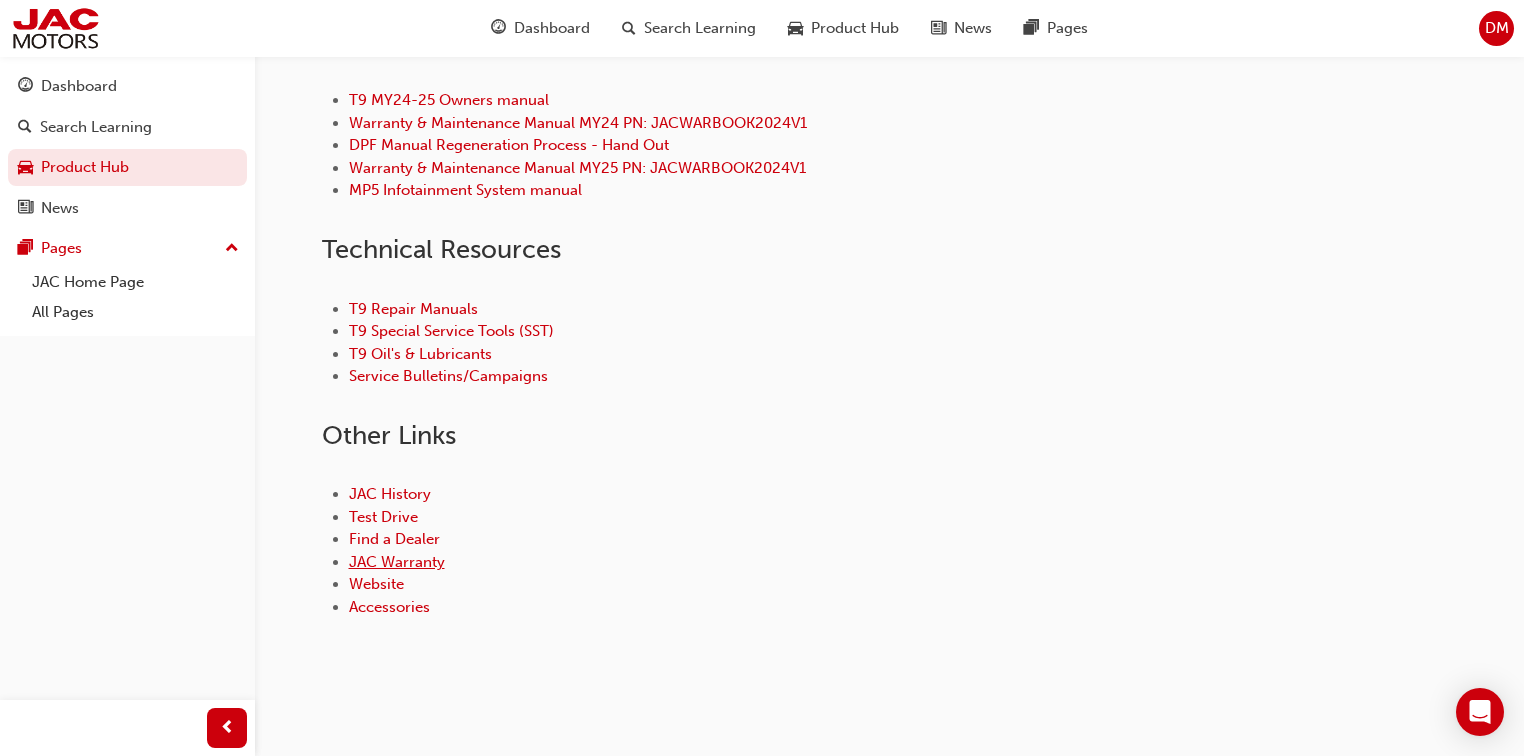 click on "JAC Warranty" at bounding box center [397, 562] 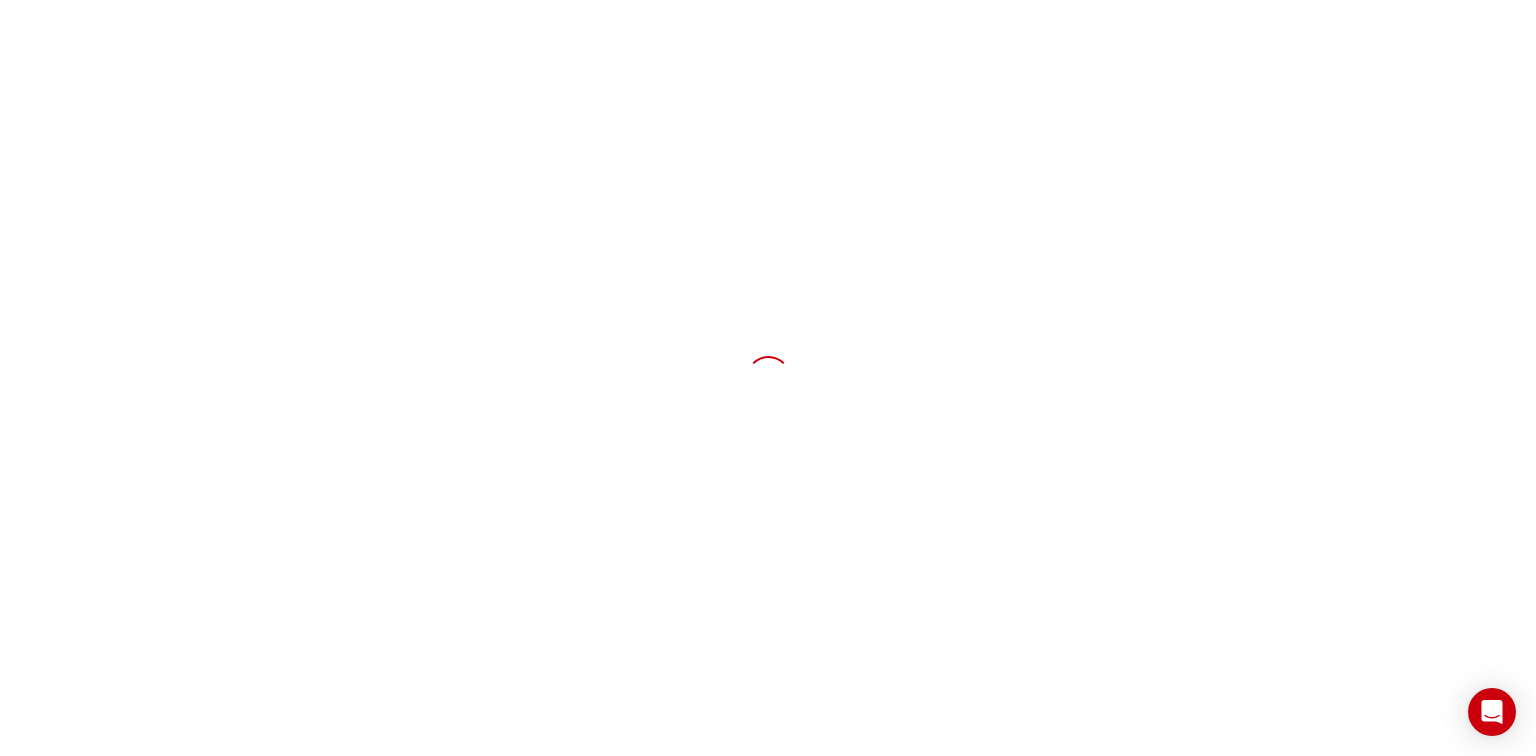 scroll, scrollTop: 0, scrollLeft: 0, axis: both 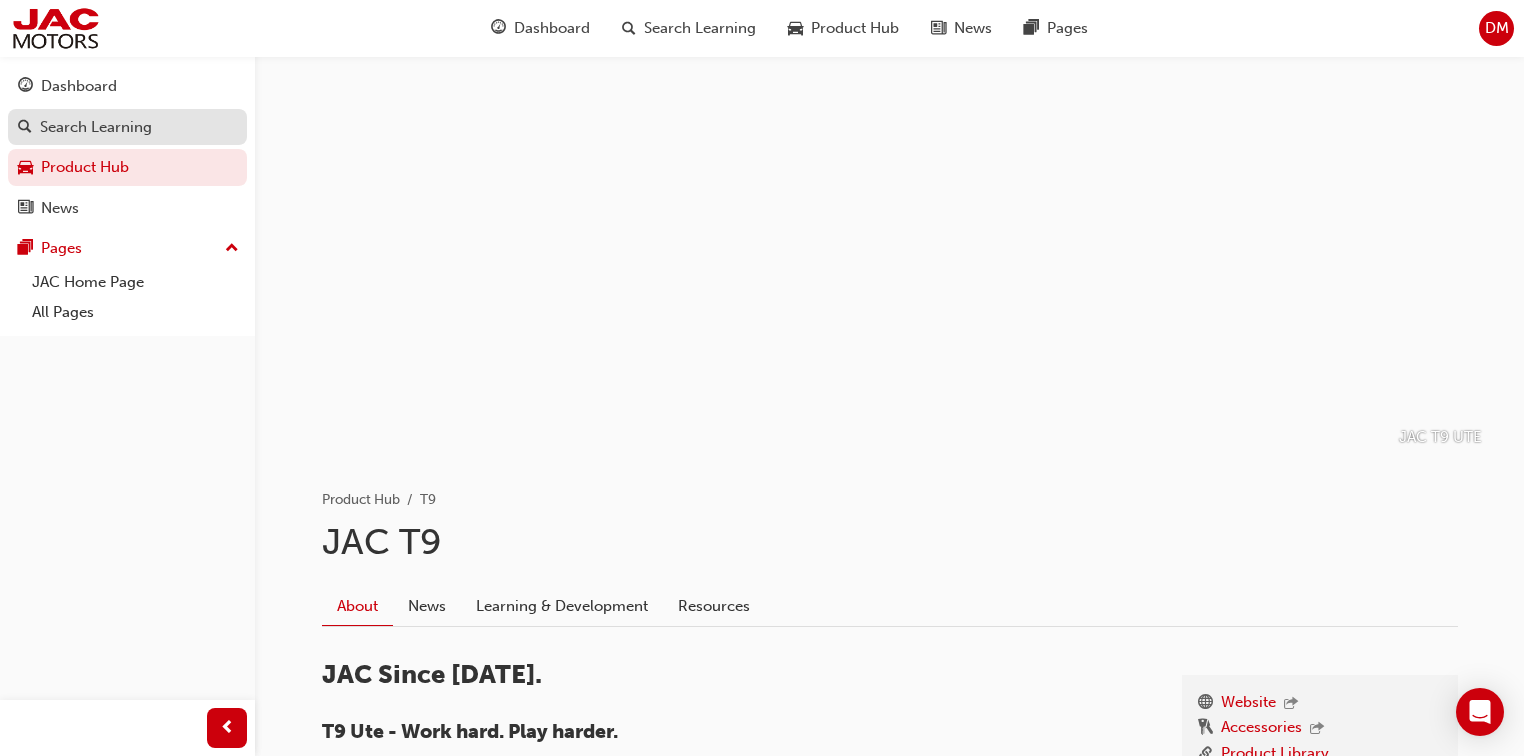 click on "Search Learning" at bounding box center [96, 127] 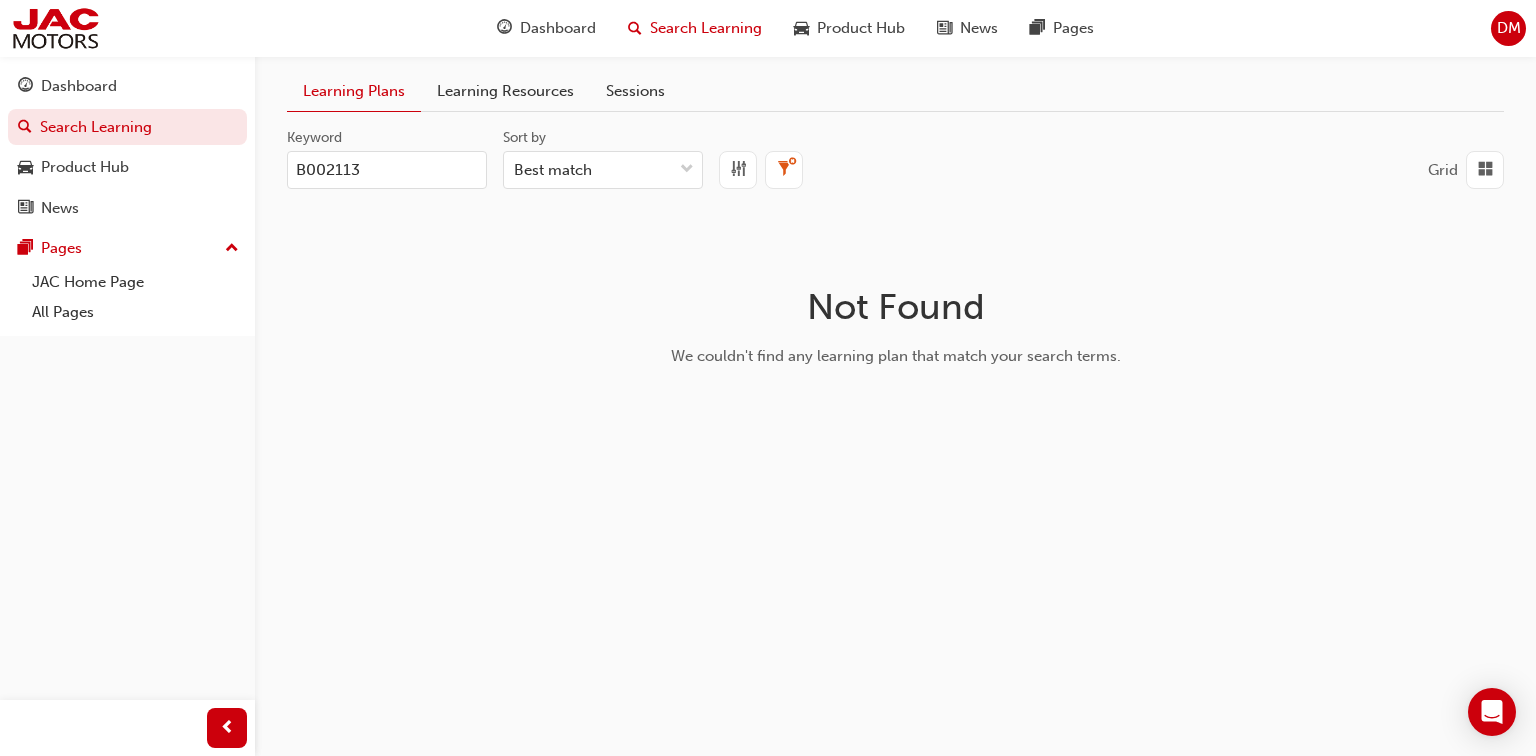click on "B002113" at bounding box center [387, 170] 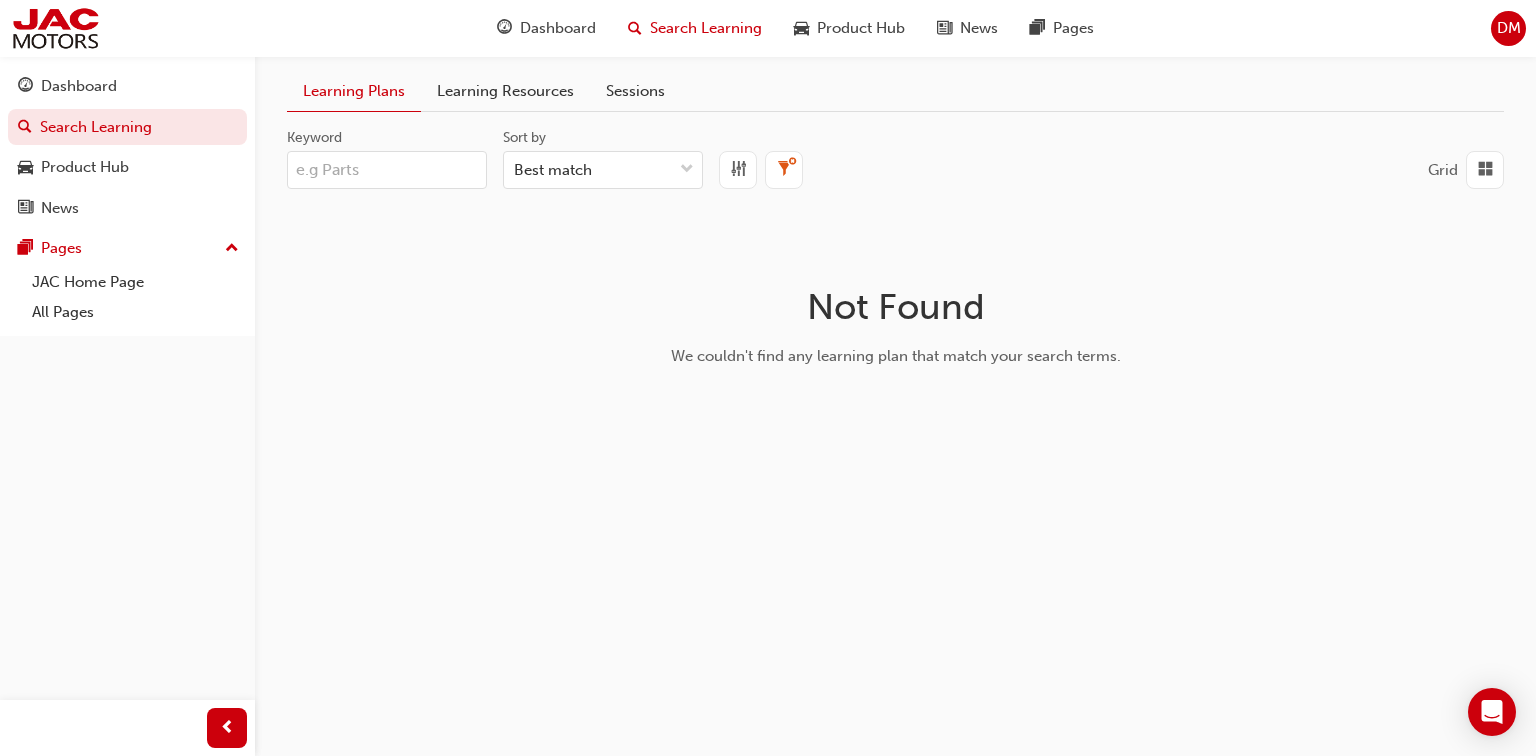 type 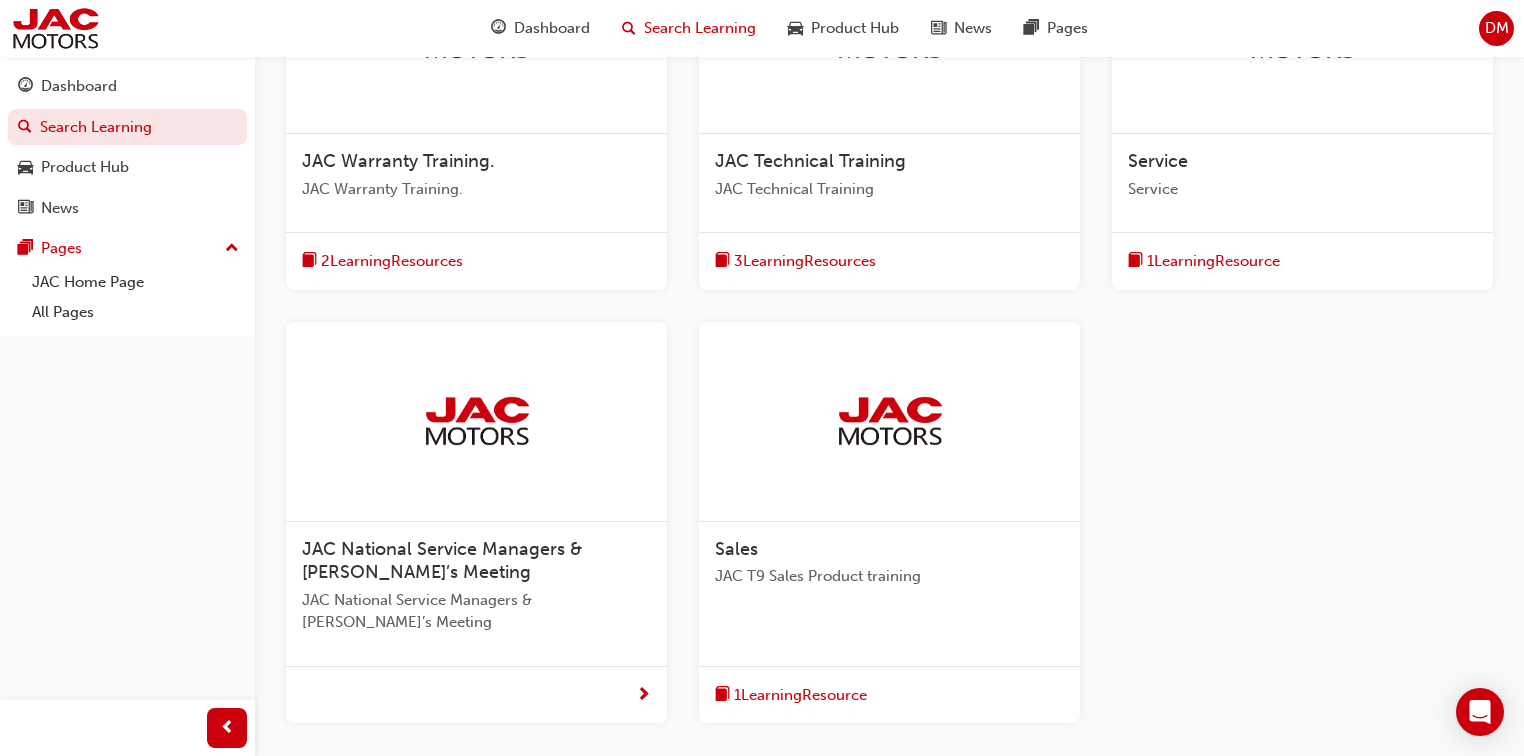 scroll, scrollTop: 464, scrollLeft: 0, axis: vertical 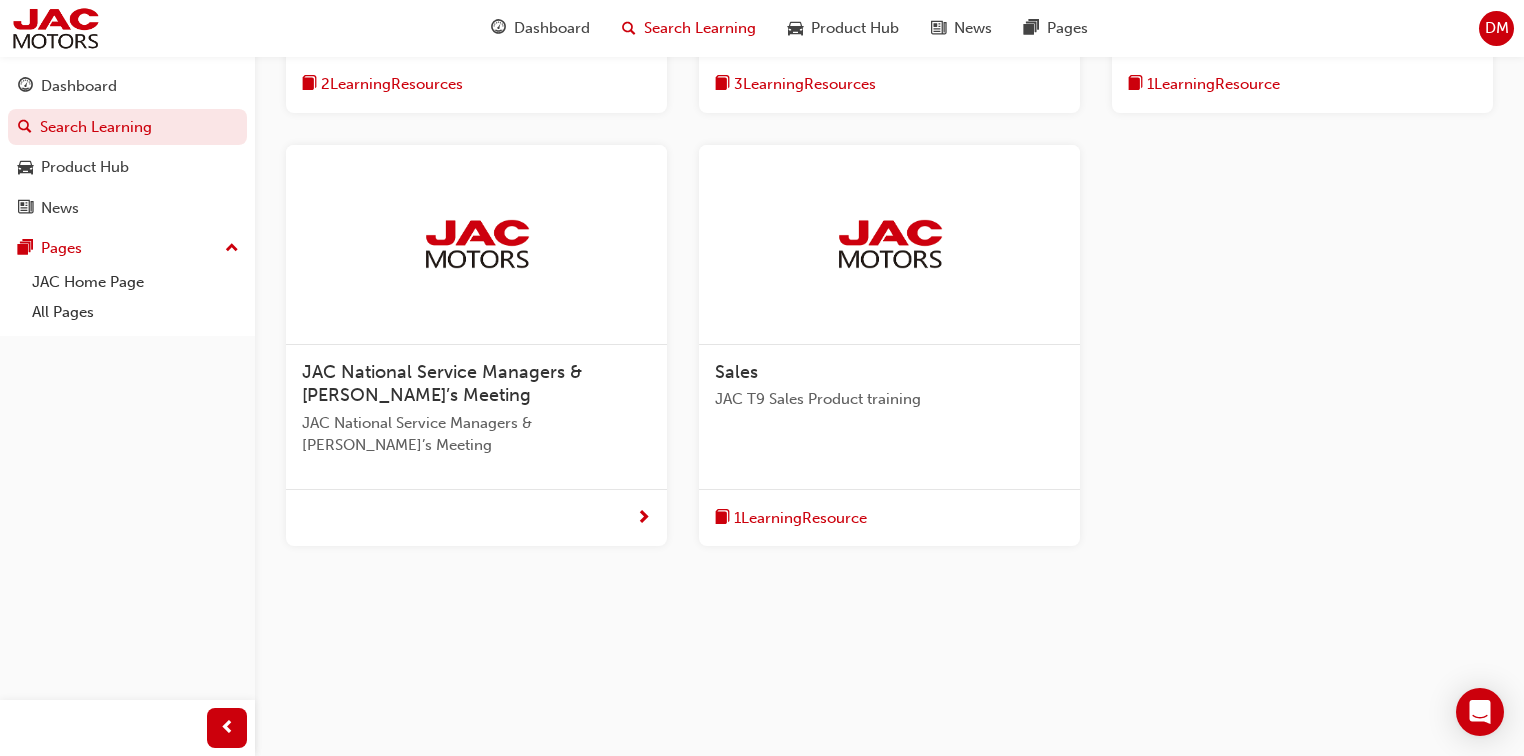 click at bounding box center [476, 518] 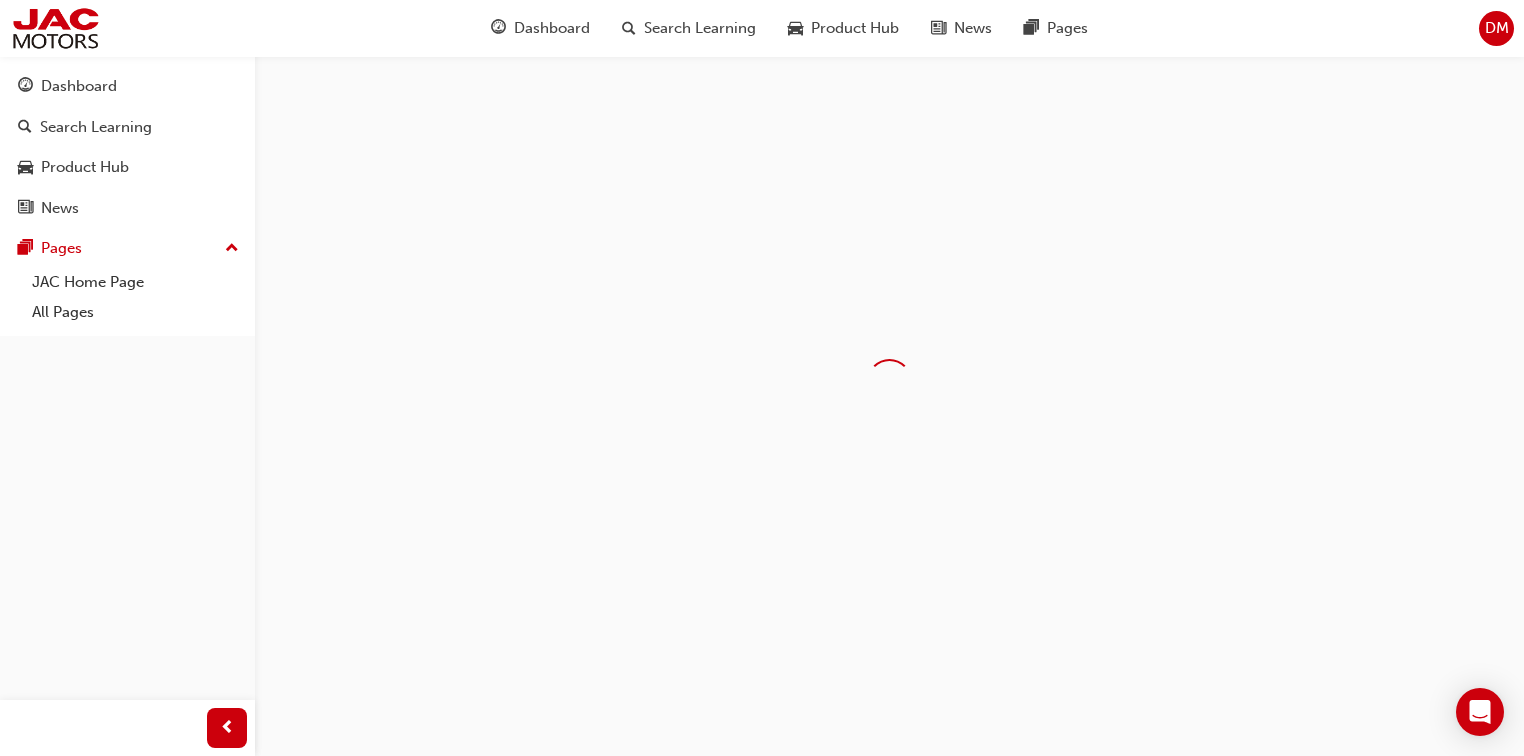 scroll, scrollTop: 0, scrollLeft: 0, axis: both 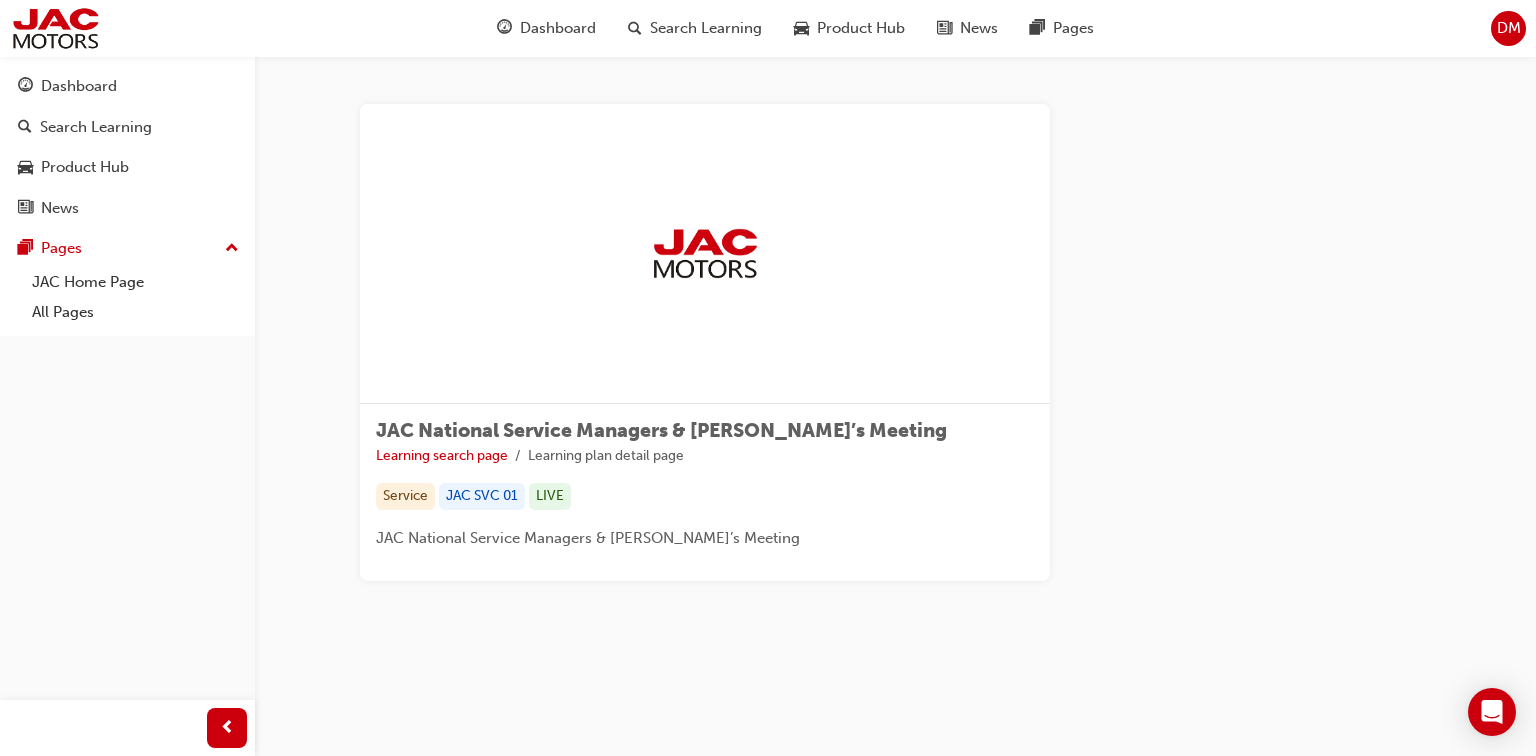 click on "JAC National Service Managers & Foremen’s Meeting" at bounding box center (661, 430) 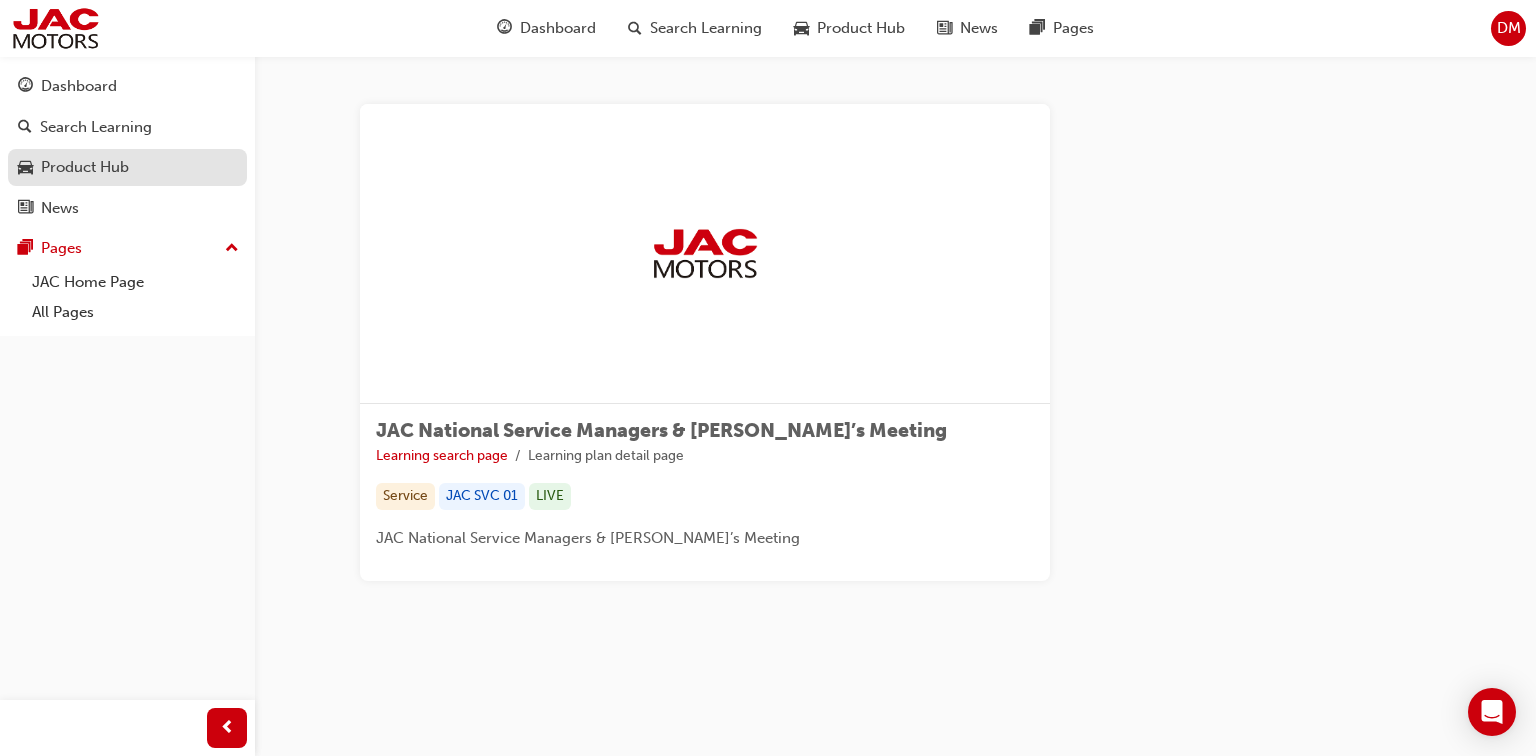 click on "Product Hub" at bounding box center [85, 167] 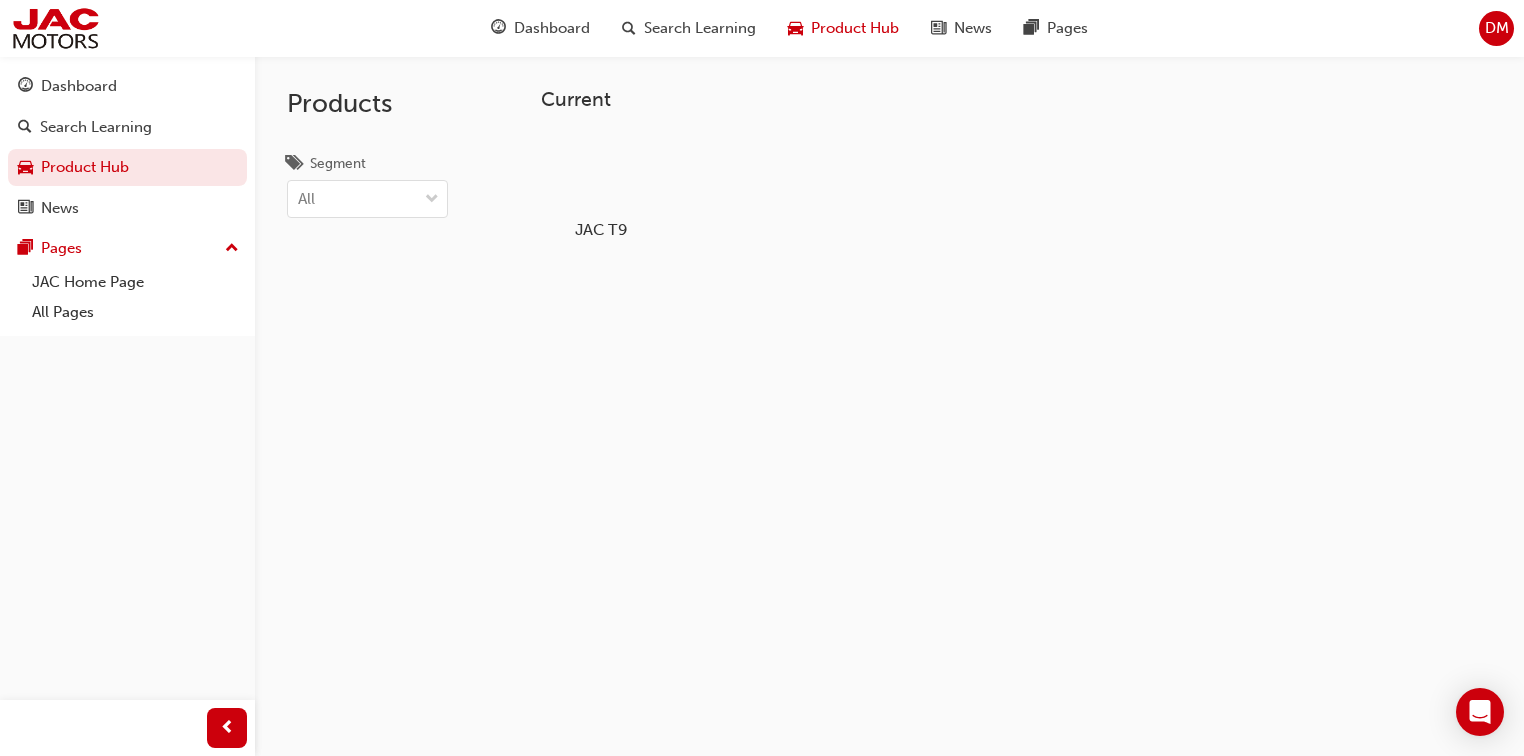 click on "JAC T9" at bounding box center (600, 185) 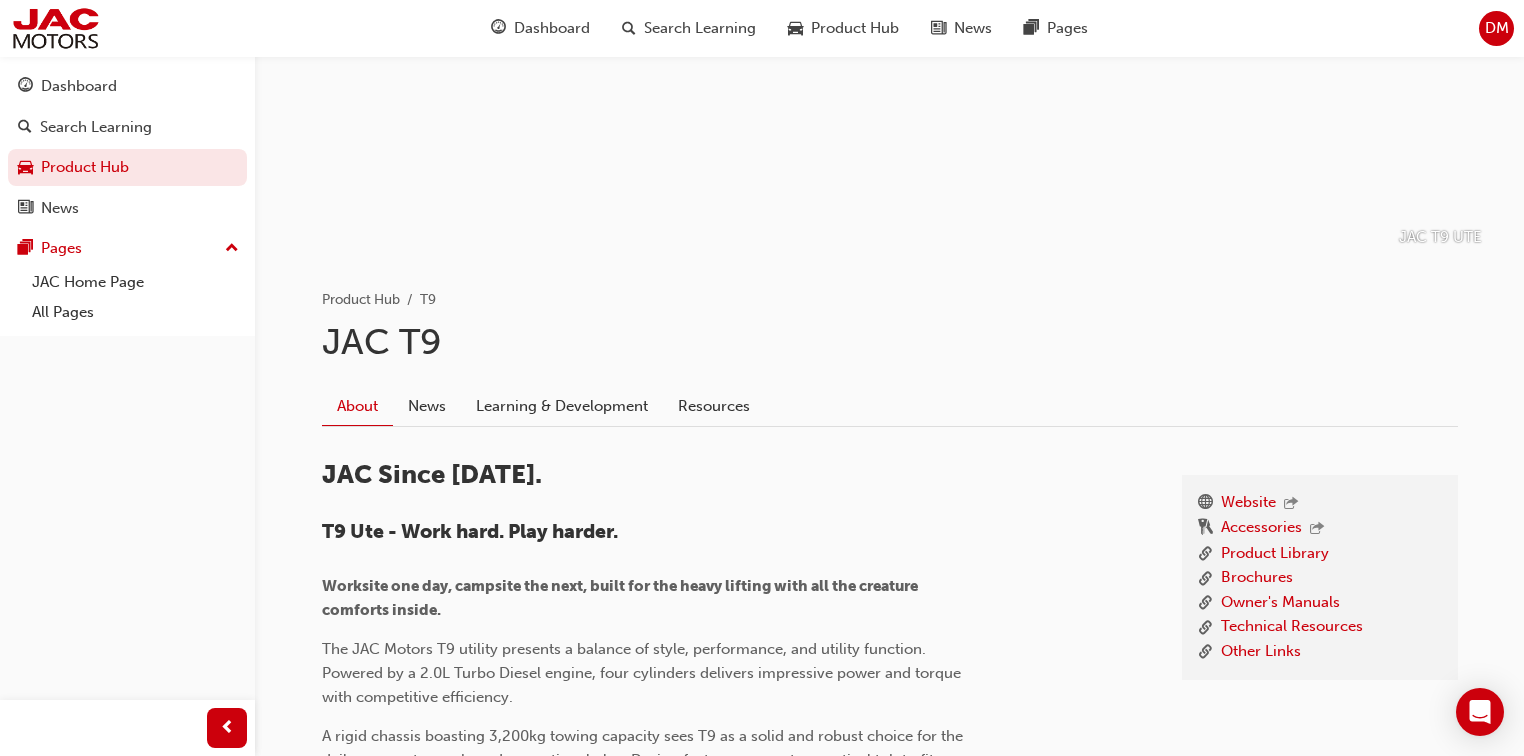 scroll, scrollTop: 320, scrollLeft: 0, axis: vertical 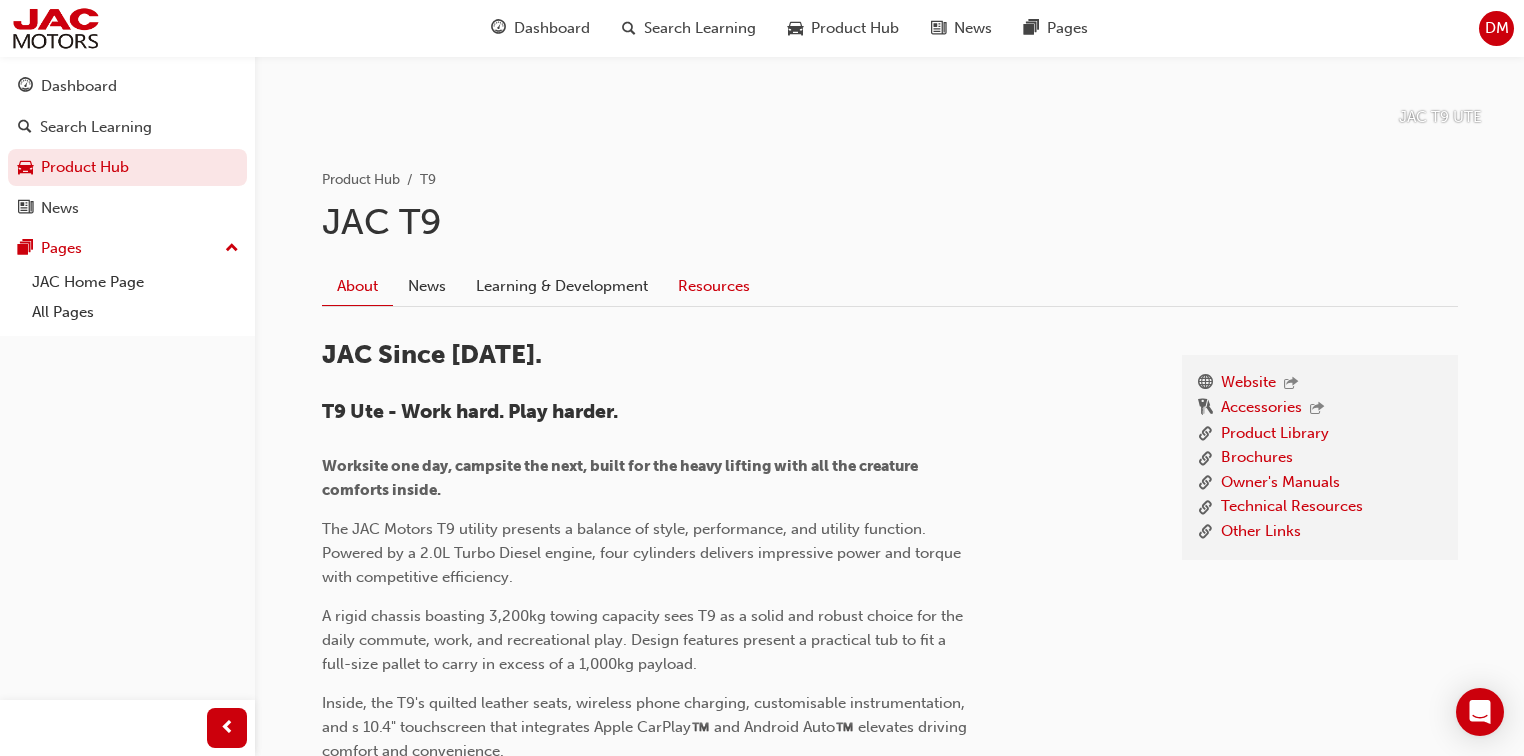 click on "Resources" at bounding box center (714, 286) 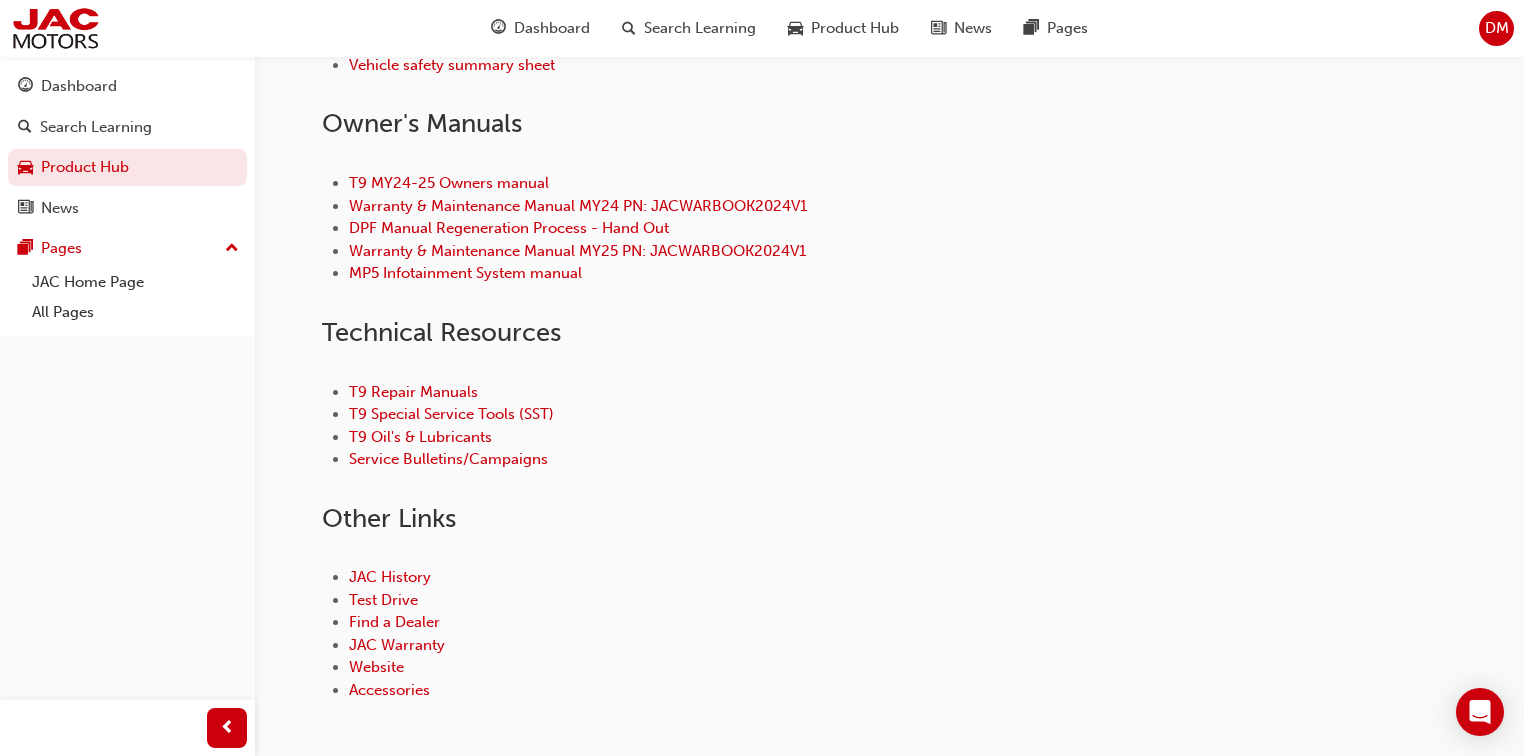 scroll, scrollTop: 880, scrollLeft: 0, axis: vertical 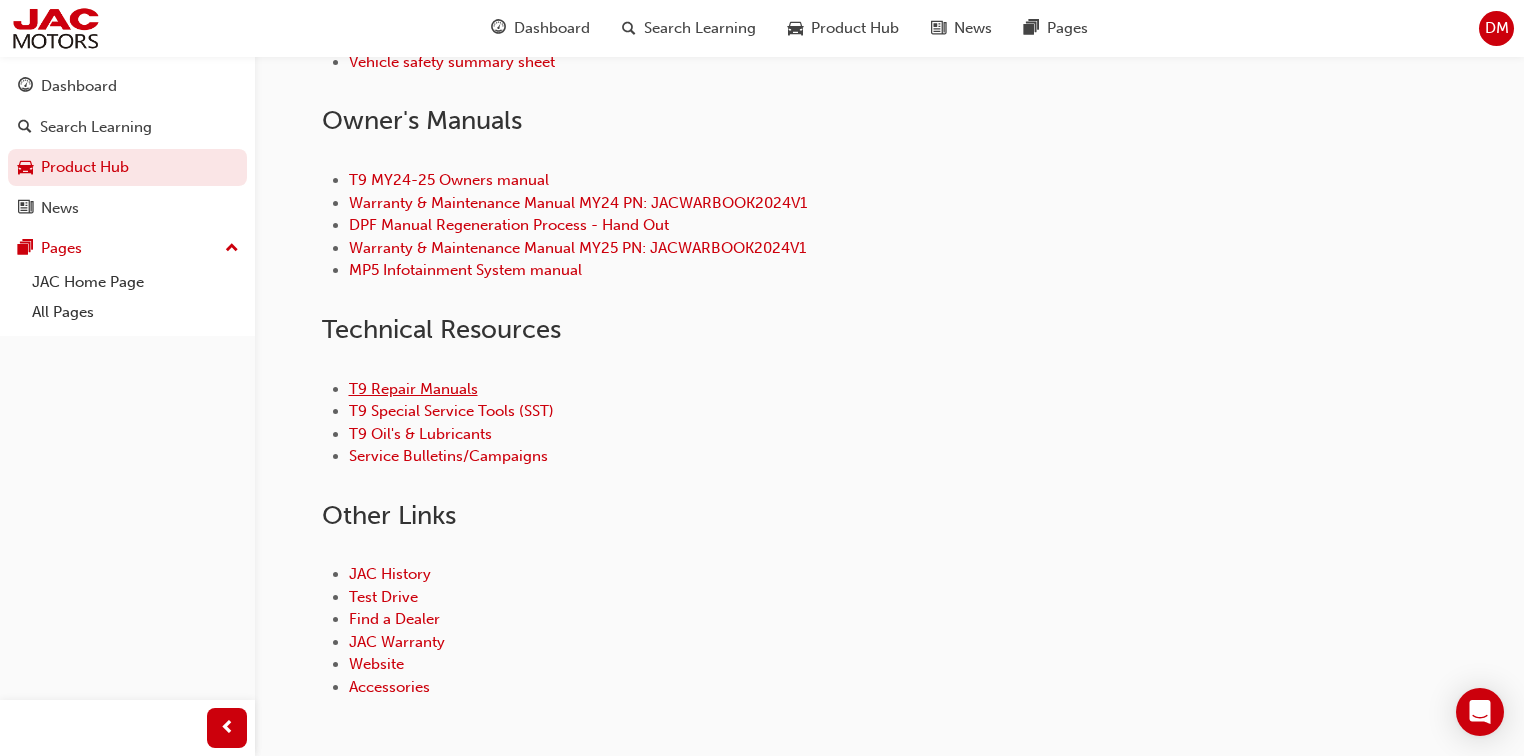 click on "T9 Repair Manuals" at bounding box center [413, 389] 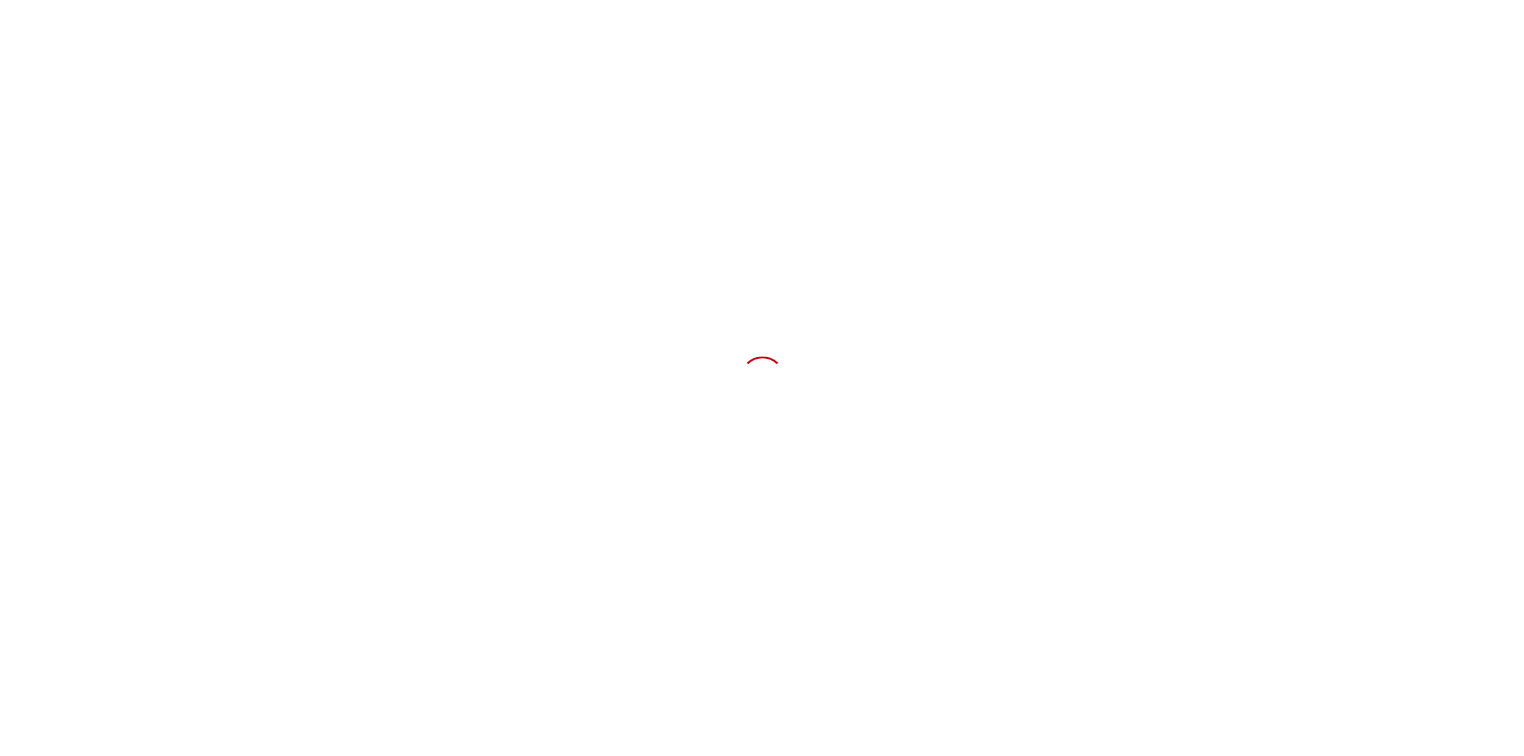 scroll, scrollTop: 0, scrollLeft: 0, axis: both 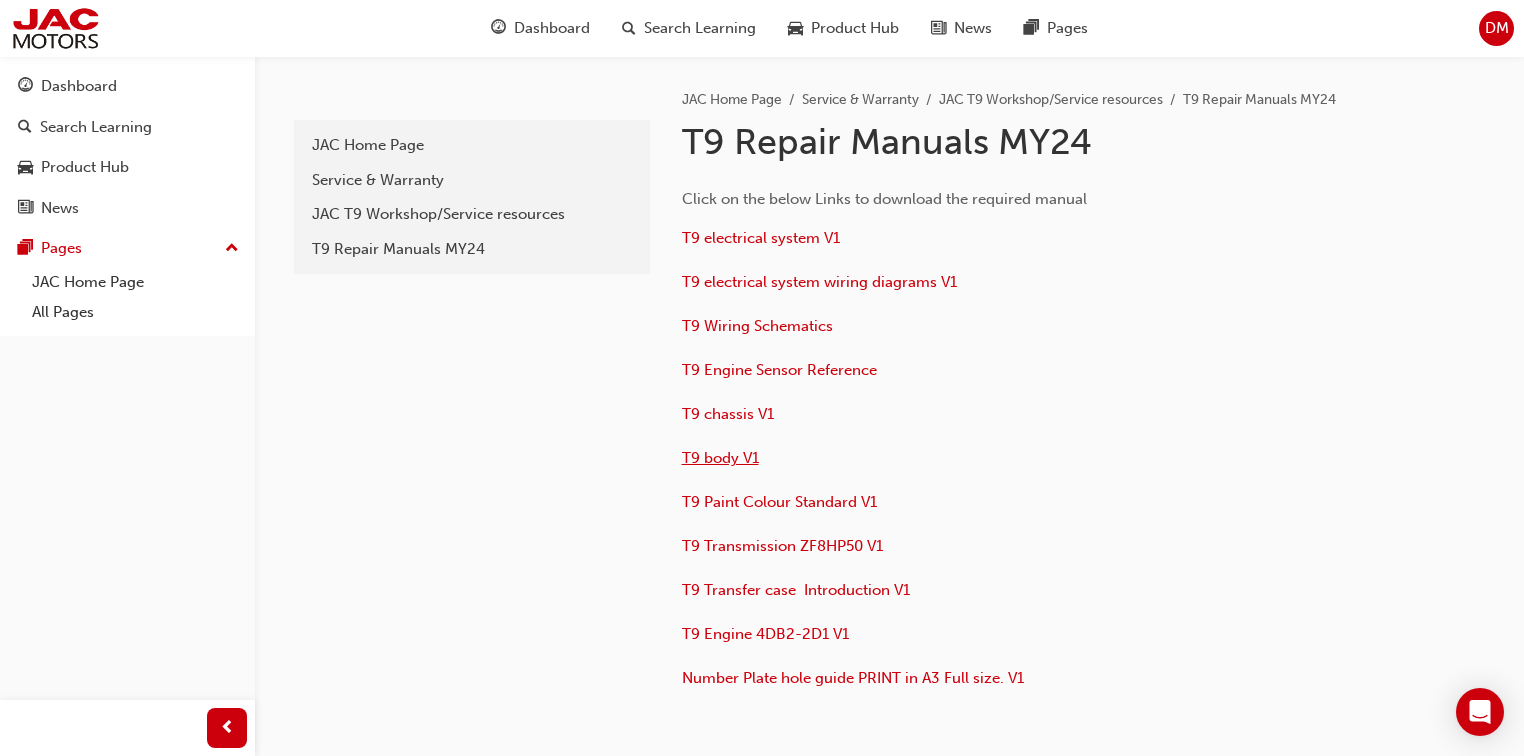click on "T9 body V1" at bounding box center [720, 458] 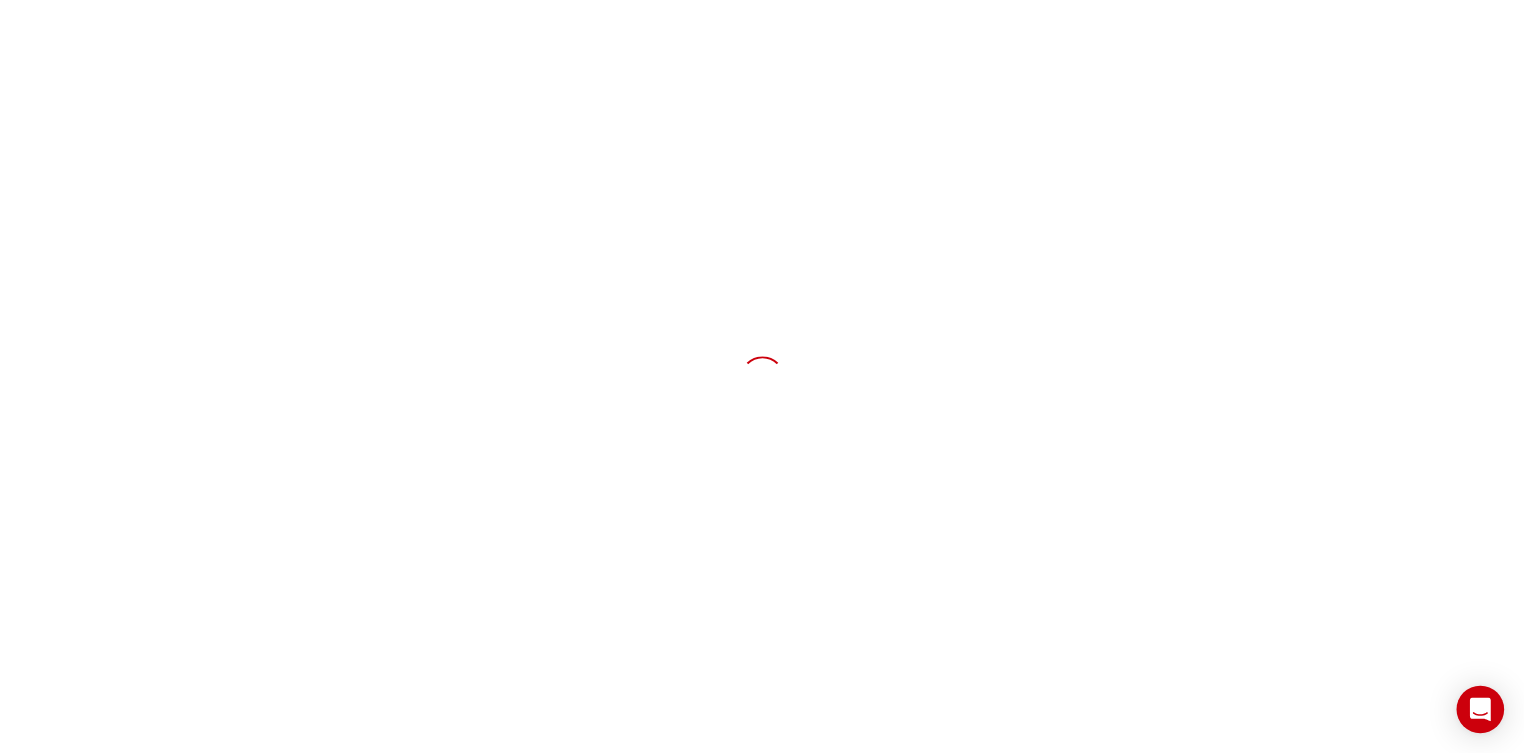 scroll, scrollTop: 0, scrollLeft: 0, axis: both 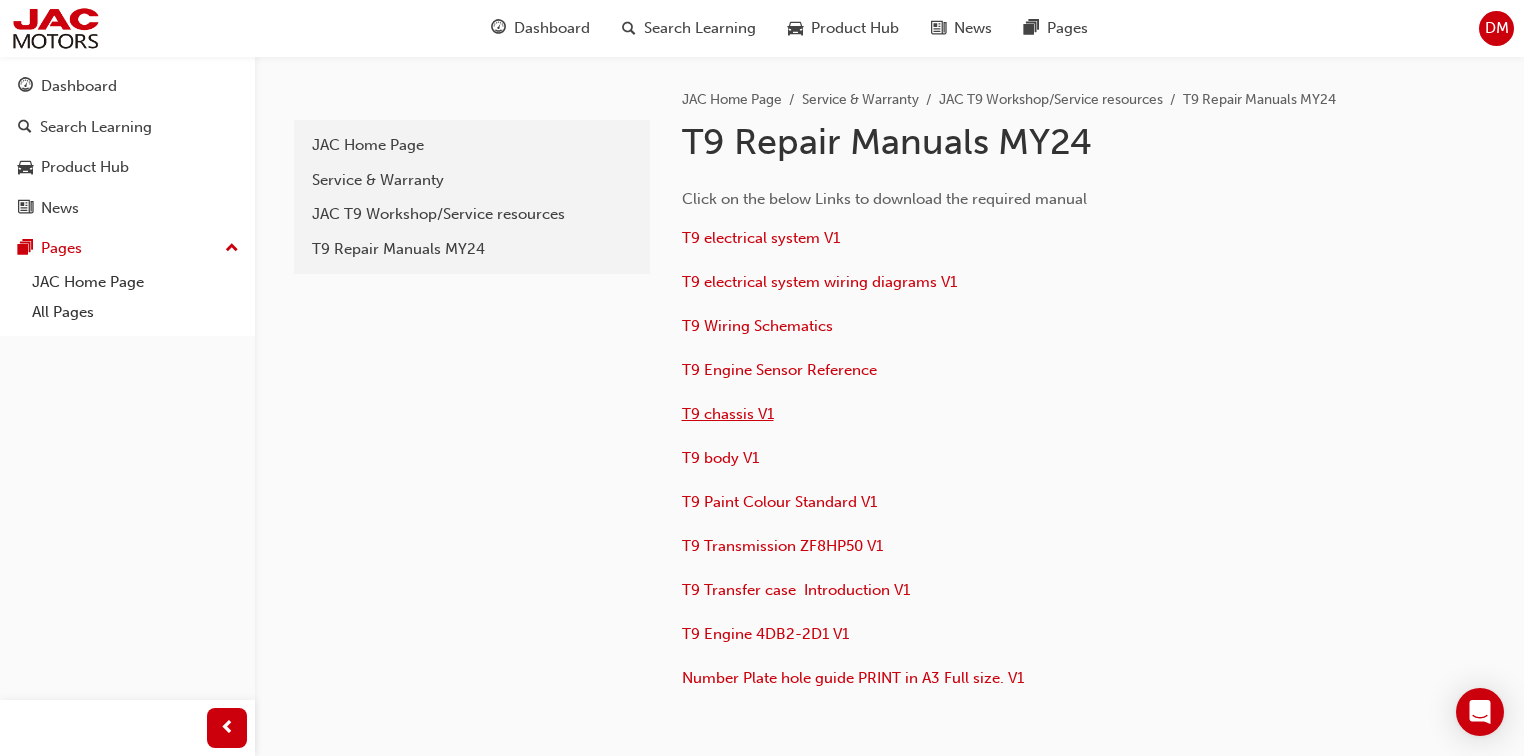 click on "T9 chassis V1" at bounding box center [728, 414] 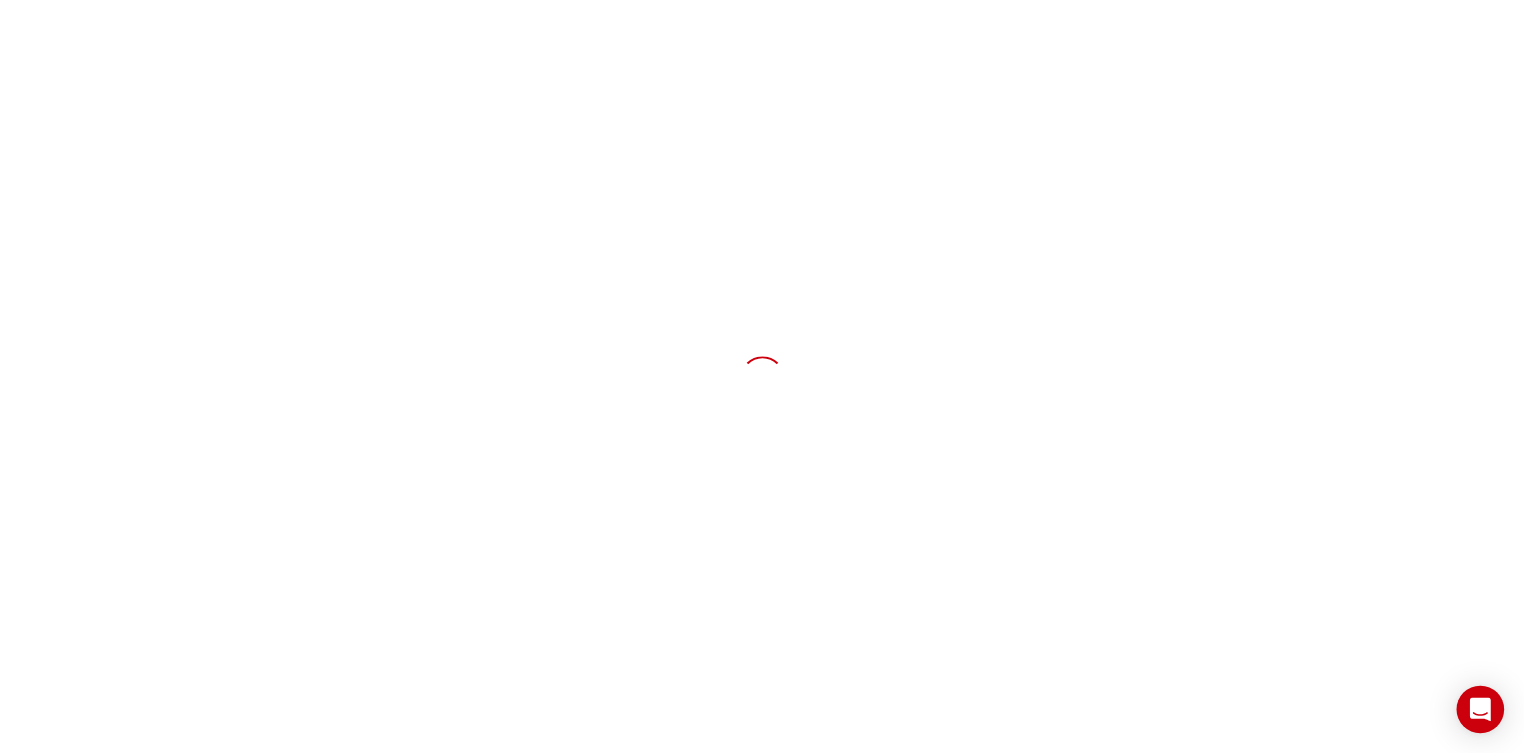scroll, scrollTop: 0, scrollLeft: 0, axis: both 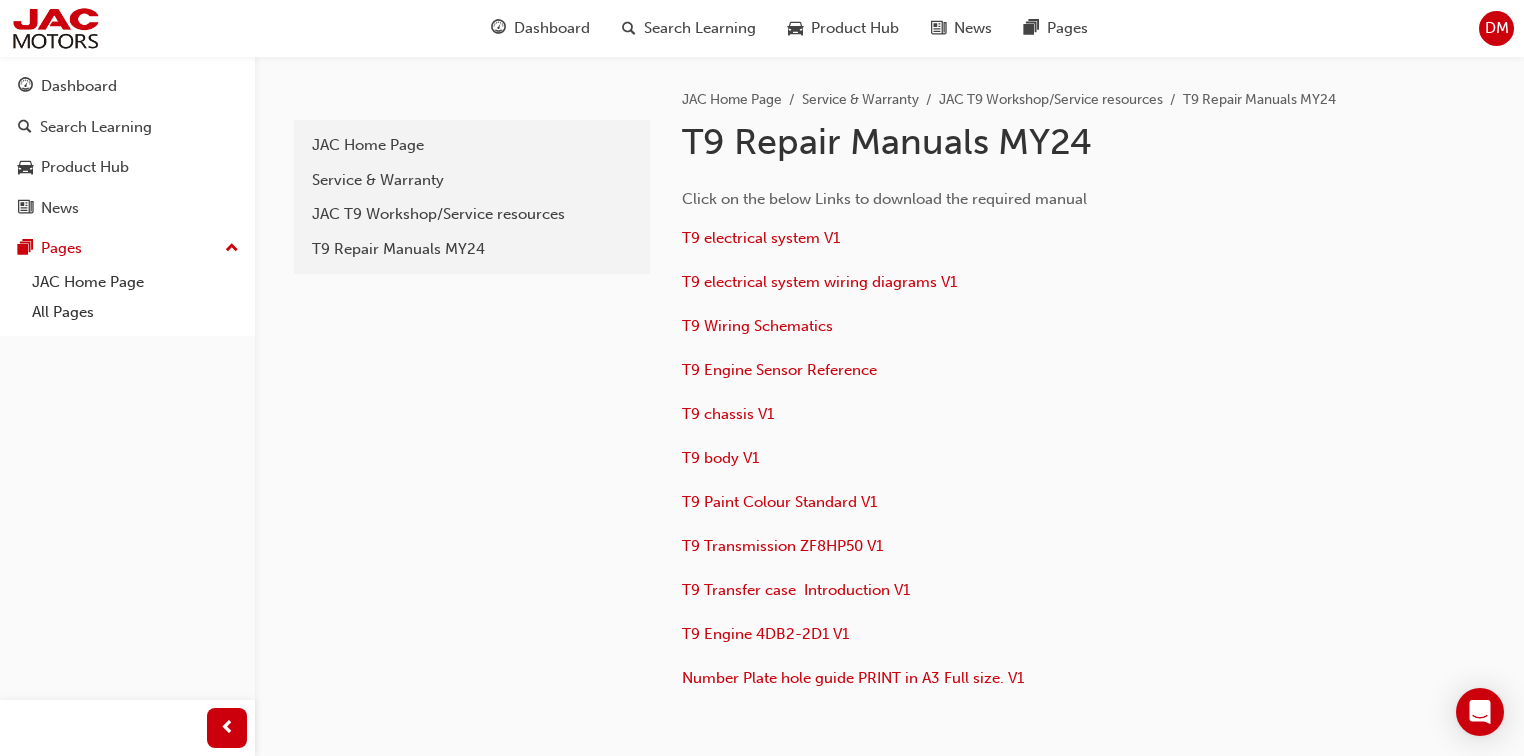 click on "Click on the below Links to download the required manual   T9 electrical system V1     T9 electrical system wiring diagrams V1     T9 Wiring Schematics     T9 Engine Sensor Reference     T9 chassis V1     T9 body V1     T9 Paint Colour Standard V1     T9 Transmission ZF8HP50 V1     T9 Transfer case  Introduction V1     T9 Engine 4DB2-2D1 V1     Number Plate hole guide PRINT in A3 Full size. V1" at bounding box center [1007, 441] 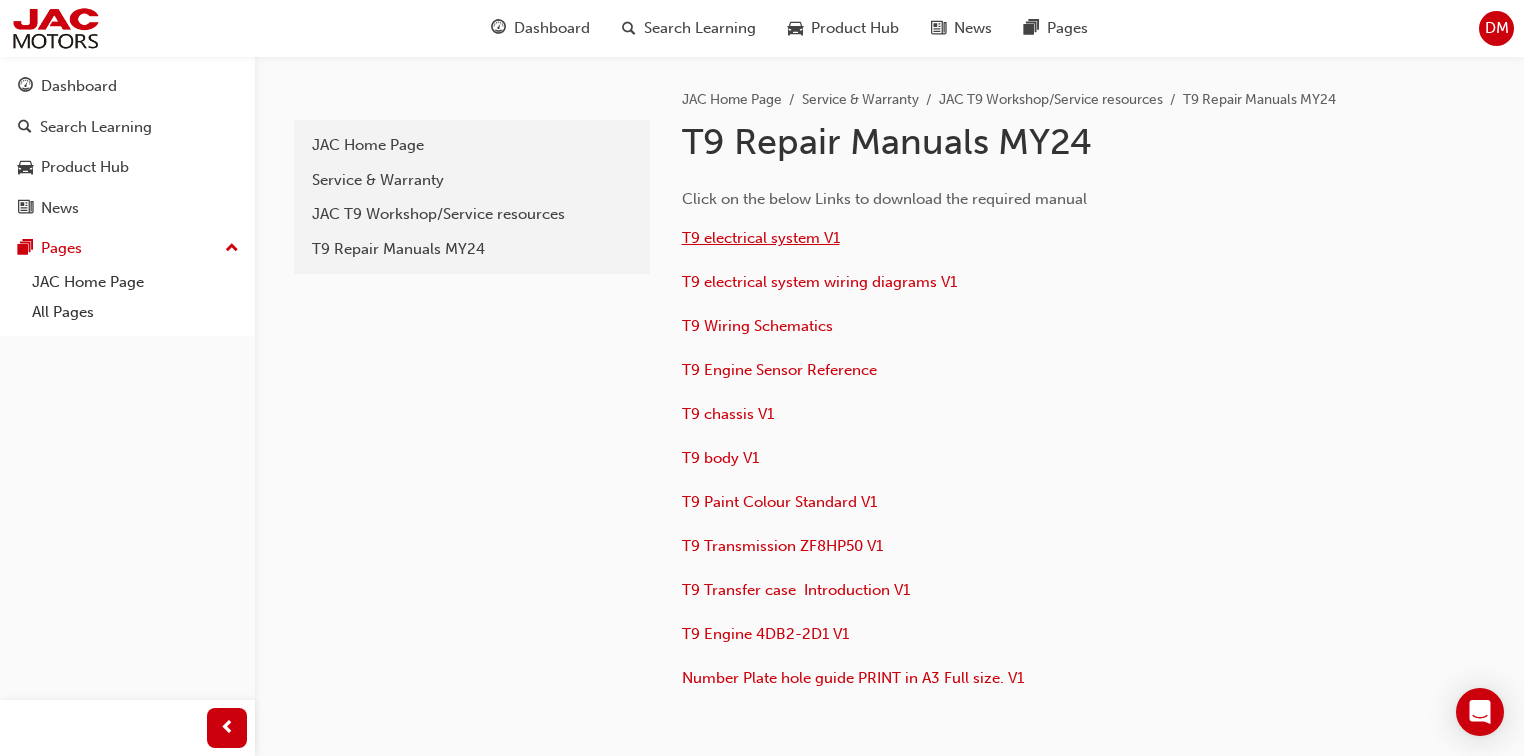 click on "T9 electrical system V1" at bounding box center (761, 238) 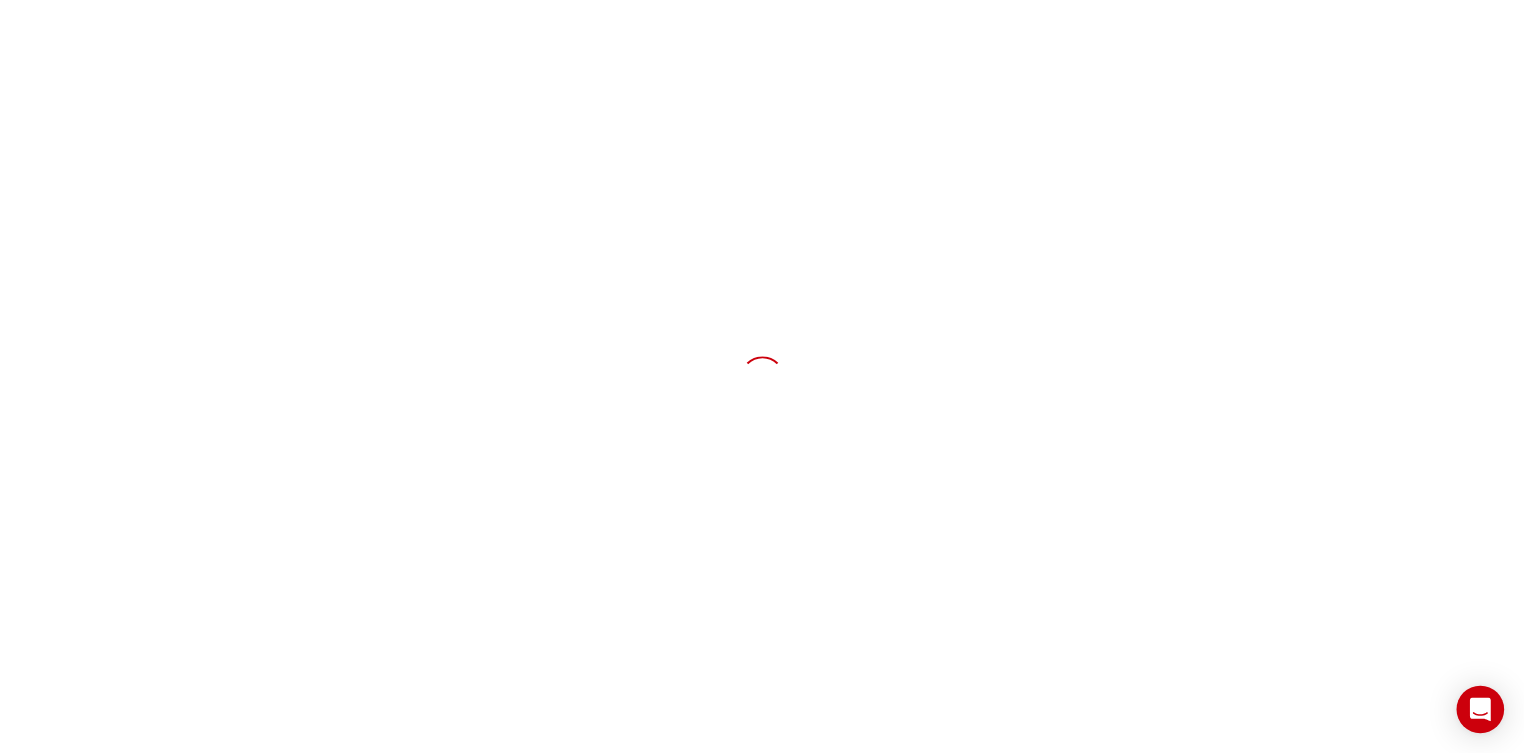 scroll, scrollTop: 0, scrollLeft: 0, axis: both 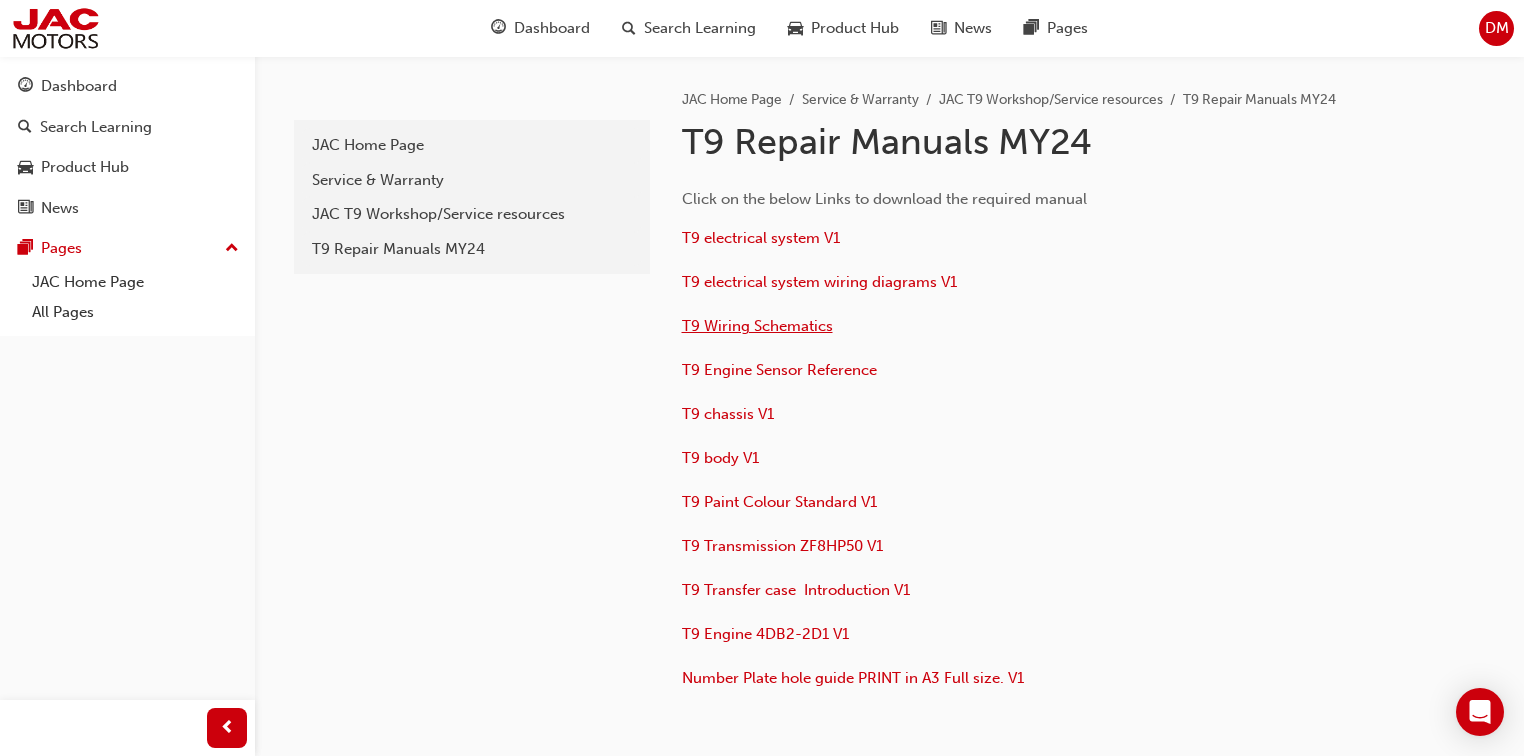 click on "T9 Wiring Schematics" at bounding box center (757, 326) 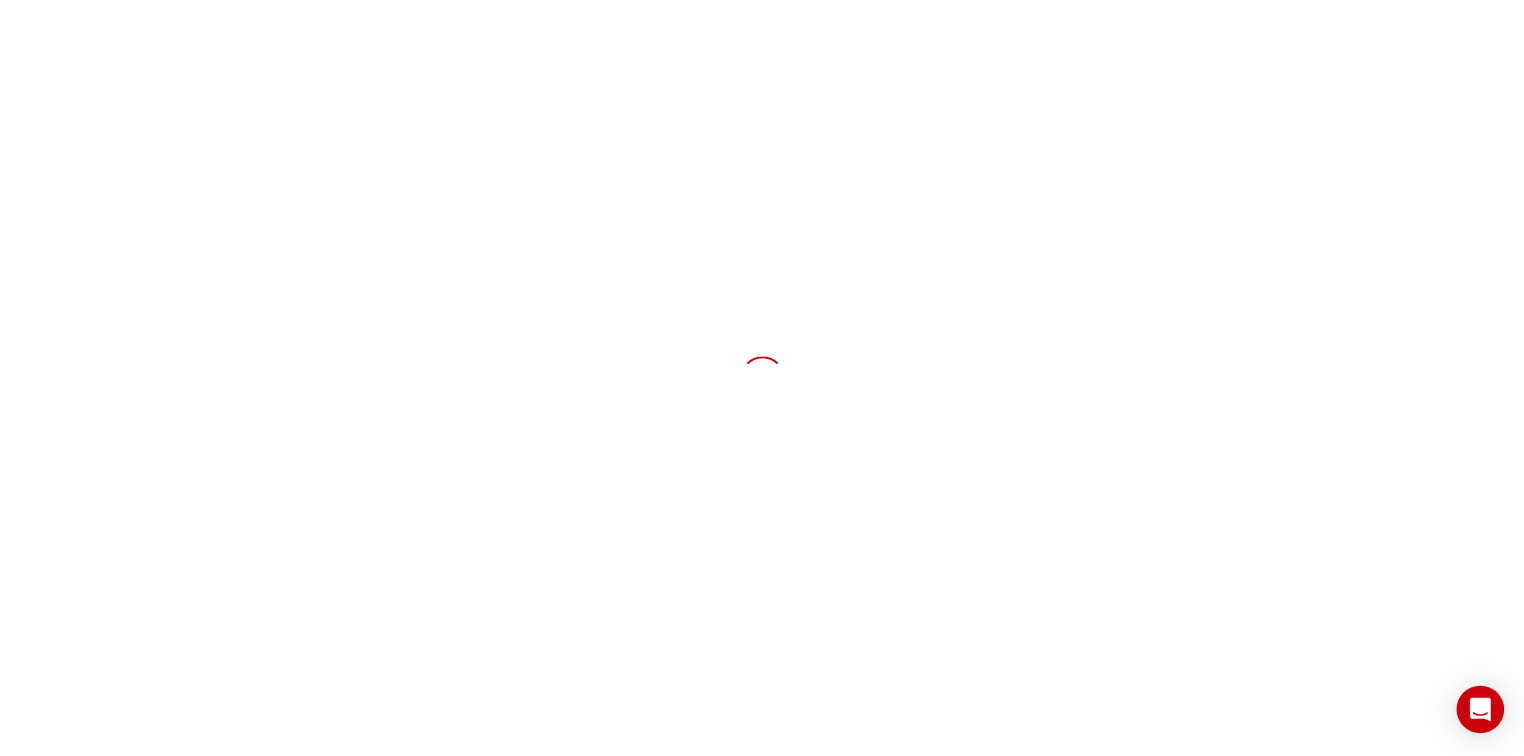 scroll, scrollTop: 0, scrollLeft: 0, axis: both 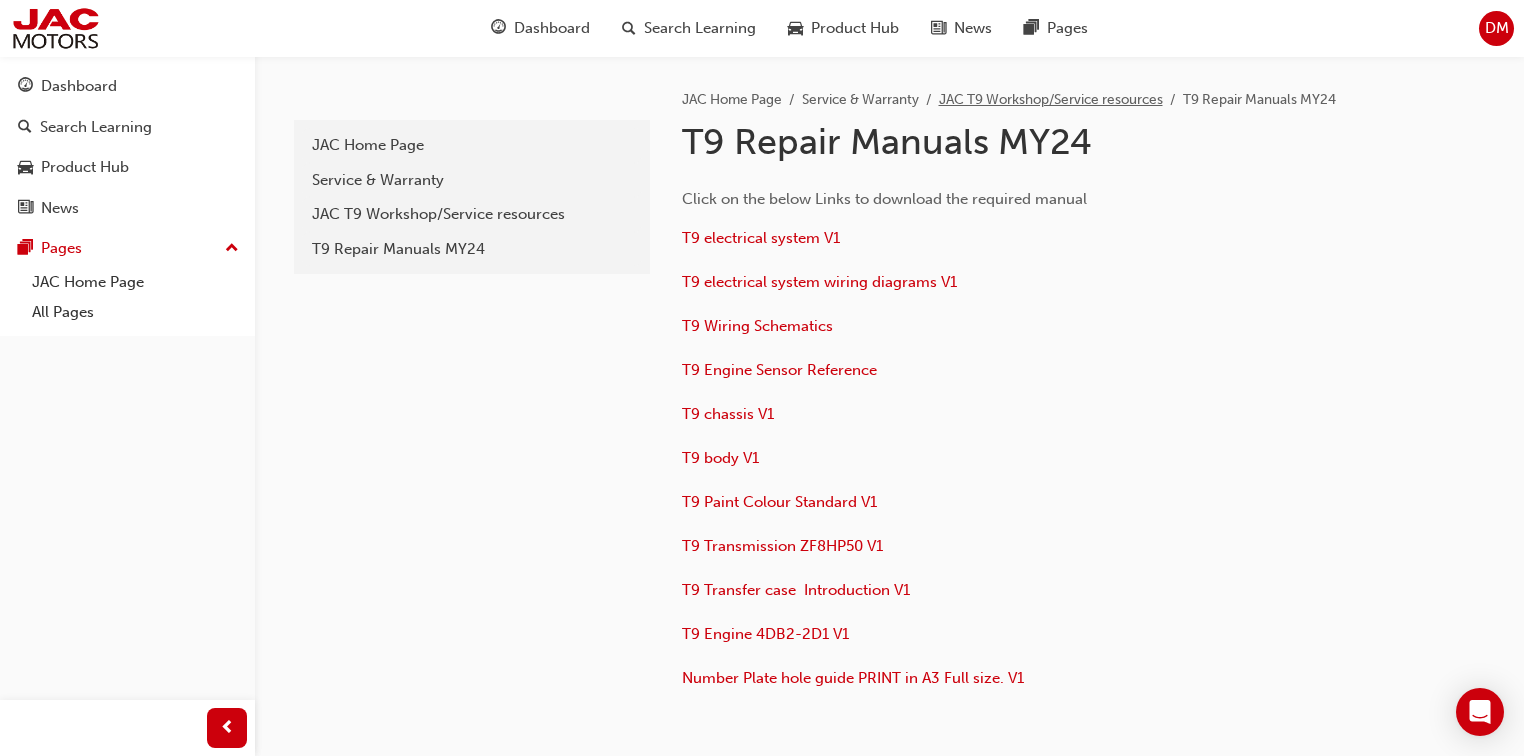 click on "JAC T9 Workshop/Service resources" at bounding box center [1051, 99] 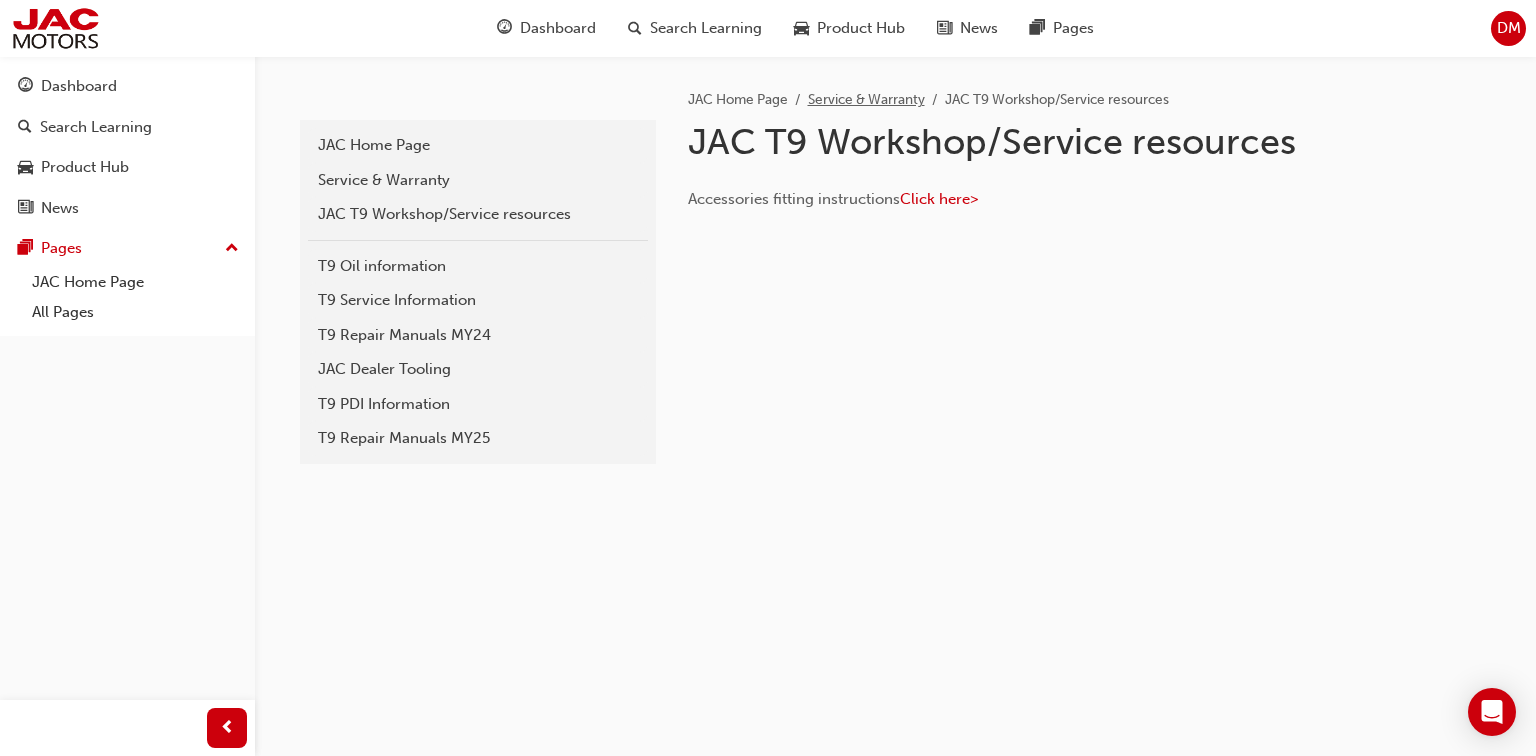 click on "Service & Warranty" at bounding box center [866, 99] 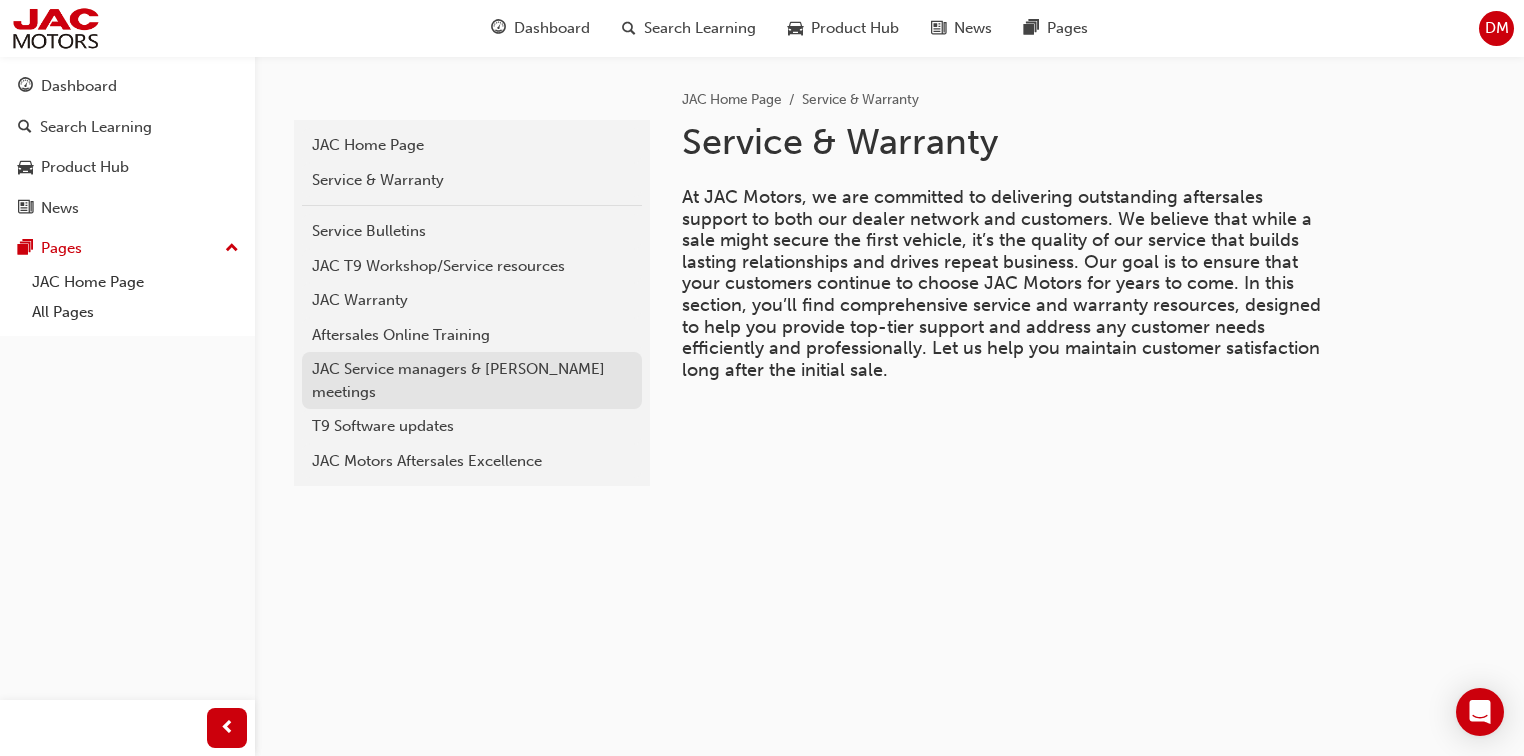 click on "JAC Service managers & Foreman's meetings" at bounding box center [472, 380] 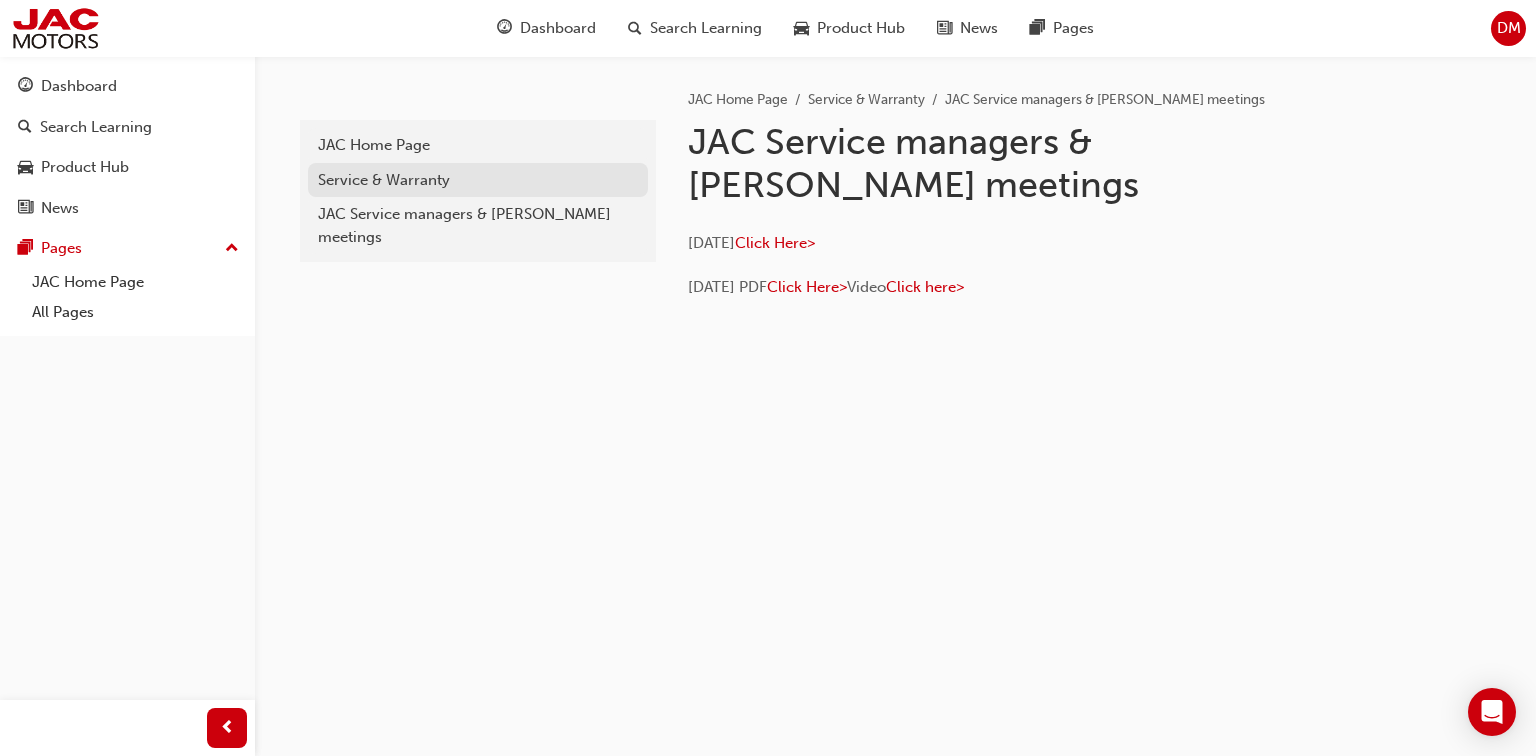 click on "Service & Warranty" at bounding box center [478, 180] 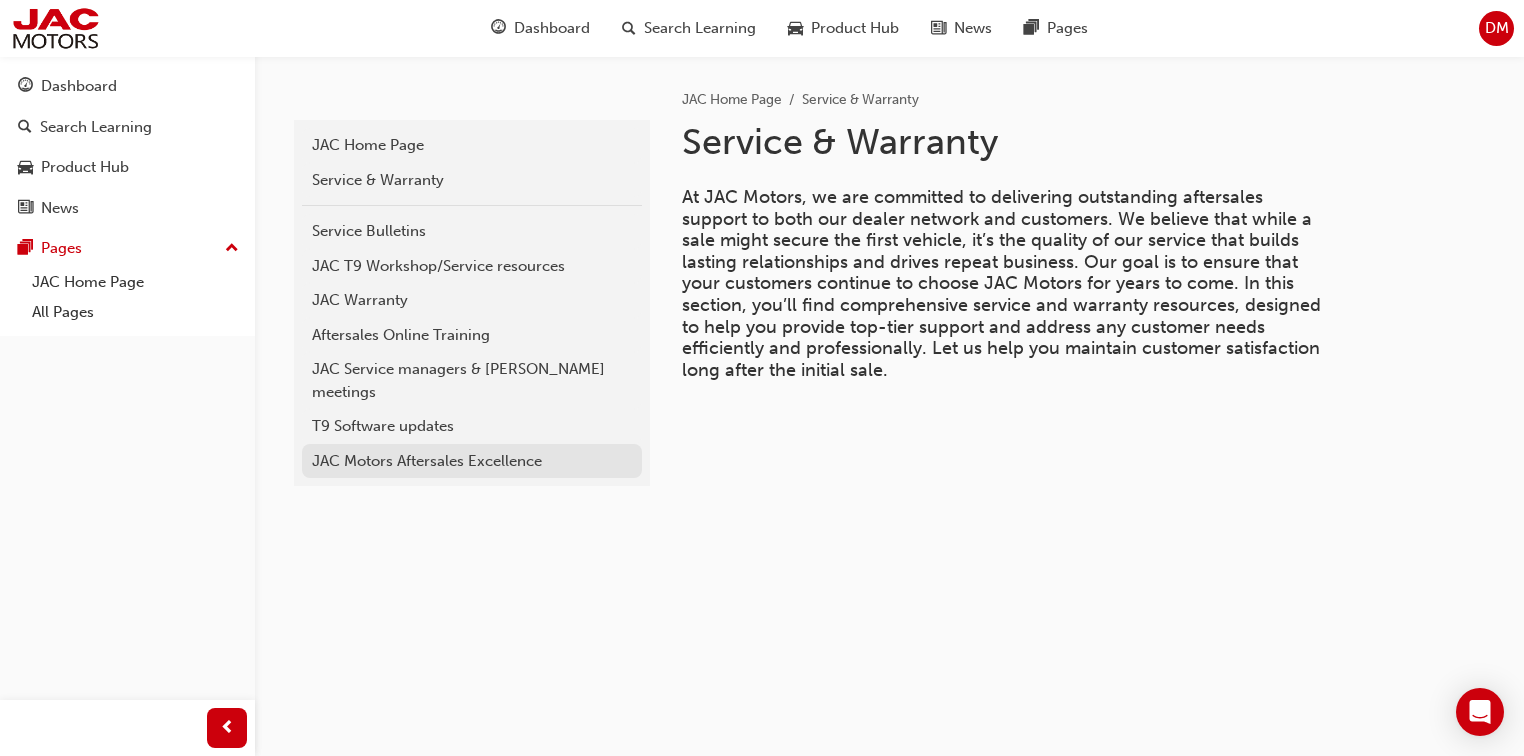 click on "JAC Motors Aftersales Excellence" at bounding box center (472, 461) 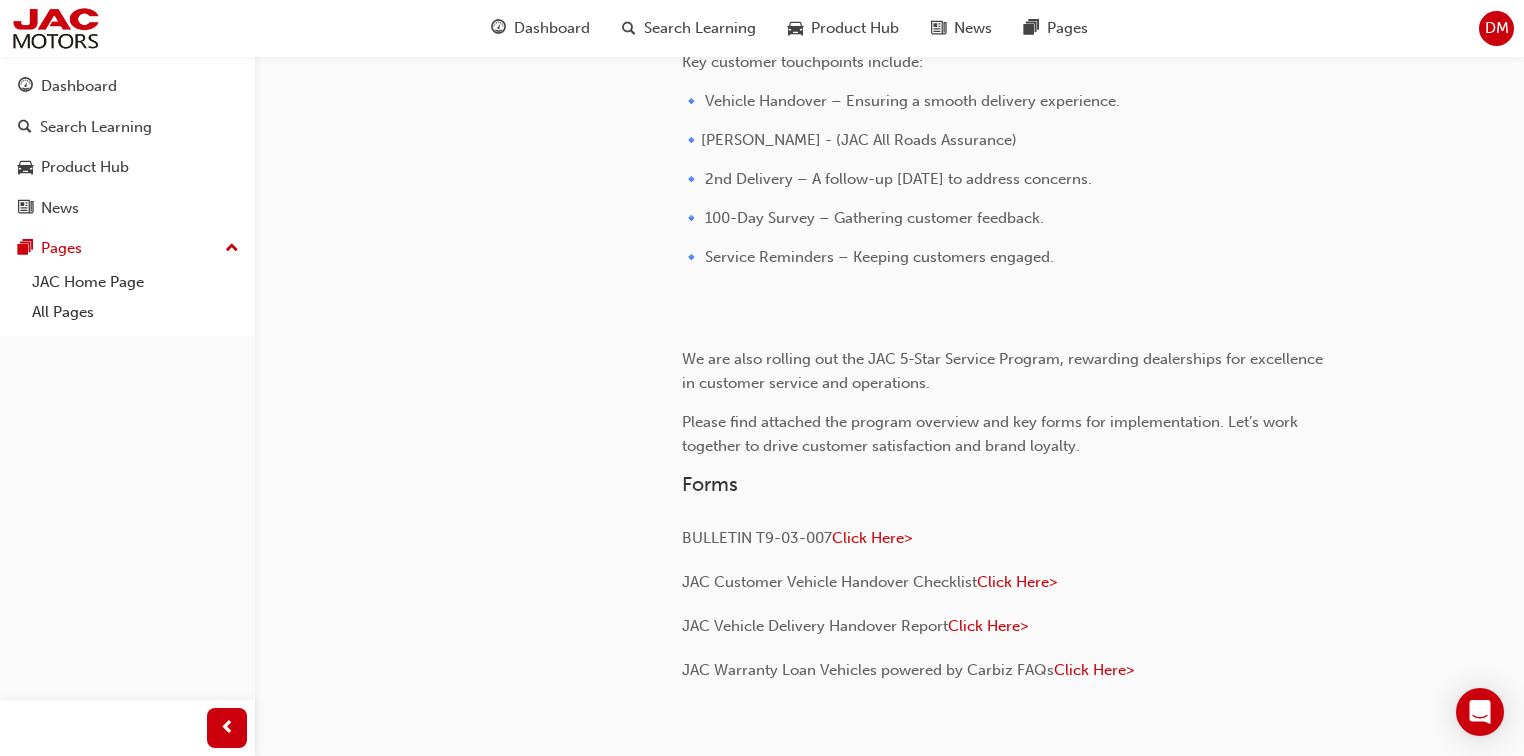 scroll, scrollTop: 240, scrollLeft: 0, axis: vertical 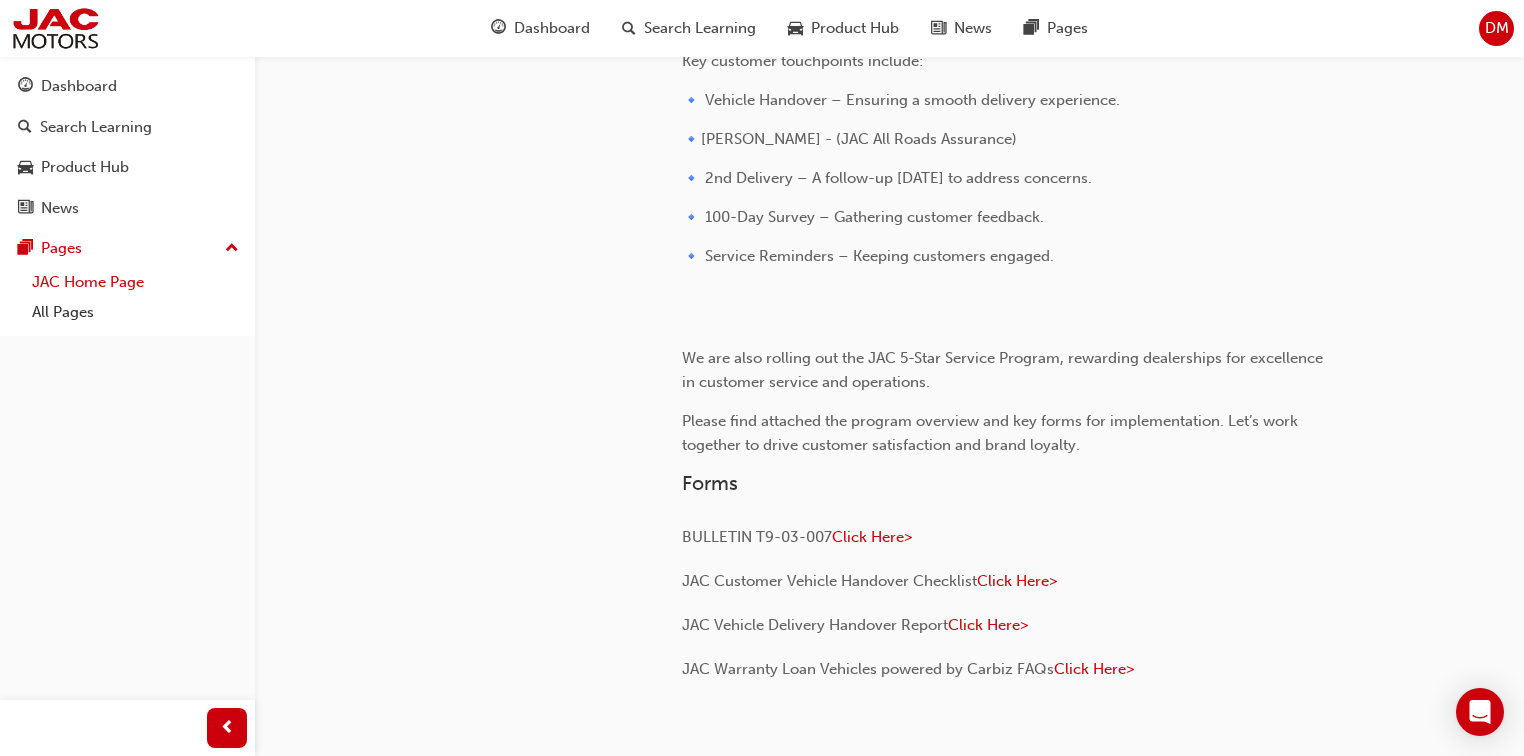 click on "JAC Home Page" at bounding box center (135, 282) 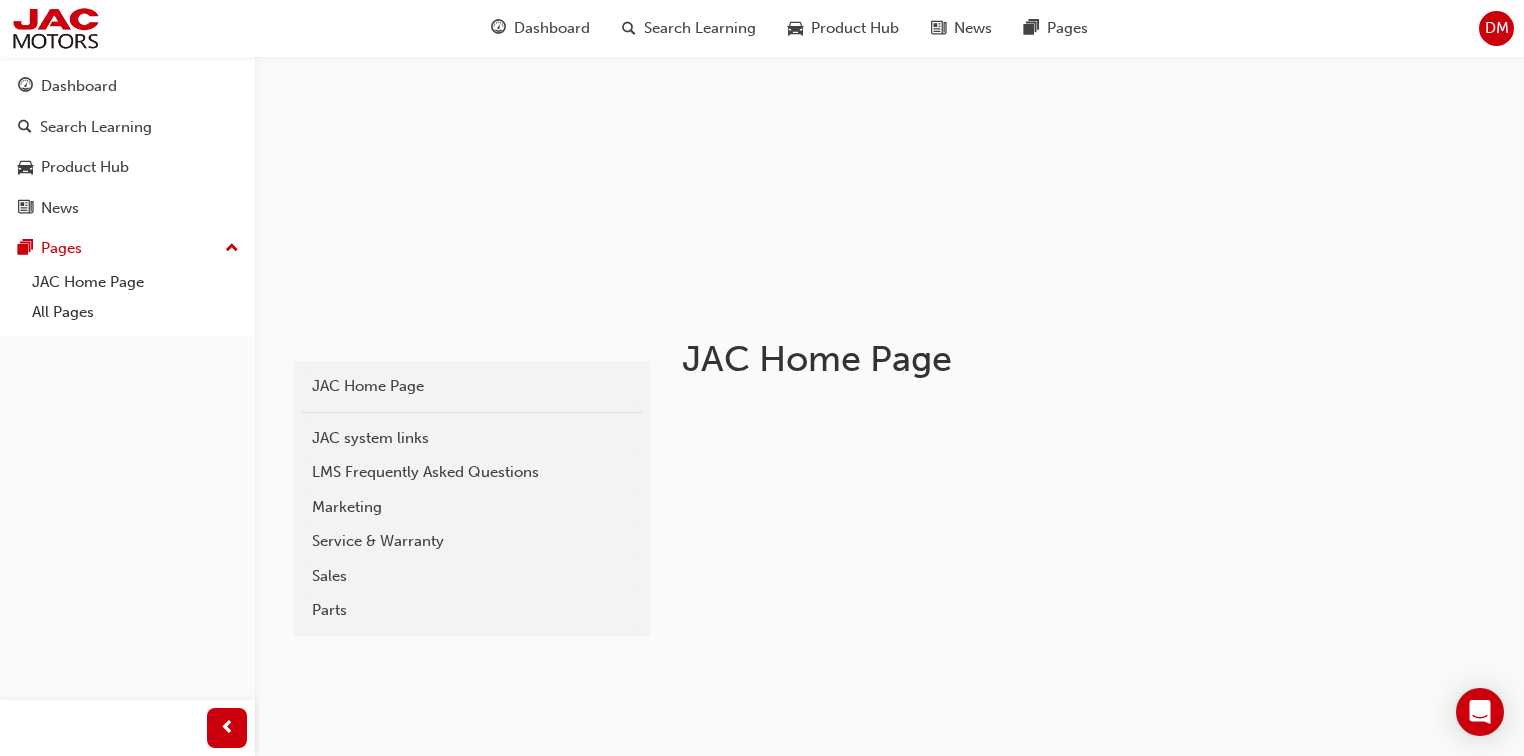 scroll, scrollTop: 160, scrollLeft: 0, axis: vertical 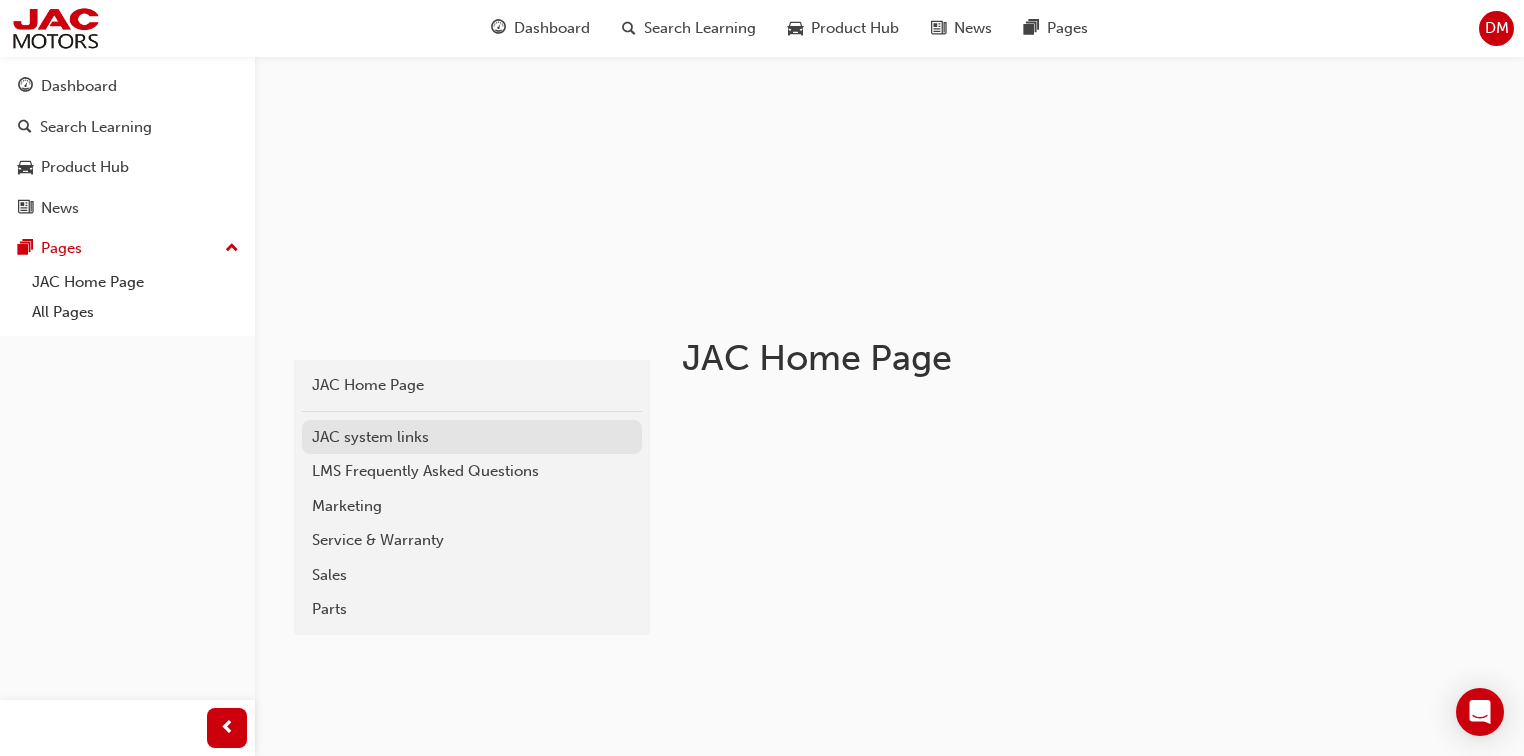 click on "JAC system links" at bounding box center (472, 437) 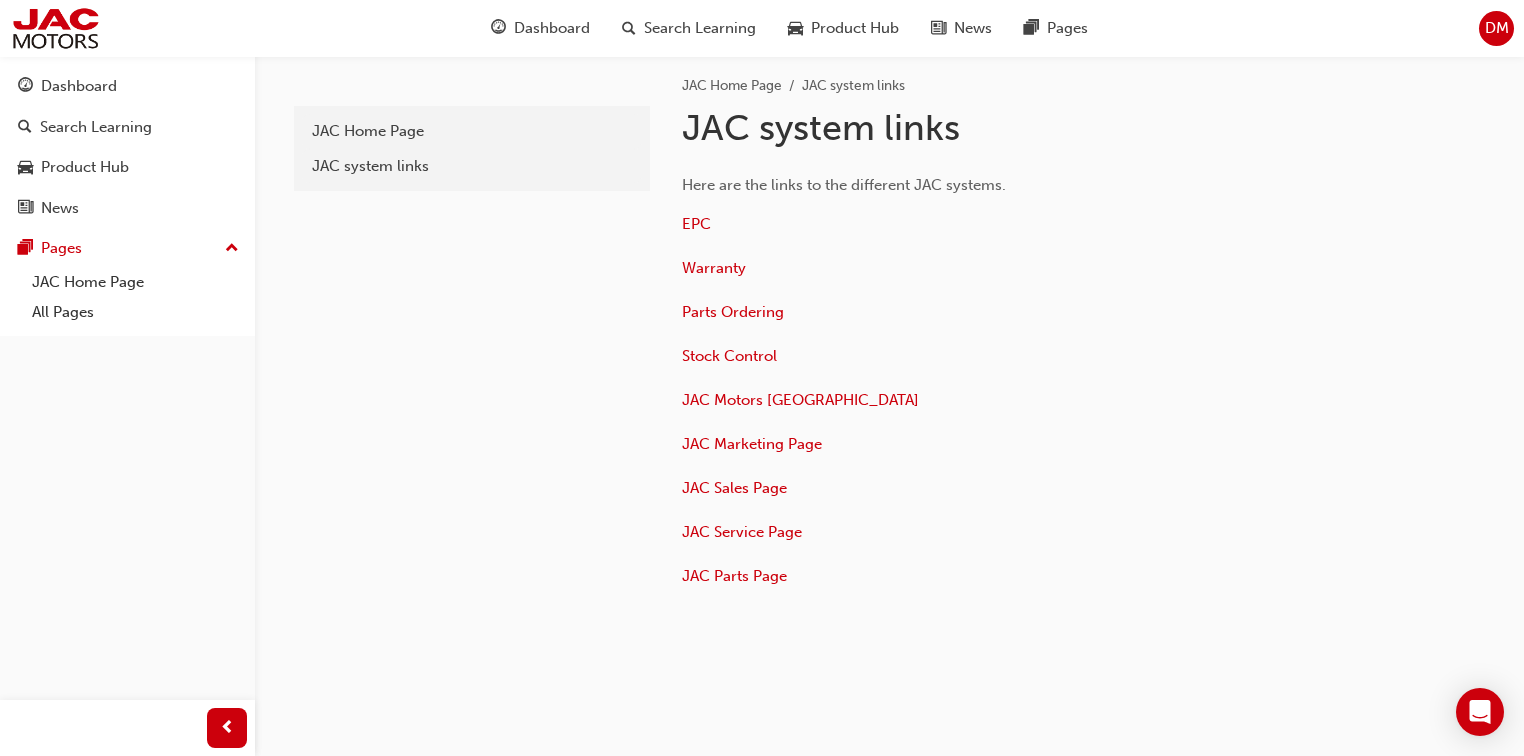 scroll, scrollTop: 0, scrollLeft: 0, axis: both 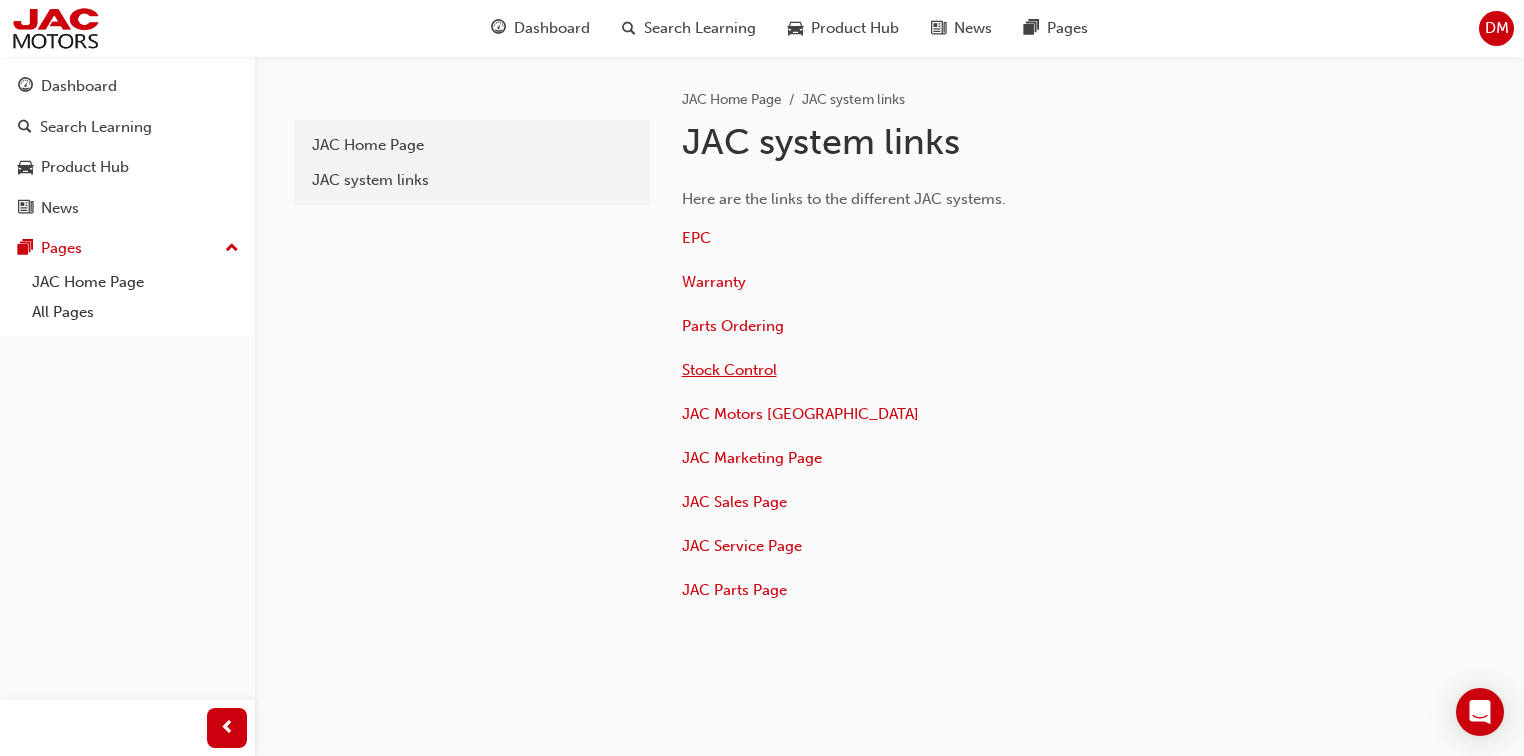 click on "Stock Control" at bounding box center [729, 370] 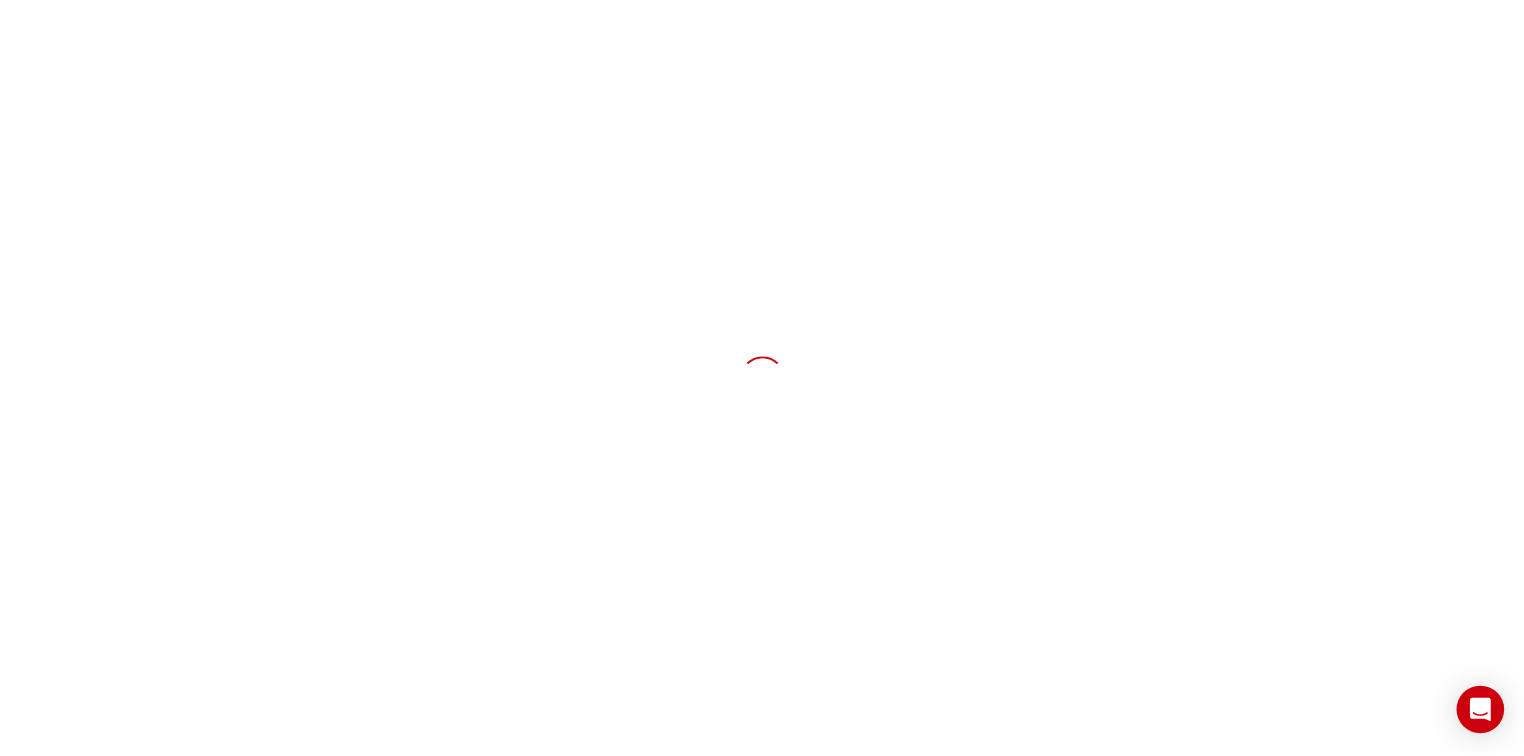 scroll, scrollTop: 0, scrollLeft: 0, axis: both 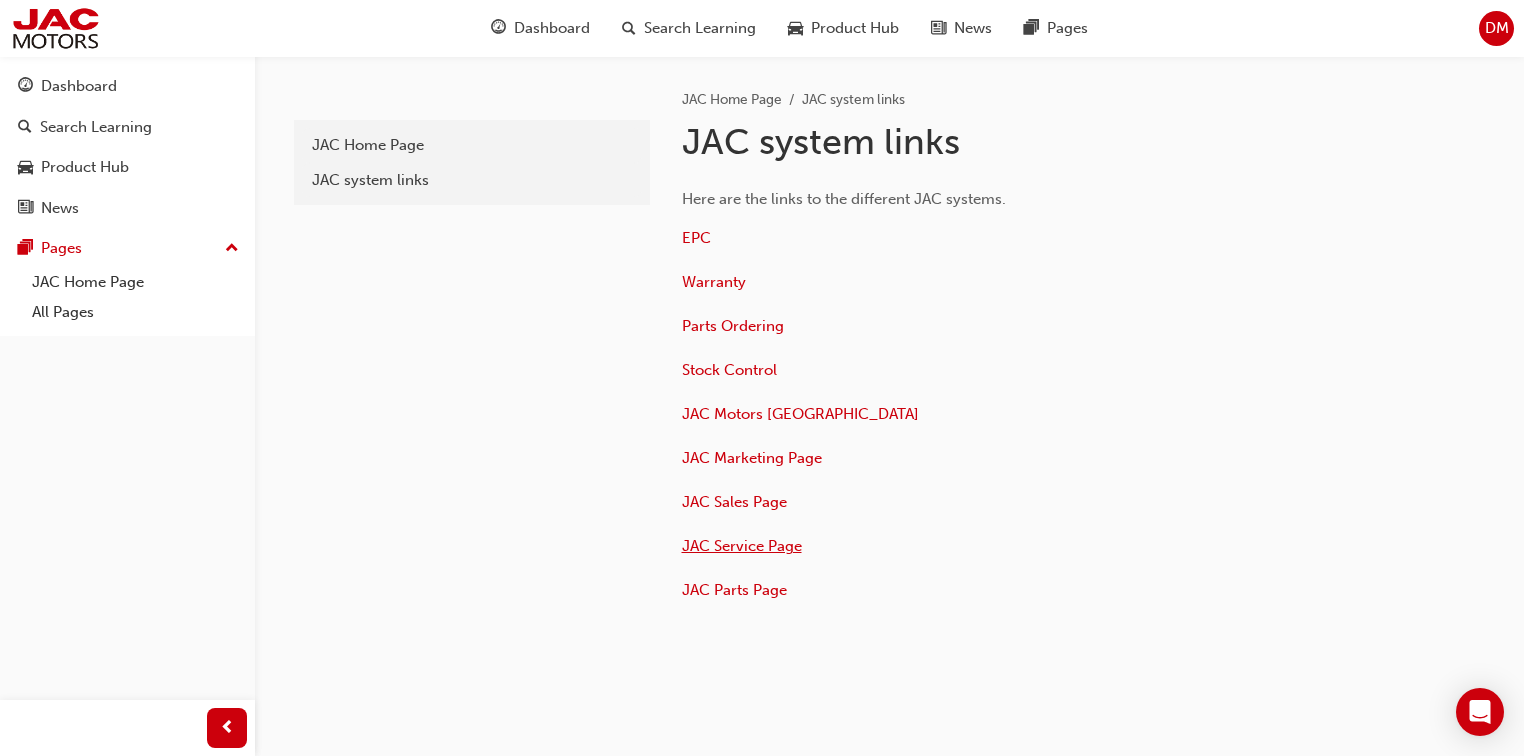 click on "JAC Service Page" at bounding box center [742, 546] 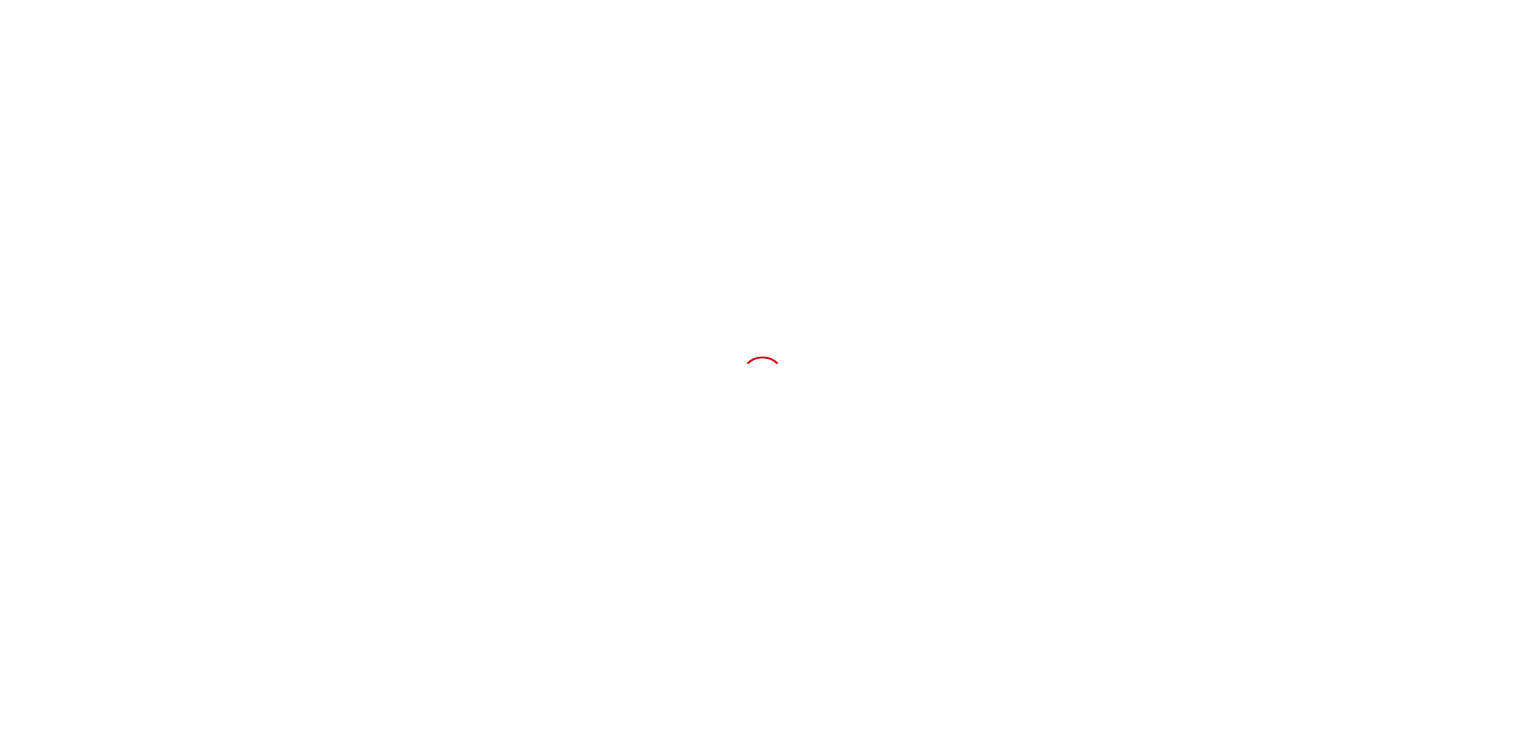 scroll, scrollTop: 0, scrollLeft: 0, axis: both 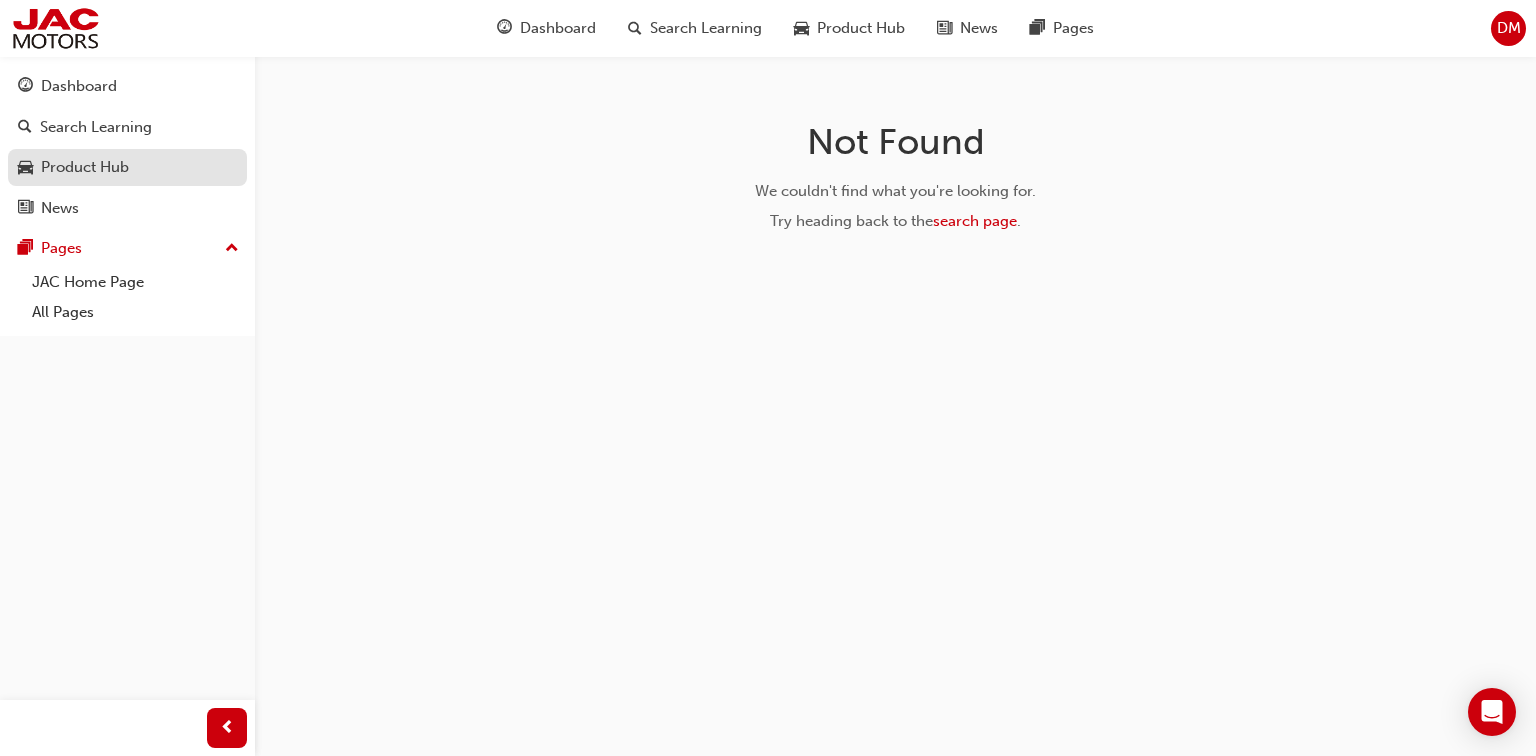 click on "Product Hub" at bounding box center [127, 167] 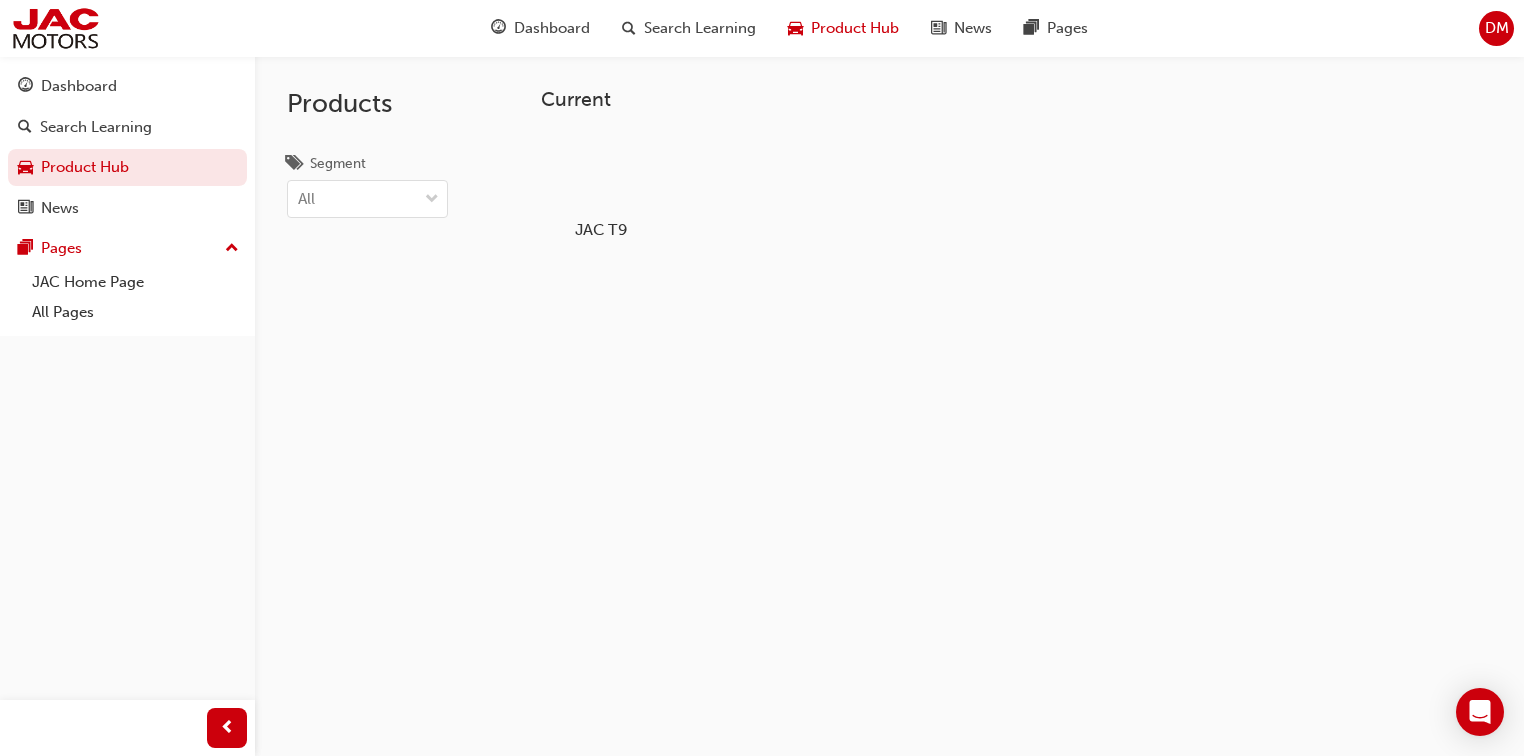 click on "JAC T9" at bounding box center [600, 229] 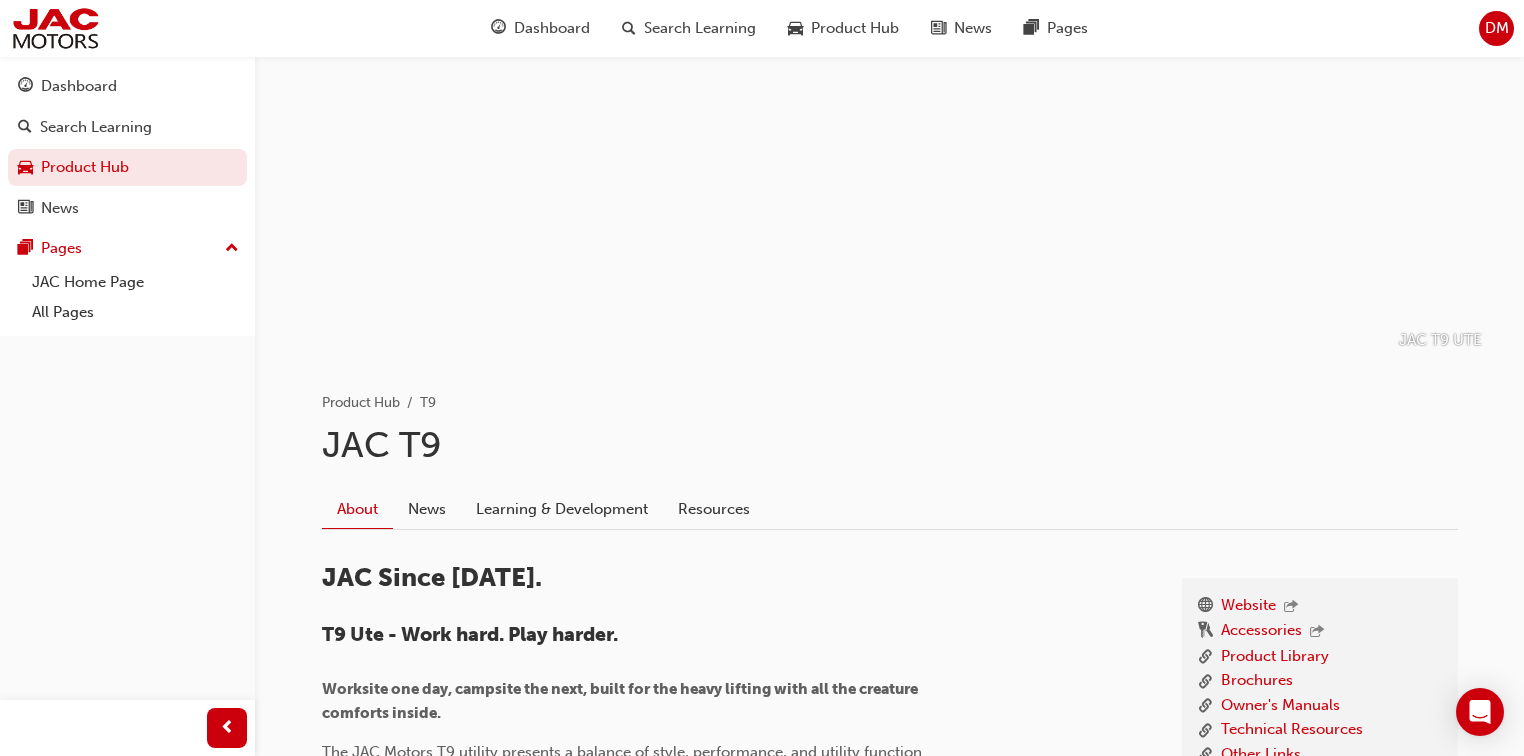 scroll, scrollTop: 400, scrollLeft: 0, axis: vertical 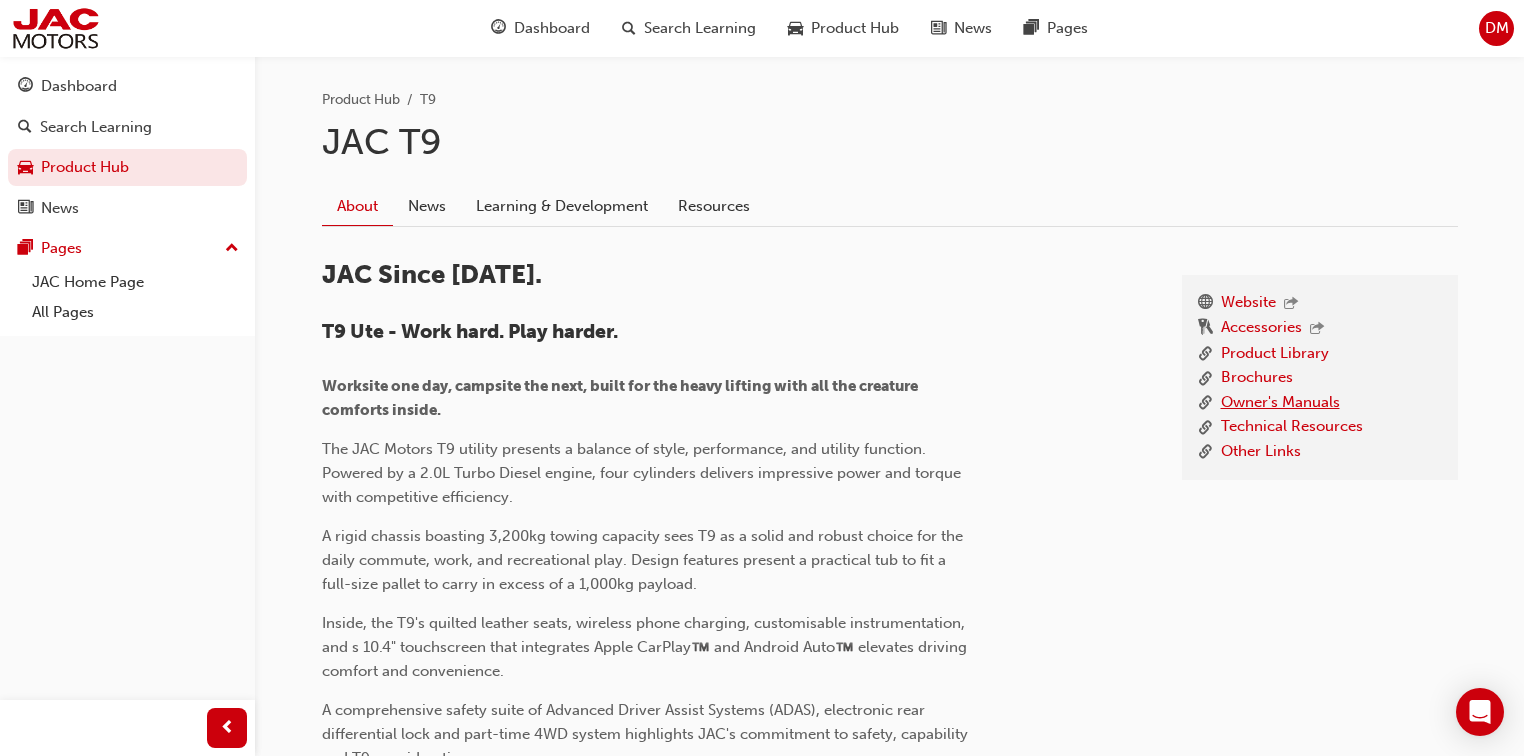 click on "Owner's Manuals" at bounding box center (1280, 403) 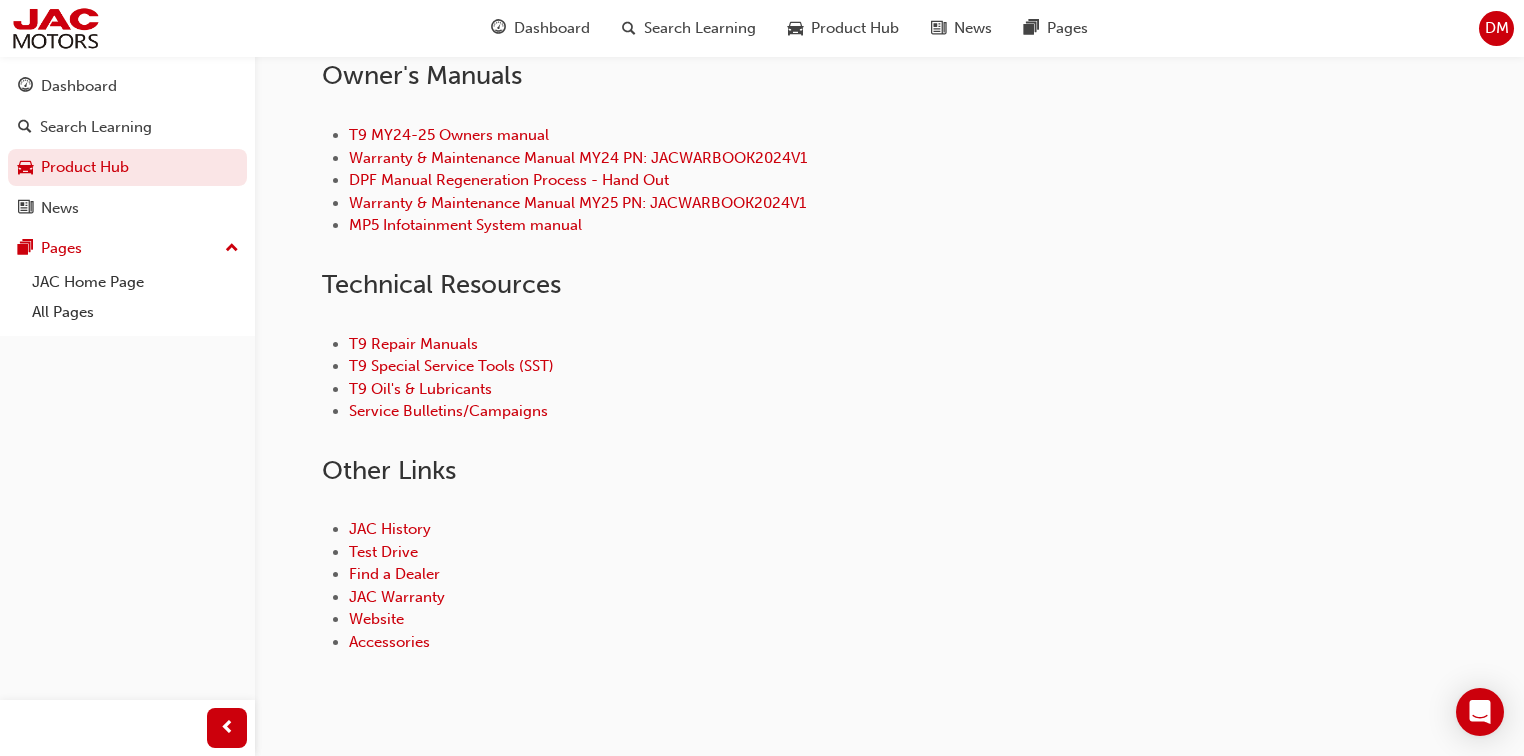 scroll, scrollTop: 967, scrollLeft: 0, axis: vertical 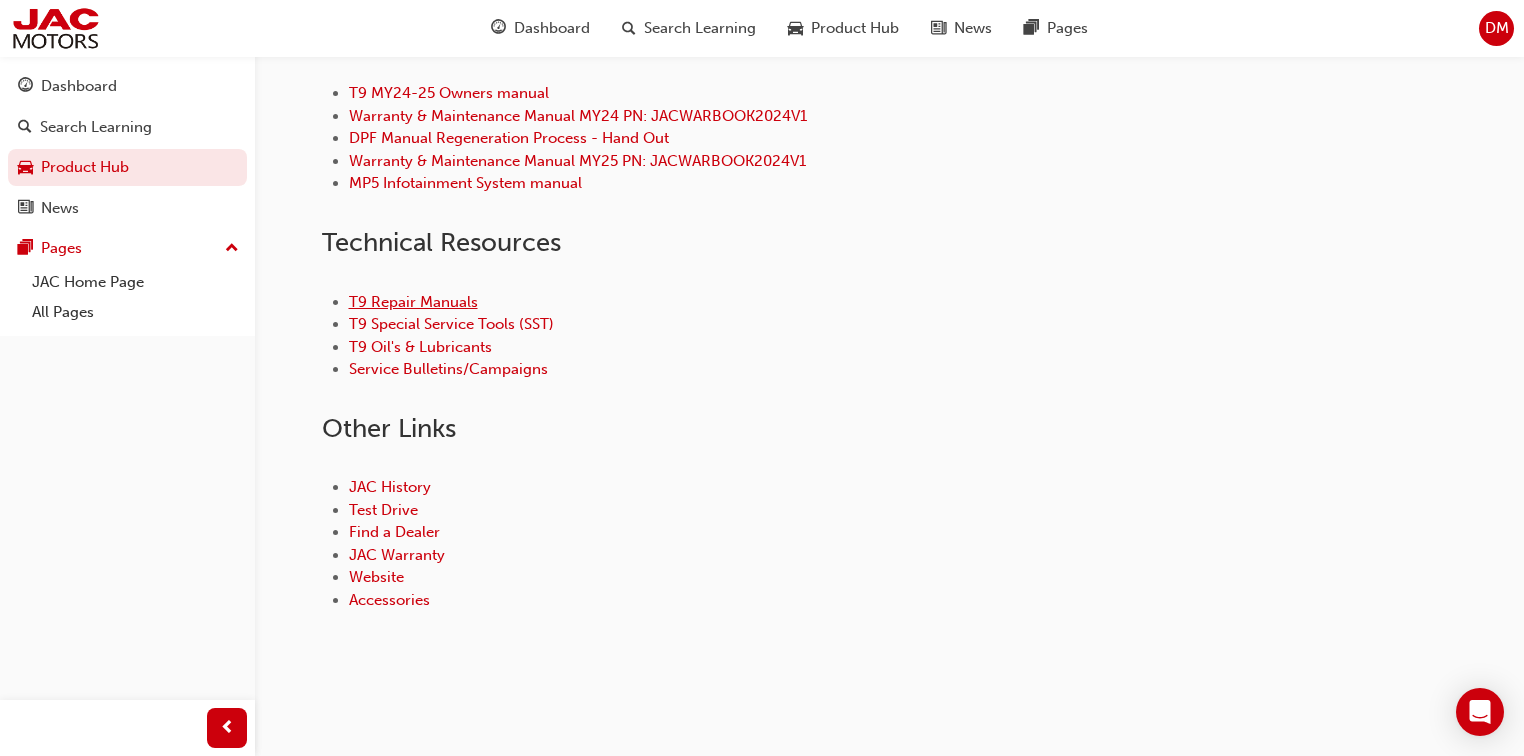 click on "T9 Repair Manuals" at bounding box center [413, 302] 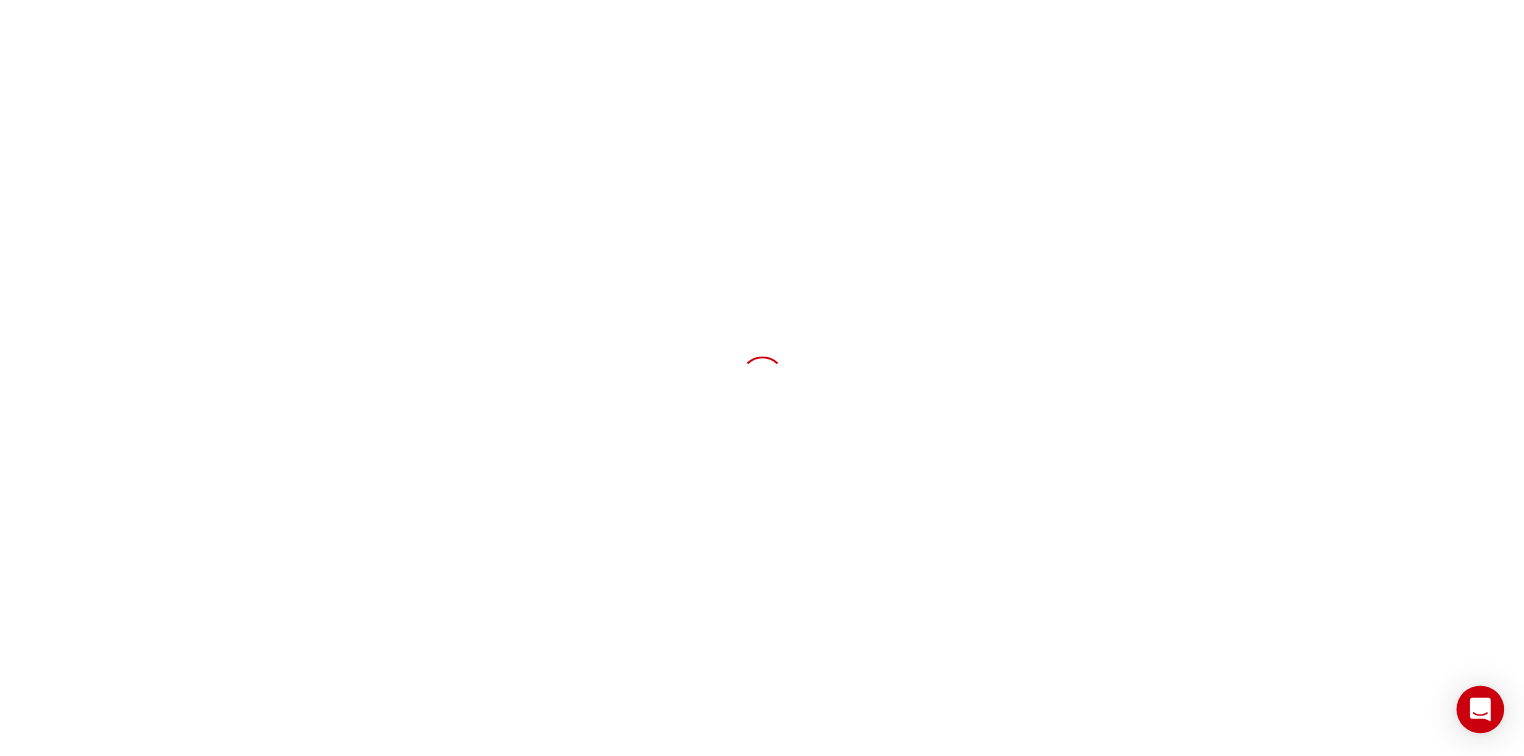 scroll, scrollTop: 0, scrollLeft: 0, axis: both 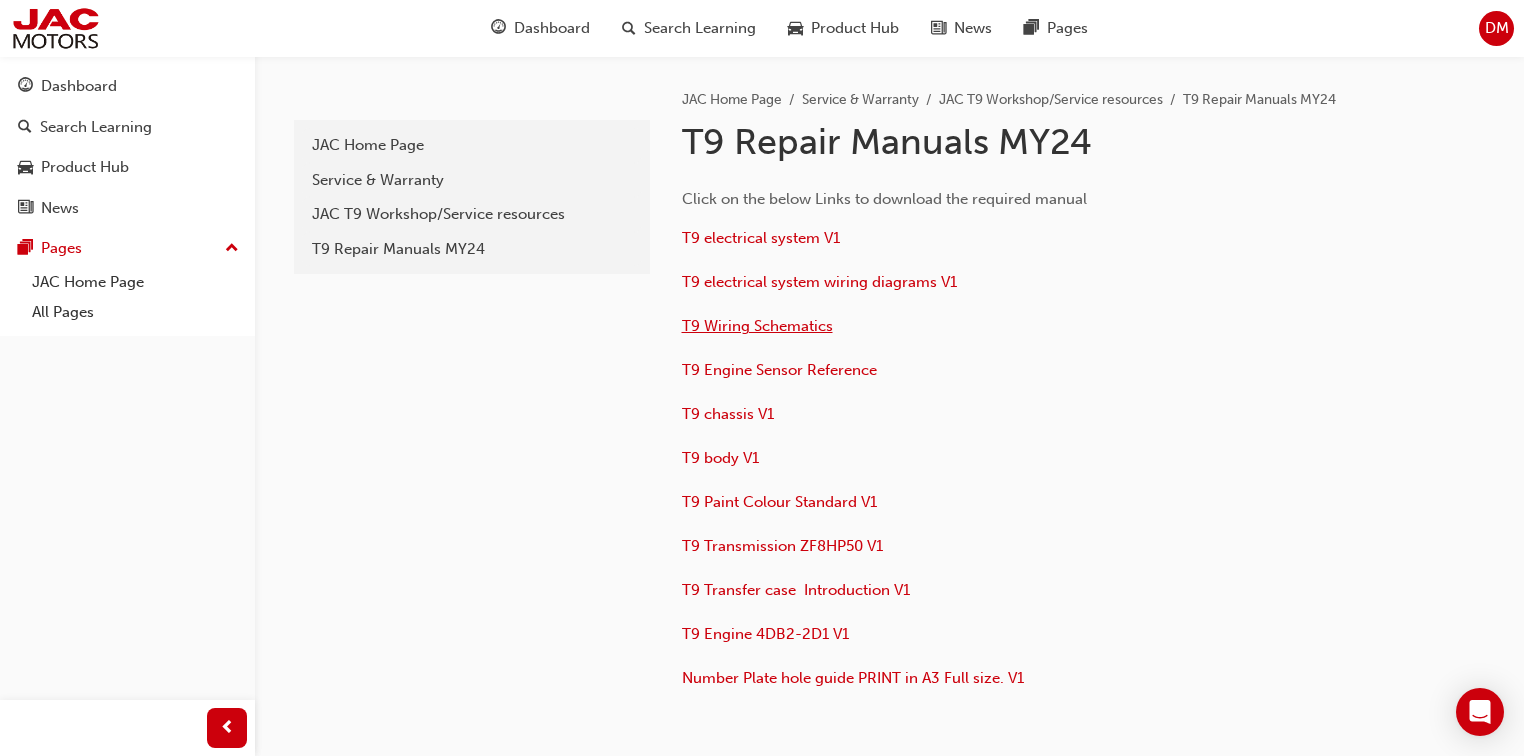 click on "T9 Wiring Schematics" at bounding box center (757, 326) 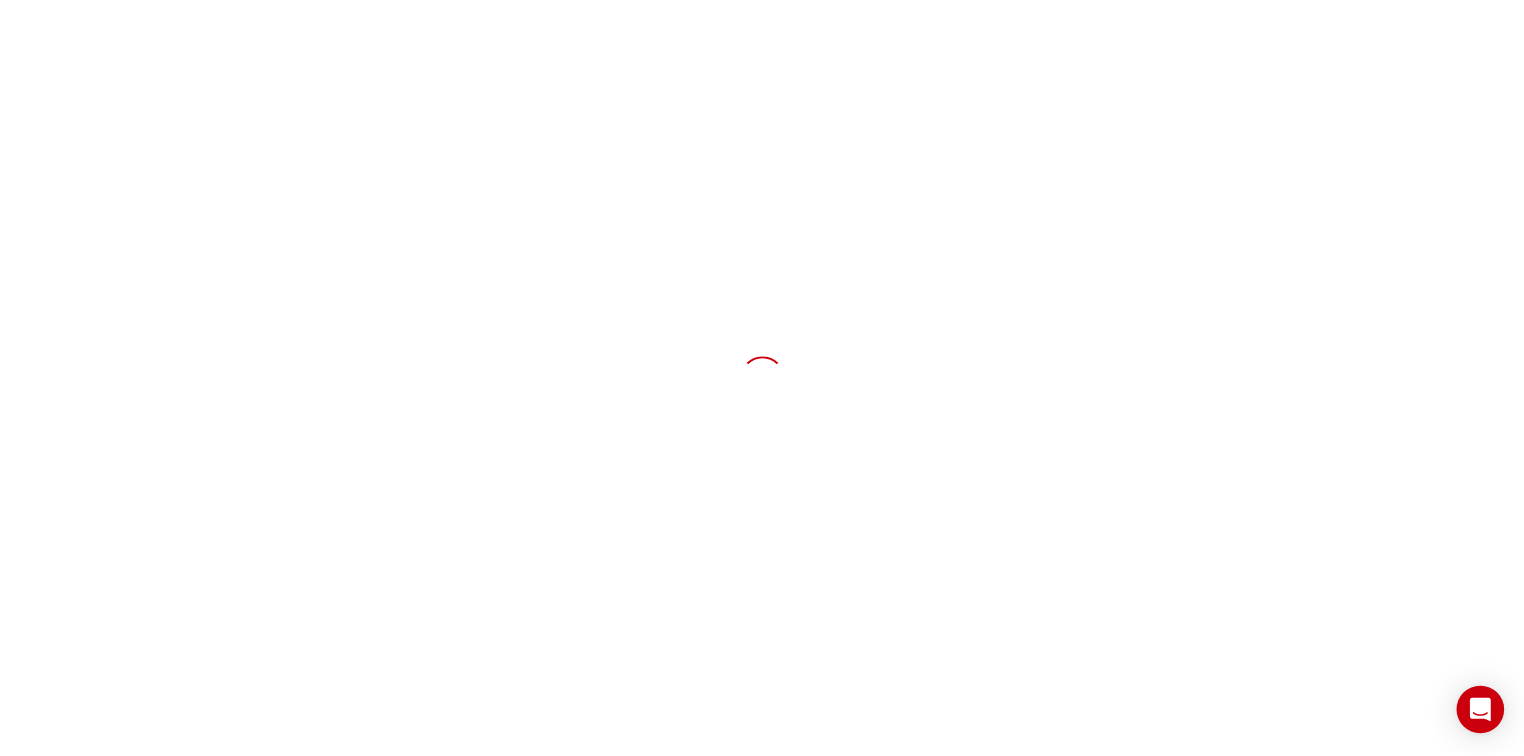 scroll, scrollTop: 0, scrollLeft: 0, axis: both 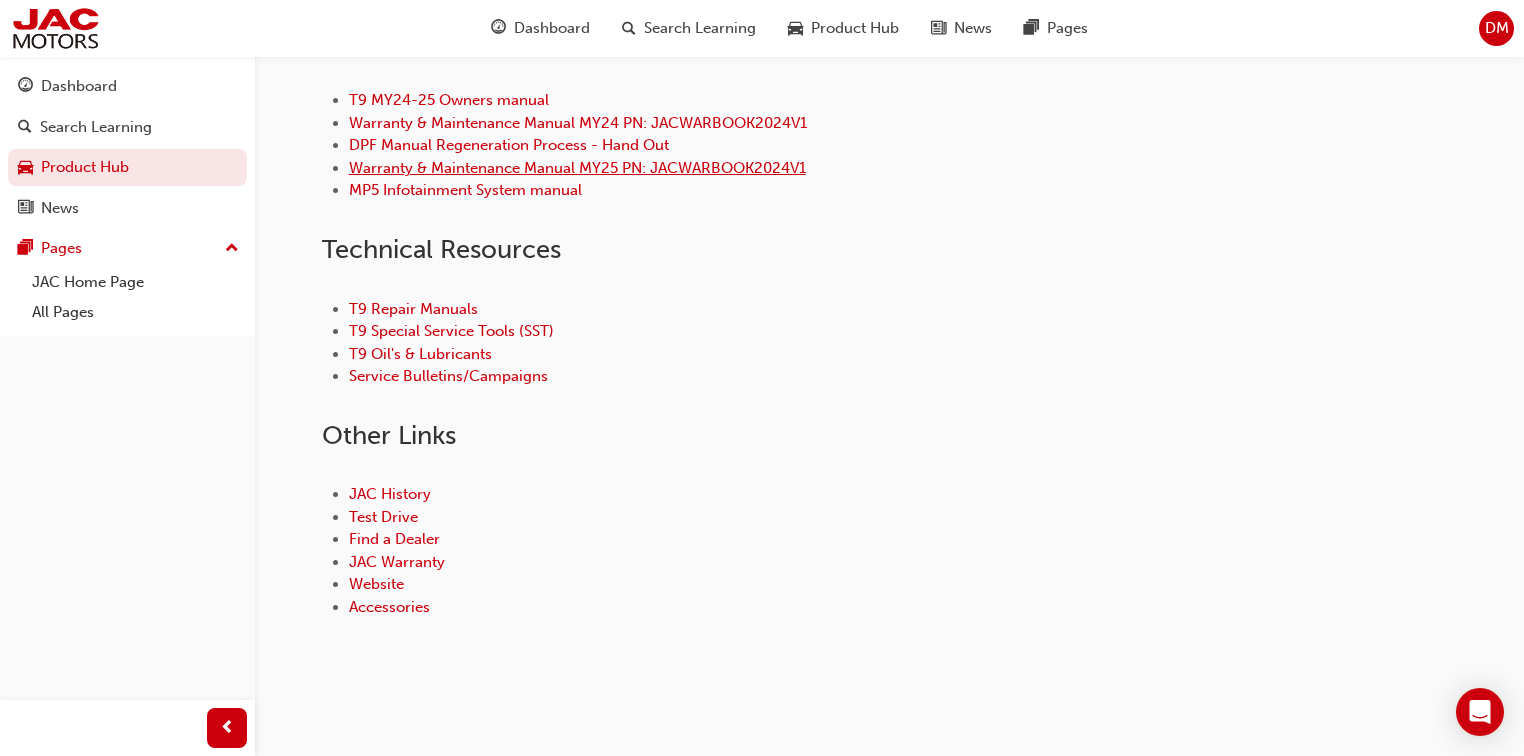 click on "Warranty & Maintenance Manual MY25 PN: JACWARBOOK2024V1" at bounding box center (577, 168) 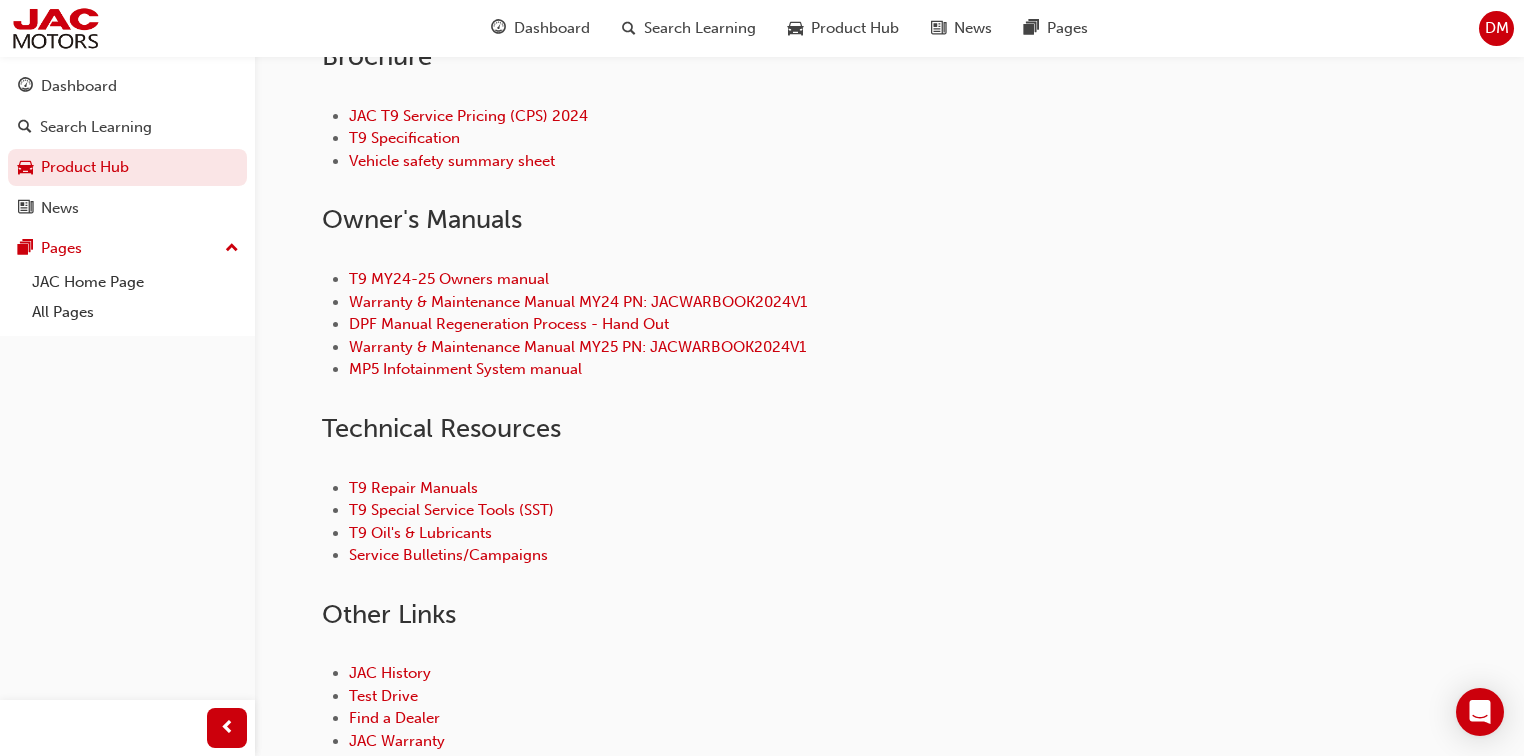 scroll, scrollTop: 960, scrollLeft: 0, axis: vertical 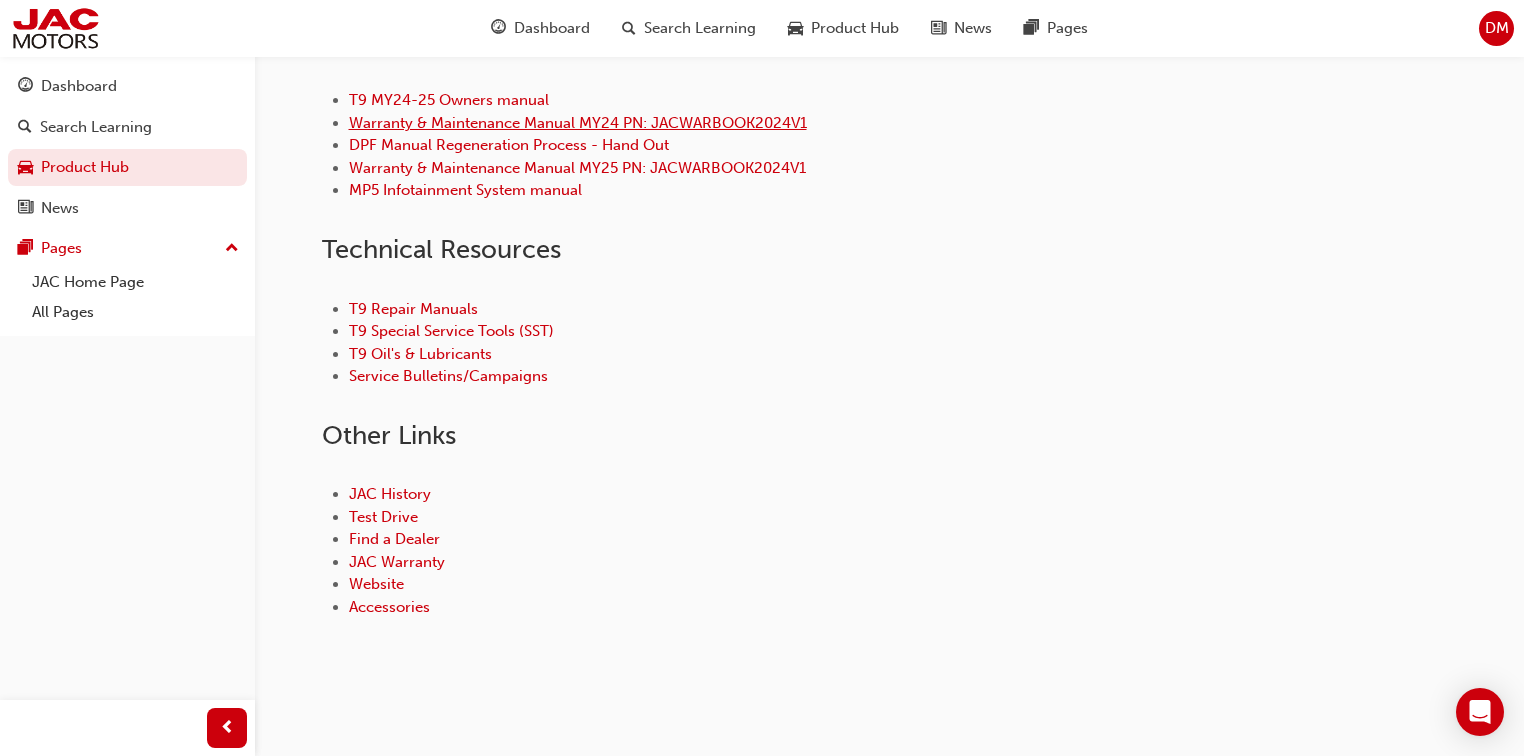 click on "Warranty & Maintenance Manual MY24 PN: JACWARBOOK2024V1" at bounding box center (578, 123) 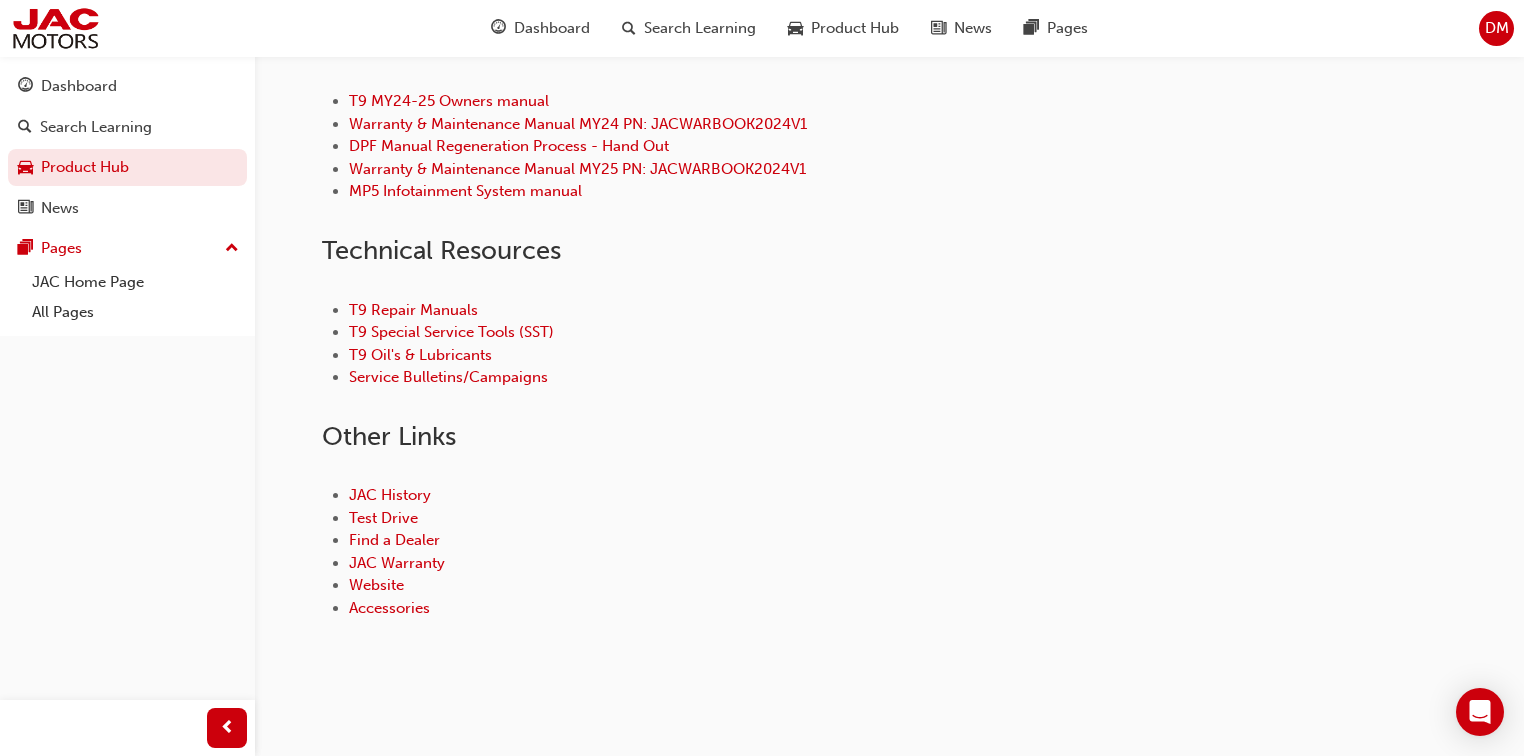 scroll, scrollTop: 967, scrollLeft: 0, axis: vertical 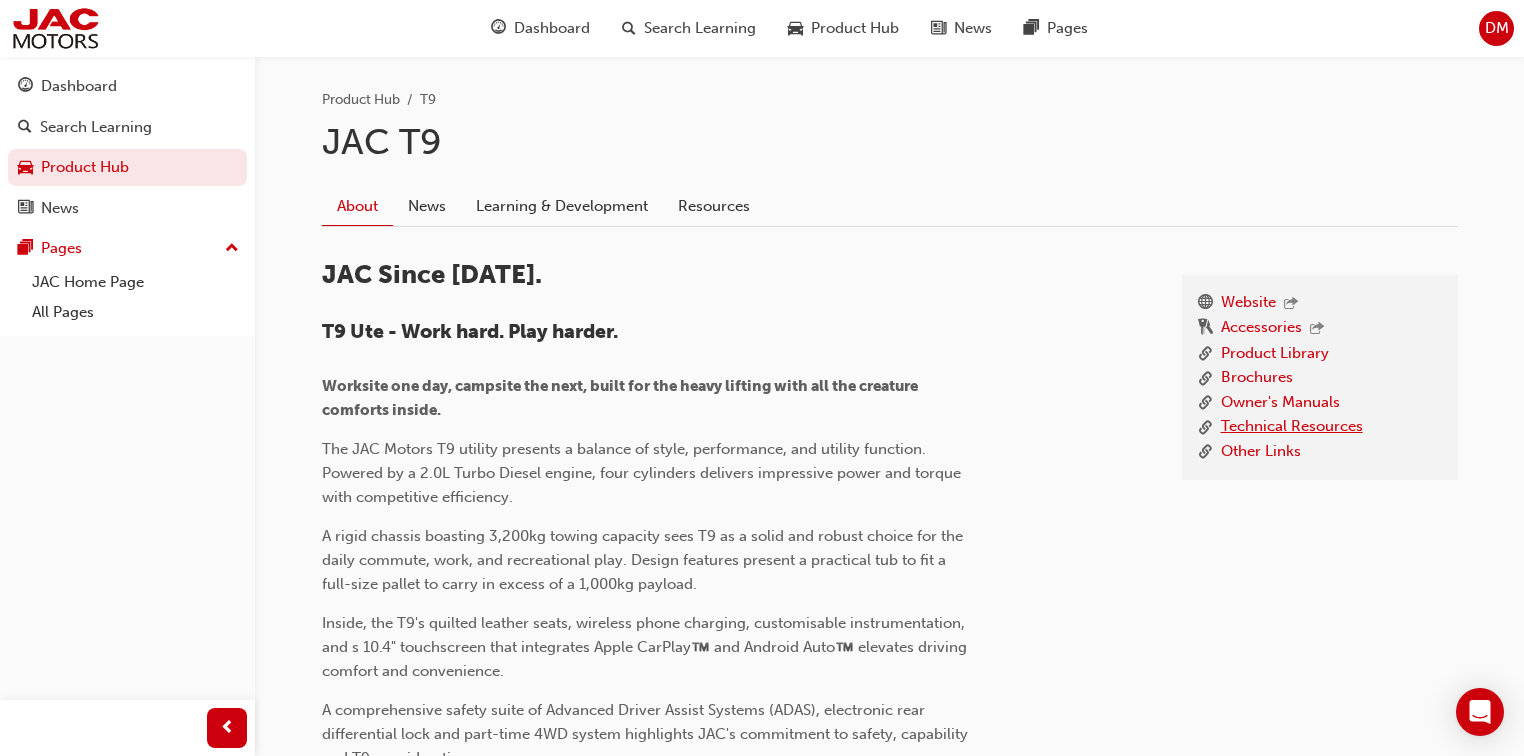 click on "Technical Resources" at bounding box center (1292, 427) 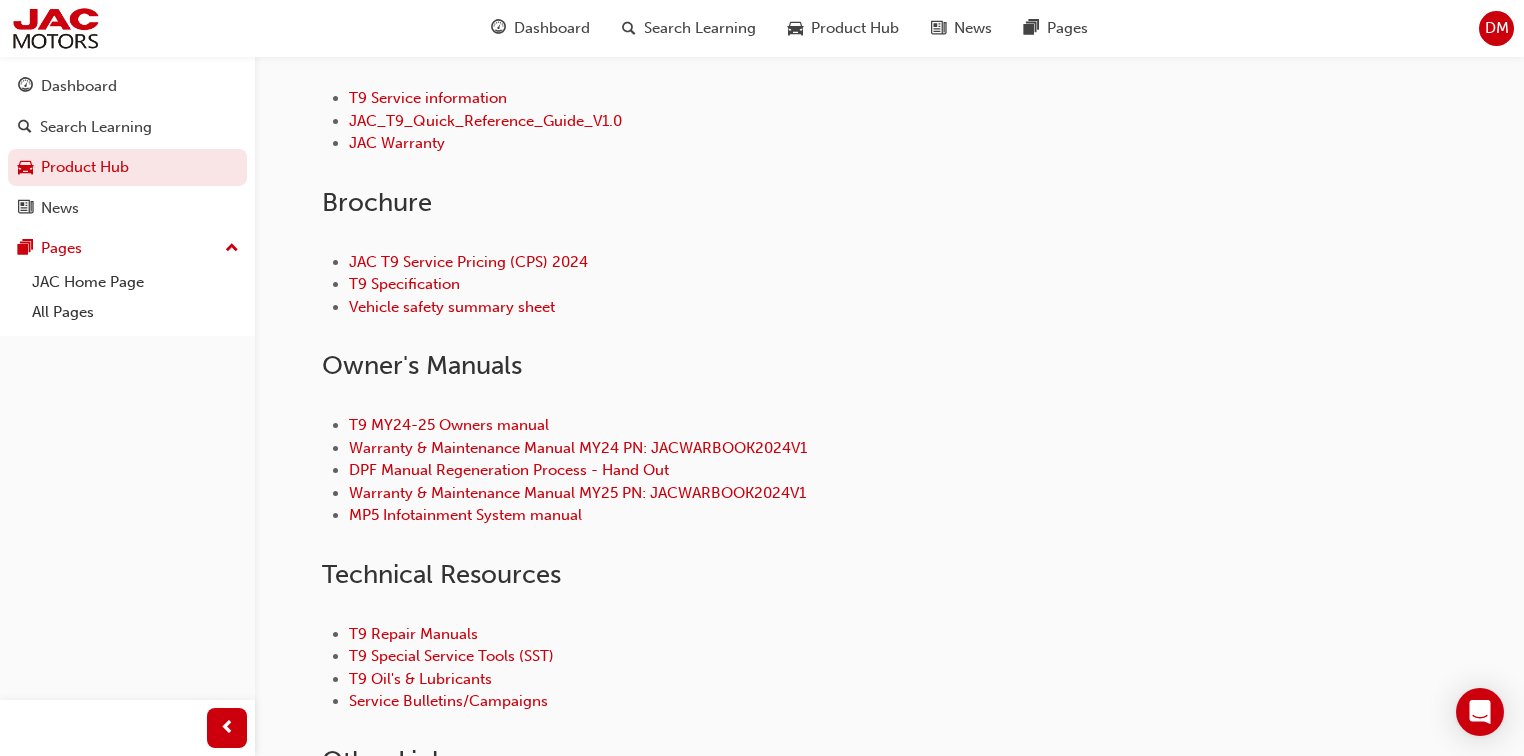 scroll, scrollTop: 560, scrollLeft: 0, axis: vertical 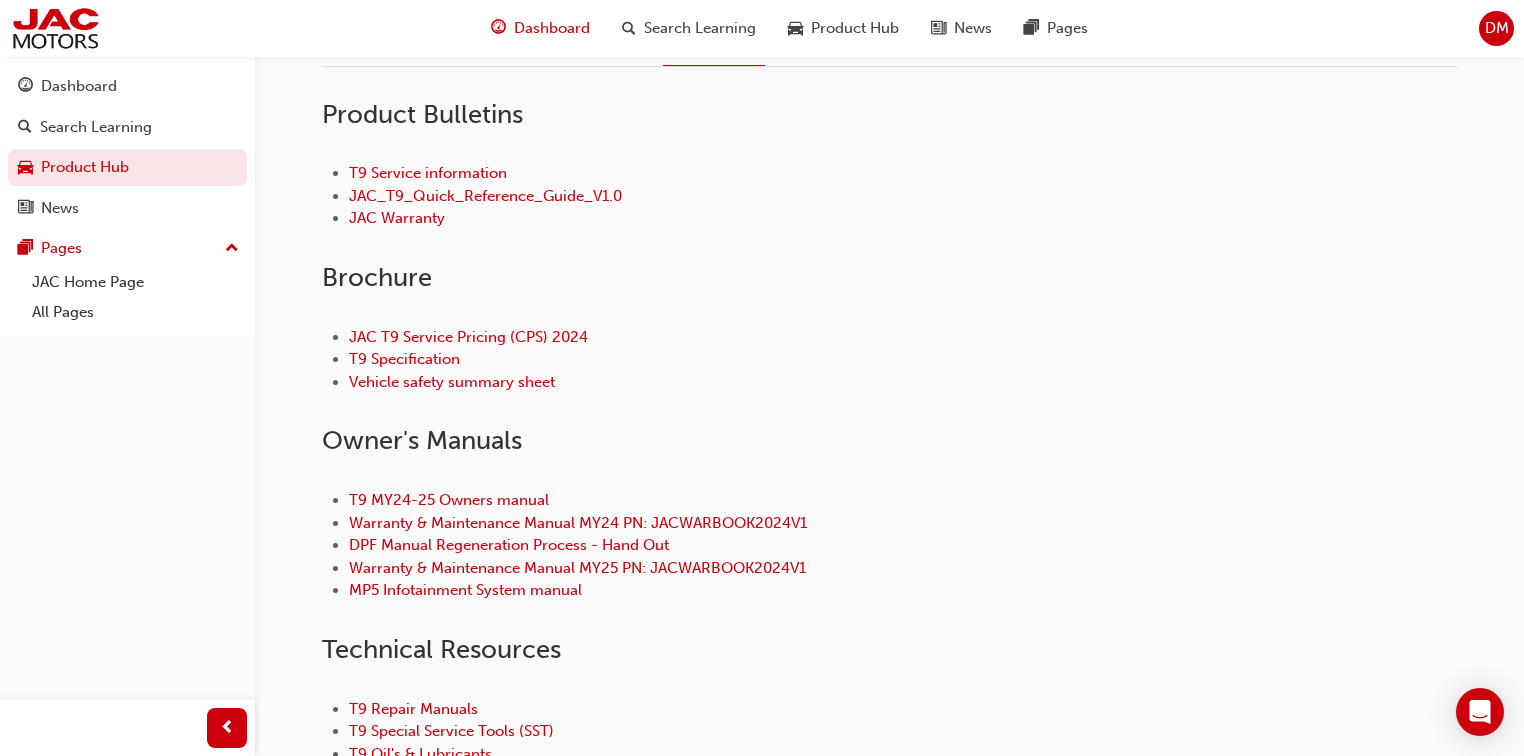 click on "Dashboard" at bounding box center [552, 28] 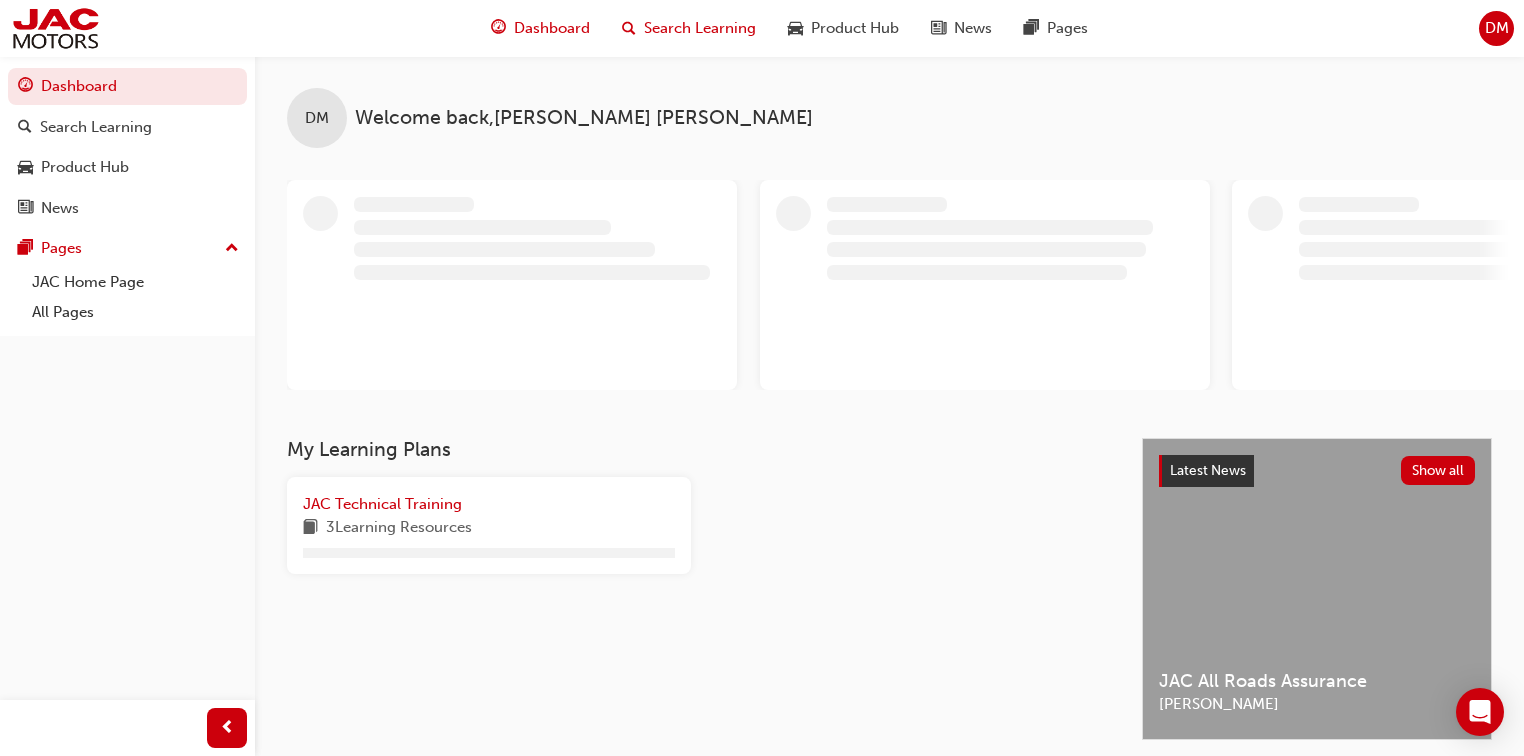 click on "Search Learning" at bounding box center [700, 28] 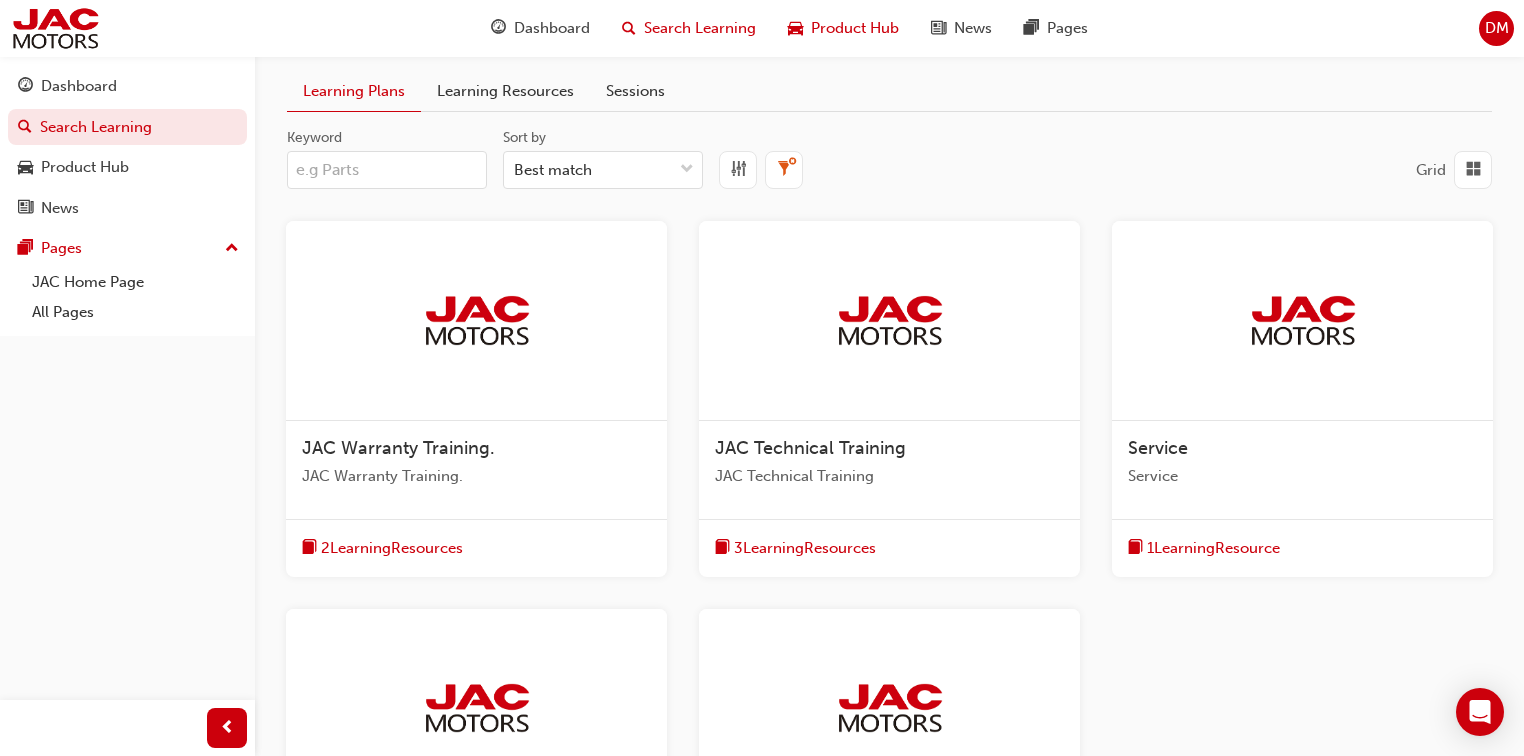 click on "Product Hub" at bounding box center [855, 28] 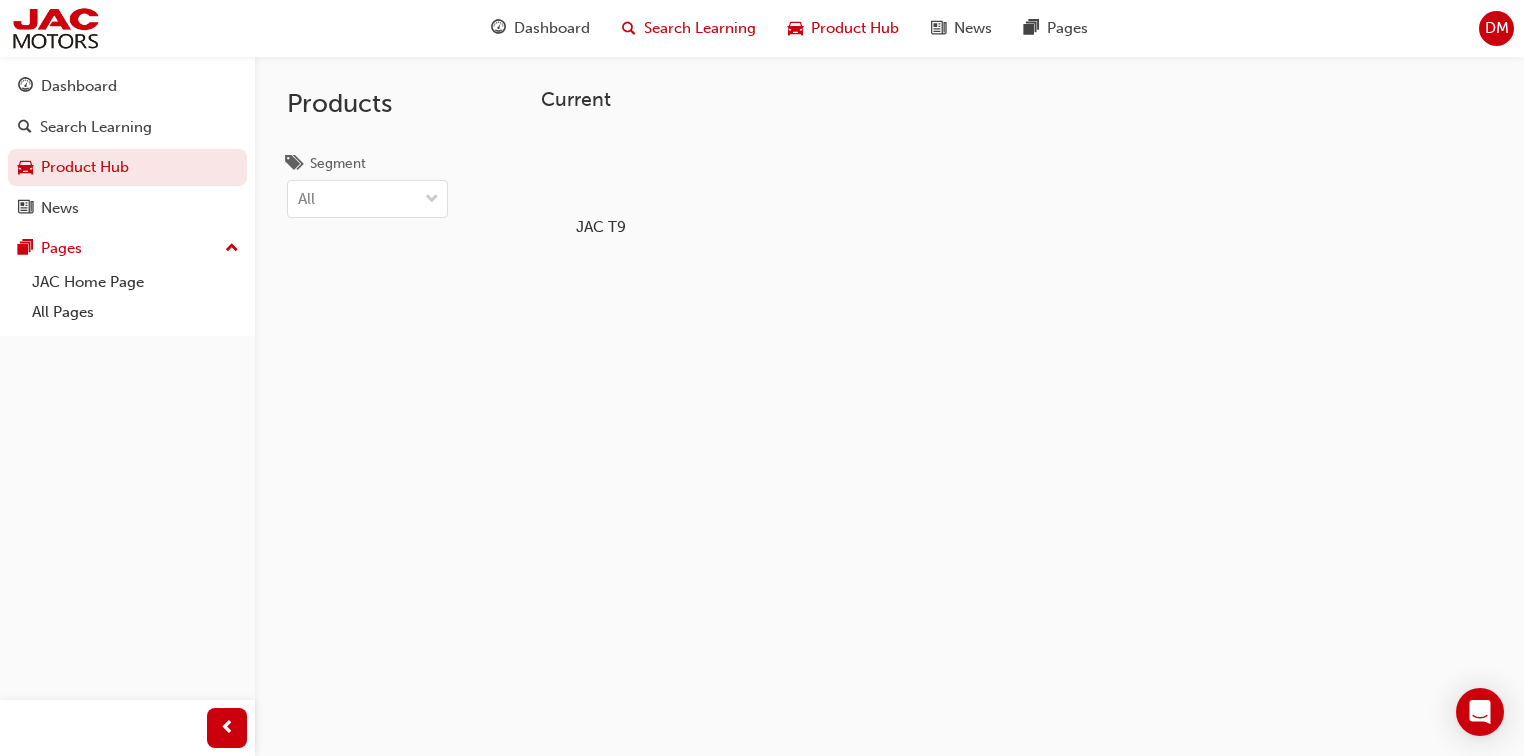 click on "Search Learning" at bounding box center (700, 28) 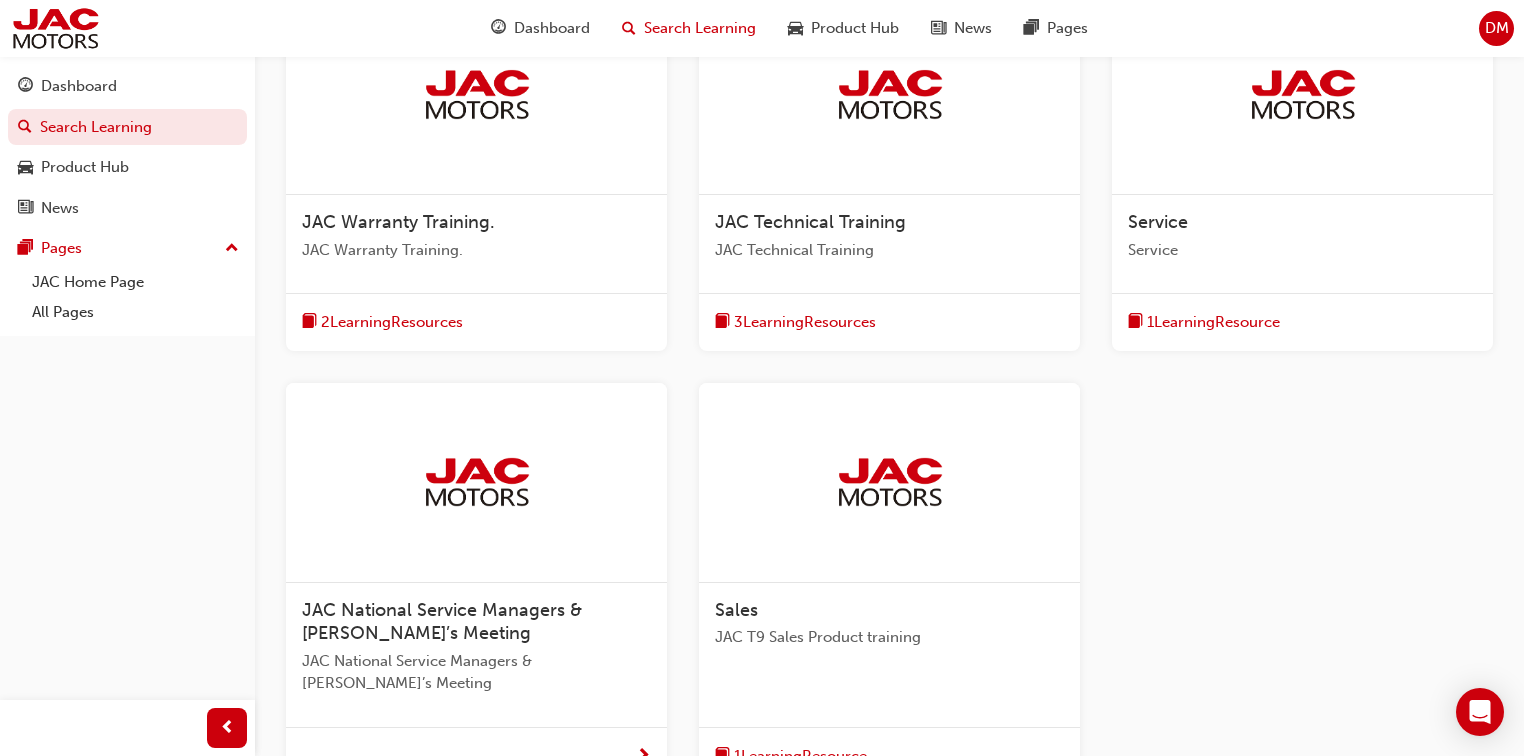scroll, scrollTop: 160, scrollLeft: 0, axis: vertical 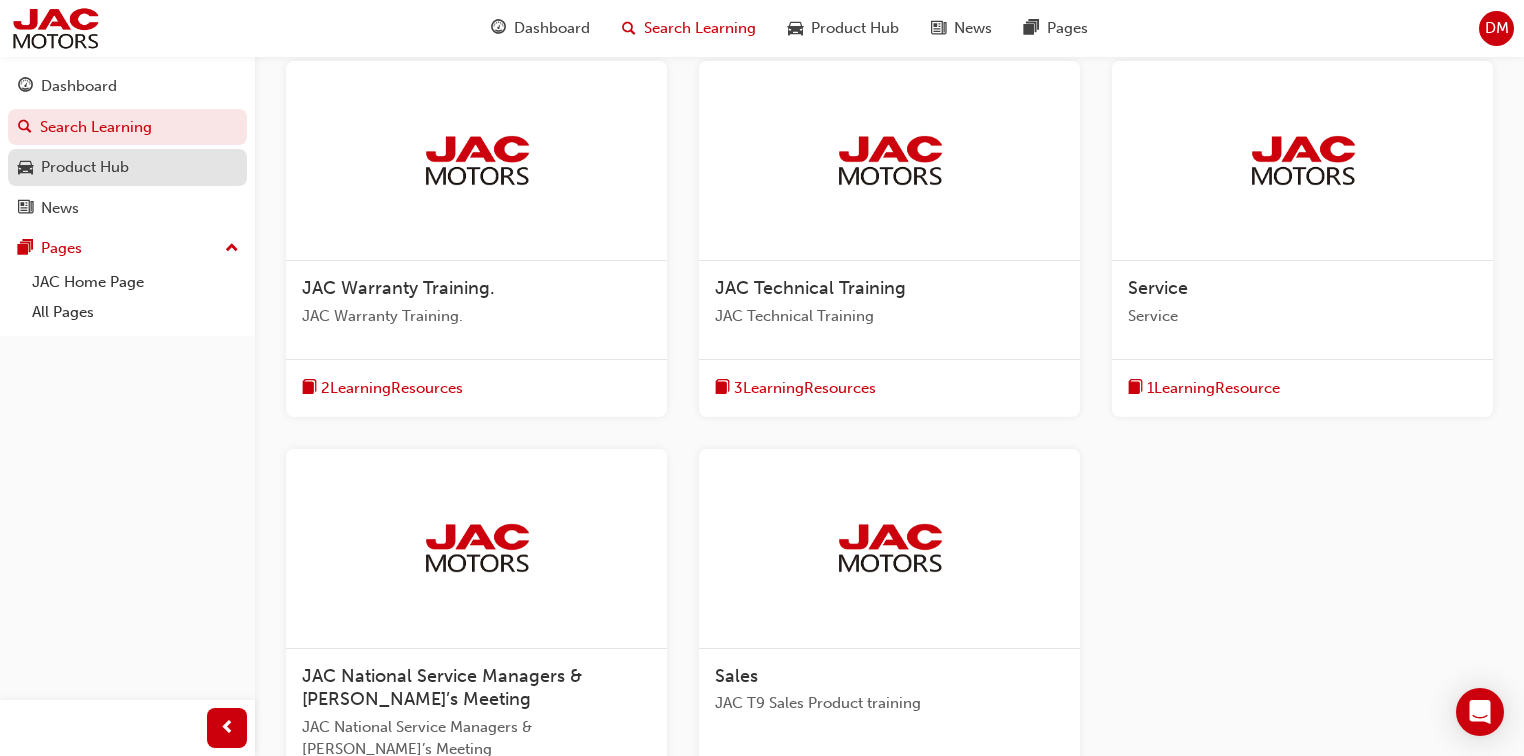 click on "Product Hub" at bounding box center [85, 167] 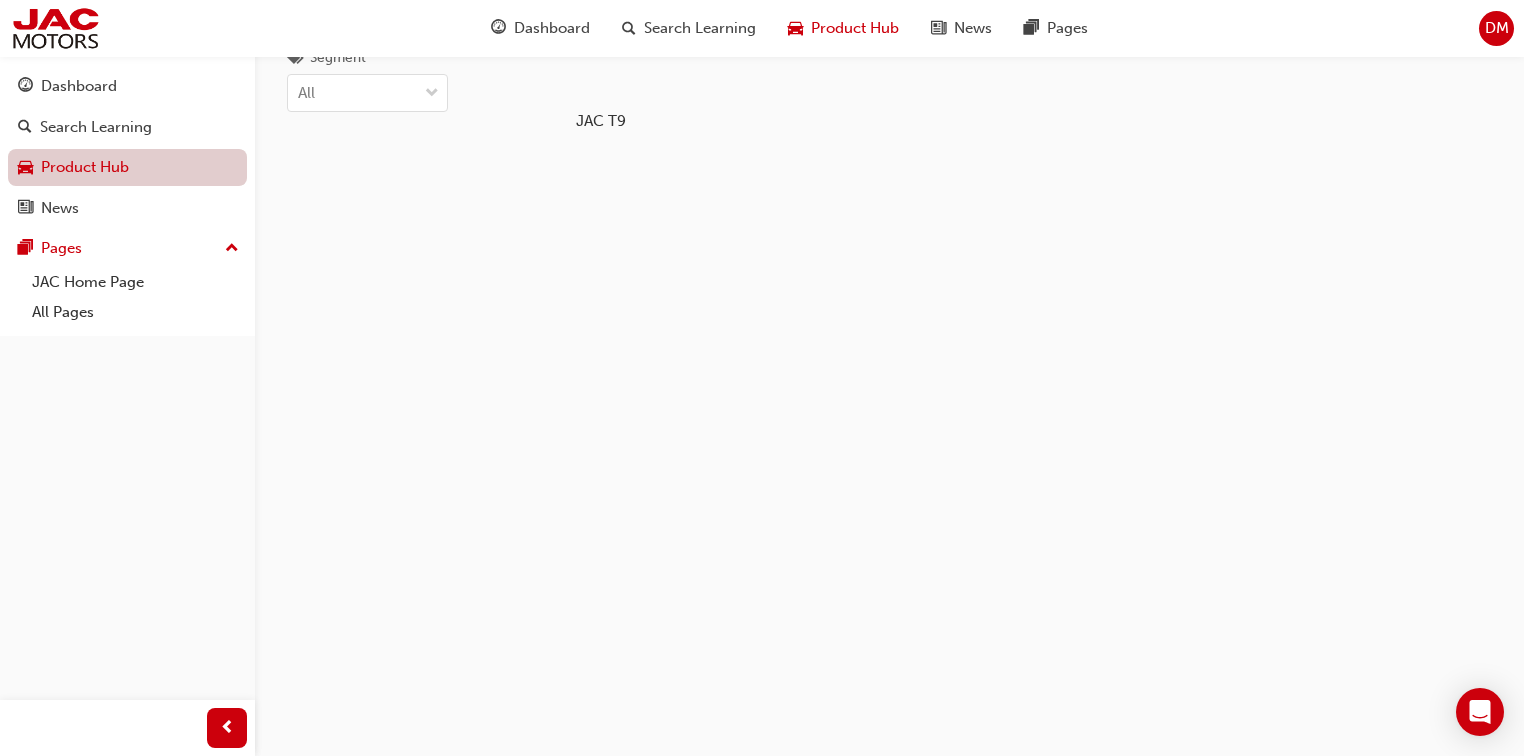 scroll, scrollTop: 106, scrollLeft: 0, axis: vertical 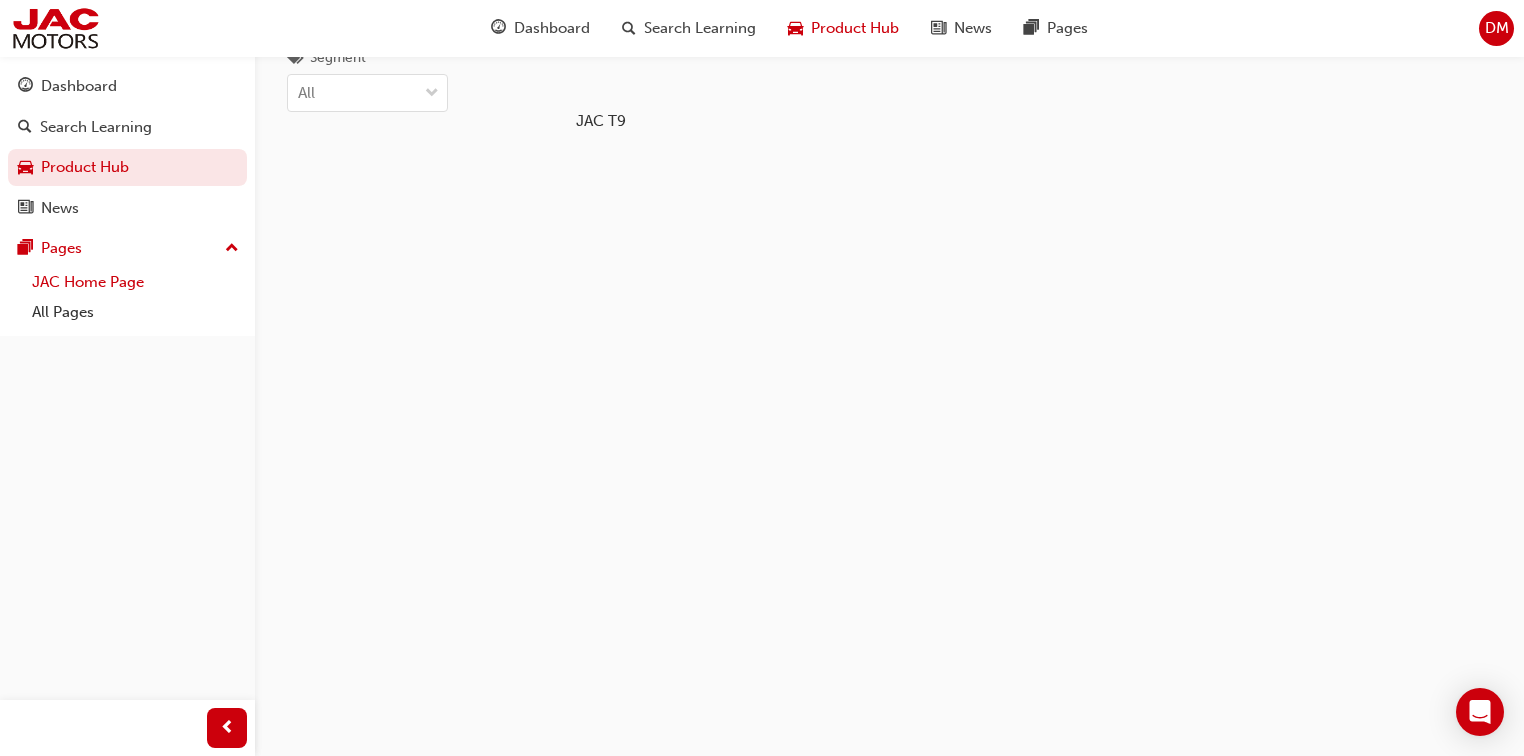 click on "JAC Home Page" at bounding box center [135, 282] 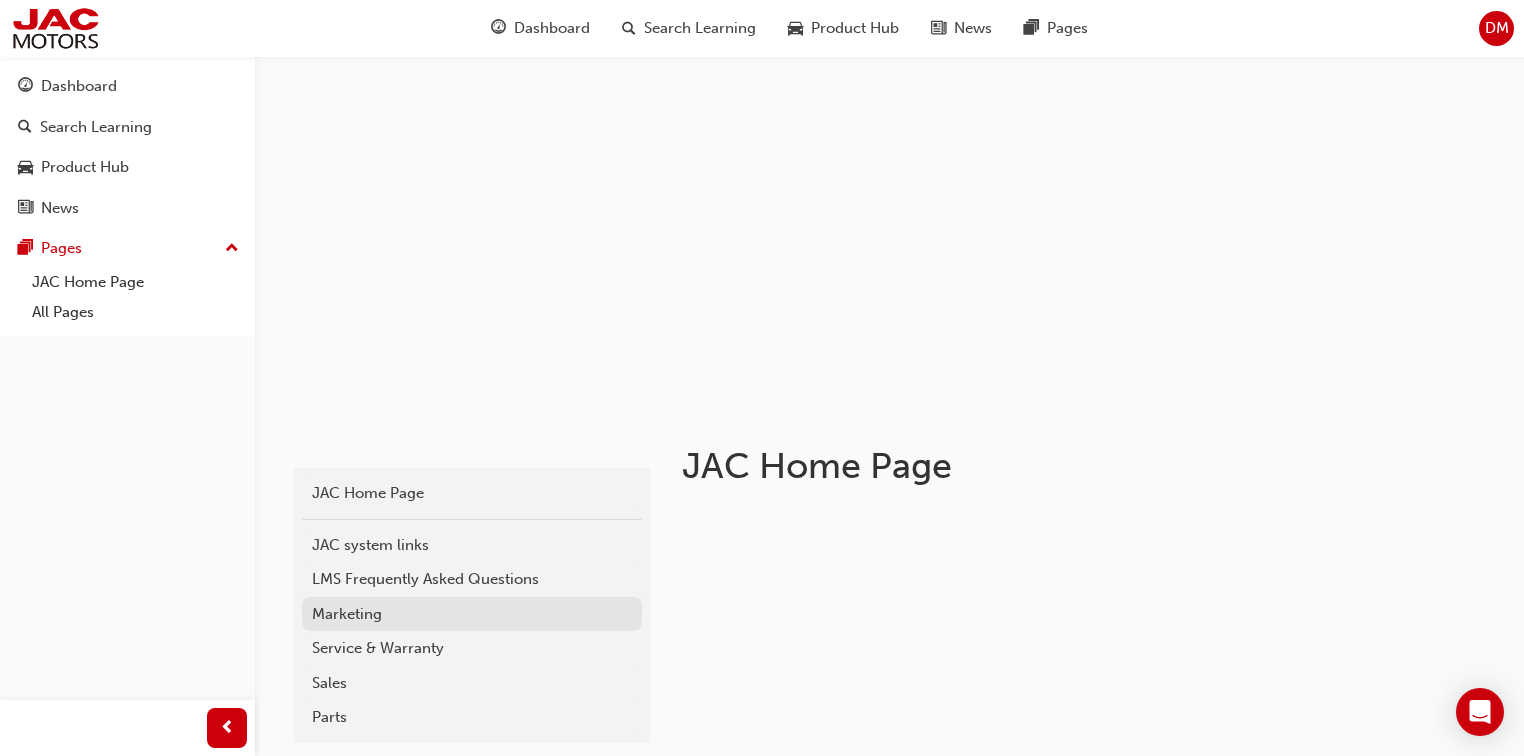 scroll, scrollTop: 80, scrollLeft: 0, axis: vertical 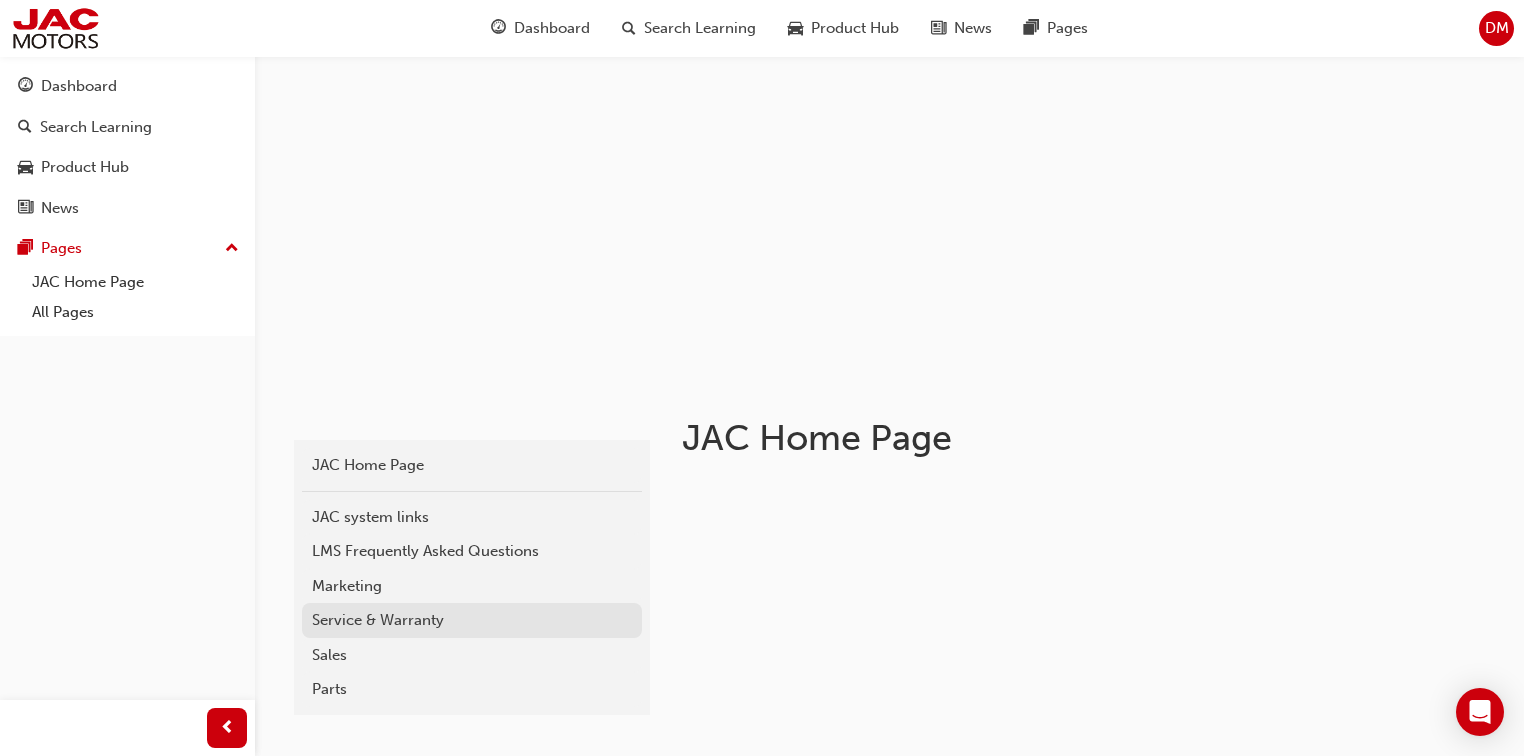 click on "Service & Warranty" at bounding box center [472, 620] 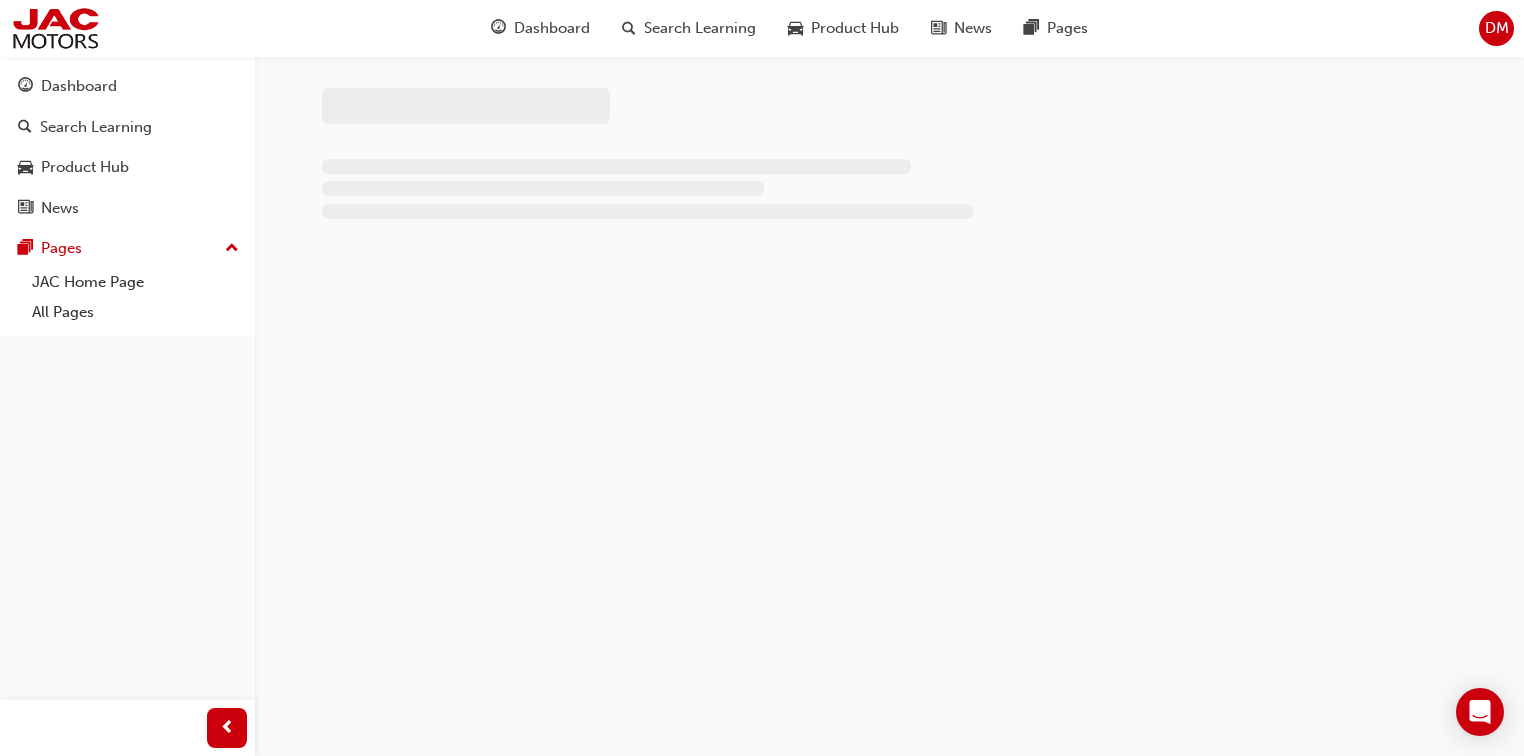 scroll, scrollTop: 0, scrollLeft: 0, axis: both 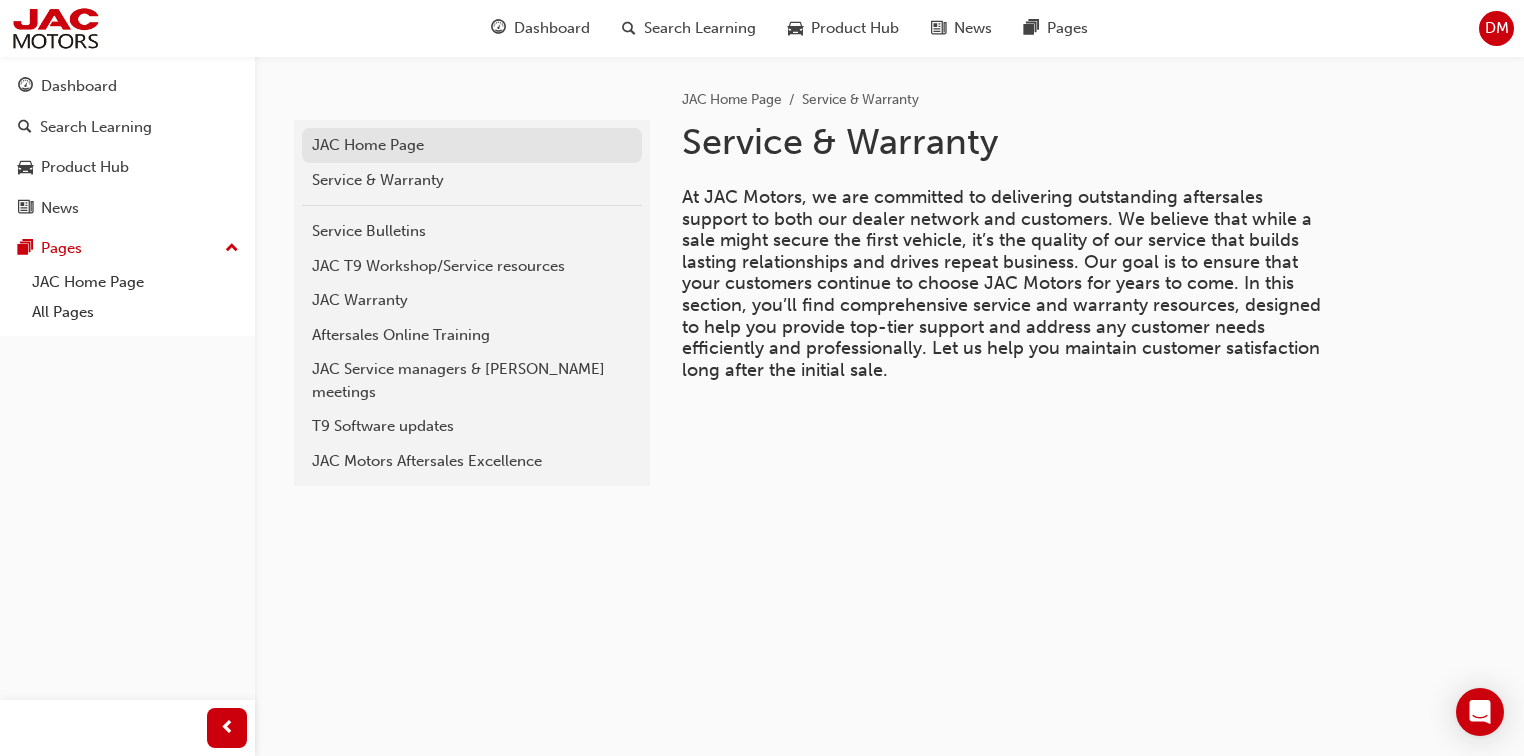 click on "JAC Home Page" at bounding box center (472, 145) 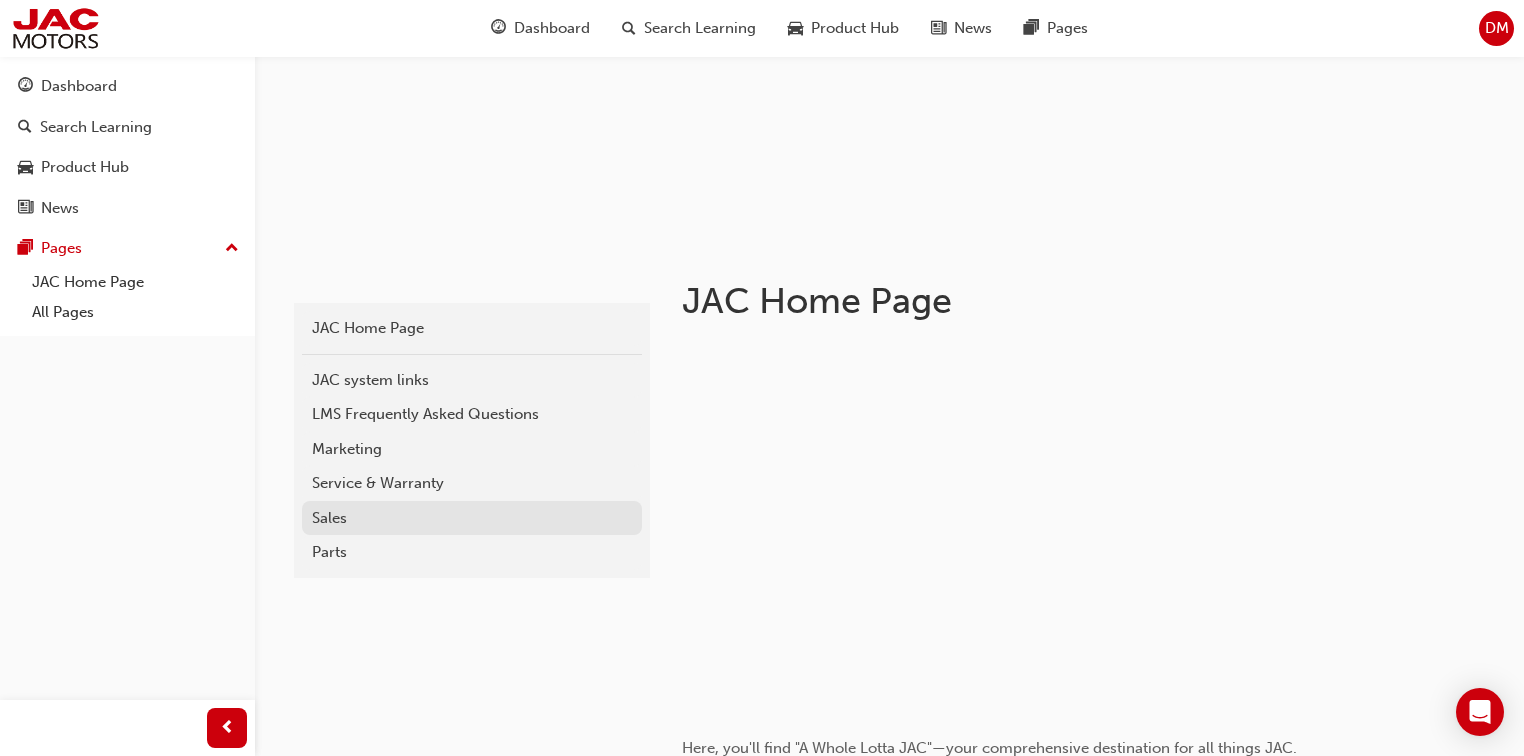 scroll, scrollTop: 240, scrollLeft: 0, axis: vertical 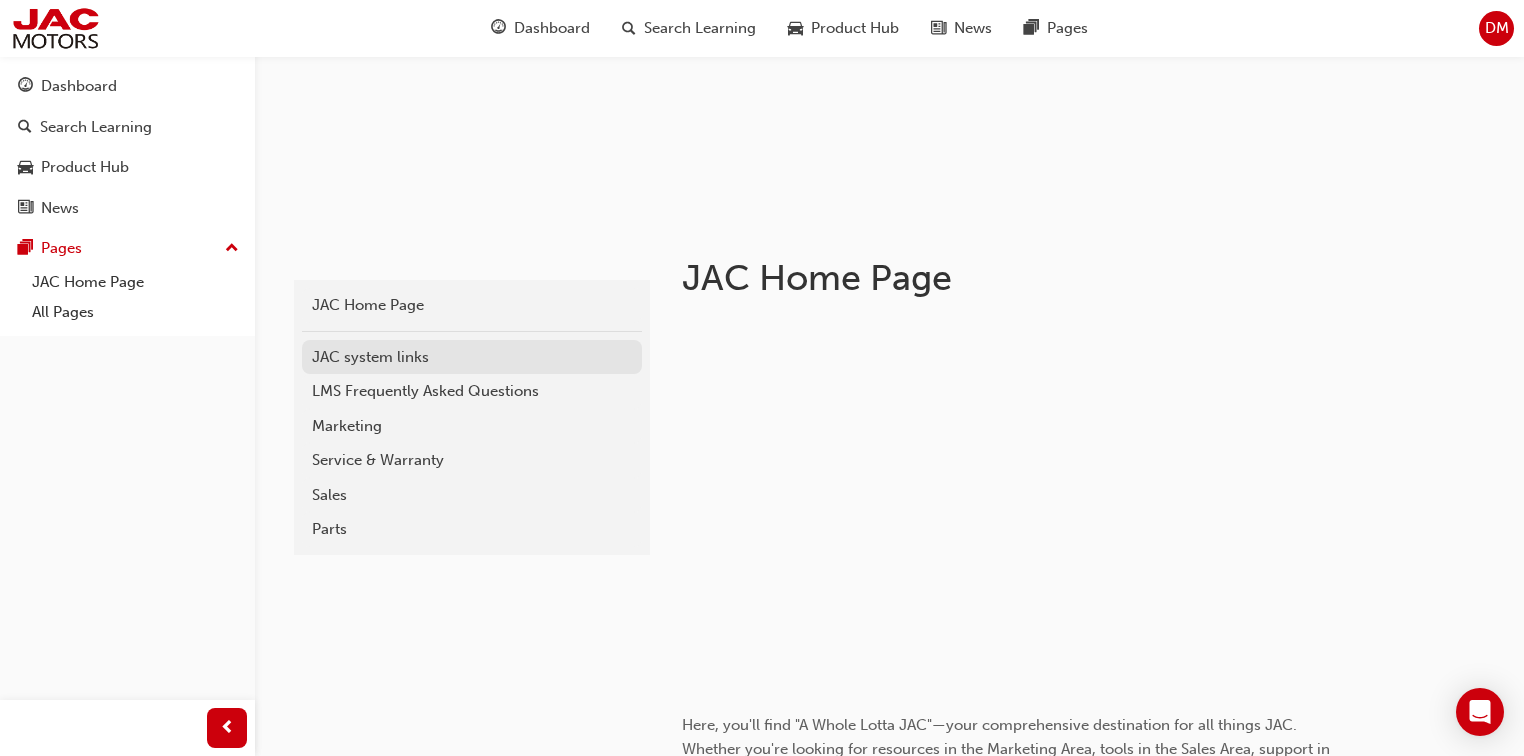 click on "JAC system links" at bounding box center [472, 357] 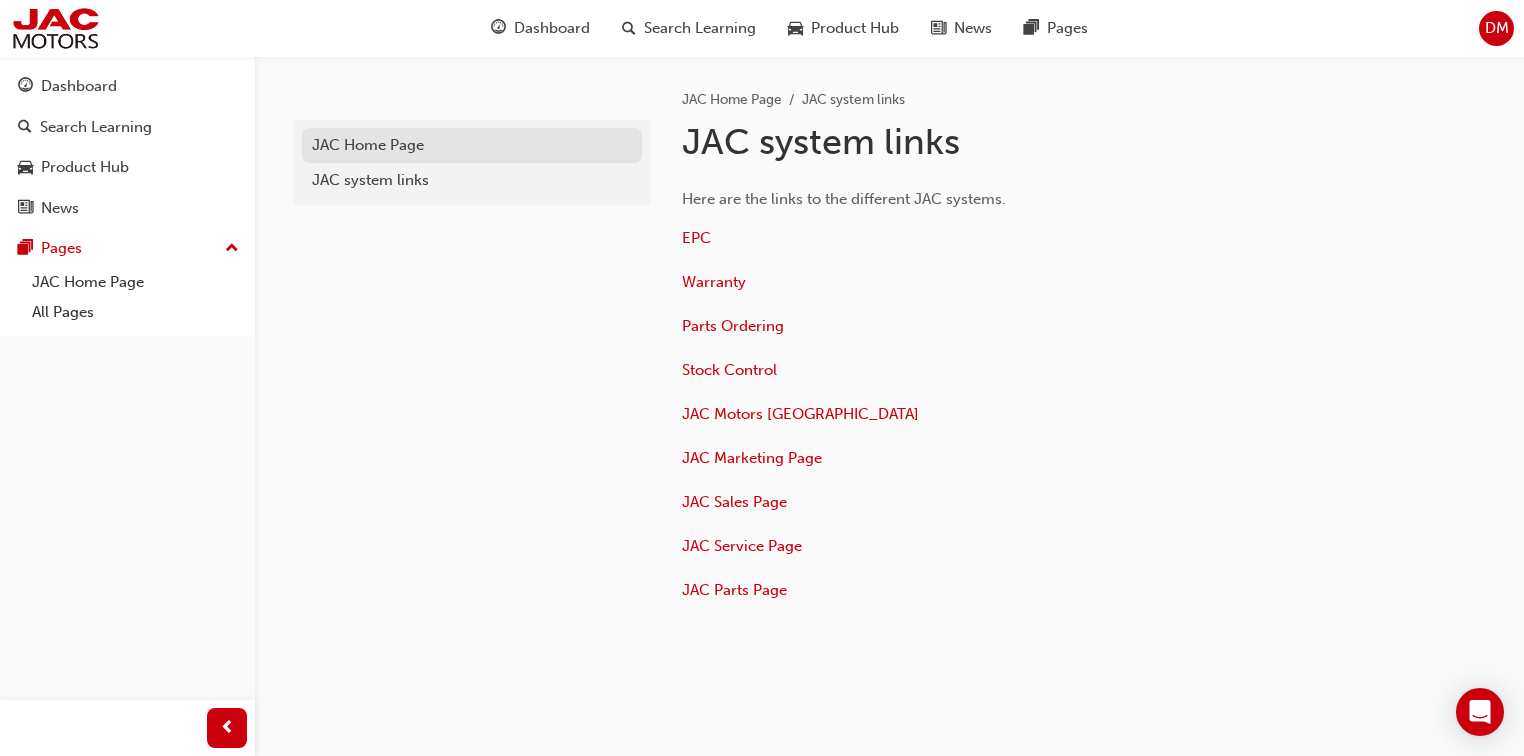 click on "JAC Home Page" at bounding box center (472, 145) 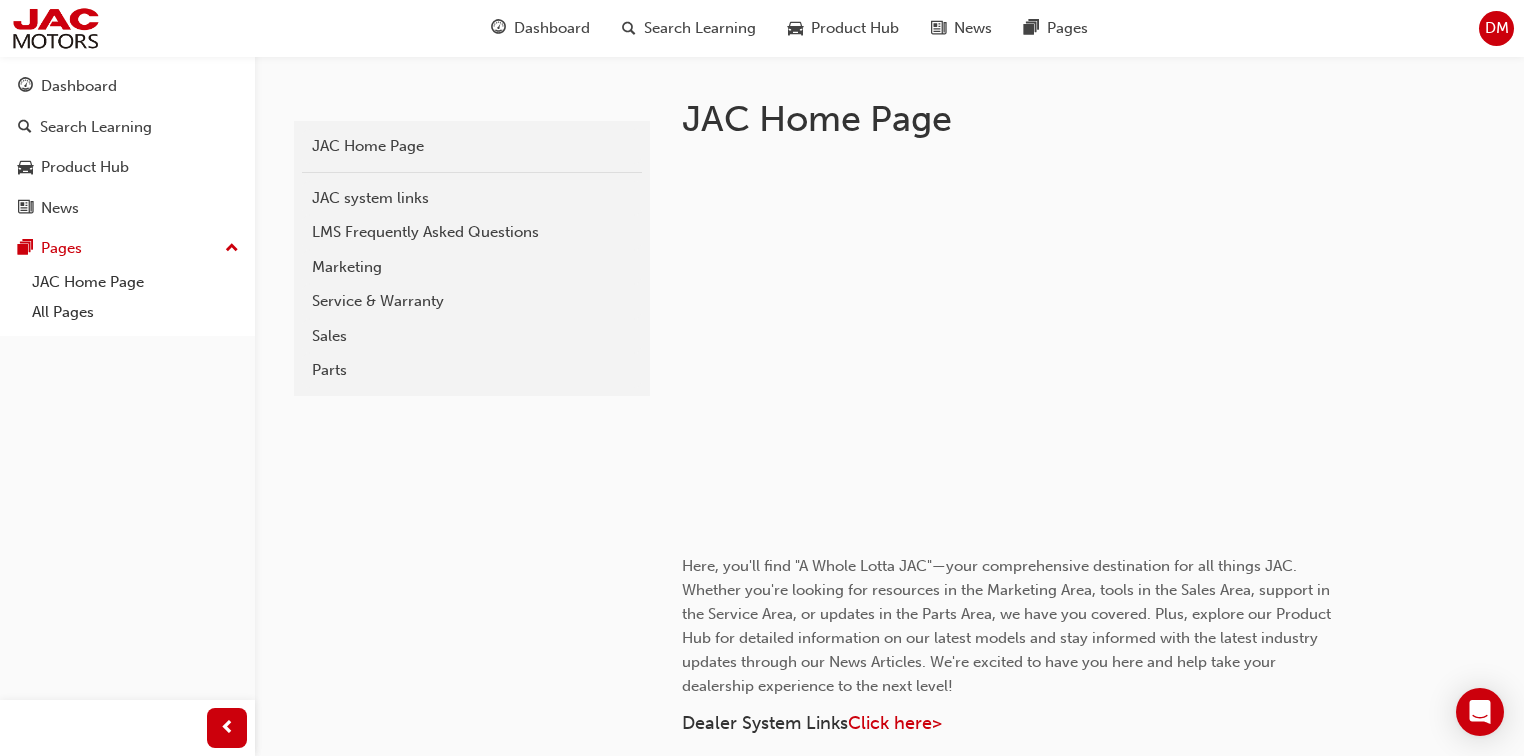 scroll, scrollTop: 400, scrollLeft: 0, axis: vertical 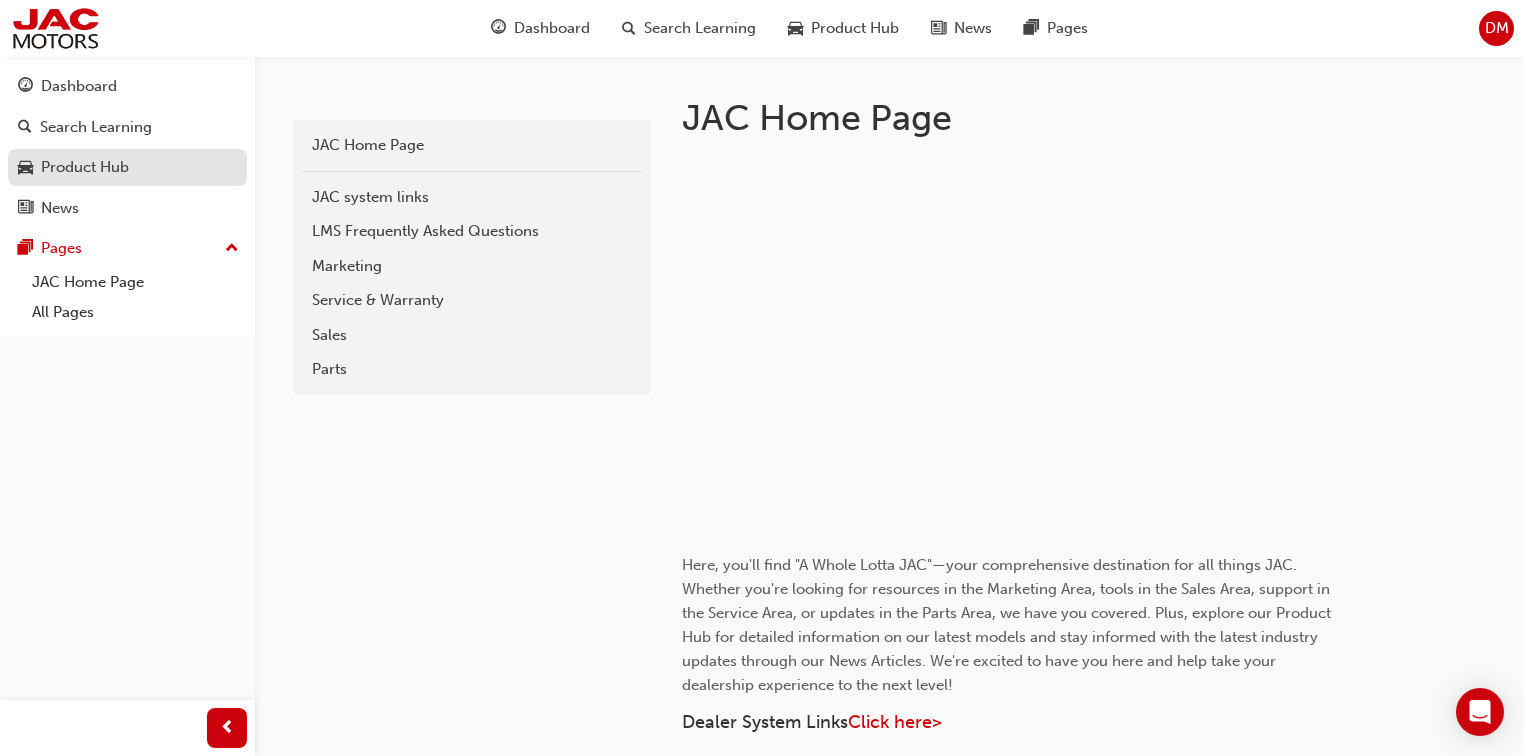 click on "Product Hub" at bounding box center (85, 167) 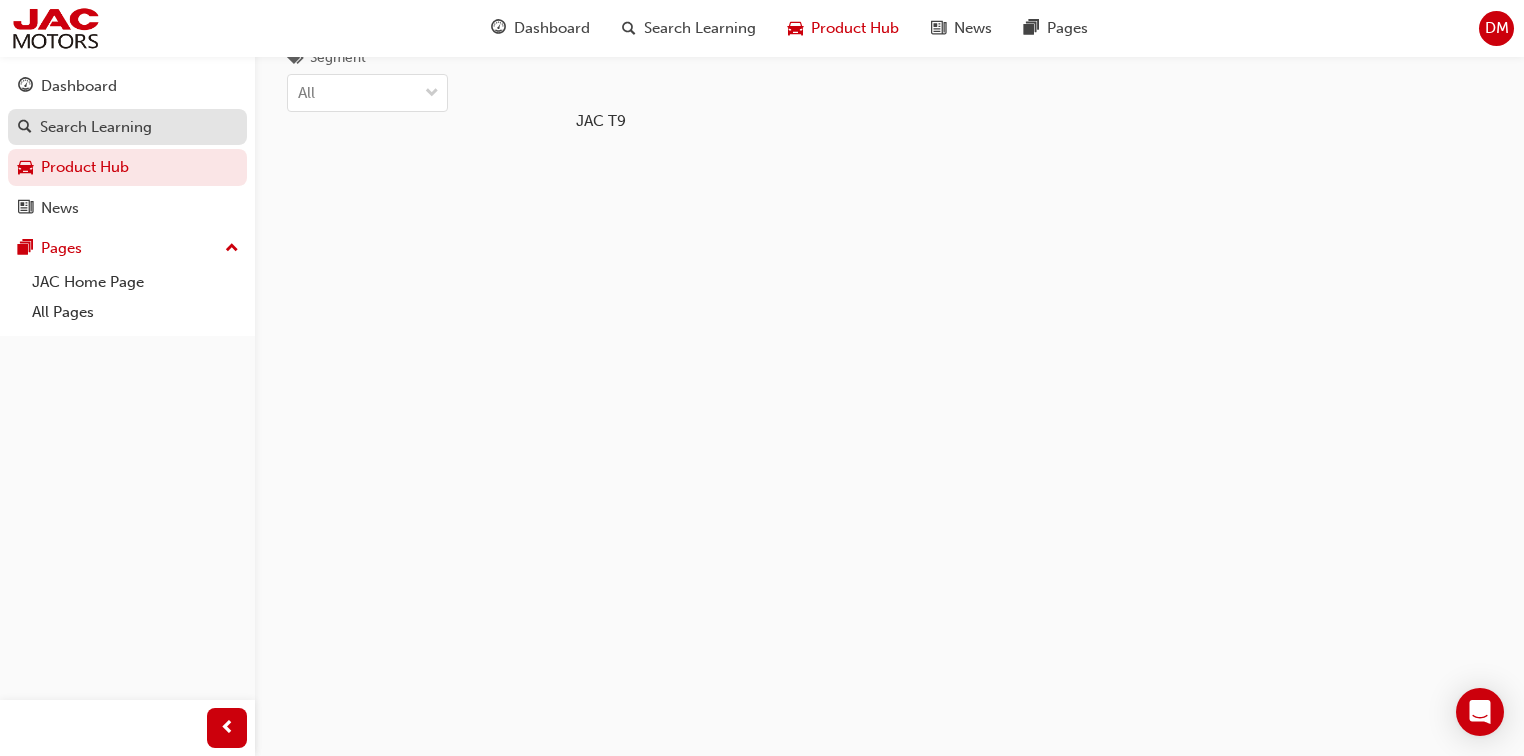 click on "Search Learning" at bounding box center (96, 127) 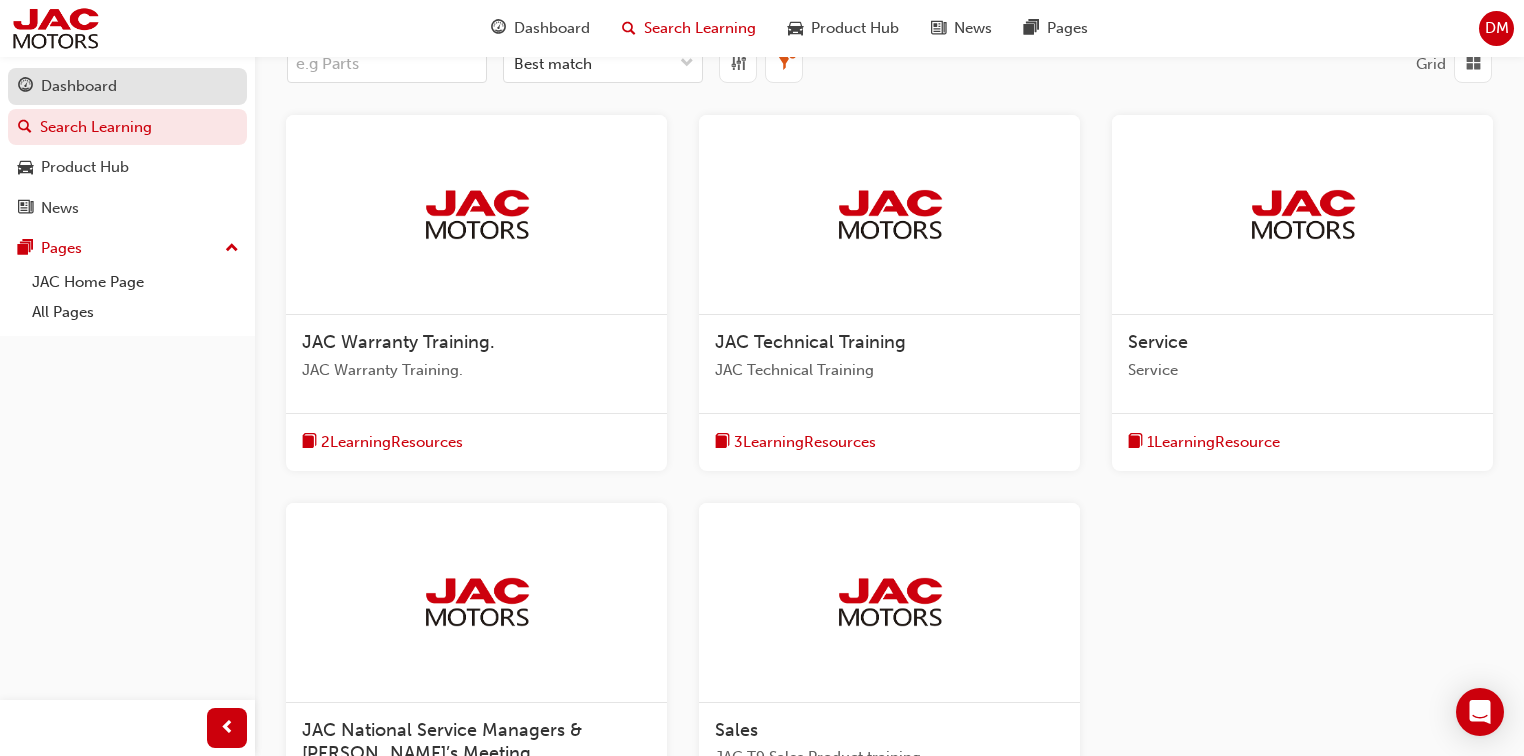 click on "Dashboard" at bounding box center (127, 86) 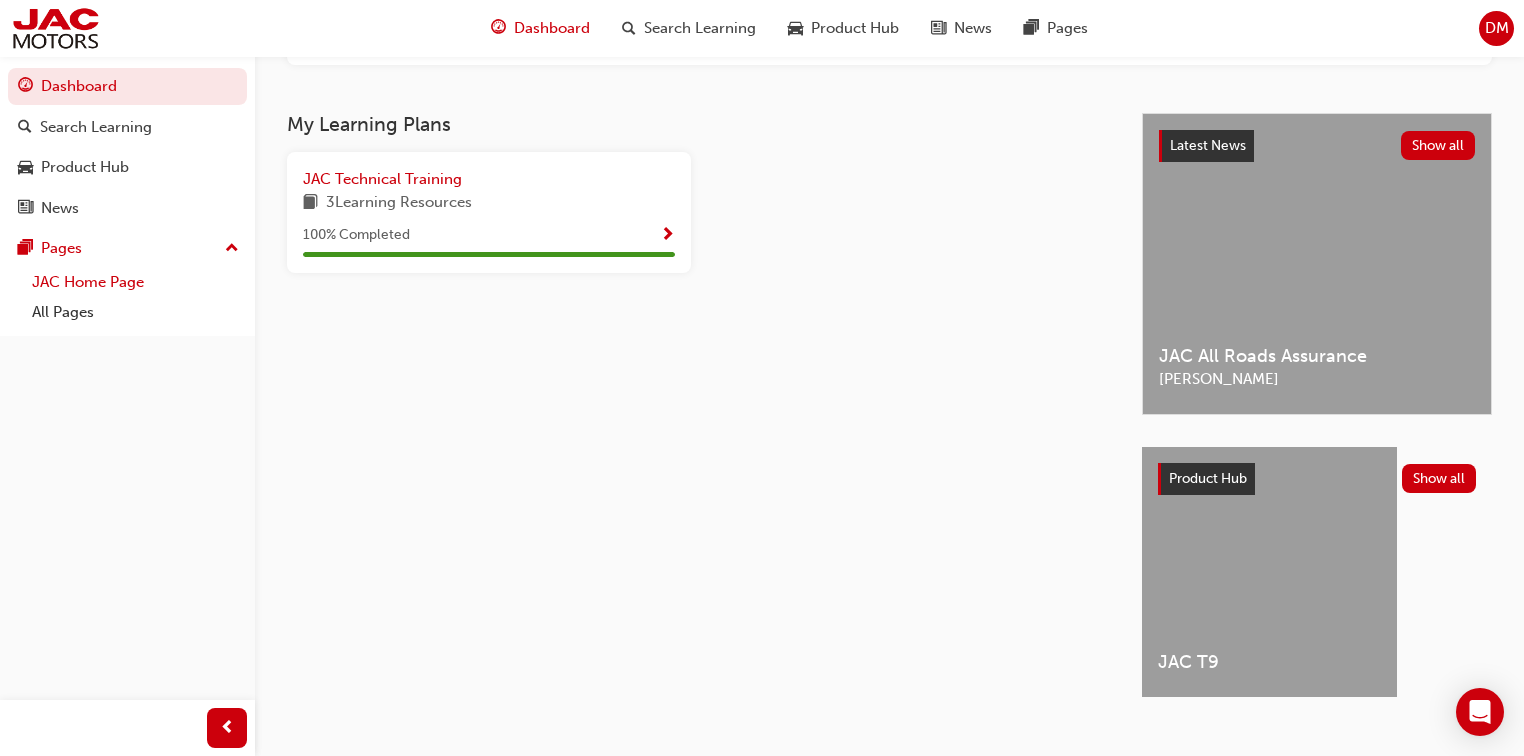 scroll, scrollTop: 369, scrollLeft: 0, axis: vertical 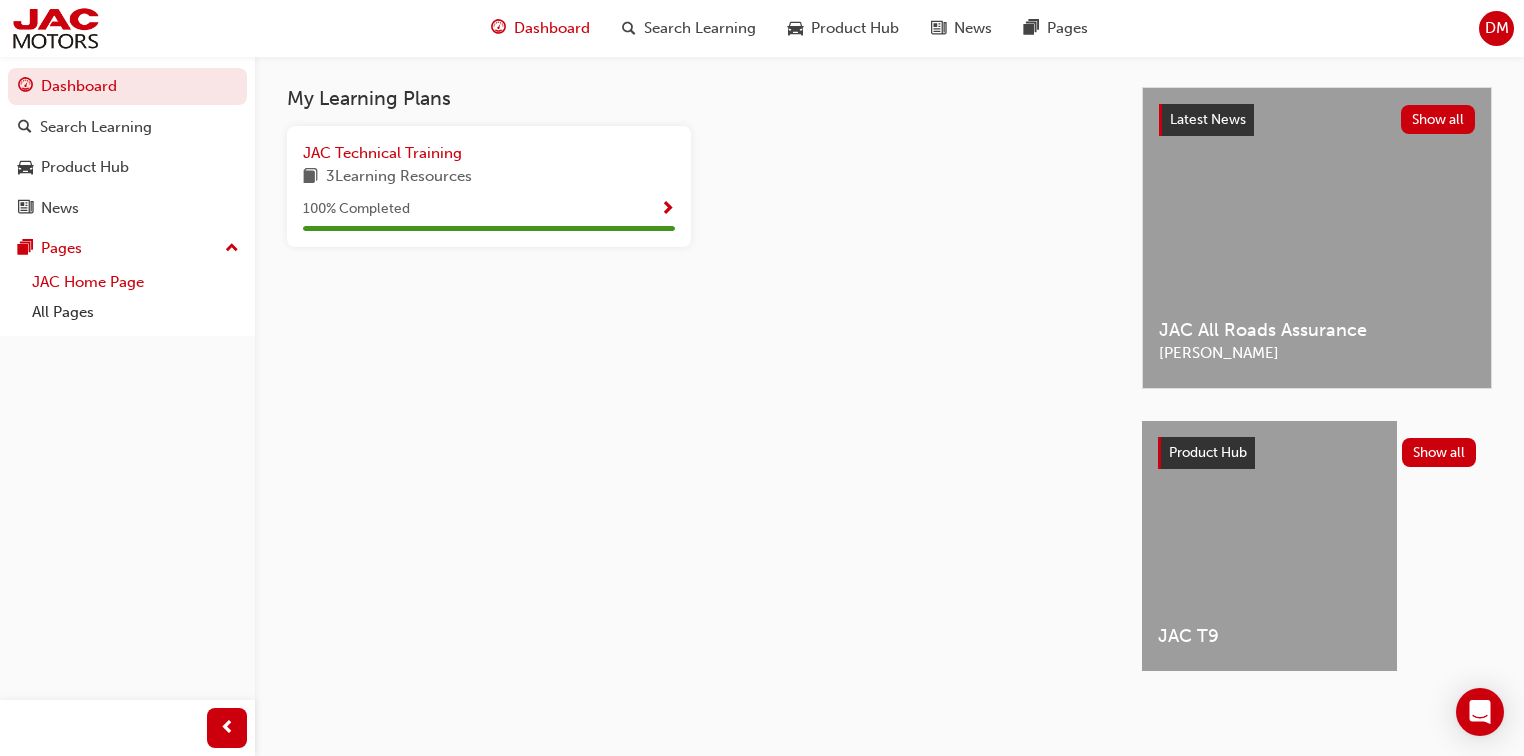 click on "Dashboard Search Learning Product Hub News Pages" at bounding box center (127, 147) 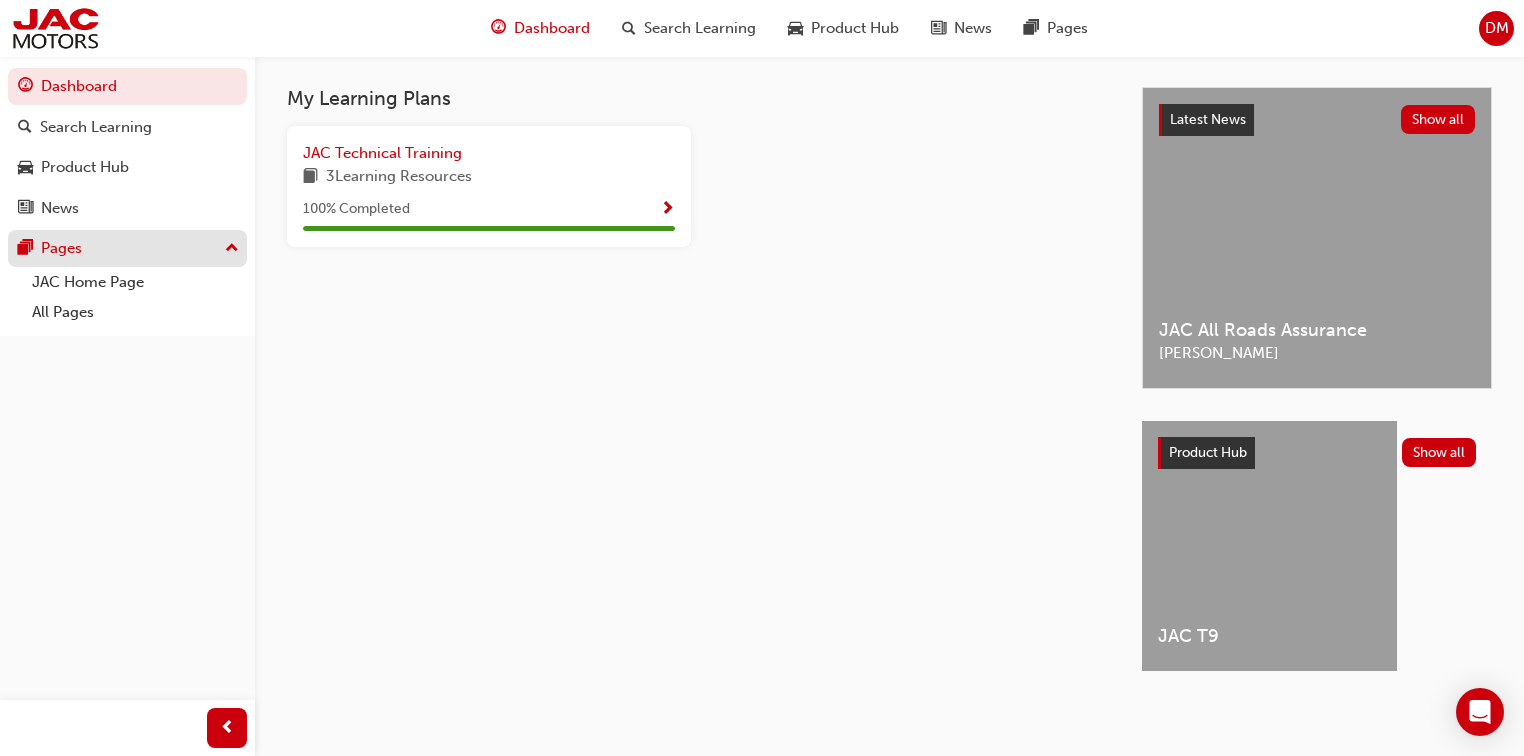 click on "Dashboard Search Learning Product Hub News Pages" at bounding box center (127, 147) 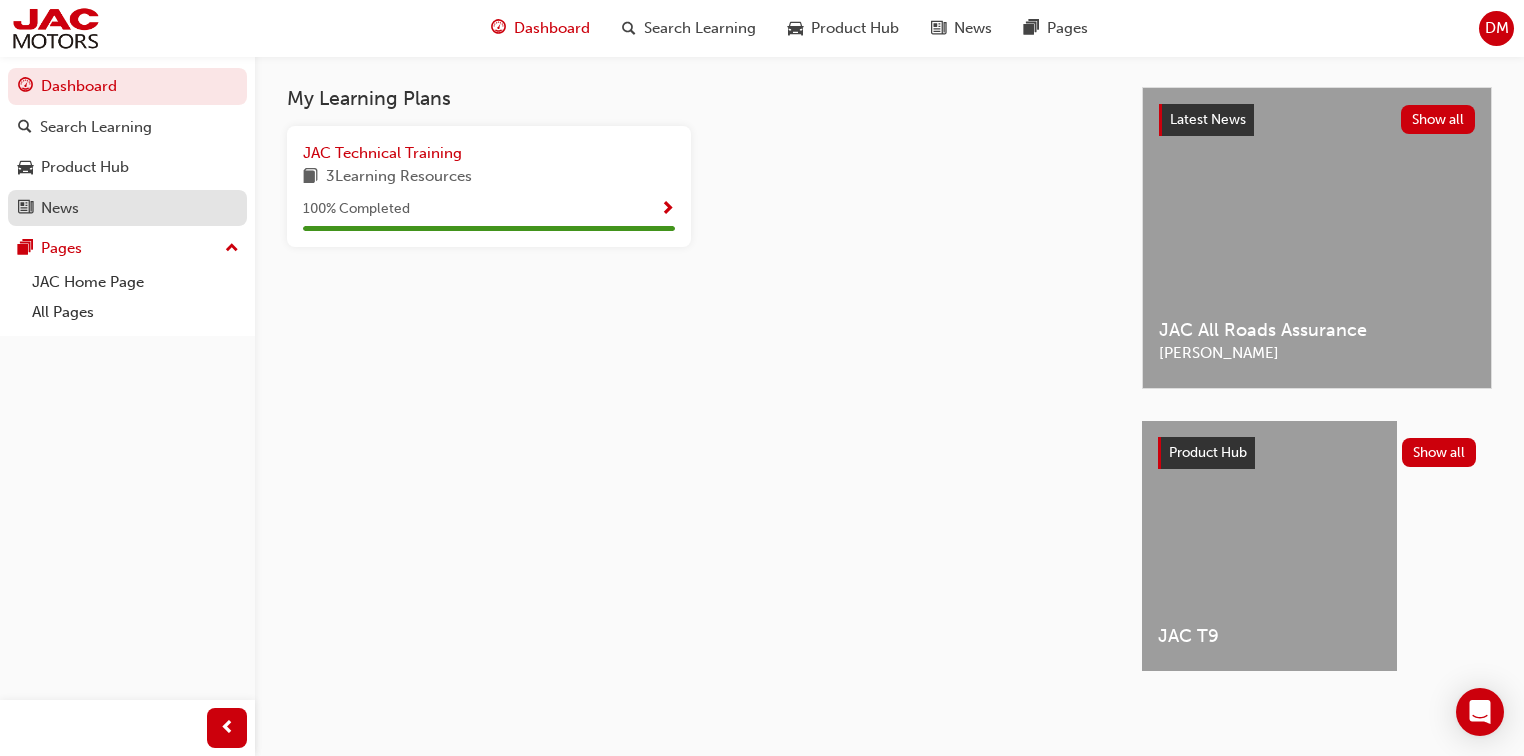 click on "News" at bounding box center [127, 208] 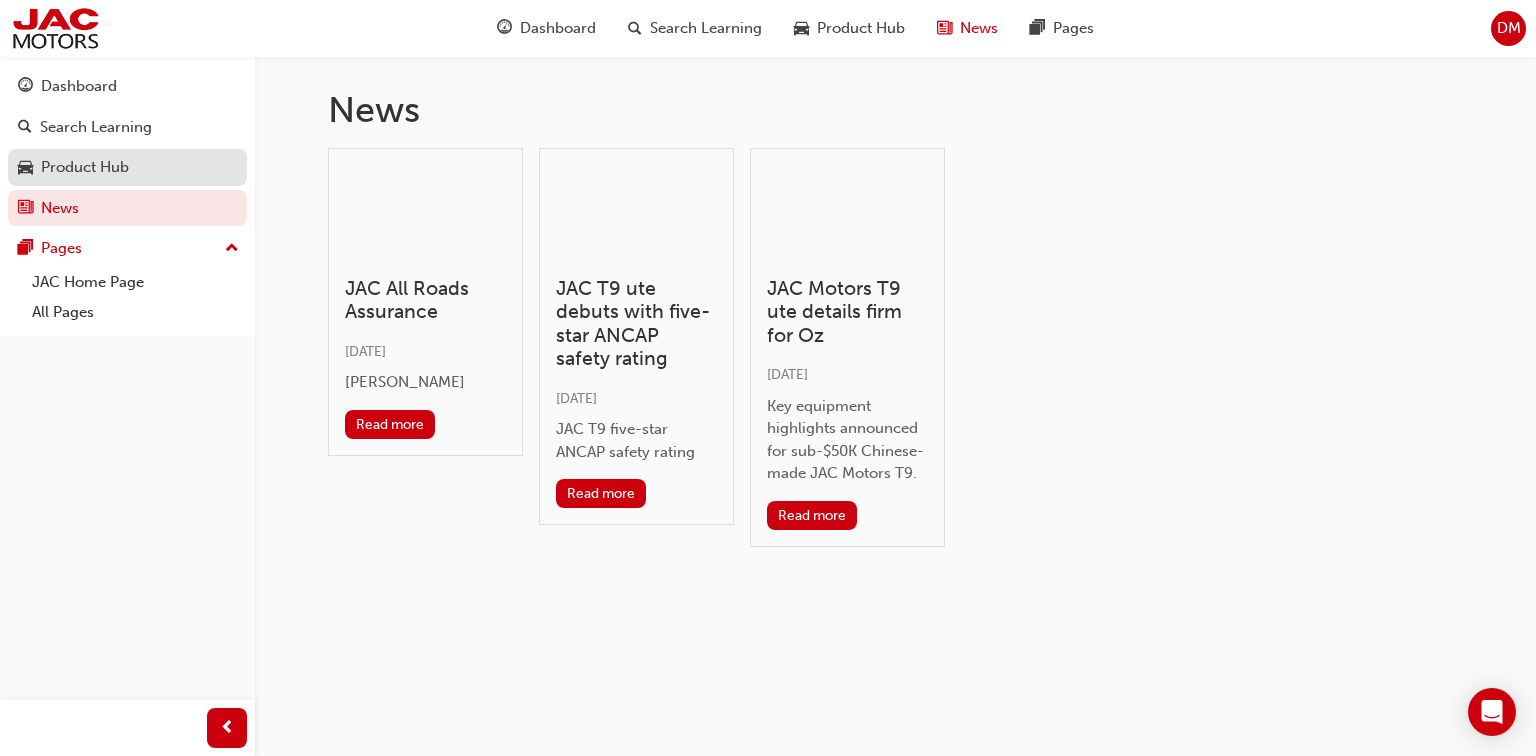 click on "Product Hub" at bounding box center [127, 167] 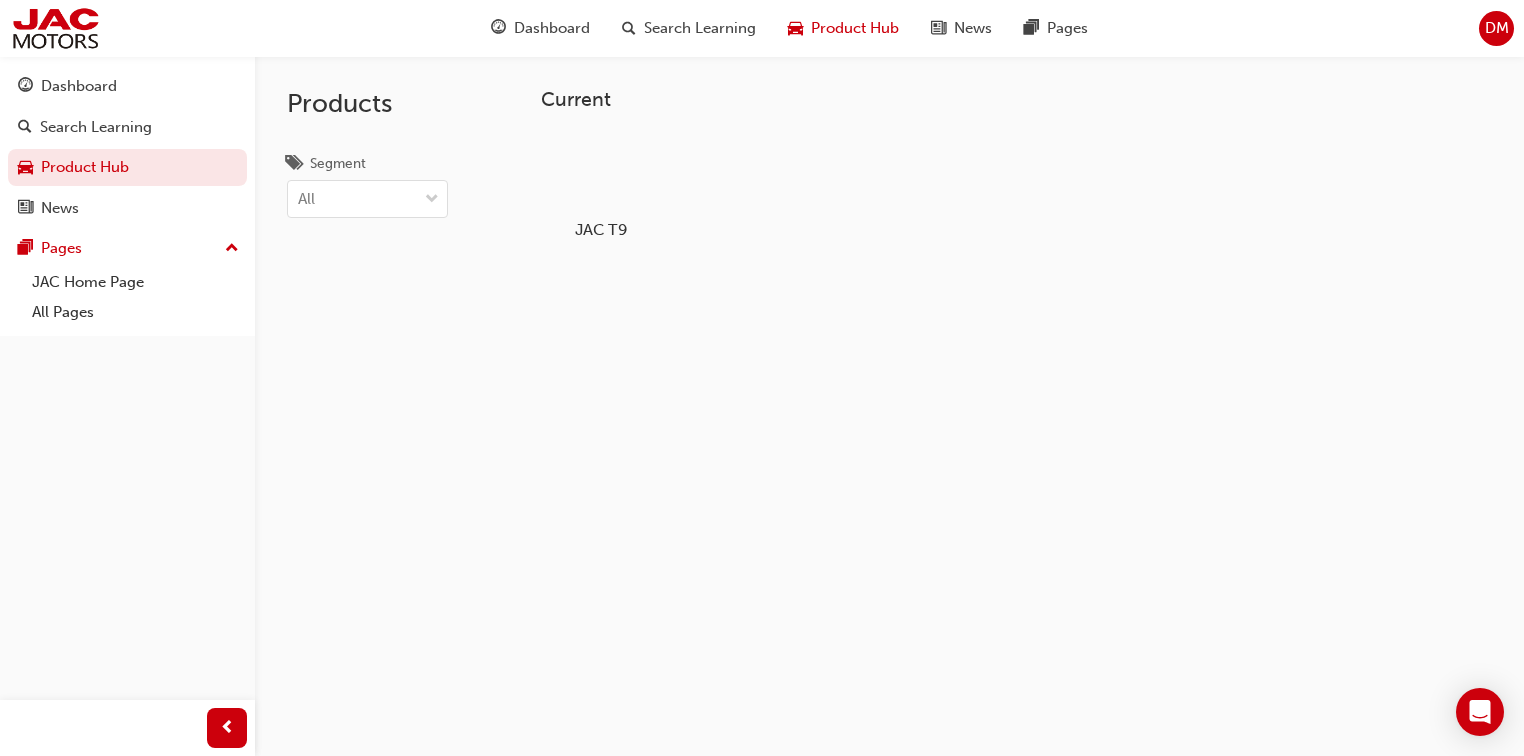 click on "JAC T9" at bounding box center [600, 229] 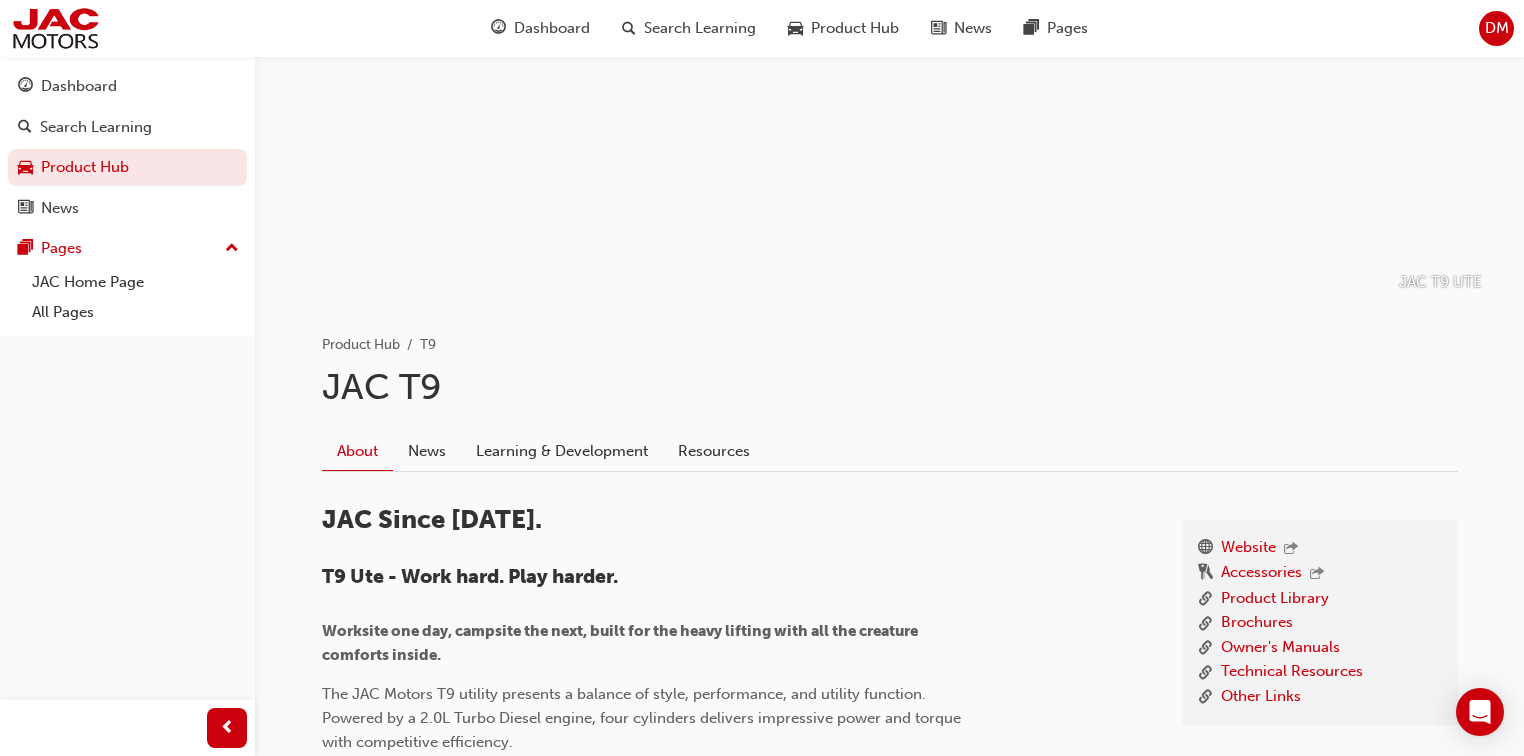 scroll, scrollTop: 400, scrollLeft: 0, axis: vertical 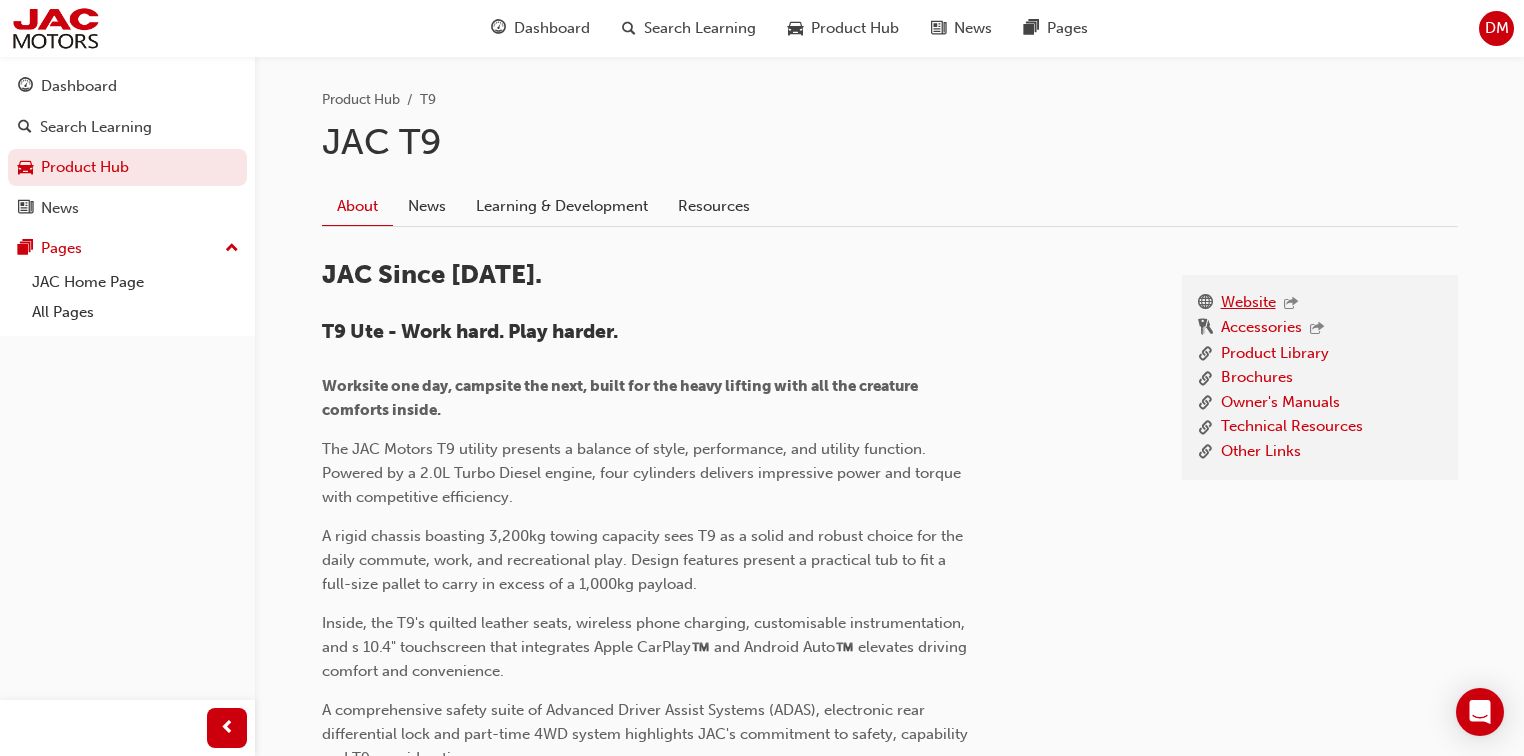 click on "Website" at bounding box center (1248, 304) 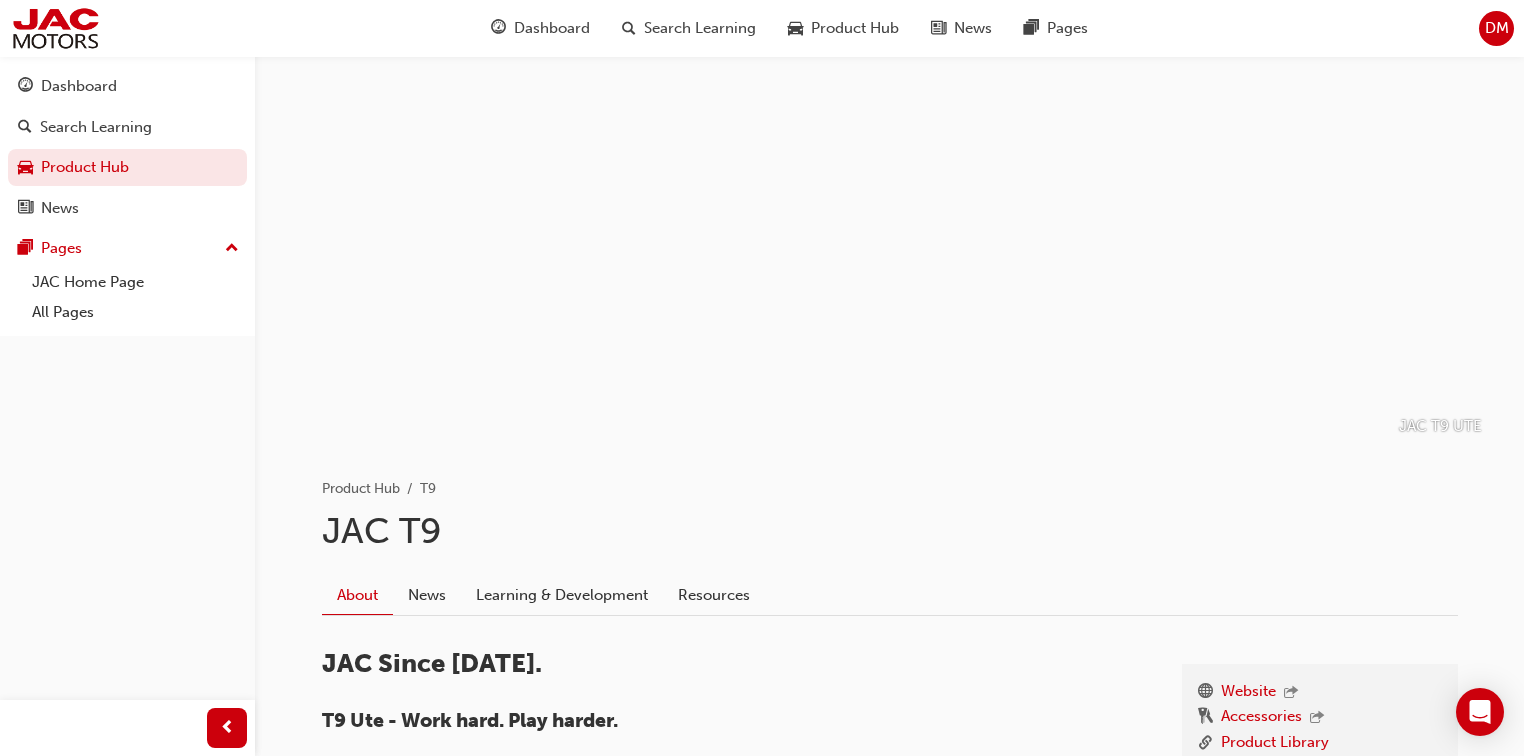 scroll, scrollTop: 240, scrollLeft: 0, axis: vertical 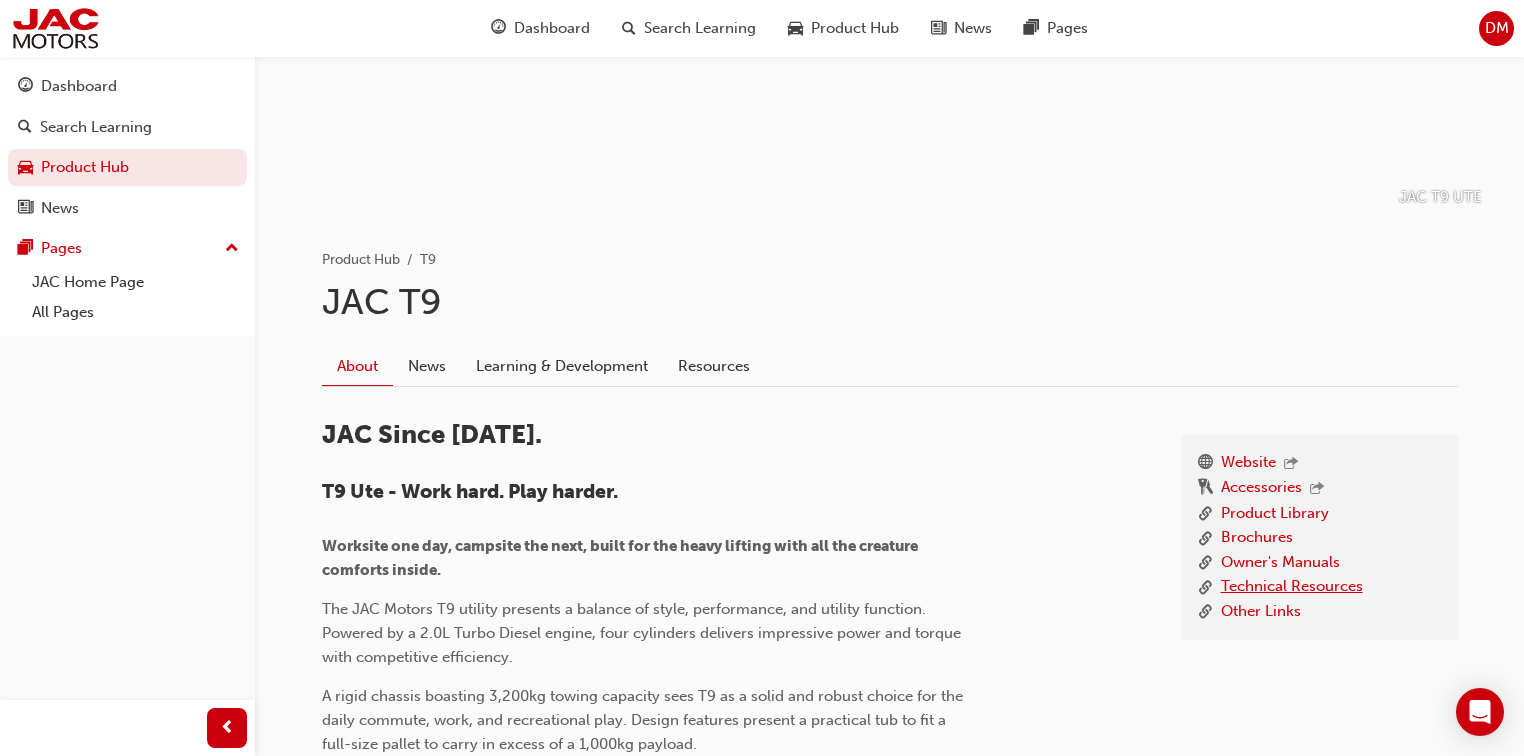 click on "Technical Resources" at bounding box center (1292, 587) 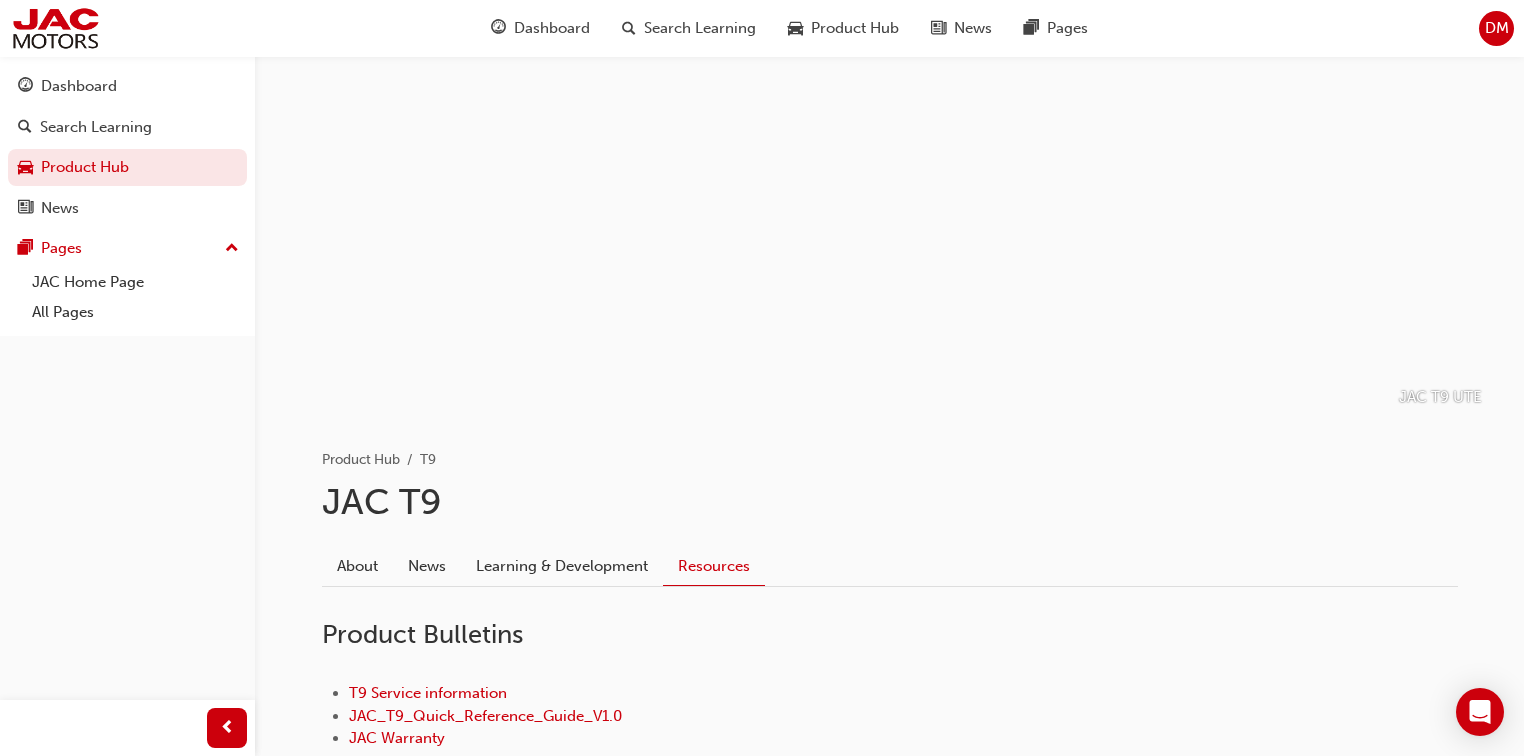 scroll, scrollTop: 0, scrollLeft: 0, axis: both 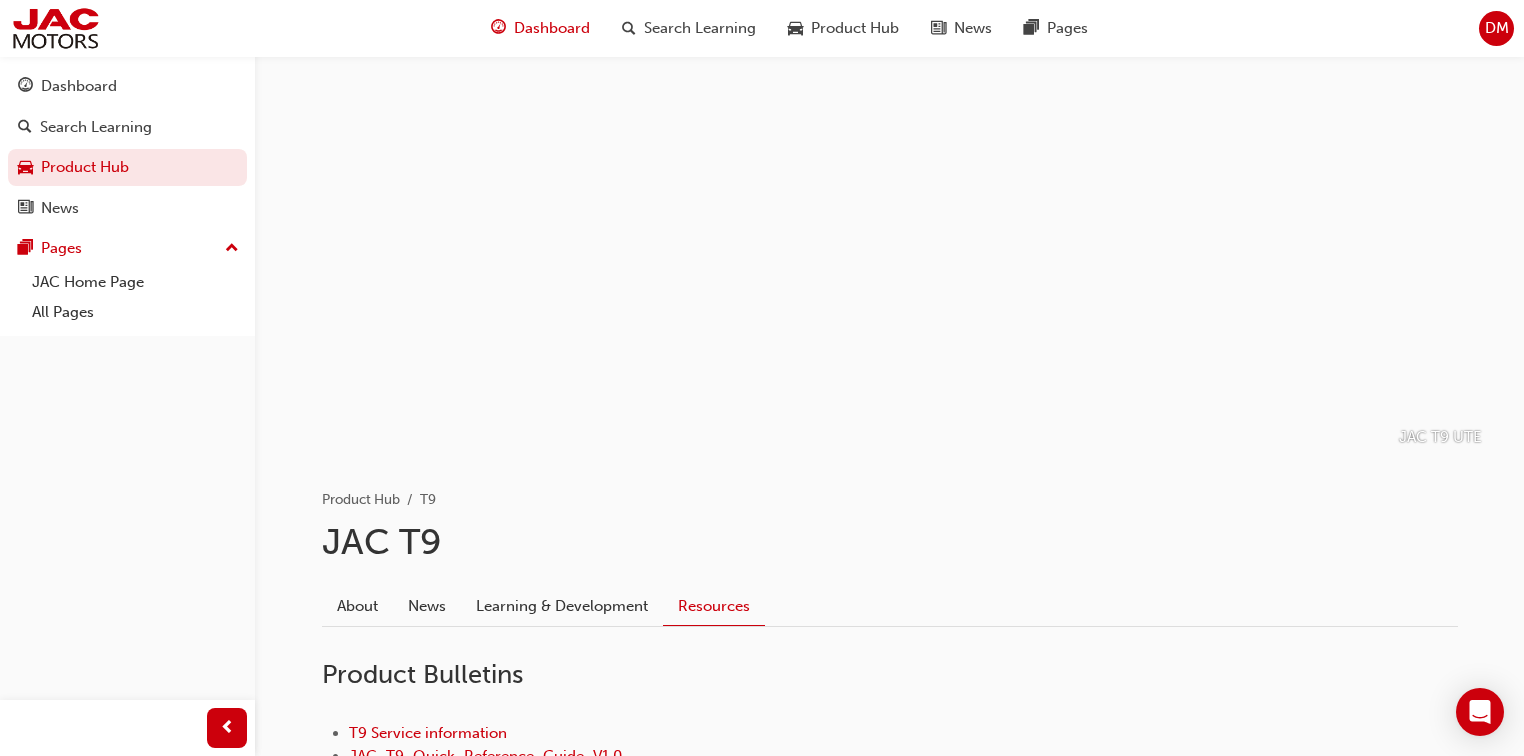 click on "Dashboard" at bounding box center [552, 28] 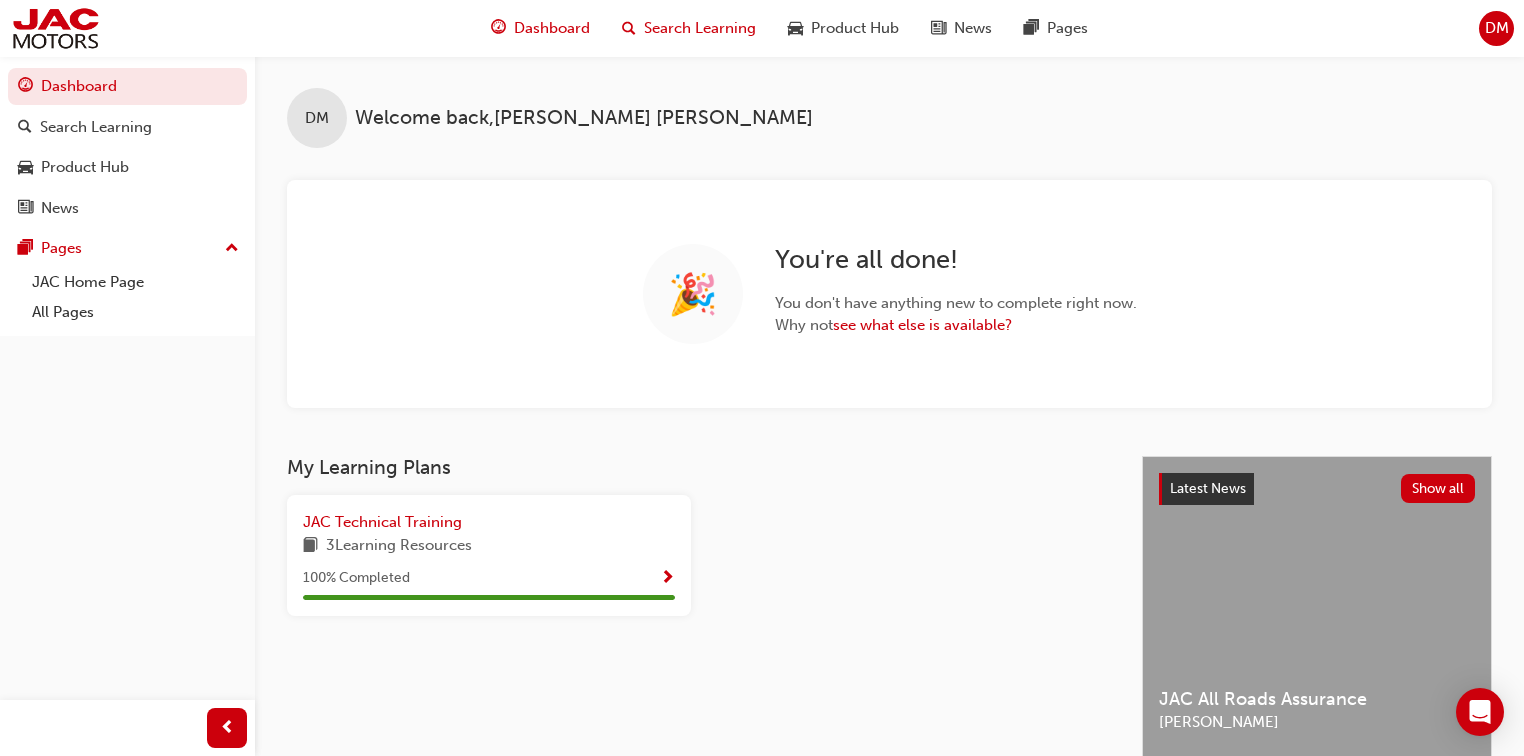 click on "Search Learning" at bounding box center (689, 28) 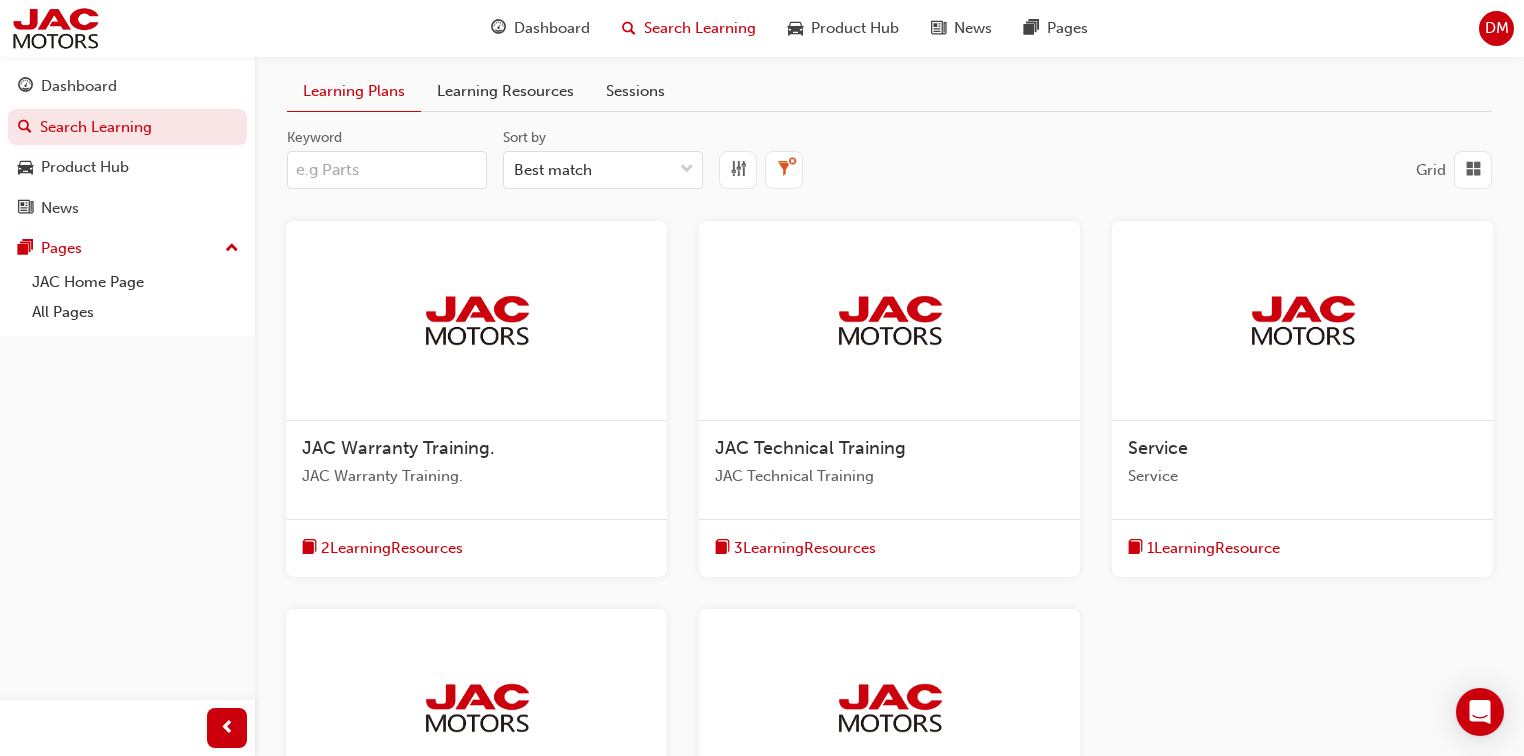 click on "Keyword" at bounding box center (387, 170) 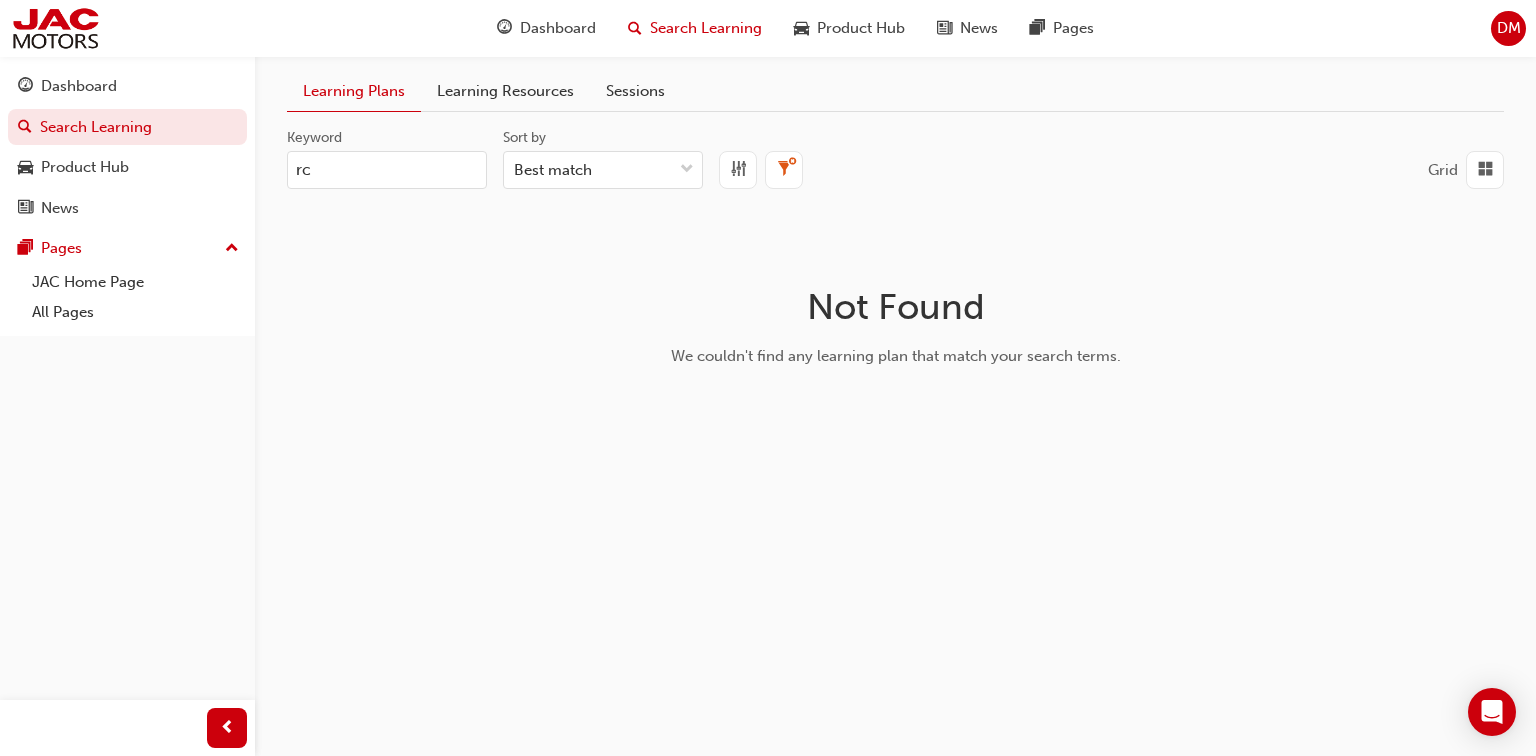 type on "r" 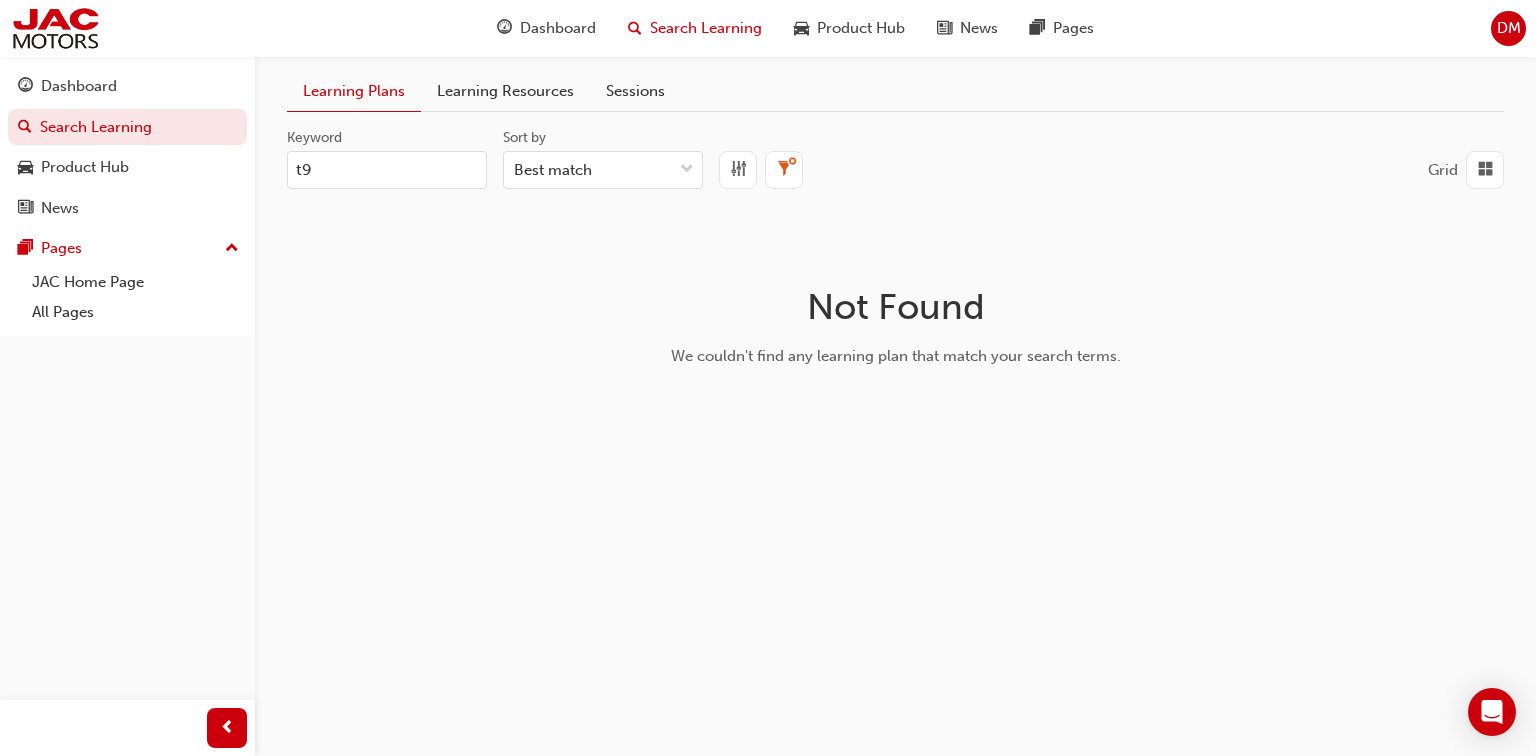 type on "t" 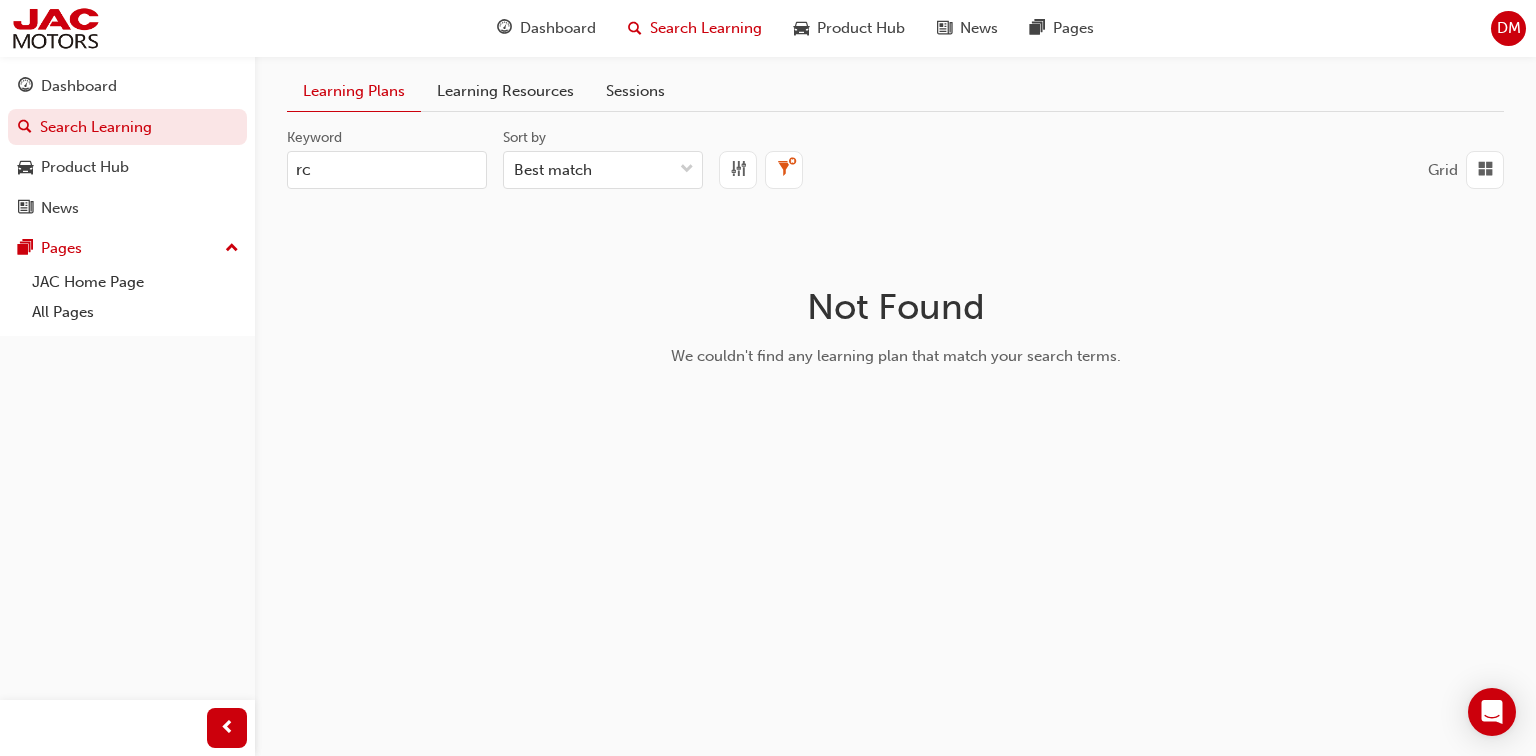 type on "r" 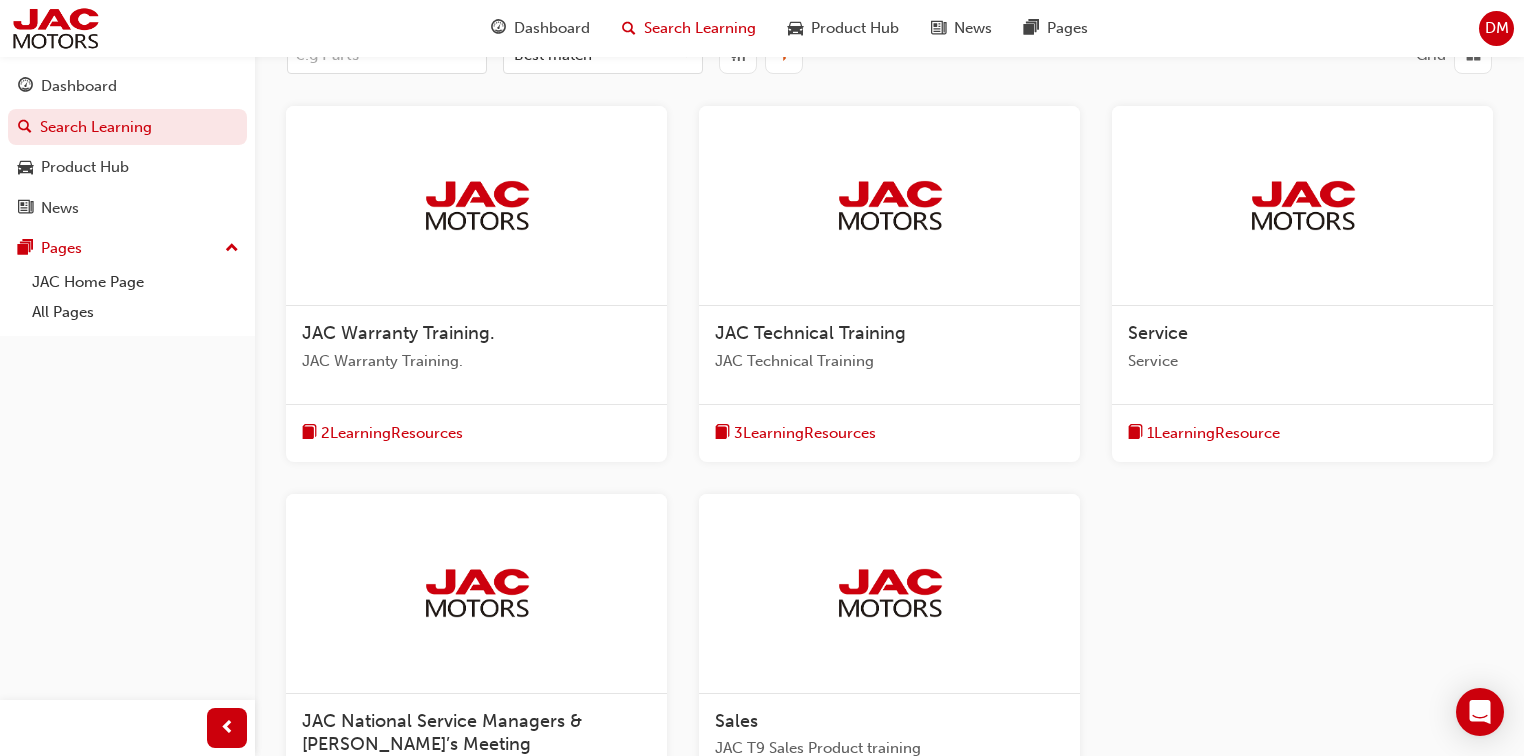 scroll, scrollTop: 400, scrollLeft: 0, axis: vertical 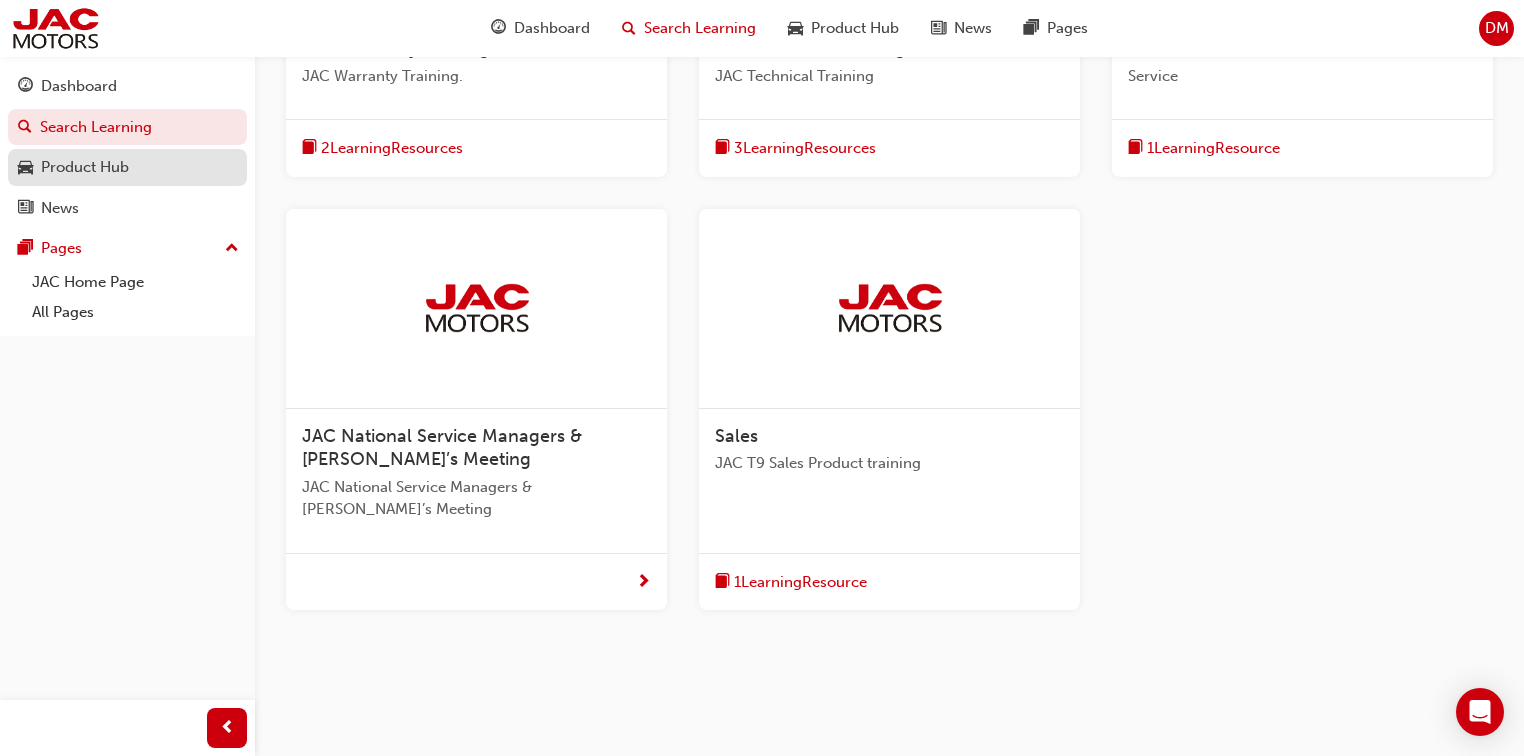type 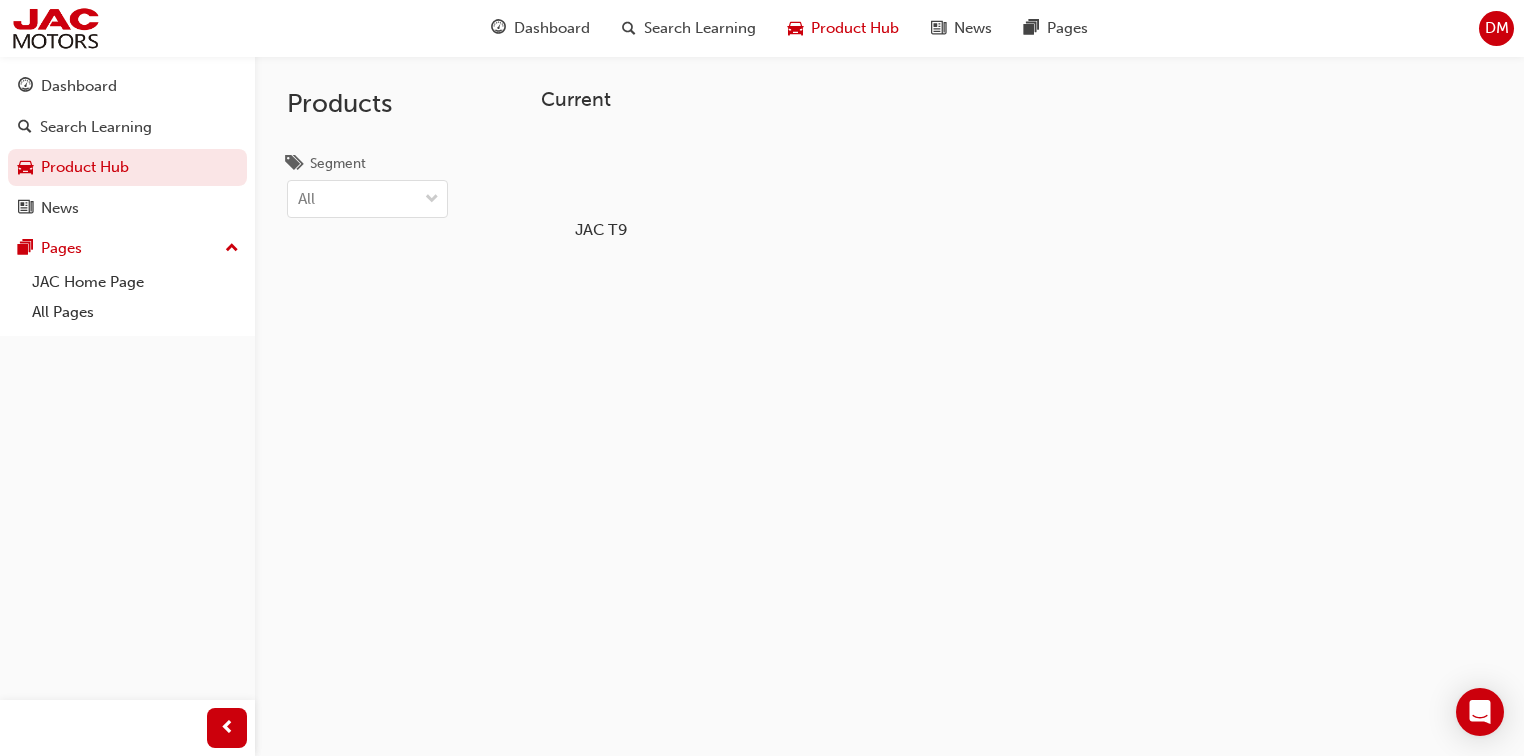 click on "JAC T9" at bounding box center (600, 185) 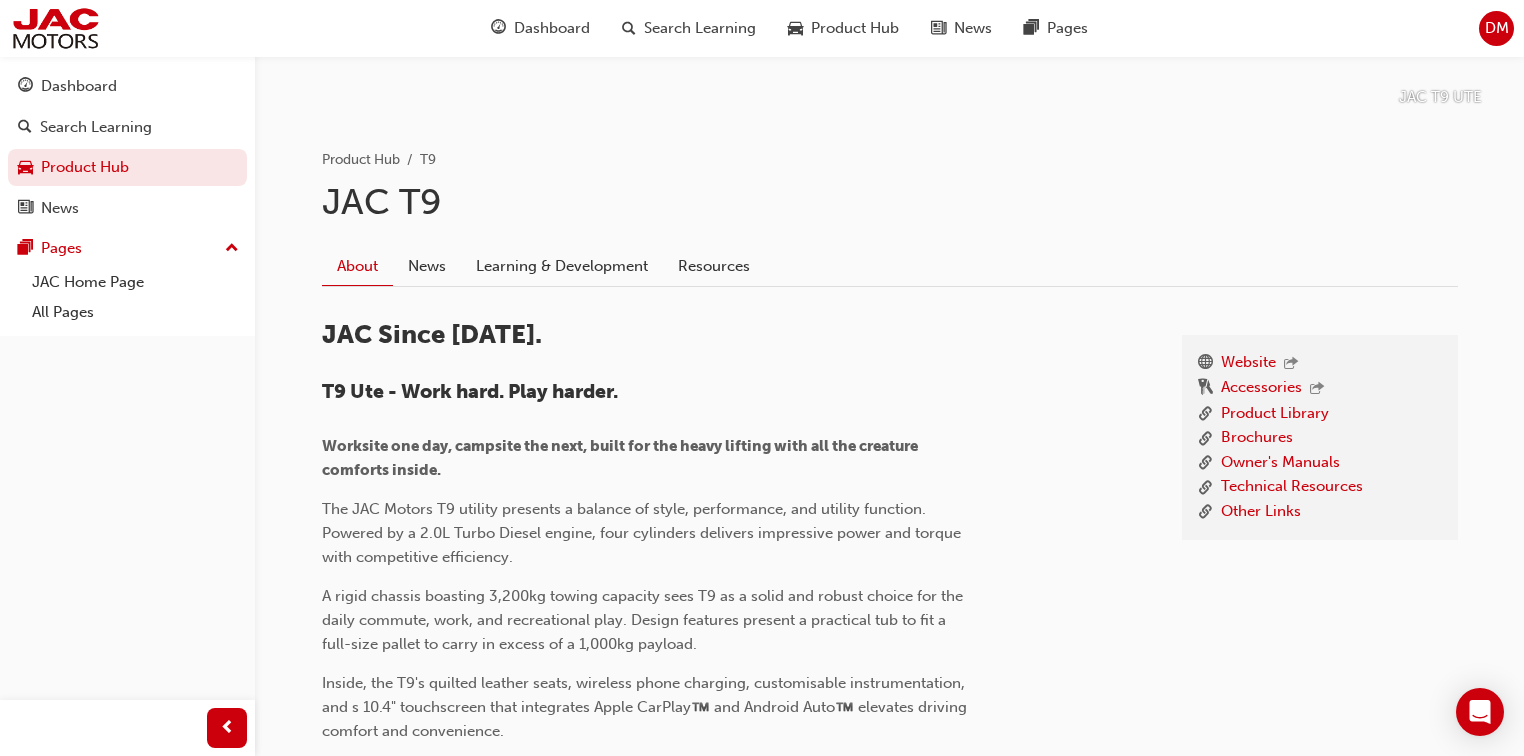 scroll, scrollTop: 400, scrollLeft: 0, axis: vertical 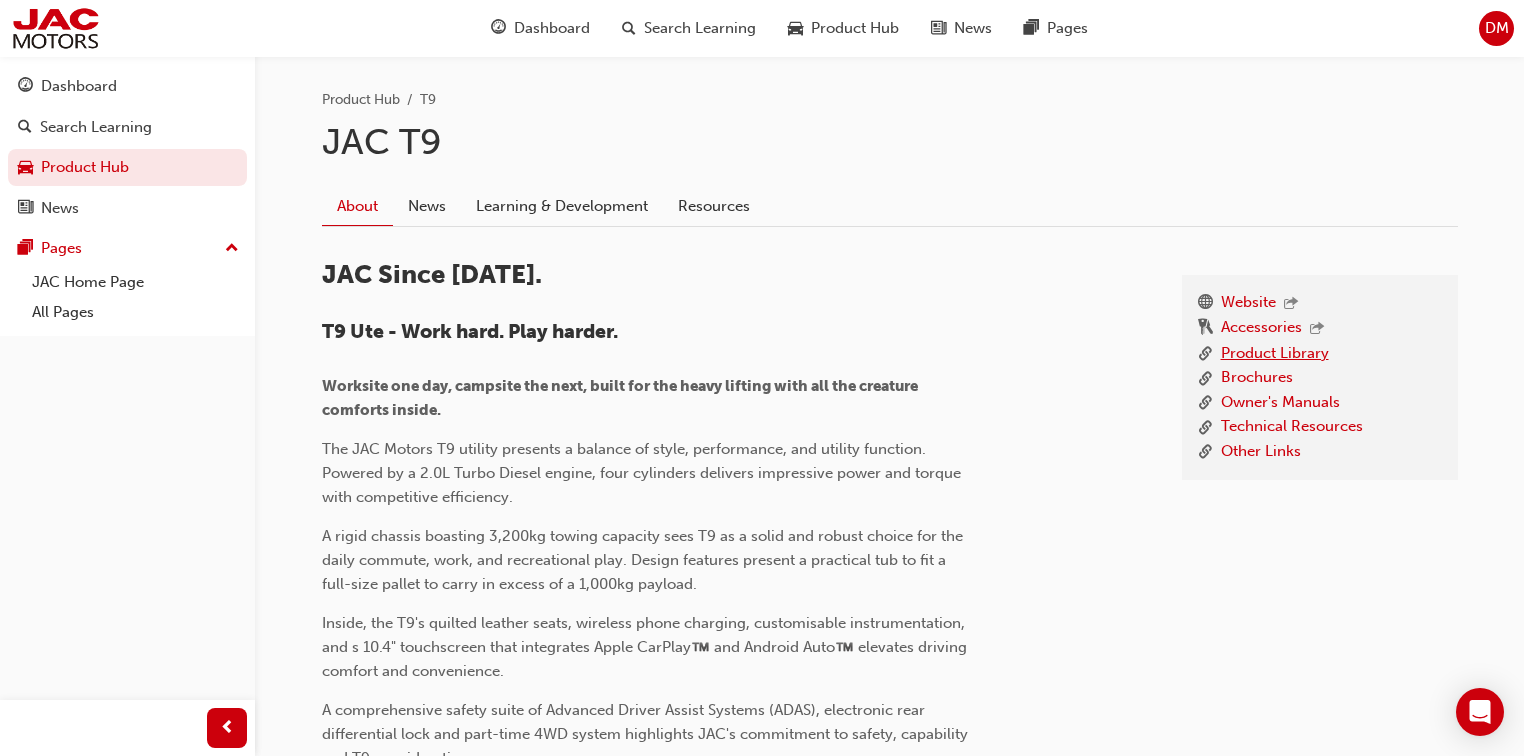 click on "Product Library" at bounding box center [1275, 354] 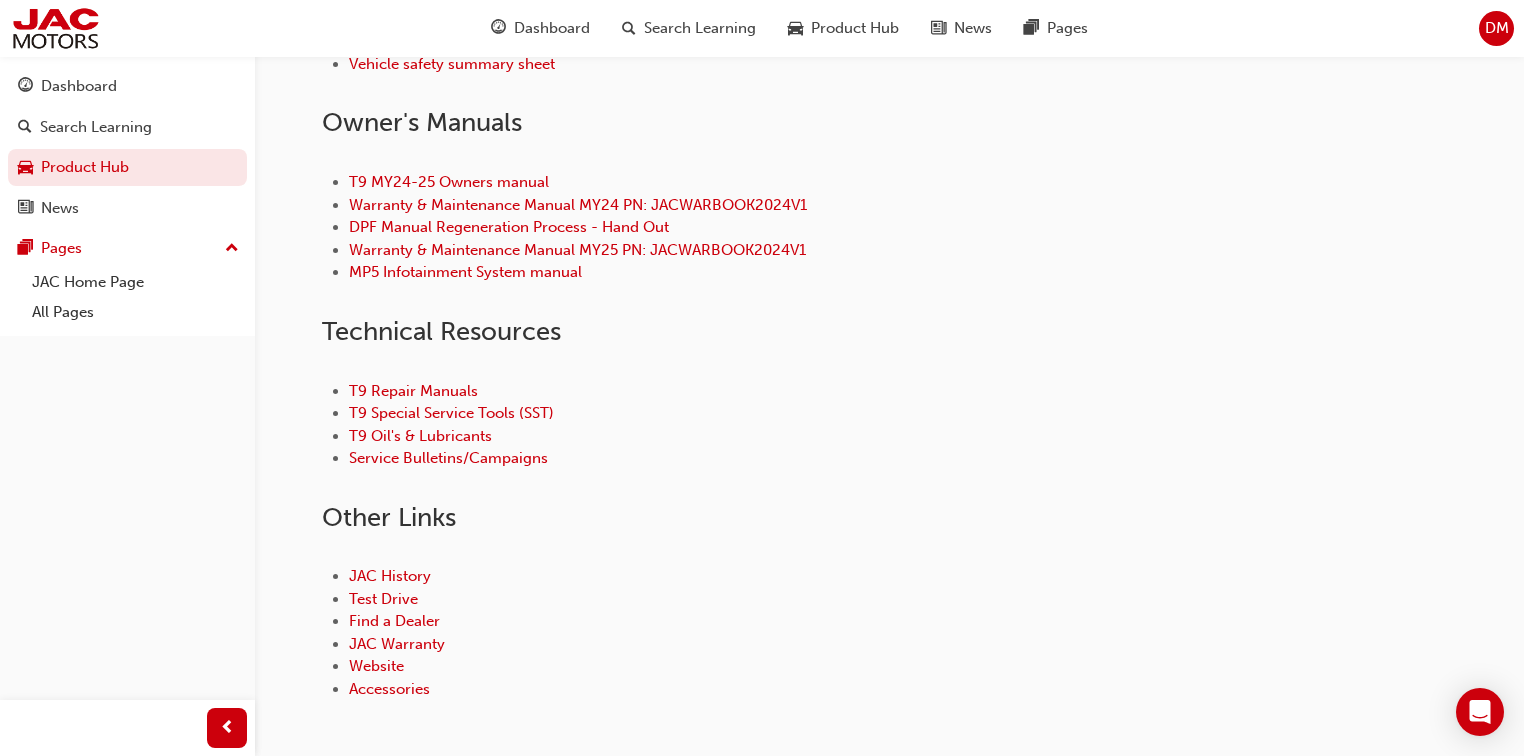 scroll, scrollTop: 880, scrollLeft: 0, axis: vertical 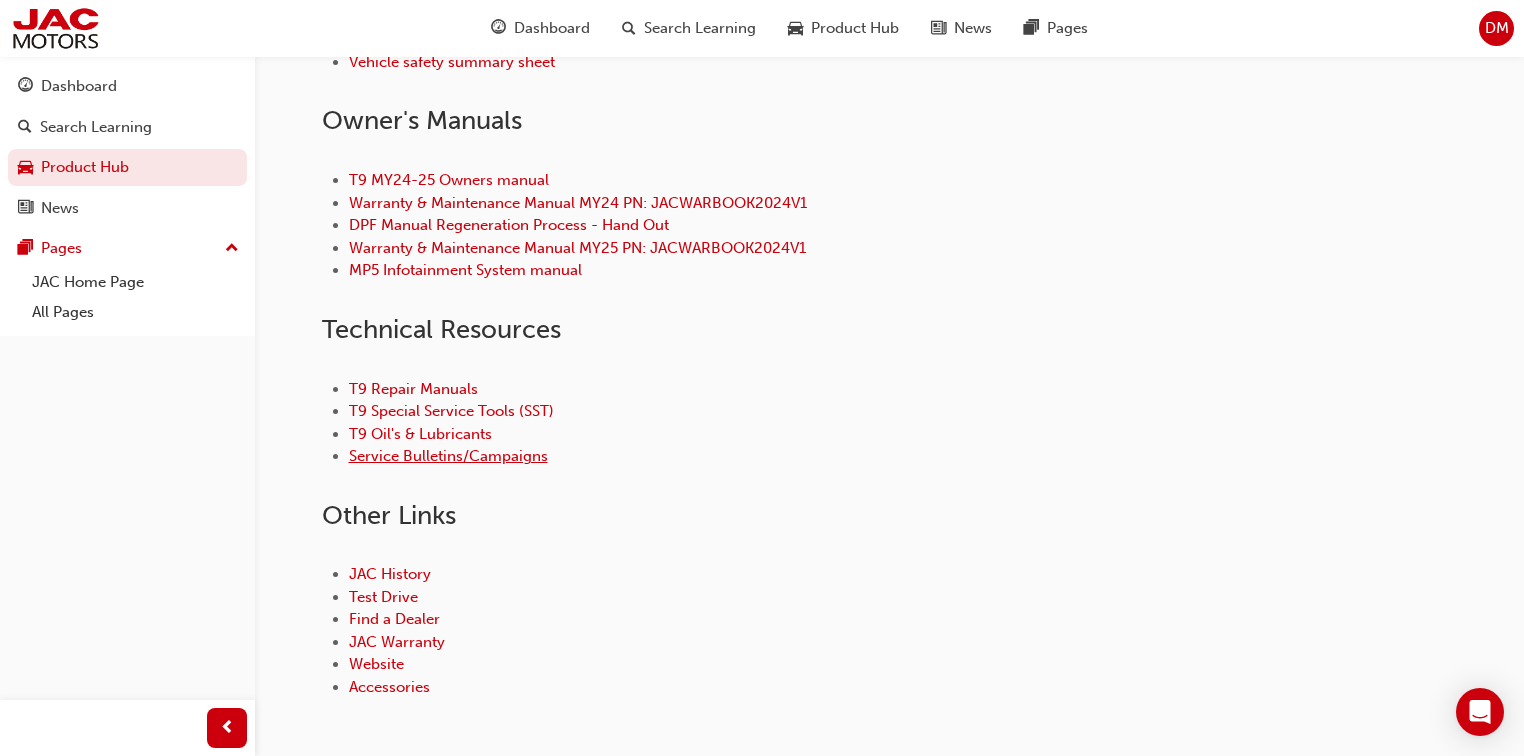 click on "Service Bulletins/Campaigns" at bounding box center (448, 456) 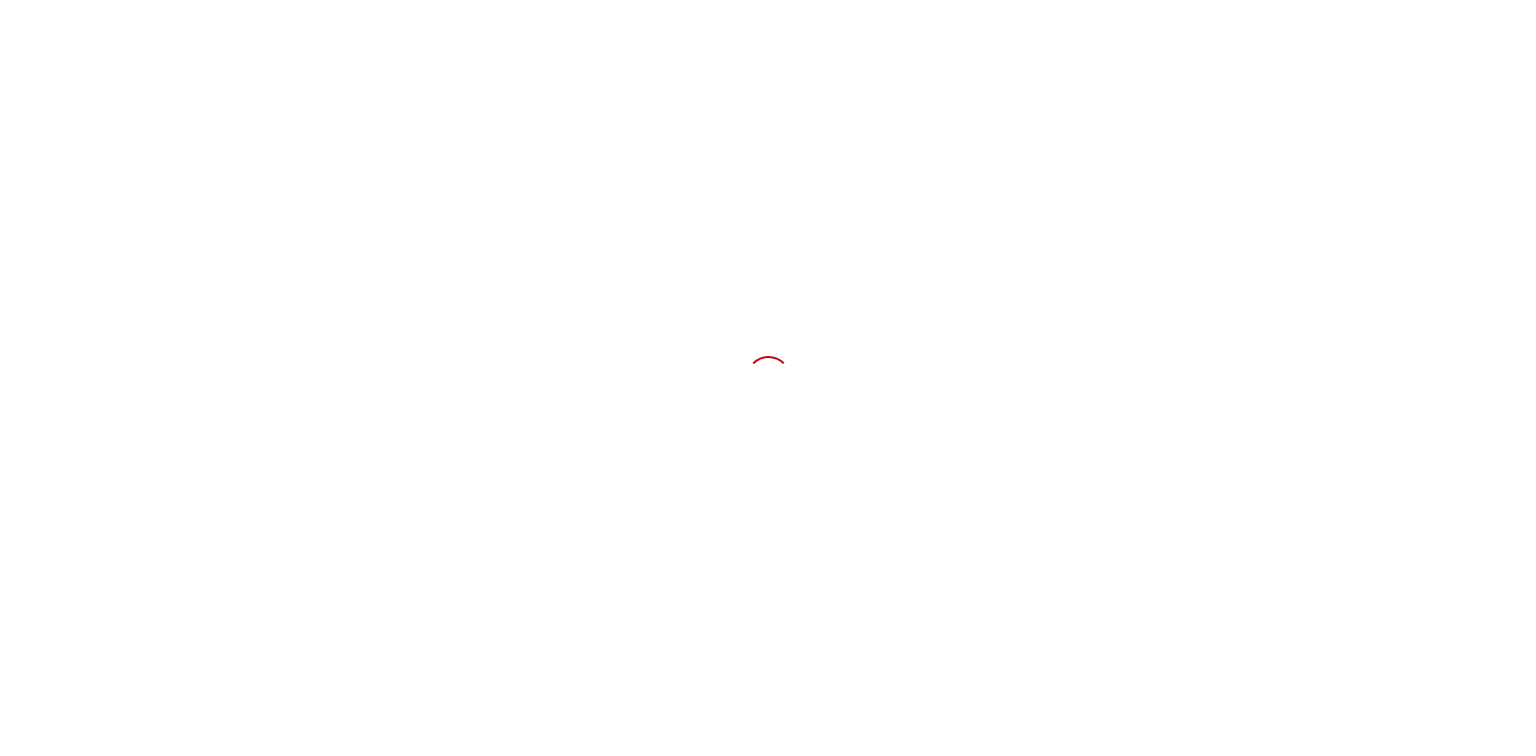 scroll, scrollTop: 0, scrollLeft: 0, axis: both 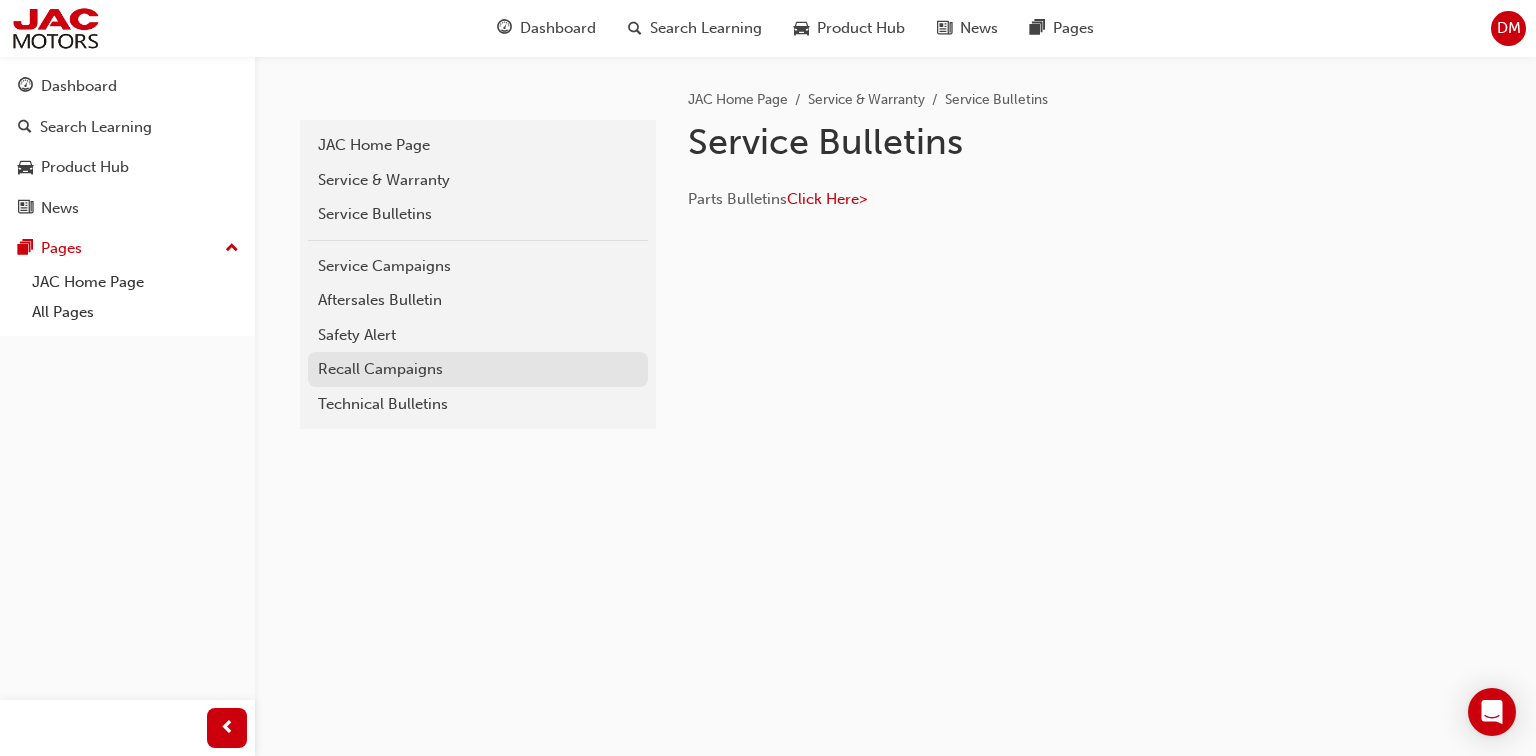 click on "Recall Campaigns" at bounding box center (478, 369) 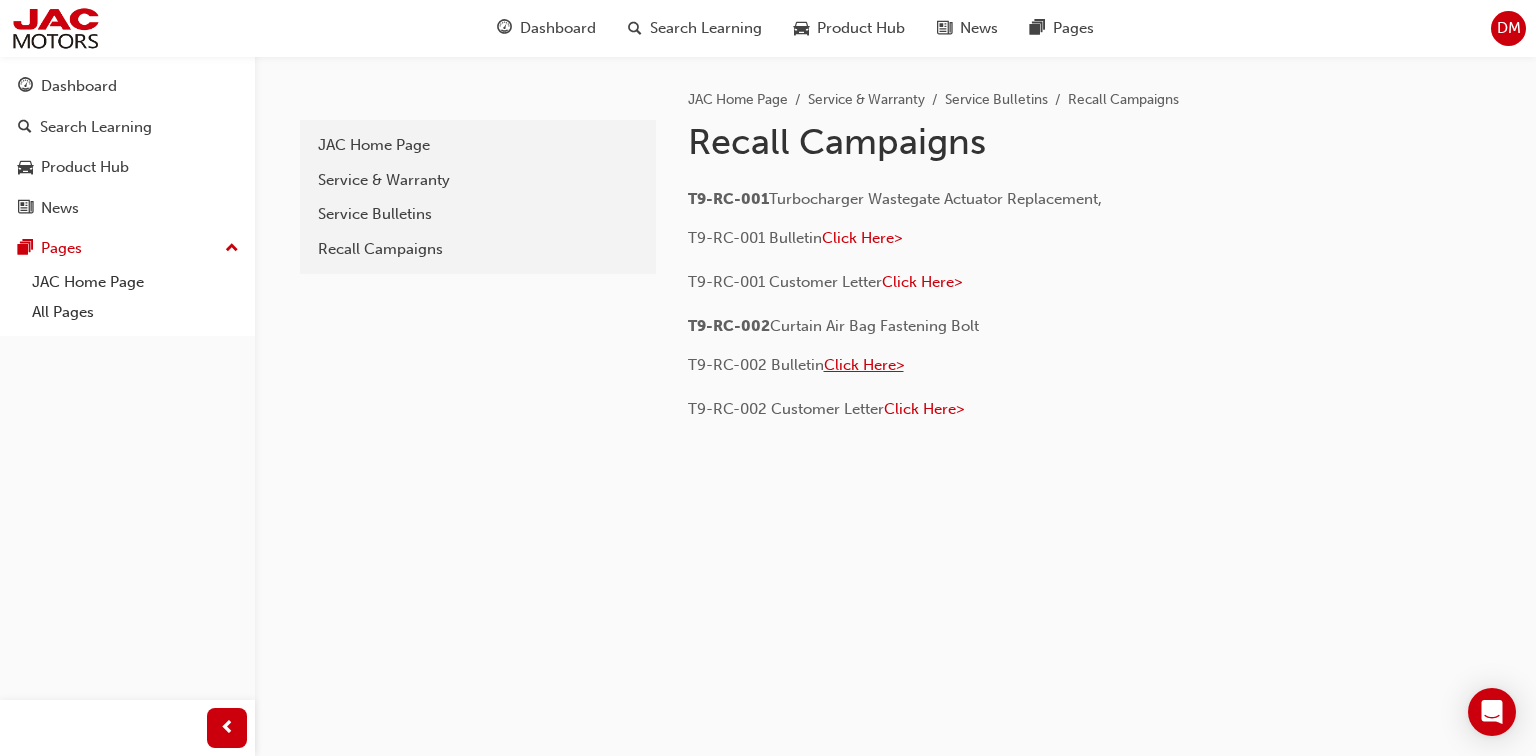 click on "Click Here>" at bounding box center (864, 365) 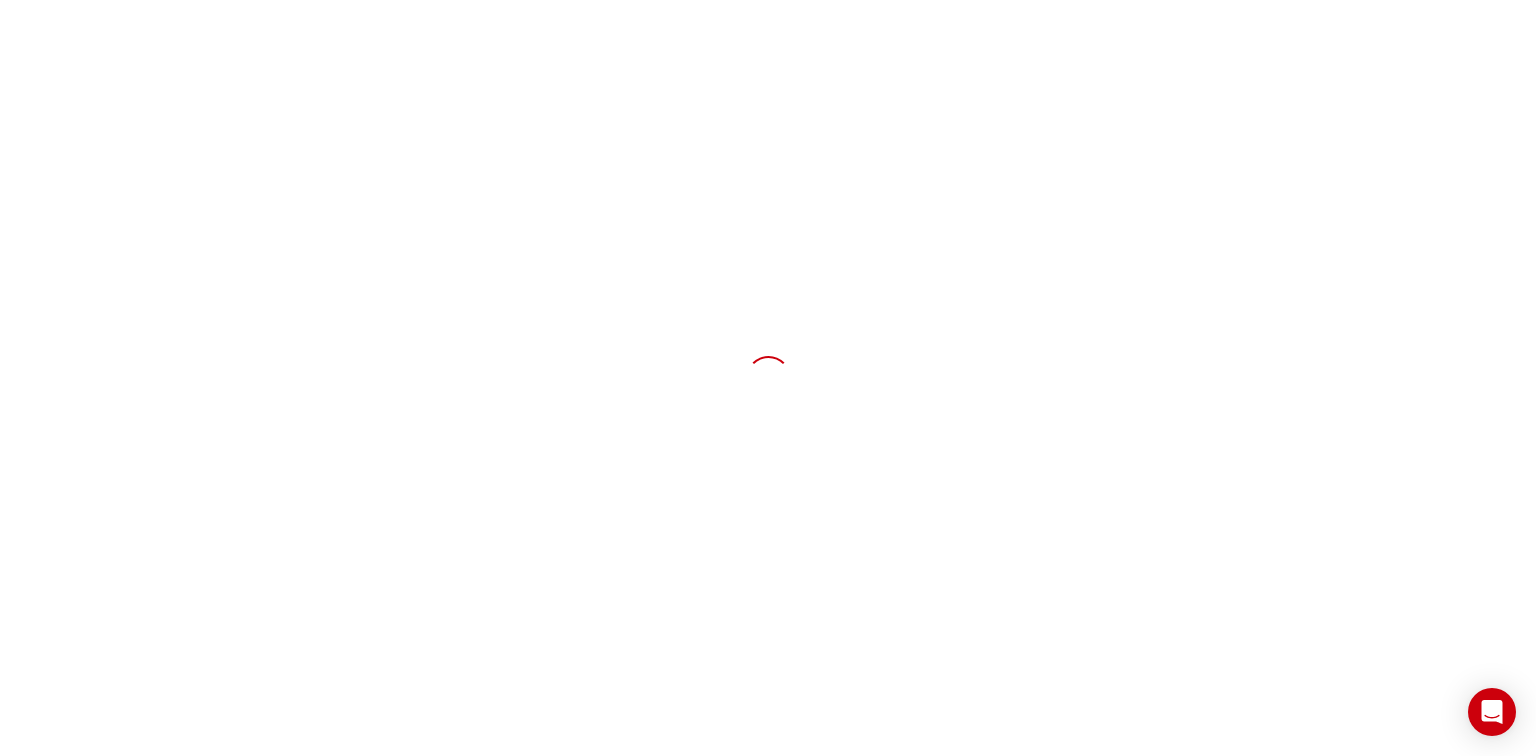 scroll, scrollTop: 0, scrollLeft: 0, axis: both 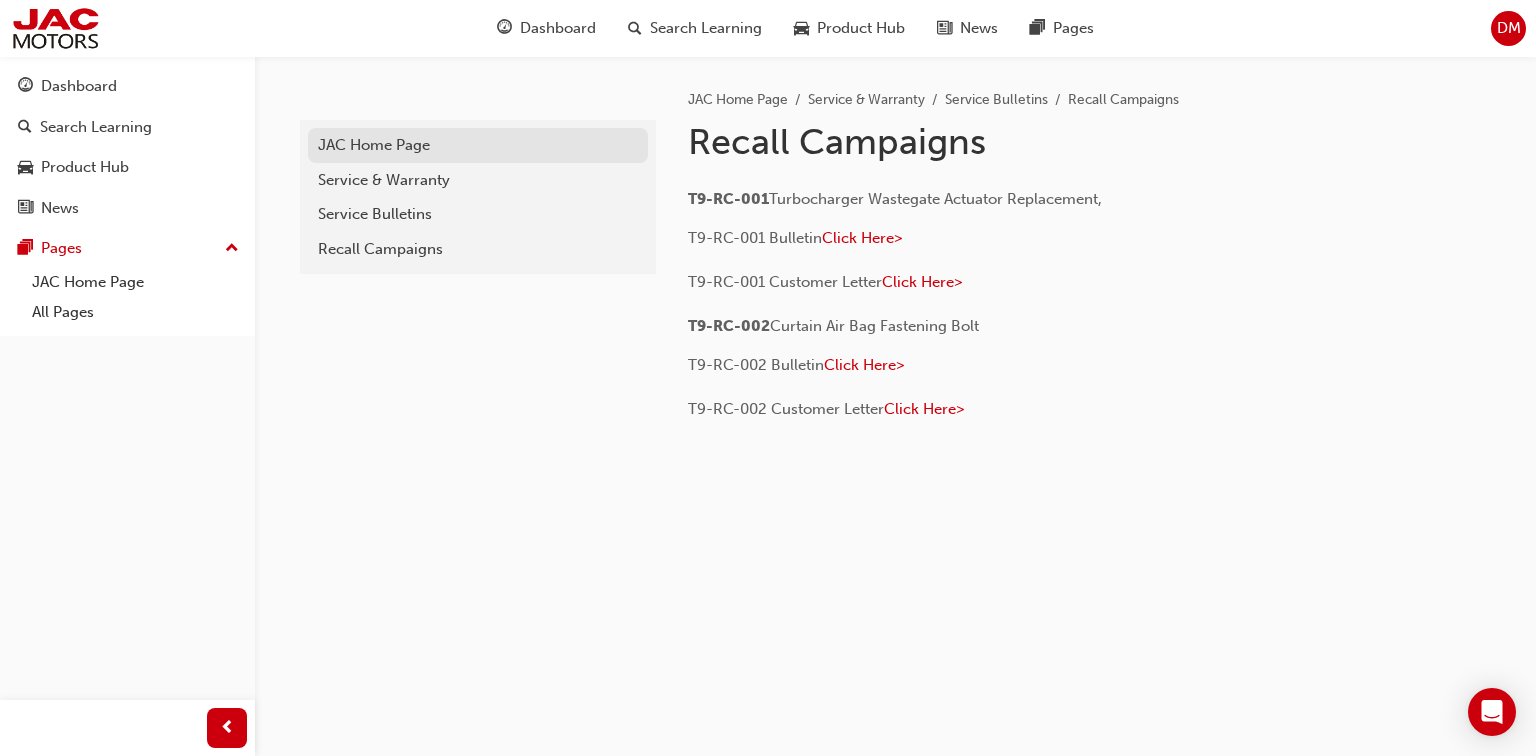 click on "JAC Home Page" at bounding box center [478, 145] 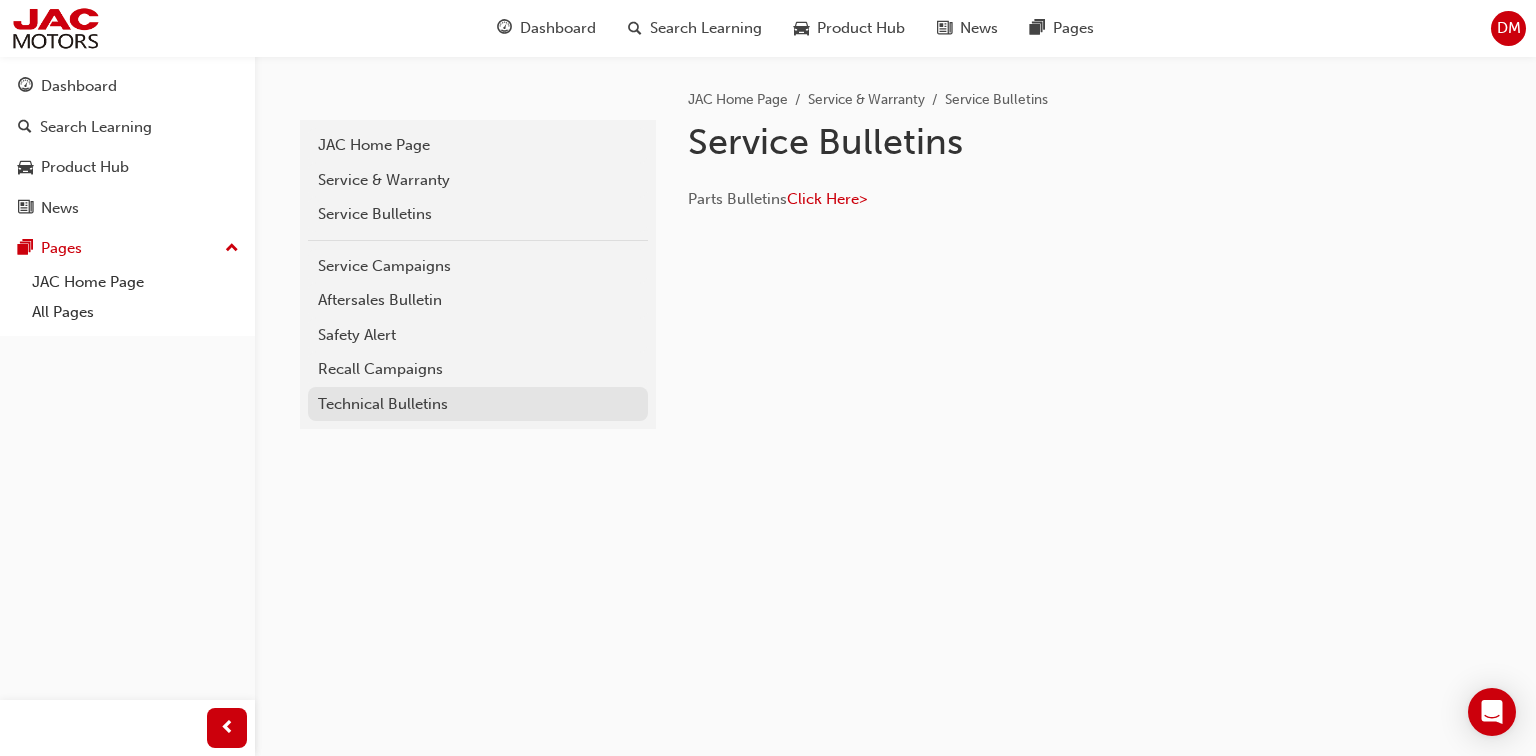 click on "Technical Bulletins" at bounding box center (478, 404) 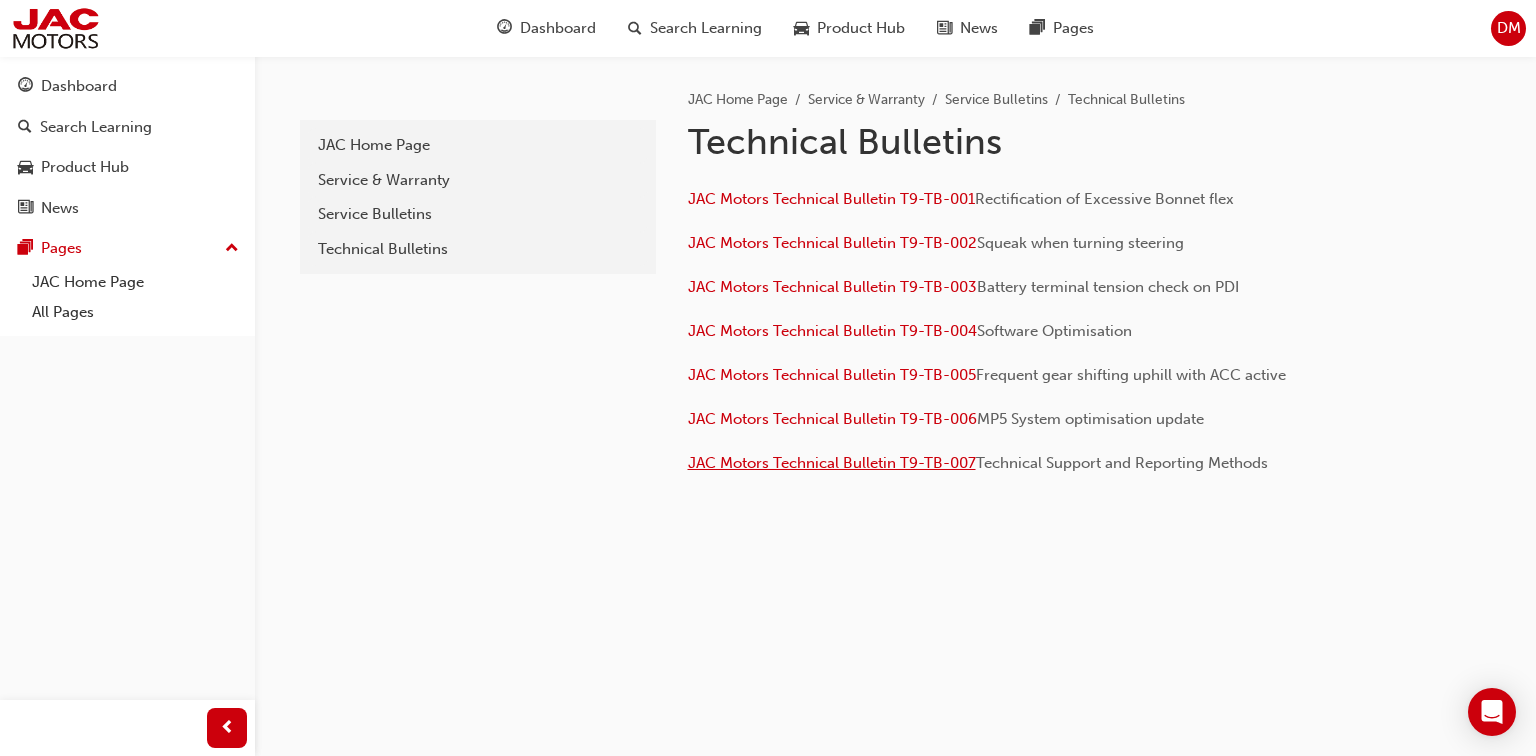 click on "JAC Motors Technical Bulletin T9-TB-007" at bounding box center [832, 463] 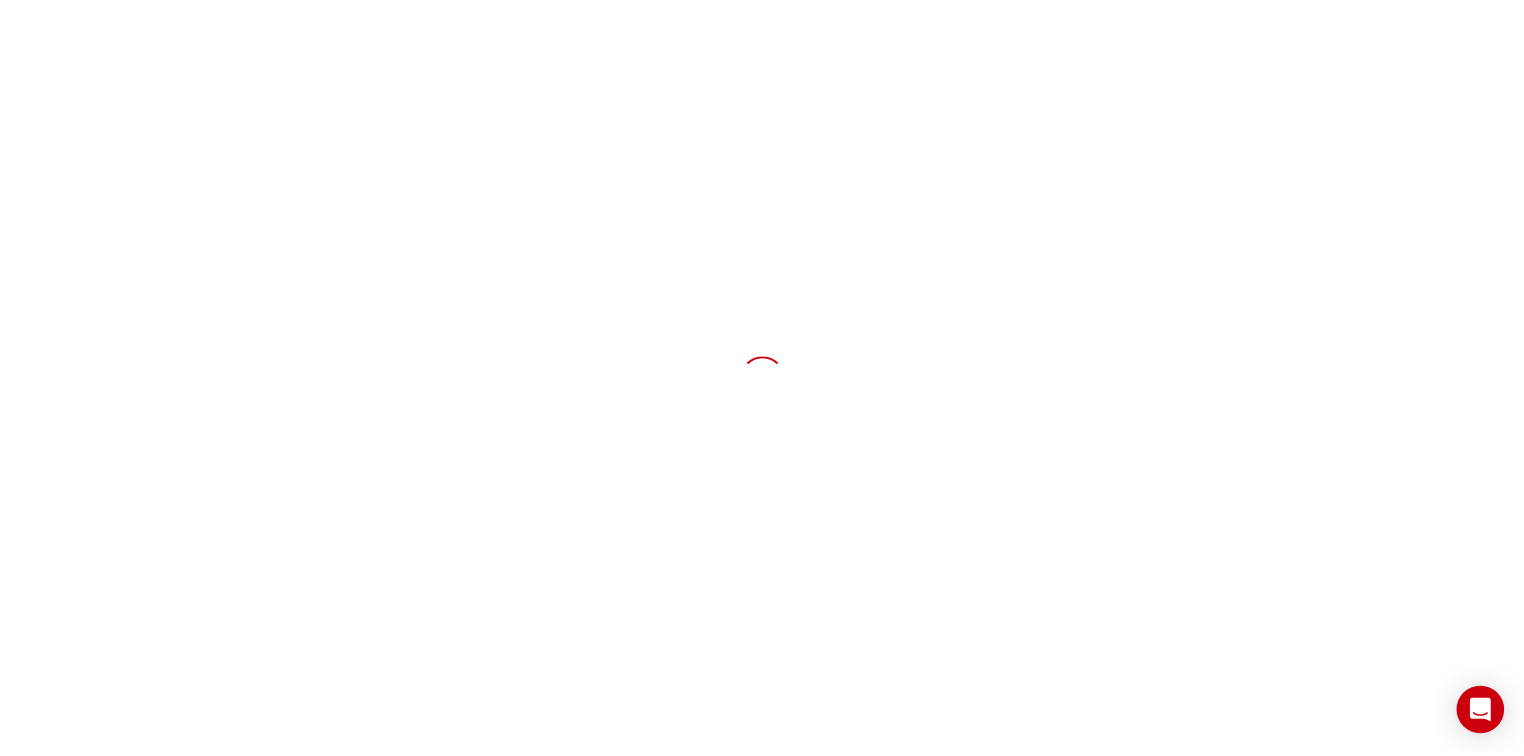 scroll, scrollTop: 0, scrollLeft: 0, axis: both 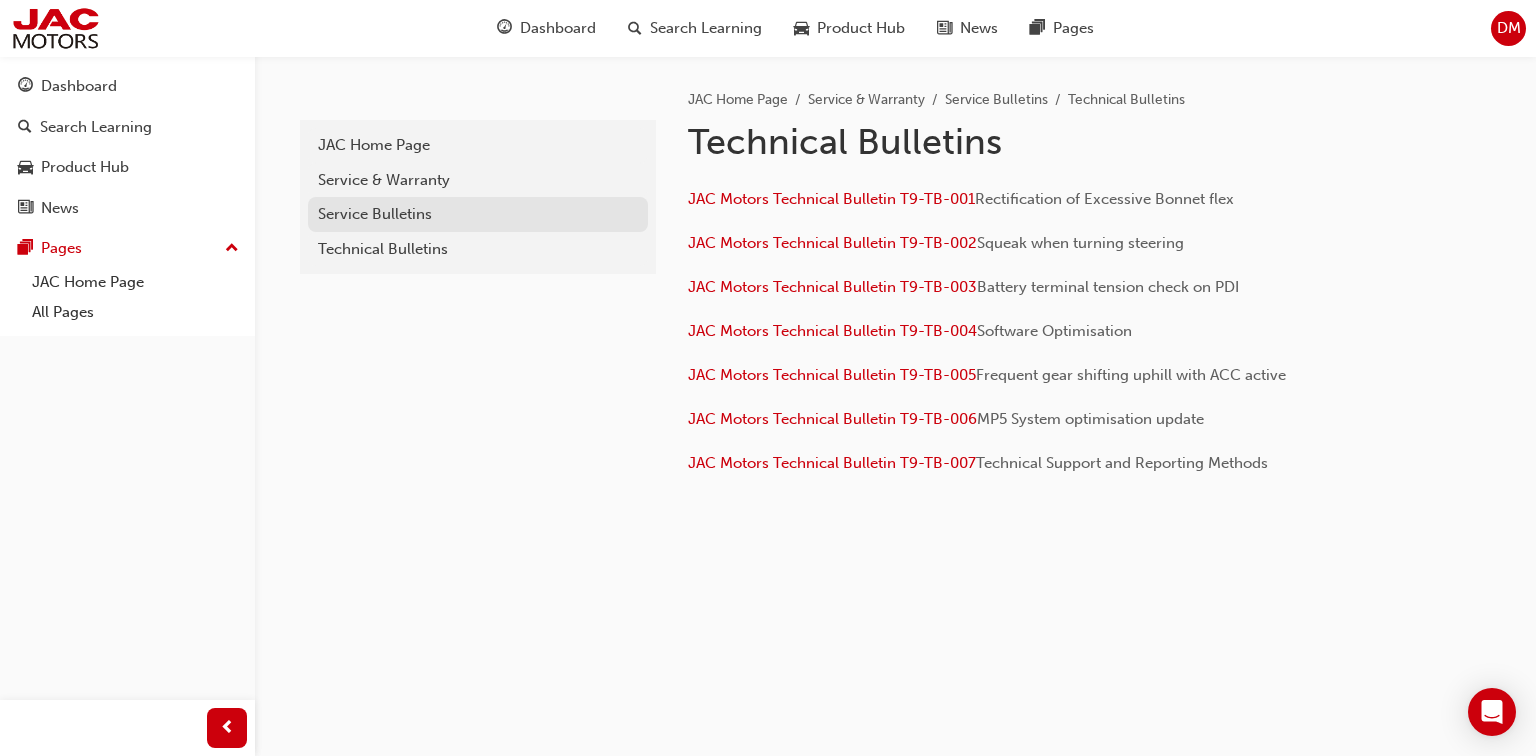 click on "Service Bulletins" at bounding box center [478, 214] 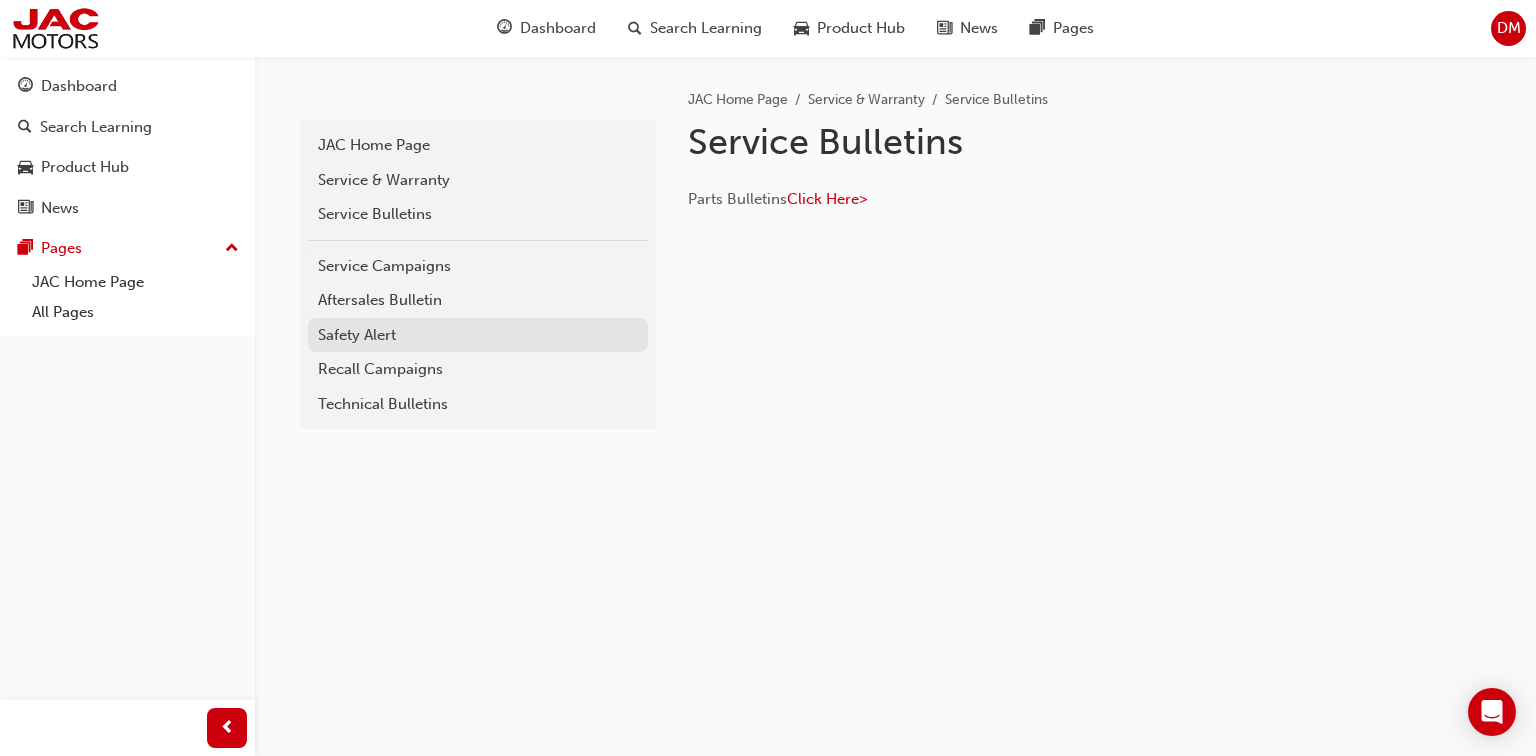 click on "Safety Alert" at bounding box center (478, 335) 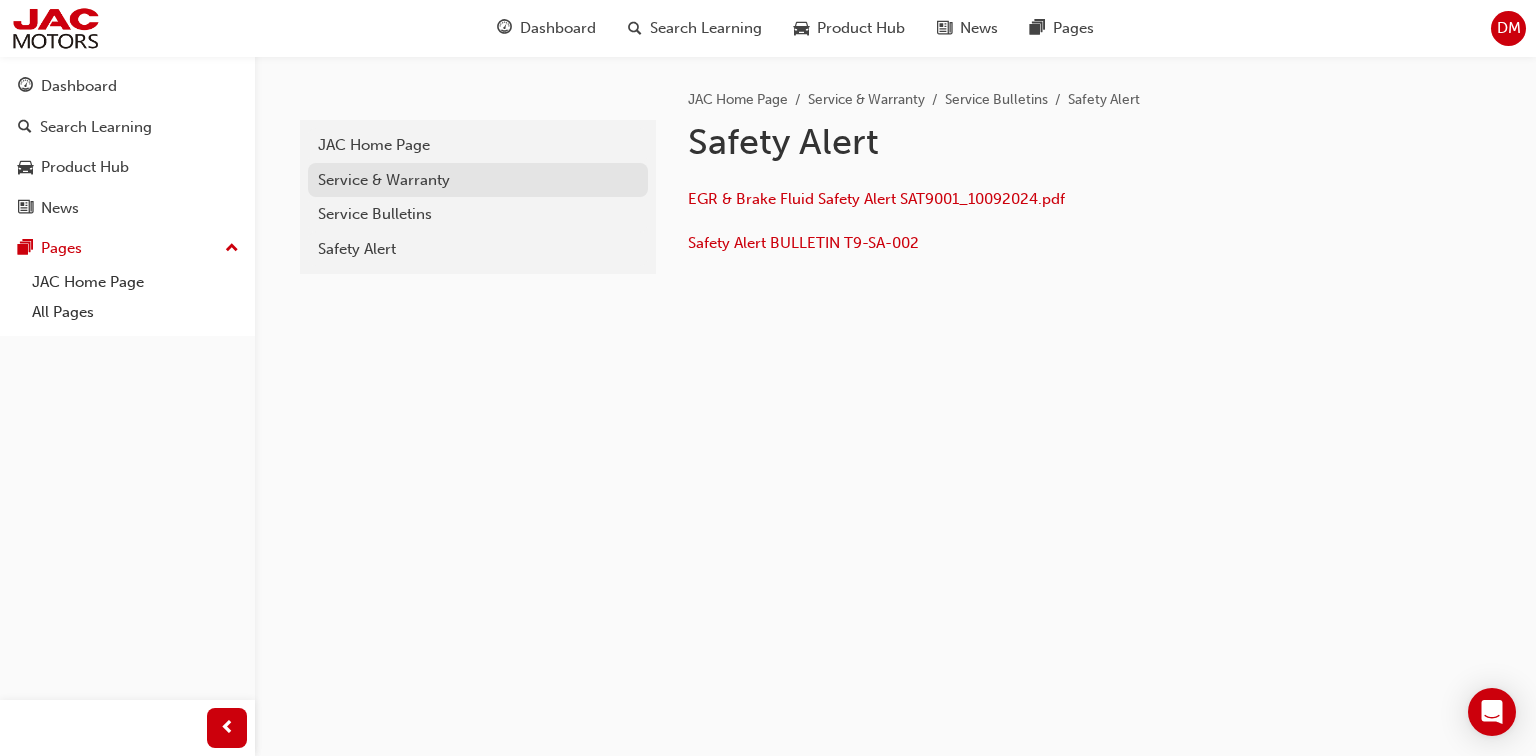click on "Service & Warranty" at bounding box center (478, 180) 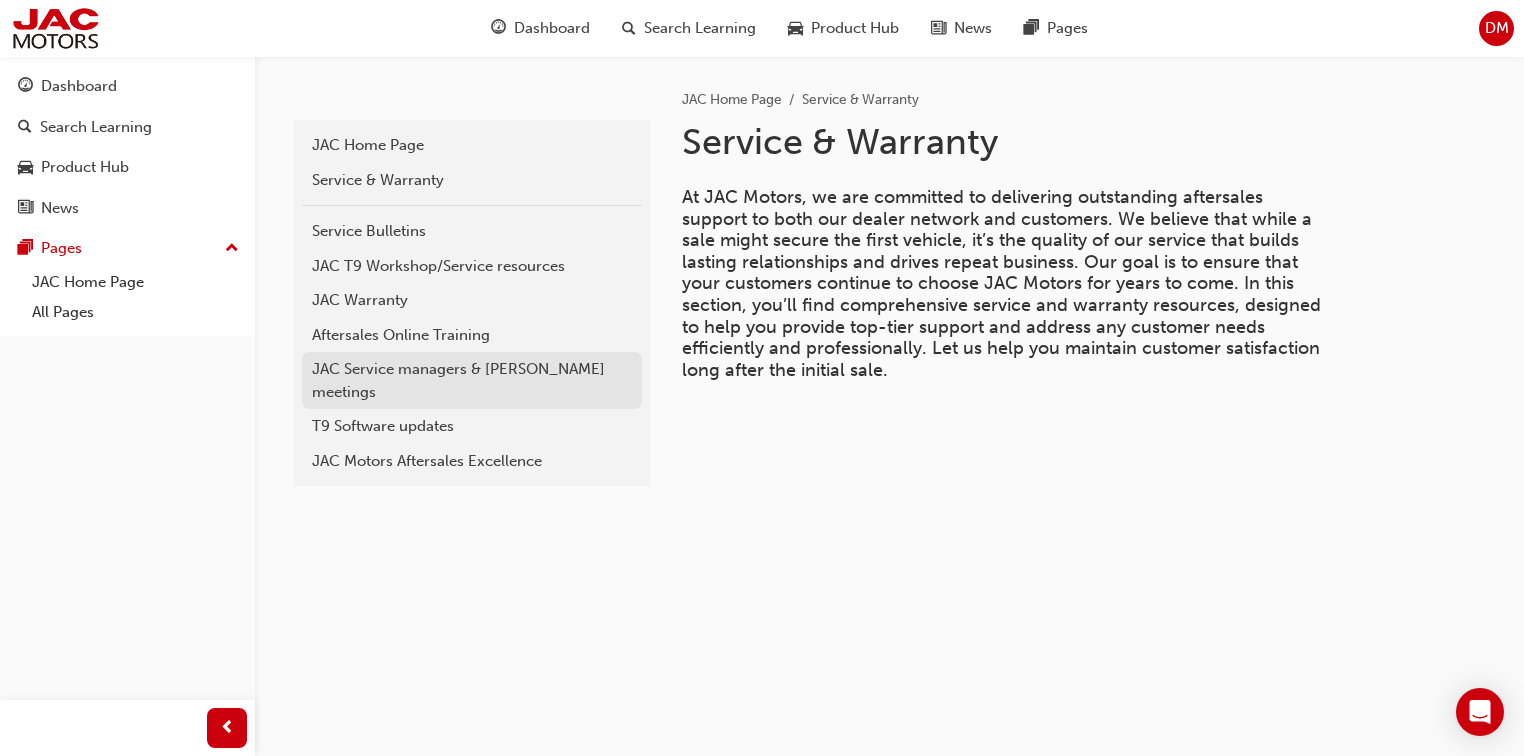 scroll, scrollTop: 80, scrollLeft: 0, axis: vertical 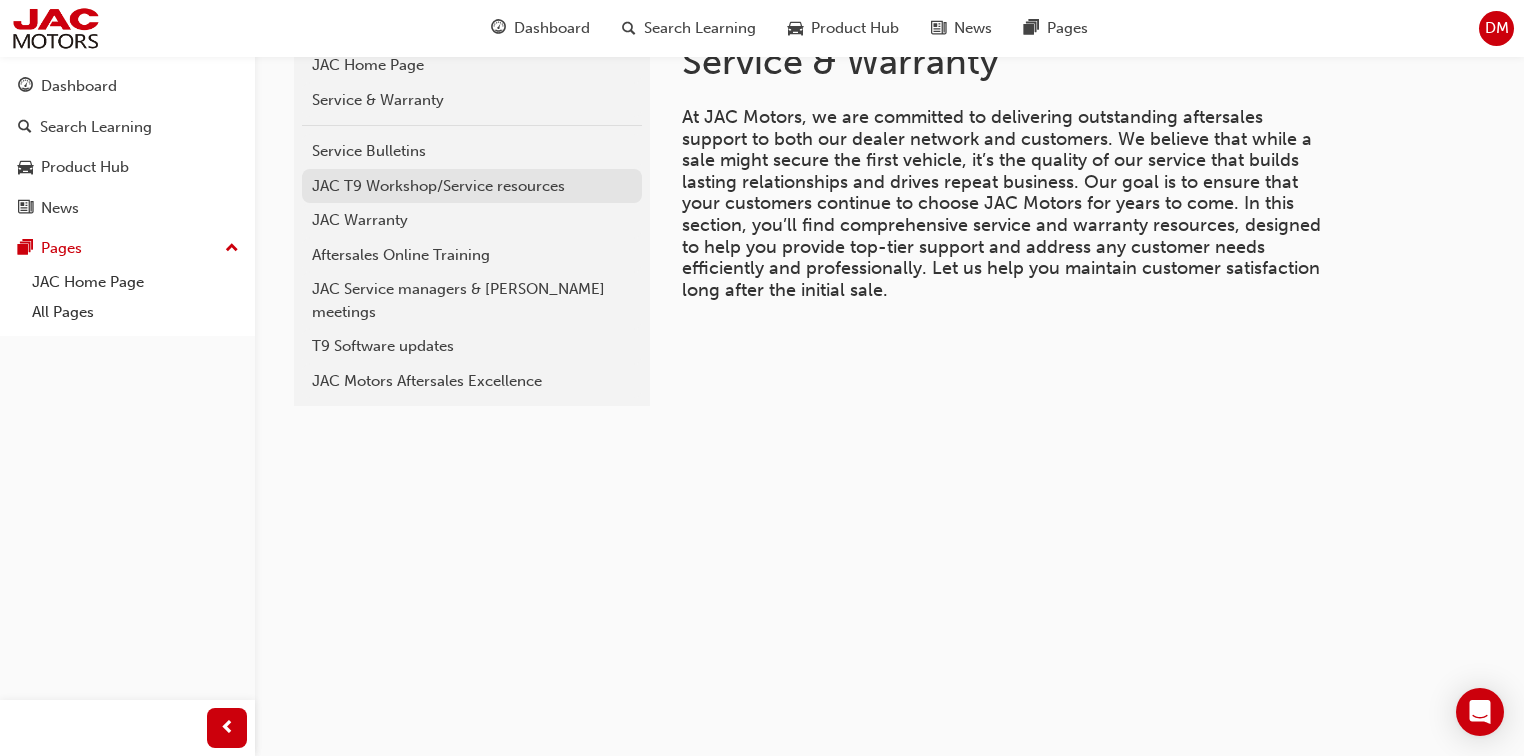 click on "JAC T9 Workshop/Service resources" at bounding box center (472, 186) 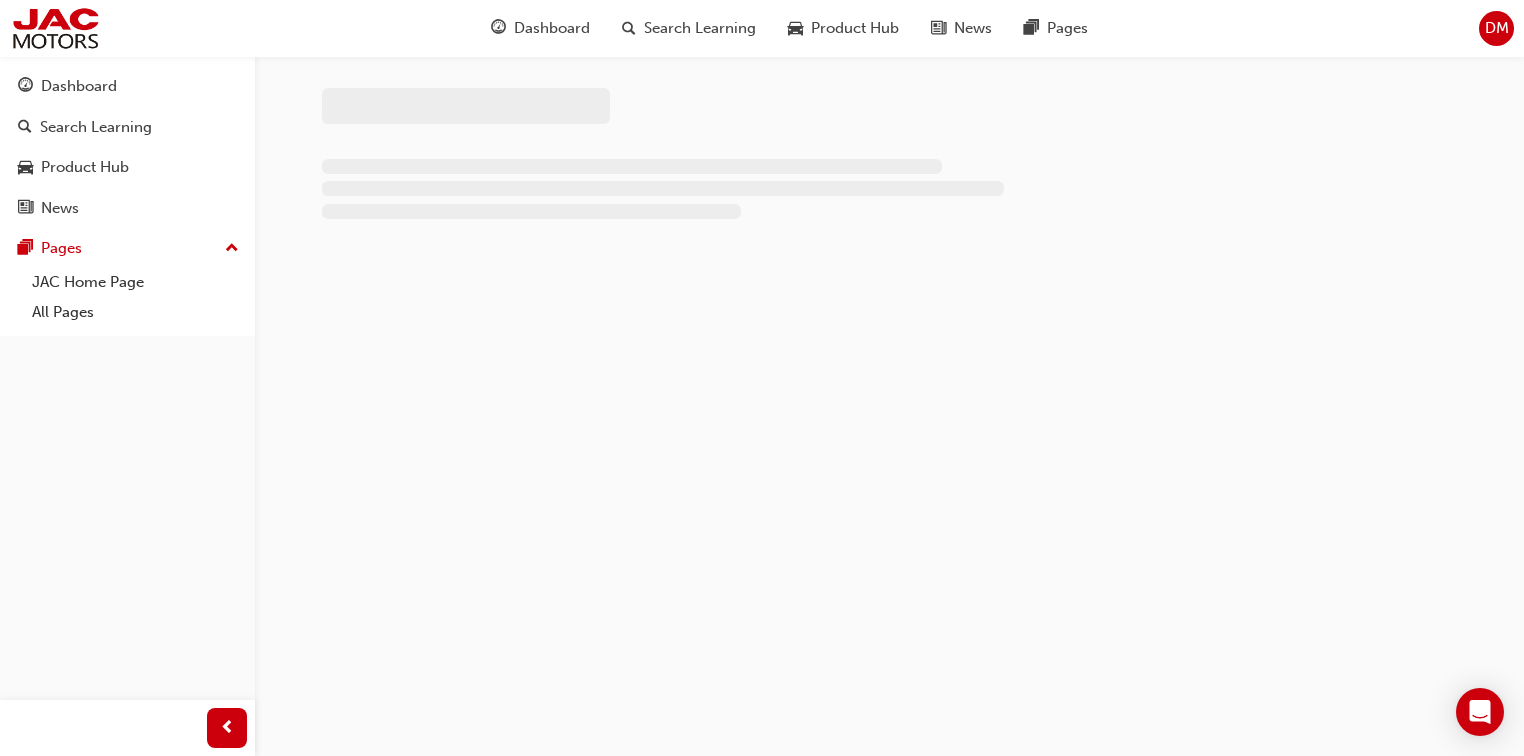 scroll, scrollTop: 0, scrollLeft: 0, axis: both 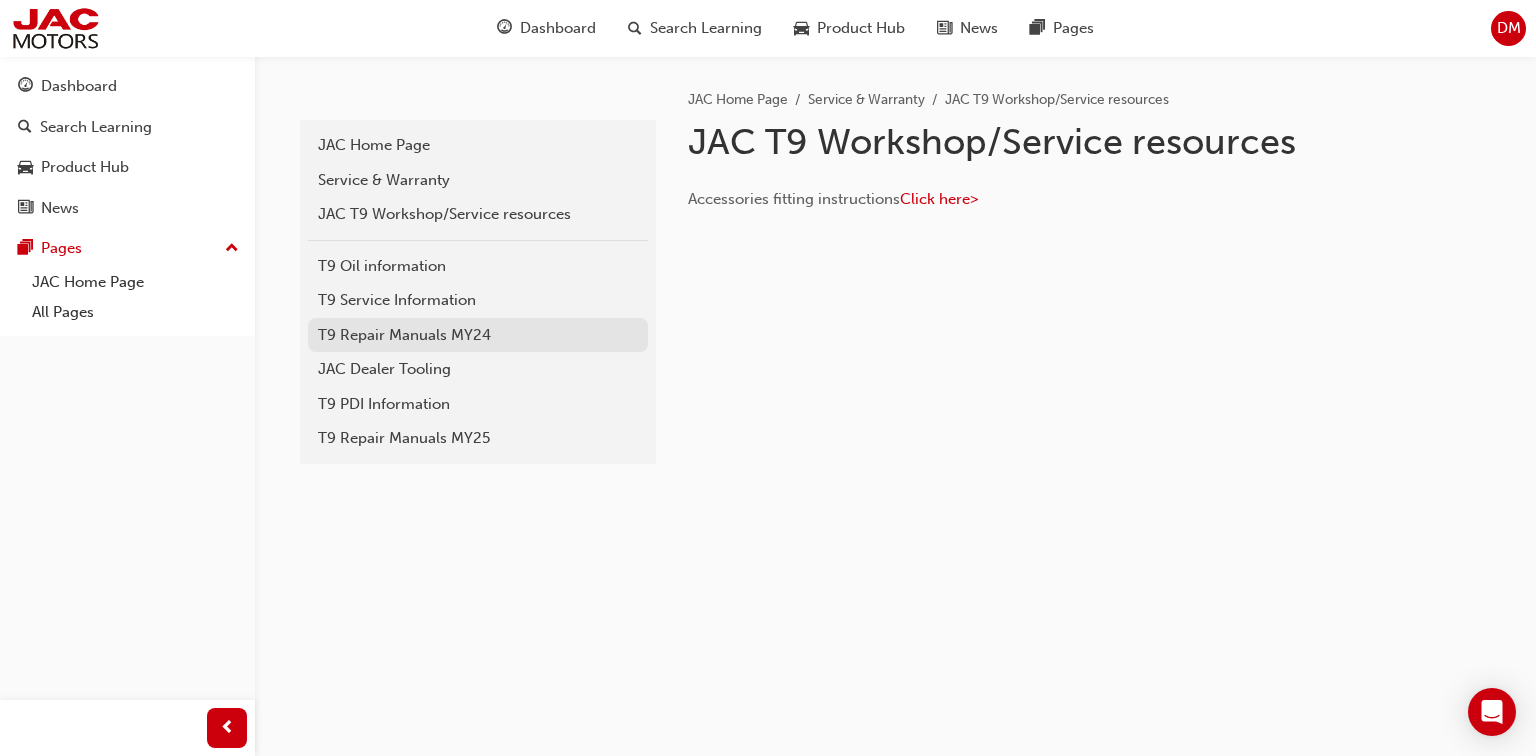 click on "T9 Repair Manuals MY24" at bounding box center (478, 335) 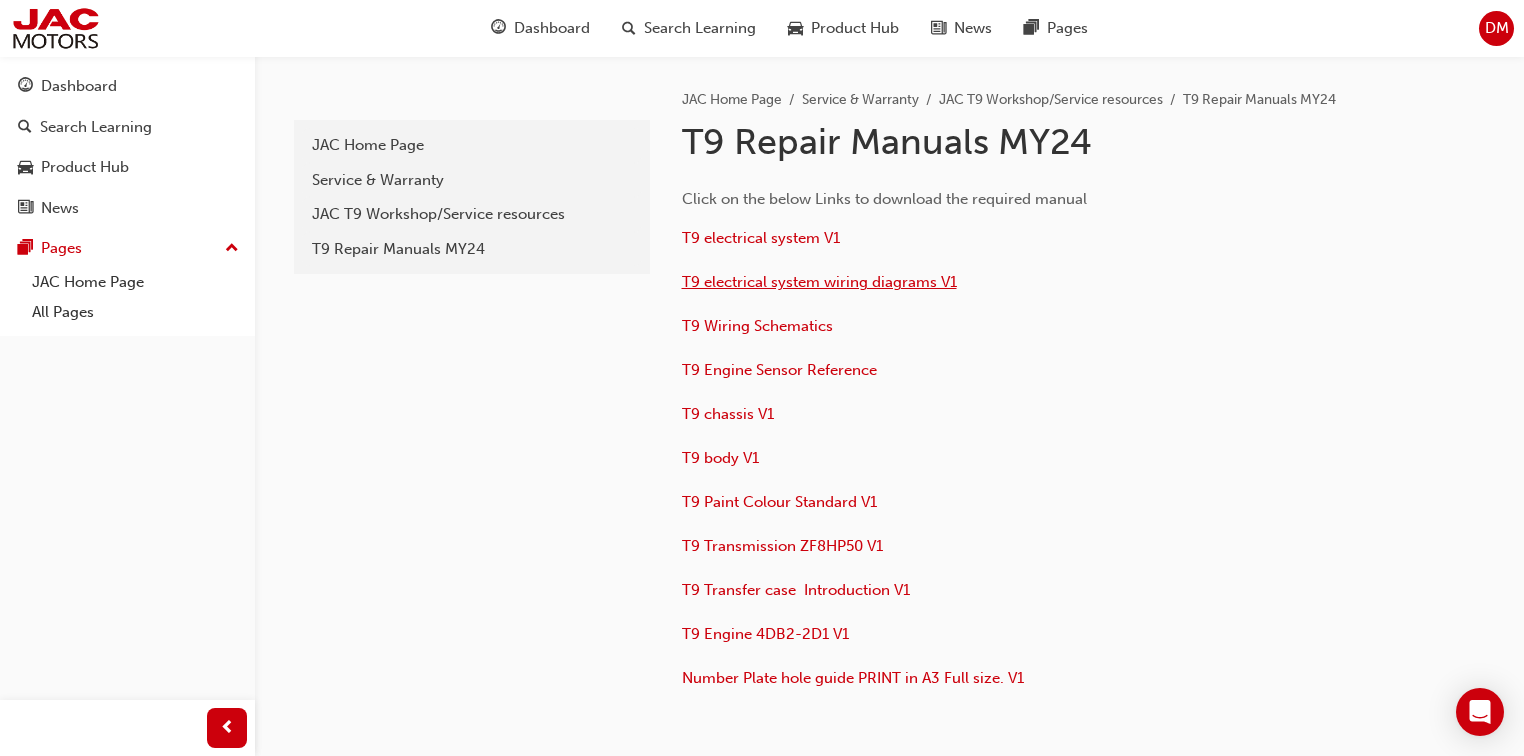click on "T9 electrical system wiring diagrams V1" at bounding box center [819, 282] 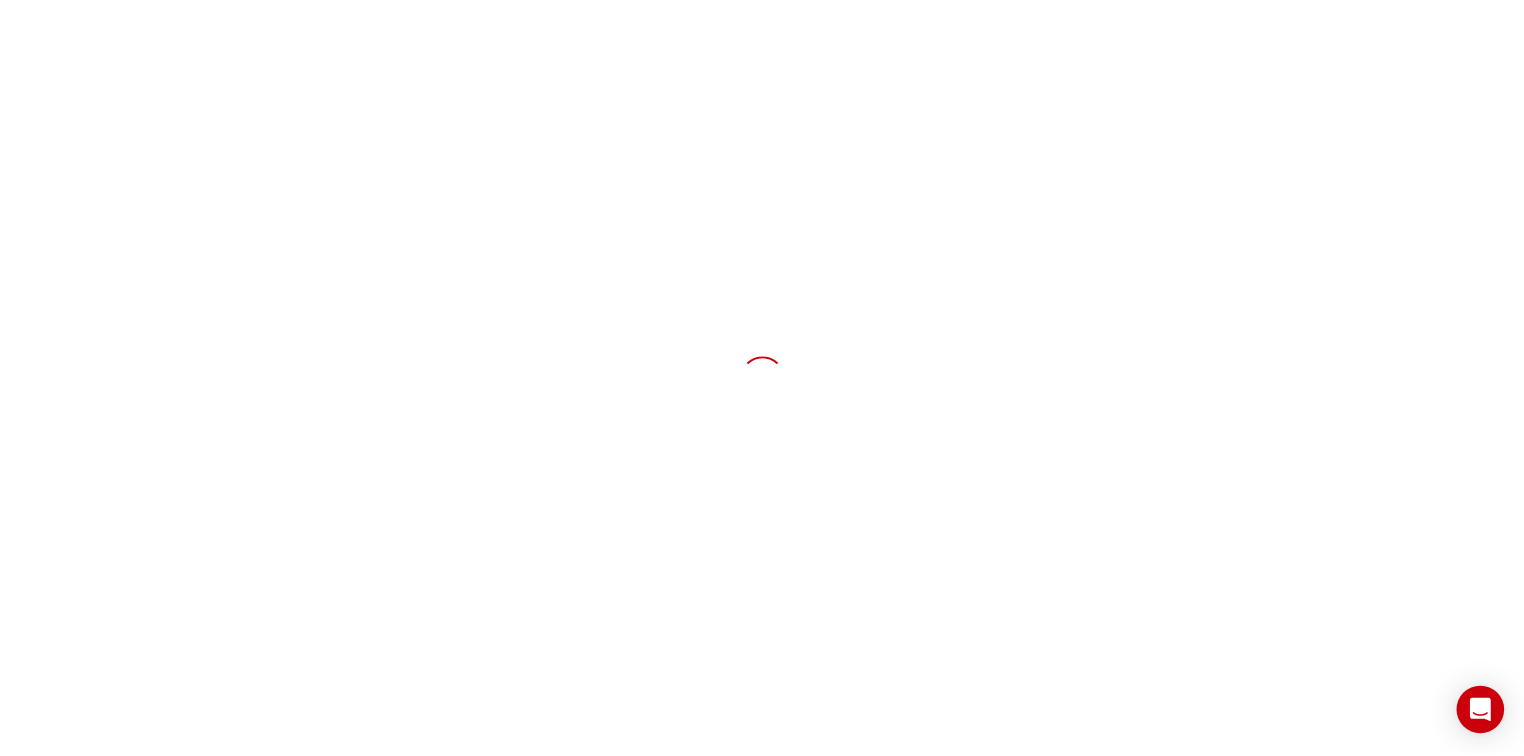 scroll, scrollTop: 0, scrollLeft: 0, axis: both 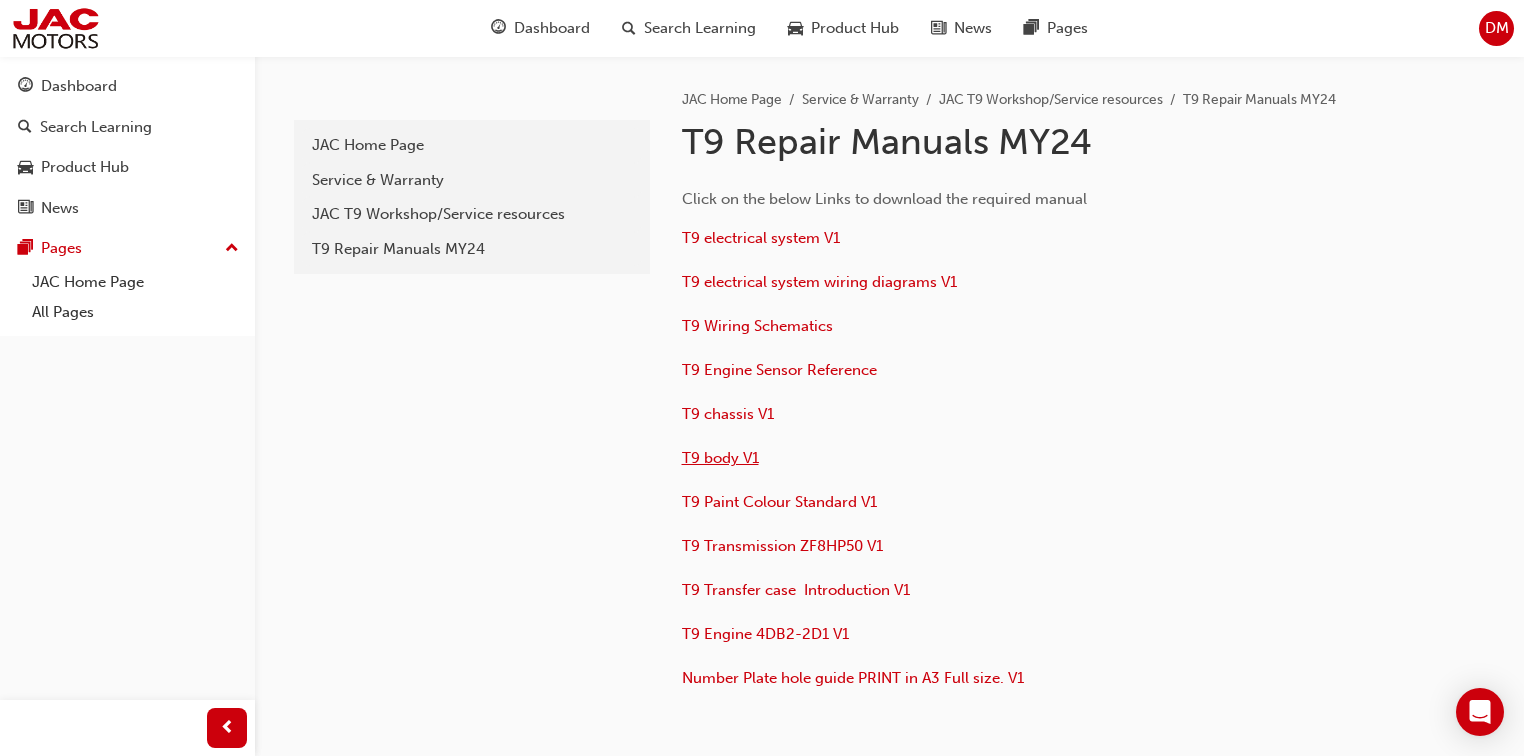 click on "T9 body V1" at bounding box center (720, 458) 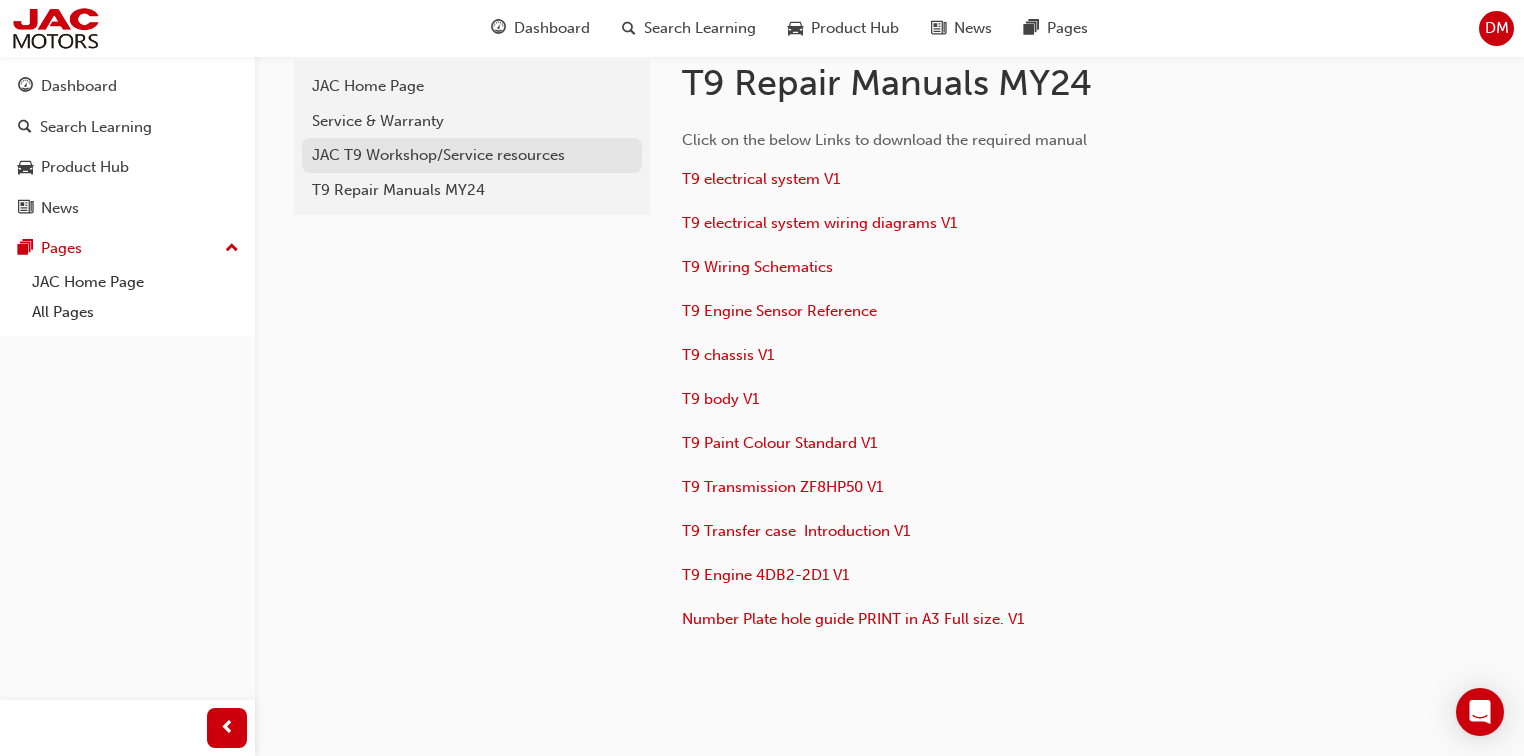 scroll, scrollTop: 0, scrollLeft: 0, axis: both 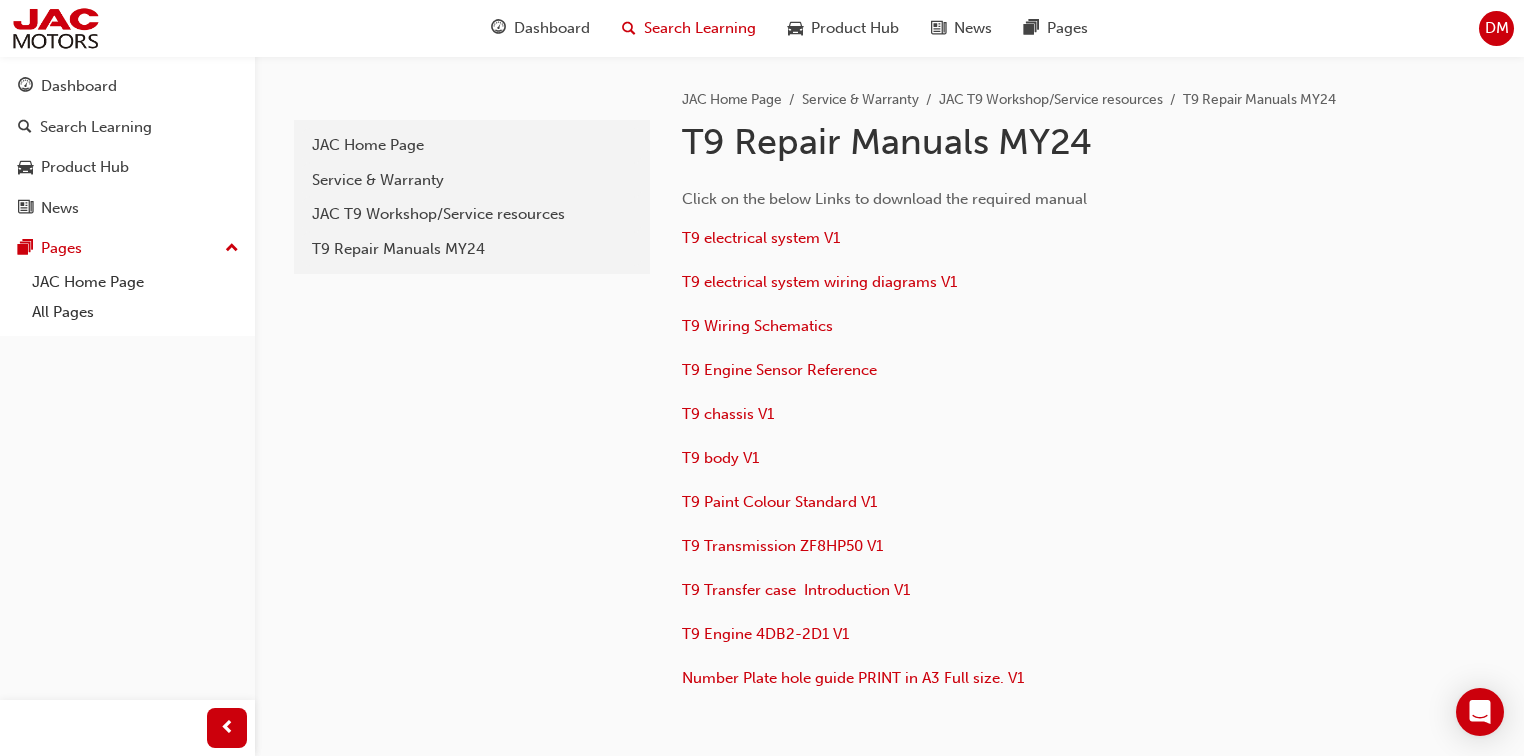 click on "Search Learning" at bounding box center [700, 28] 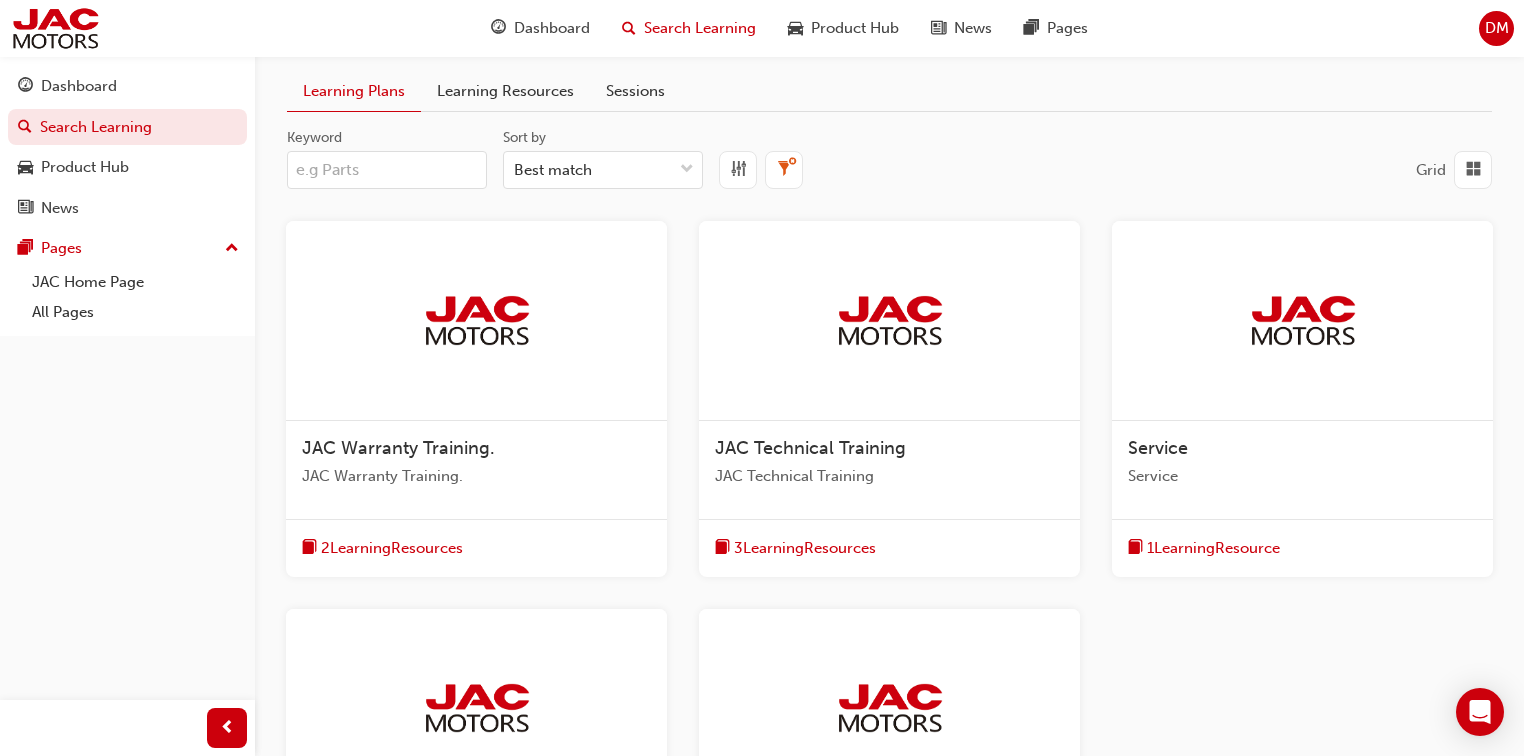 click on "Keyword" at bounding box center (387, 170) 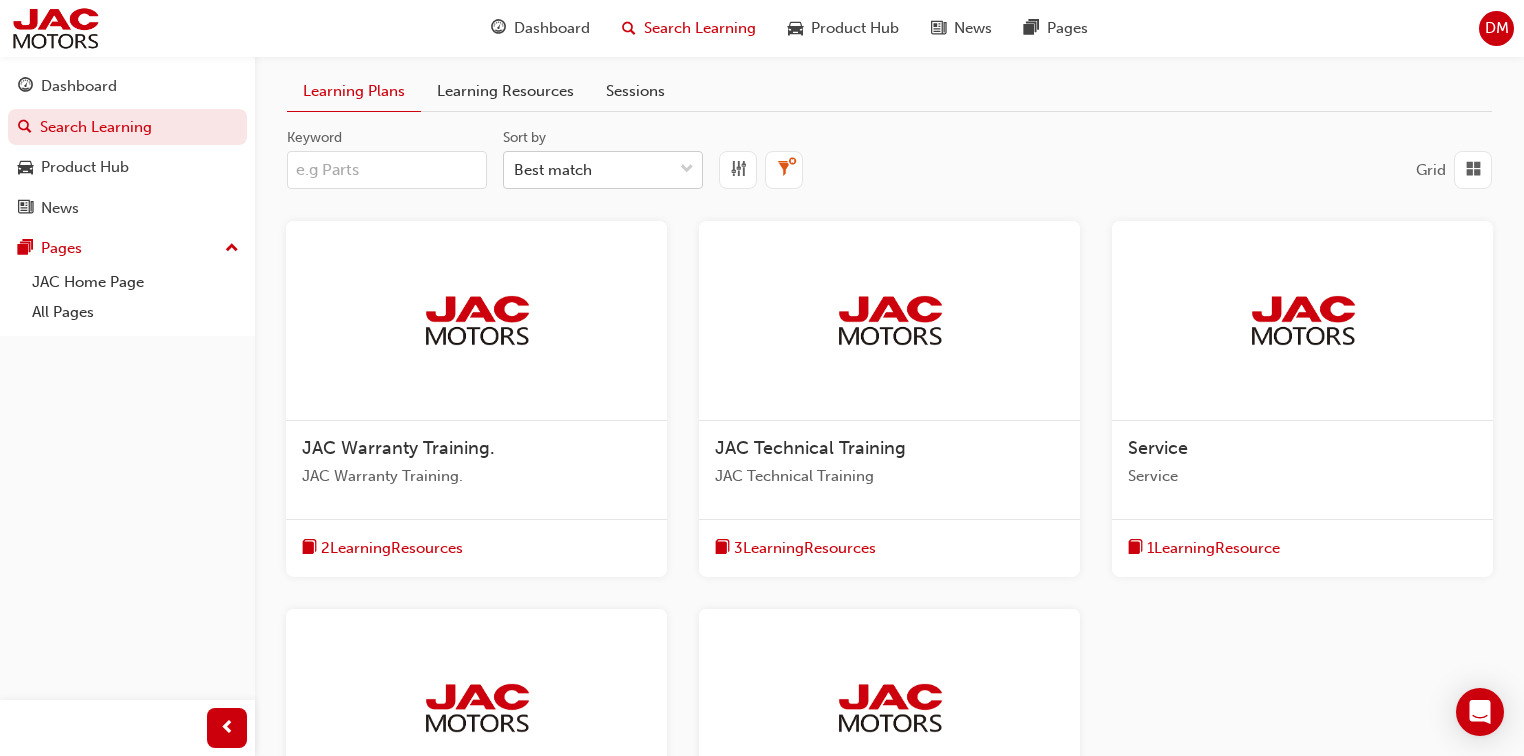 click on "Best match" at bounding box center [588, 170] 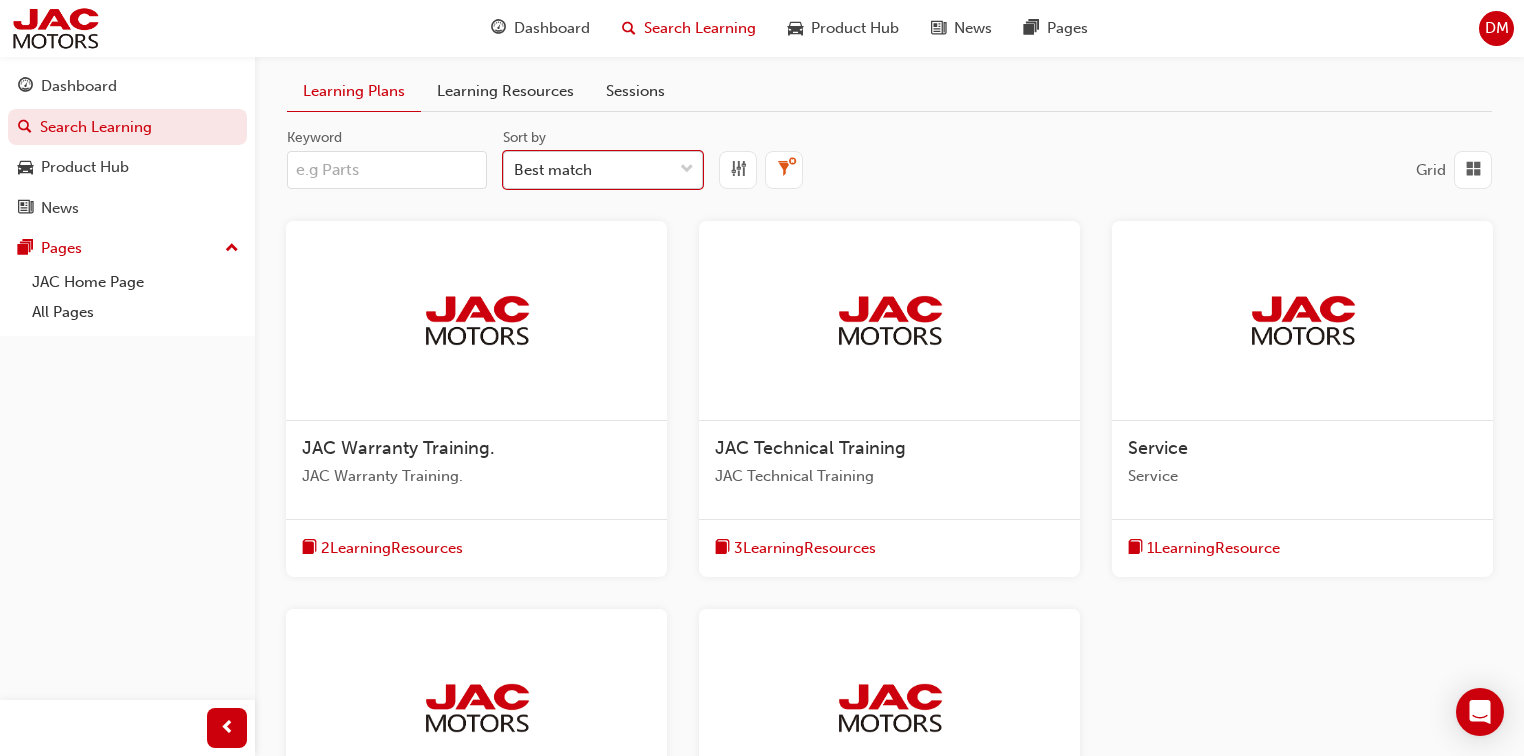 click on "Best match" at bounding box center (553, 170) 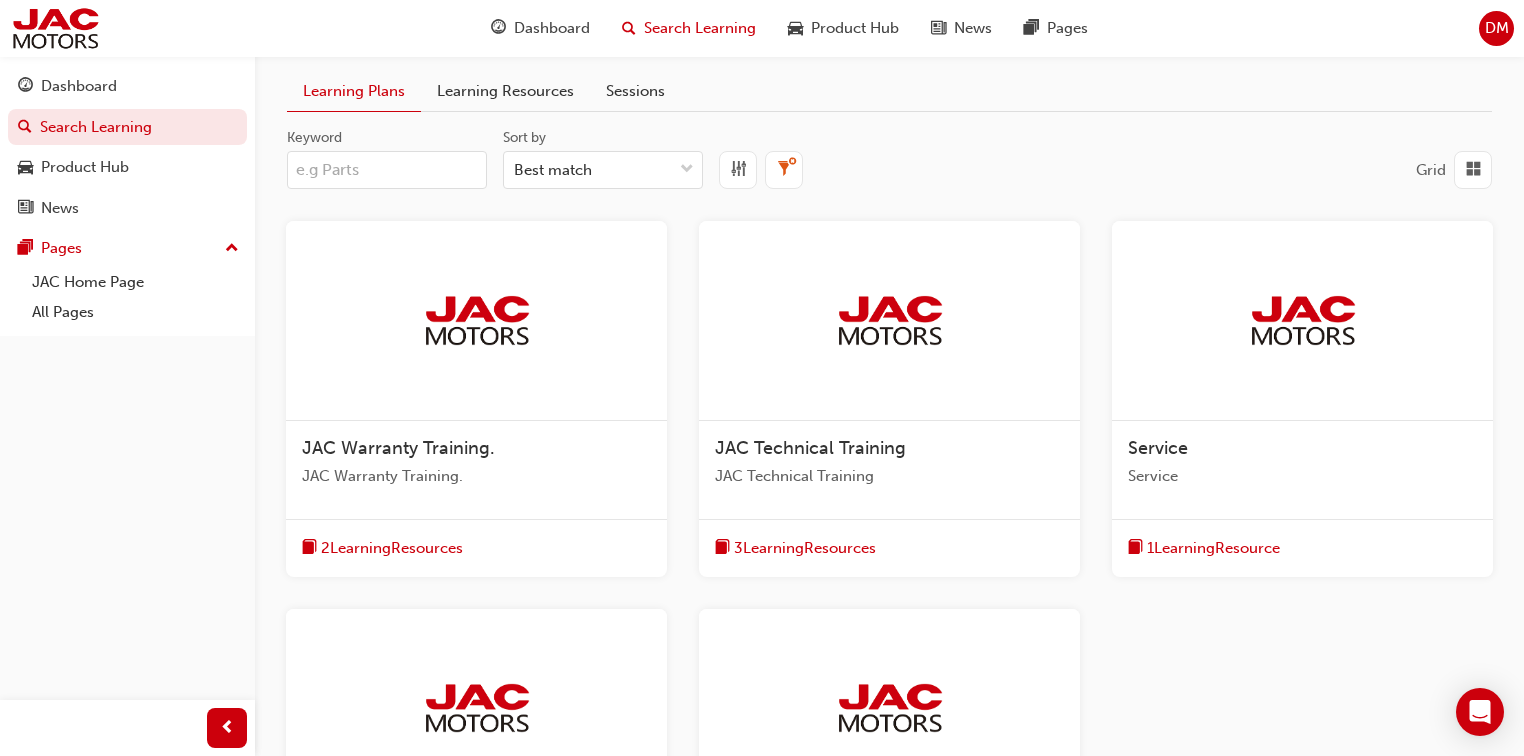 click on "Keyword" at bounding box center [387, 170] 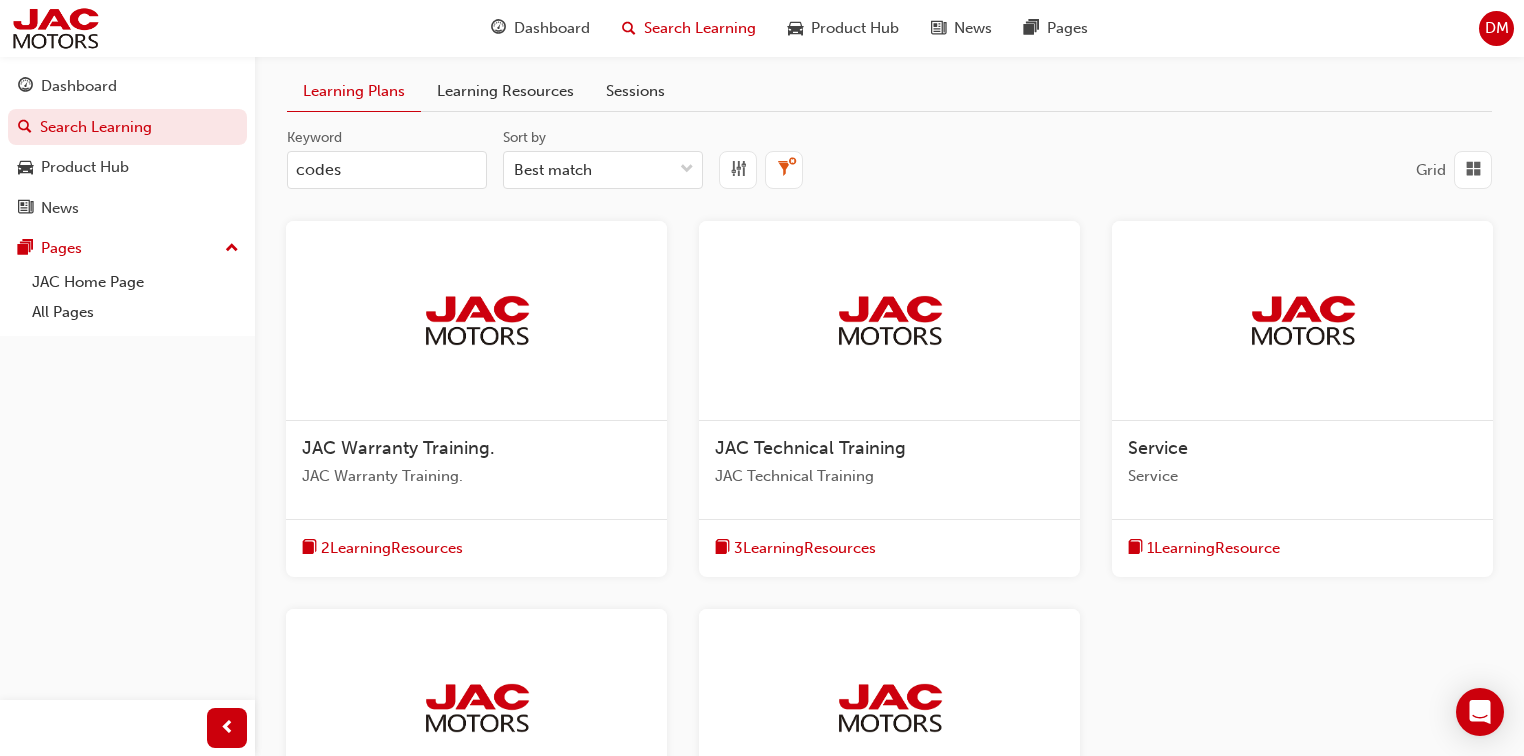 type on "codes" 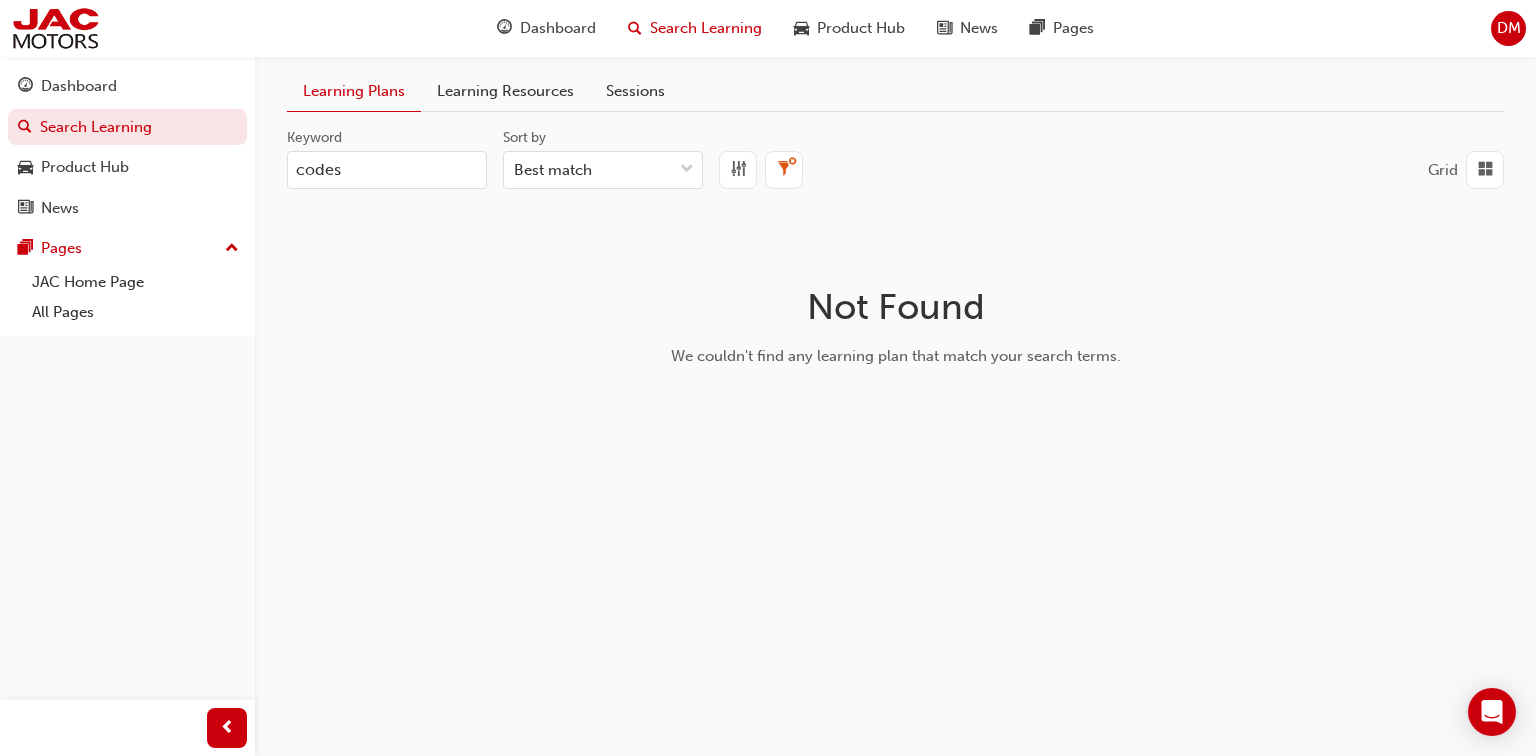 click at bounding box center [738, 170] 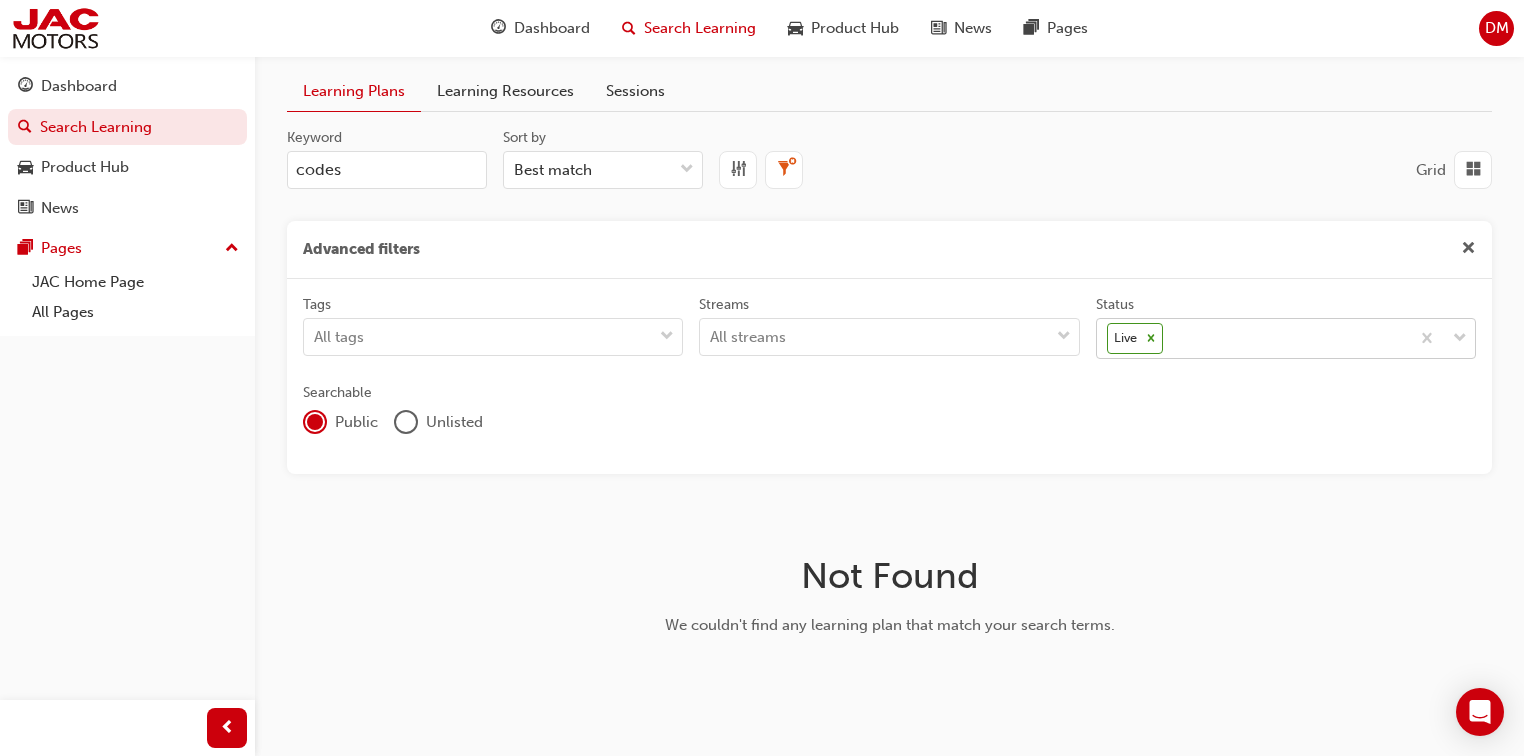 click 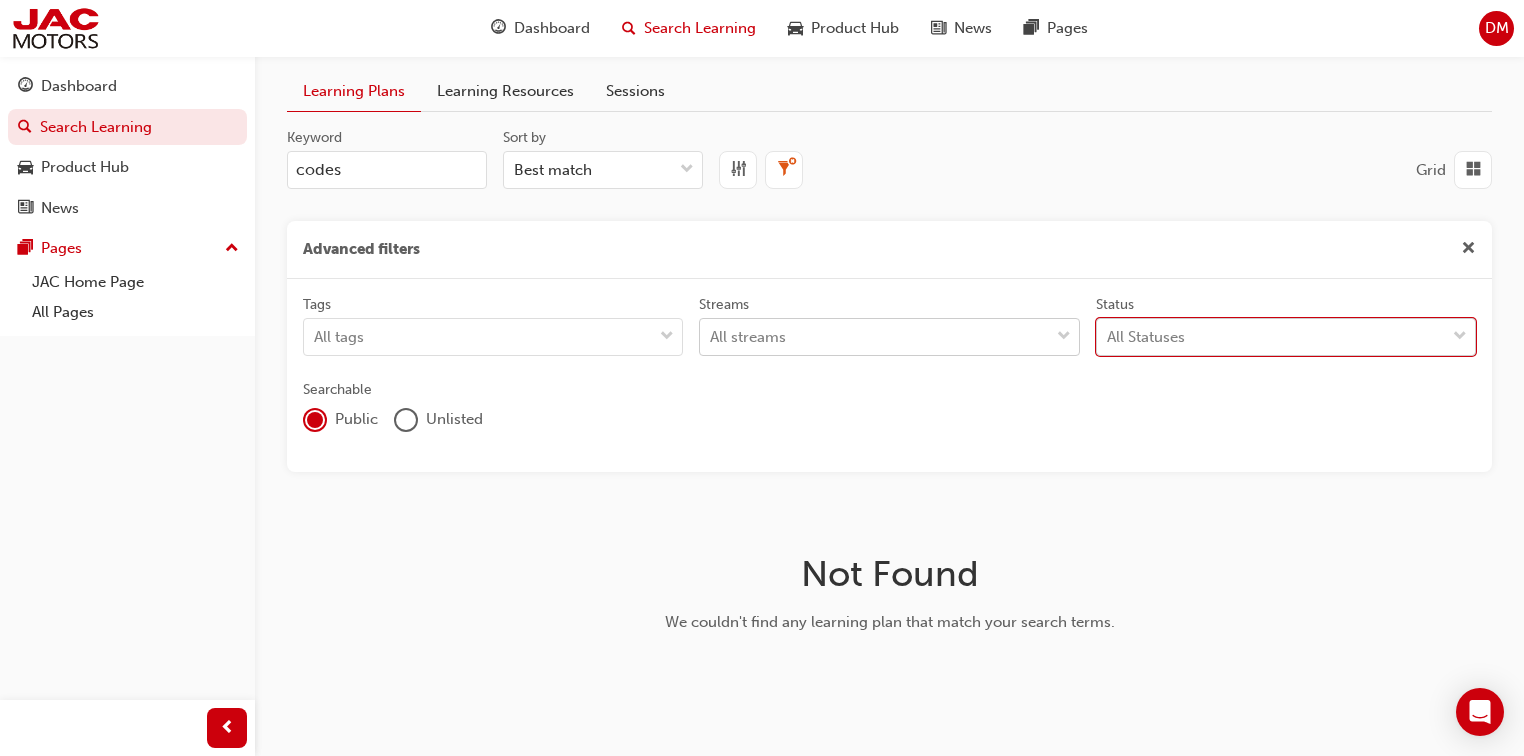 click on "All streams" at bounding box center [874, 337] 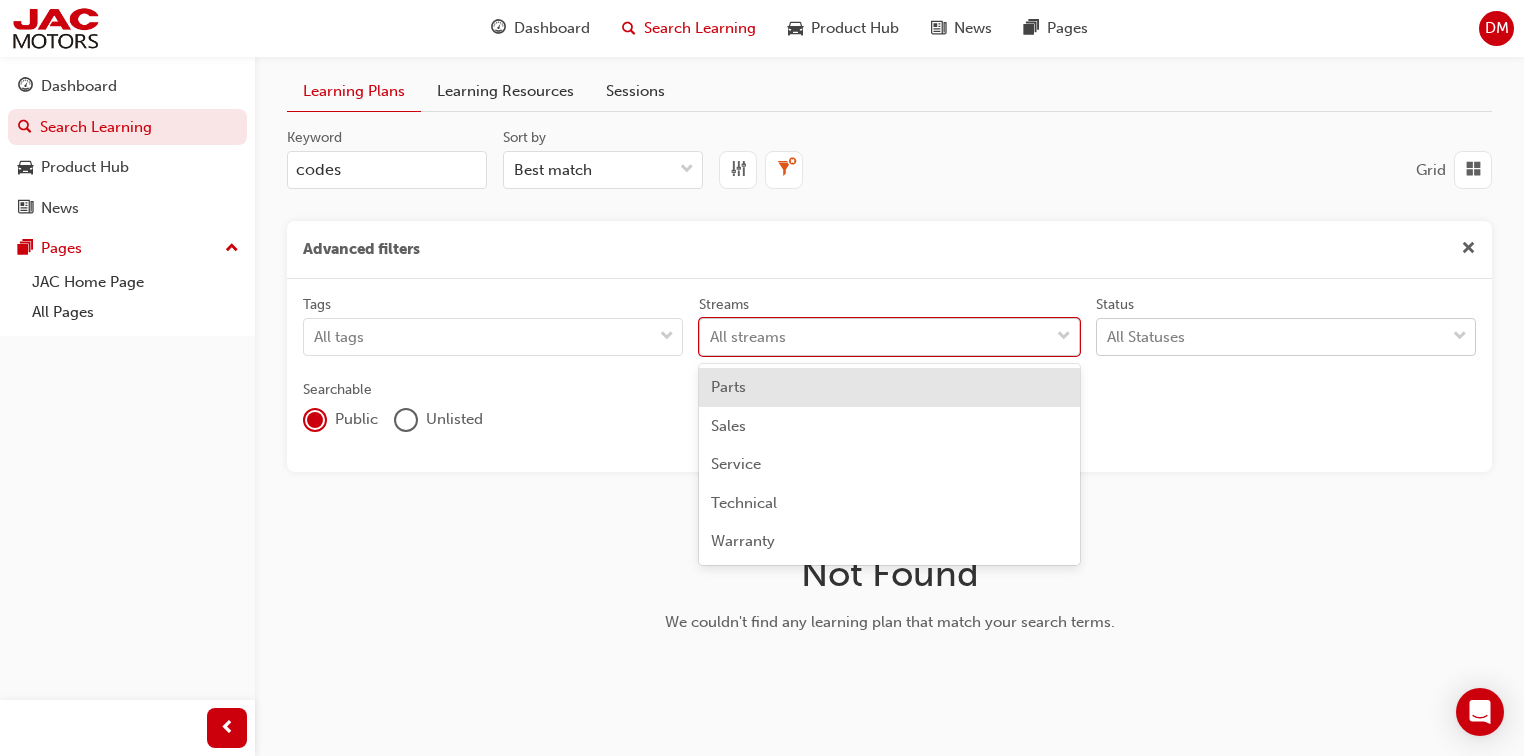 click on "All streams" at bounding box center (874, 337) 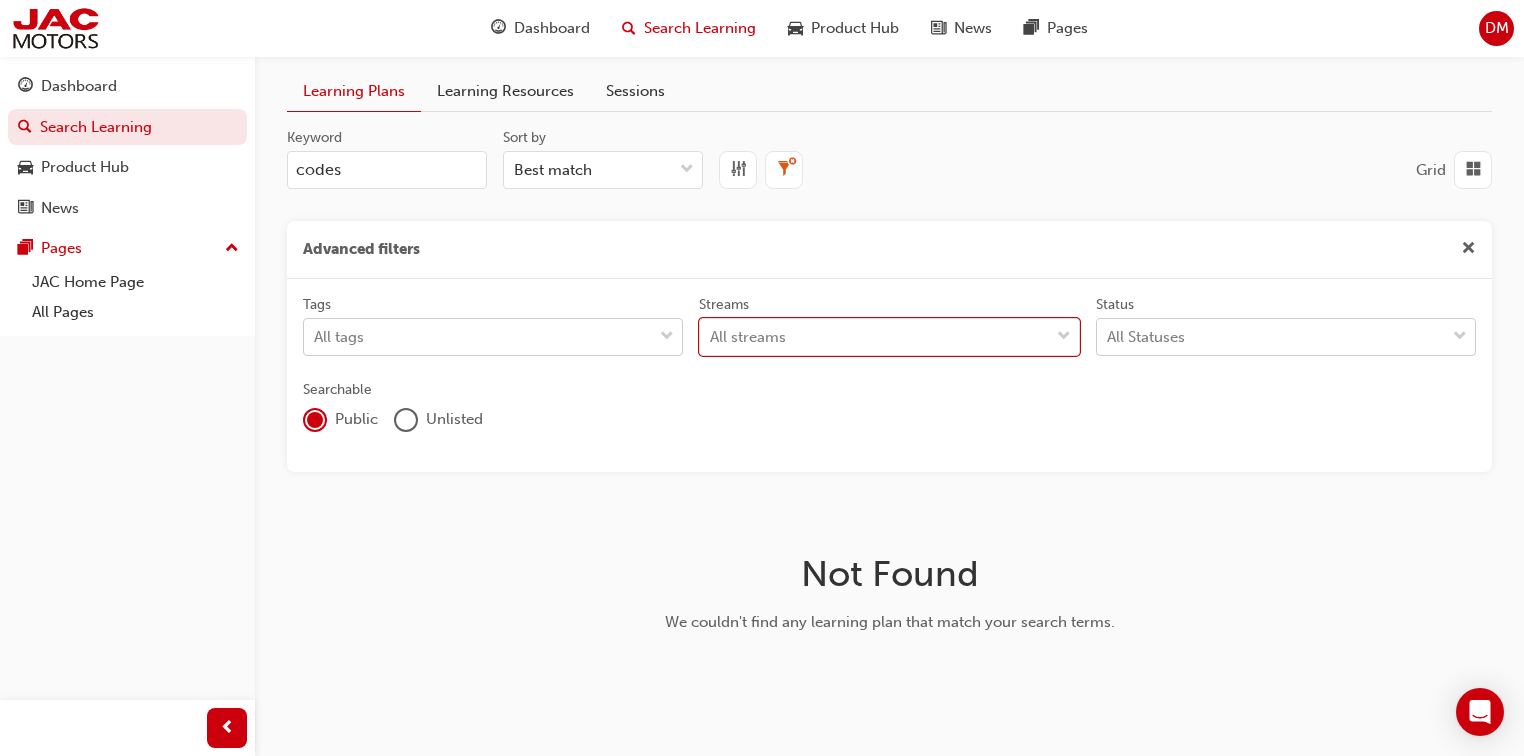 click on "All tags" at bounding box center [478, 337] 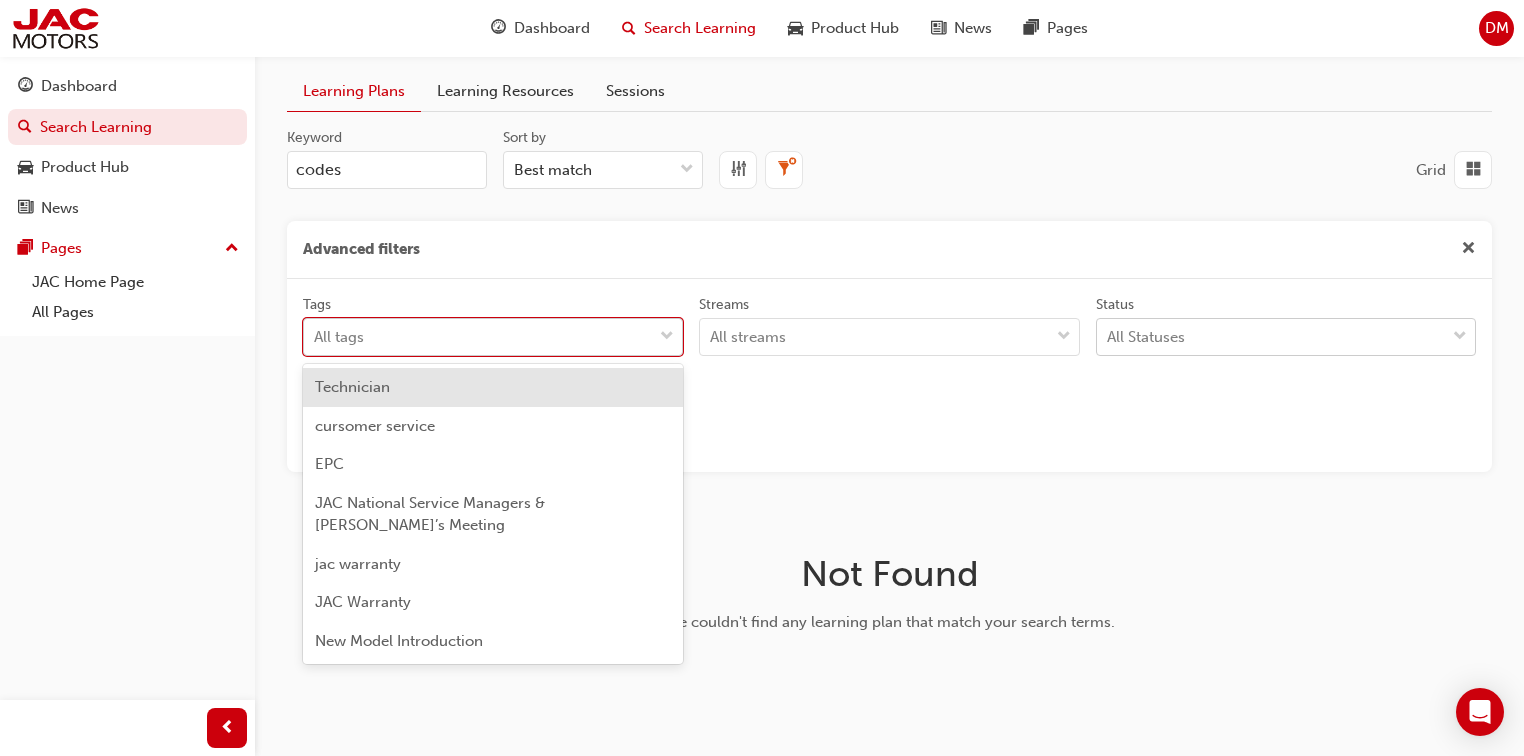 click on "All tags" at bounding box center [478, 337] 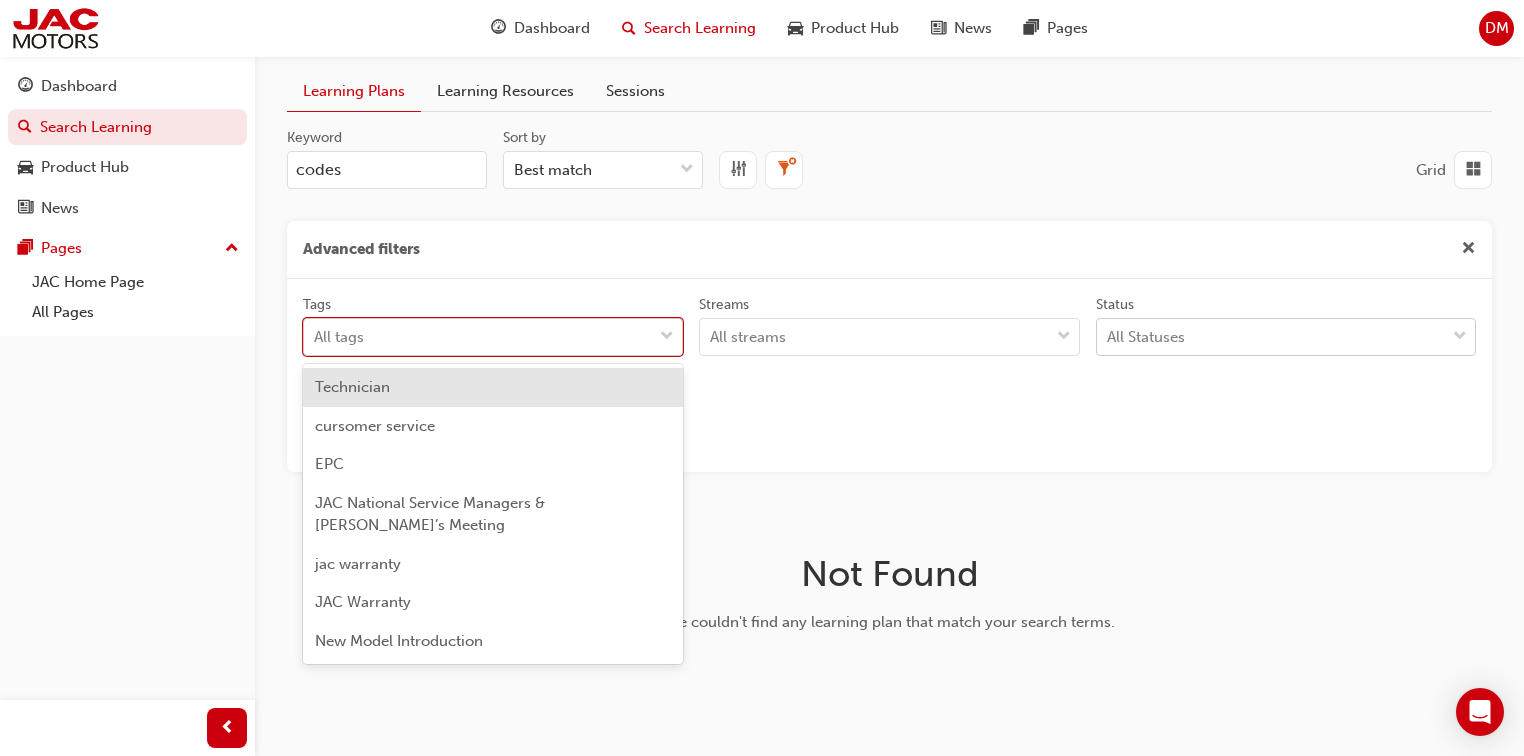 click on "All tags" at bounding box center (478, 337) 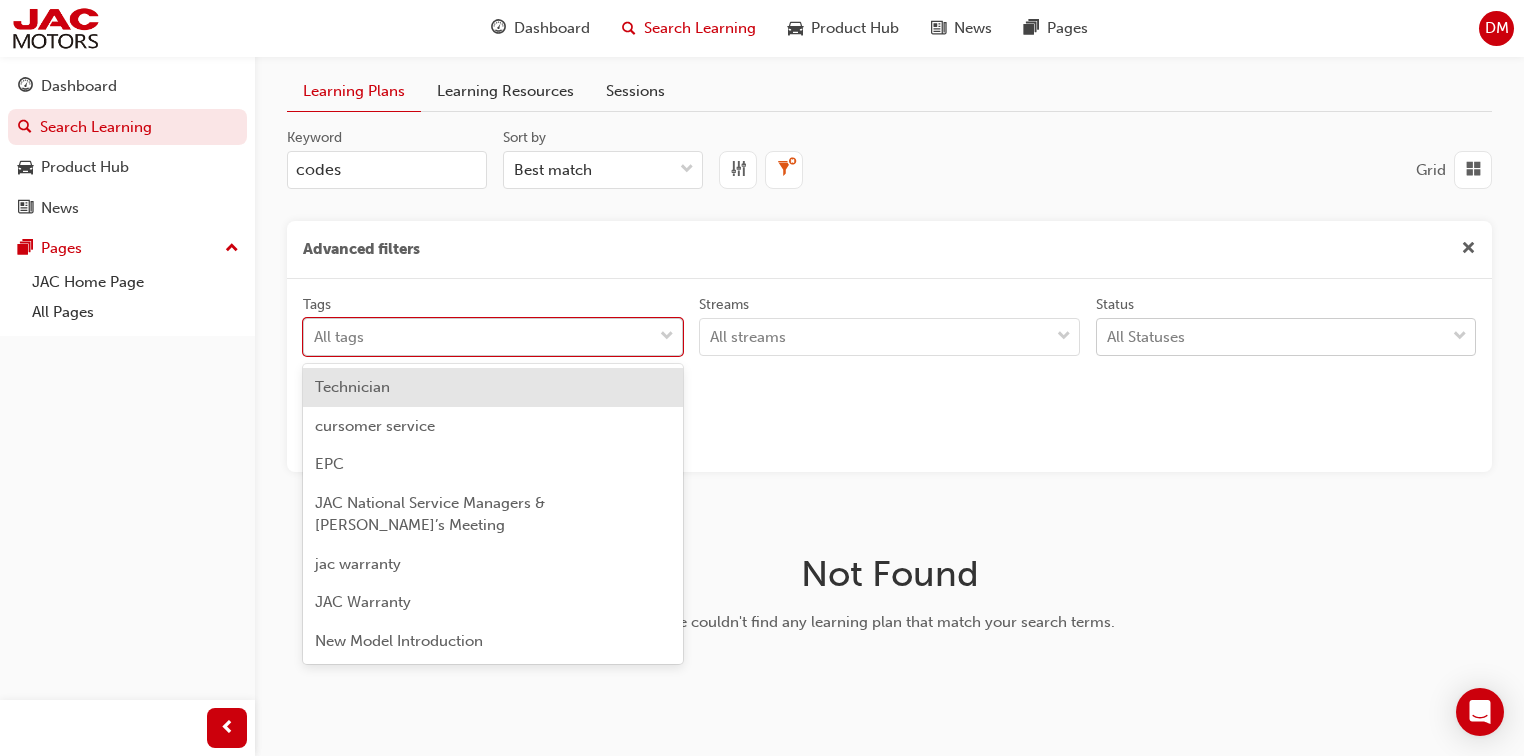 click on "All tags" at bounding box center (478, 337) 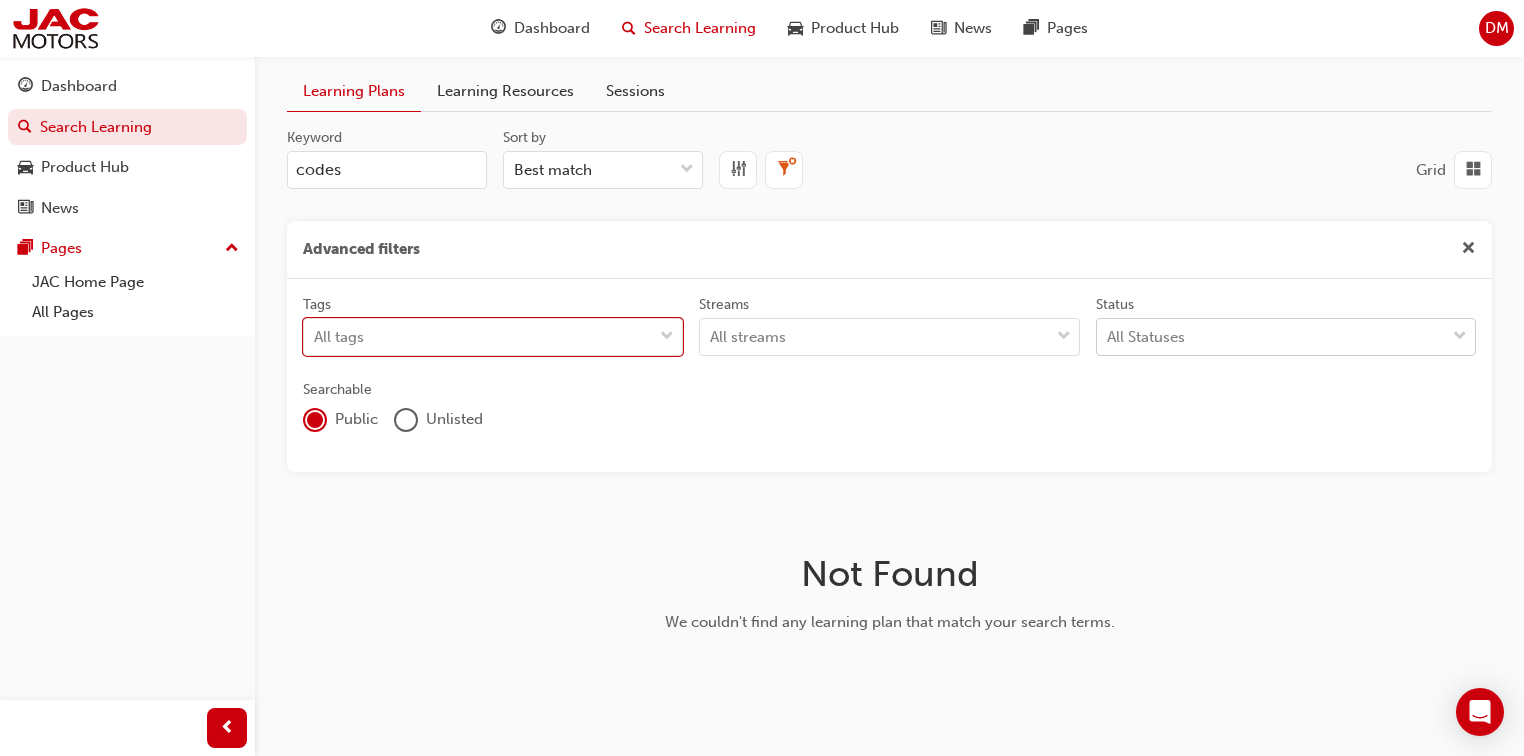 click at bounding box center (406, 420) 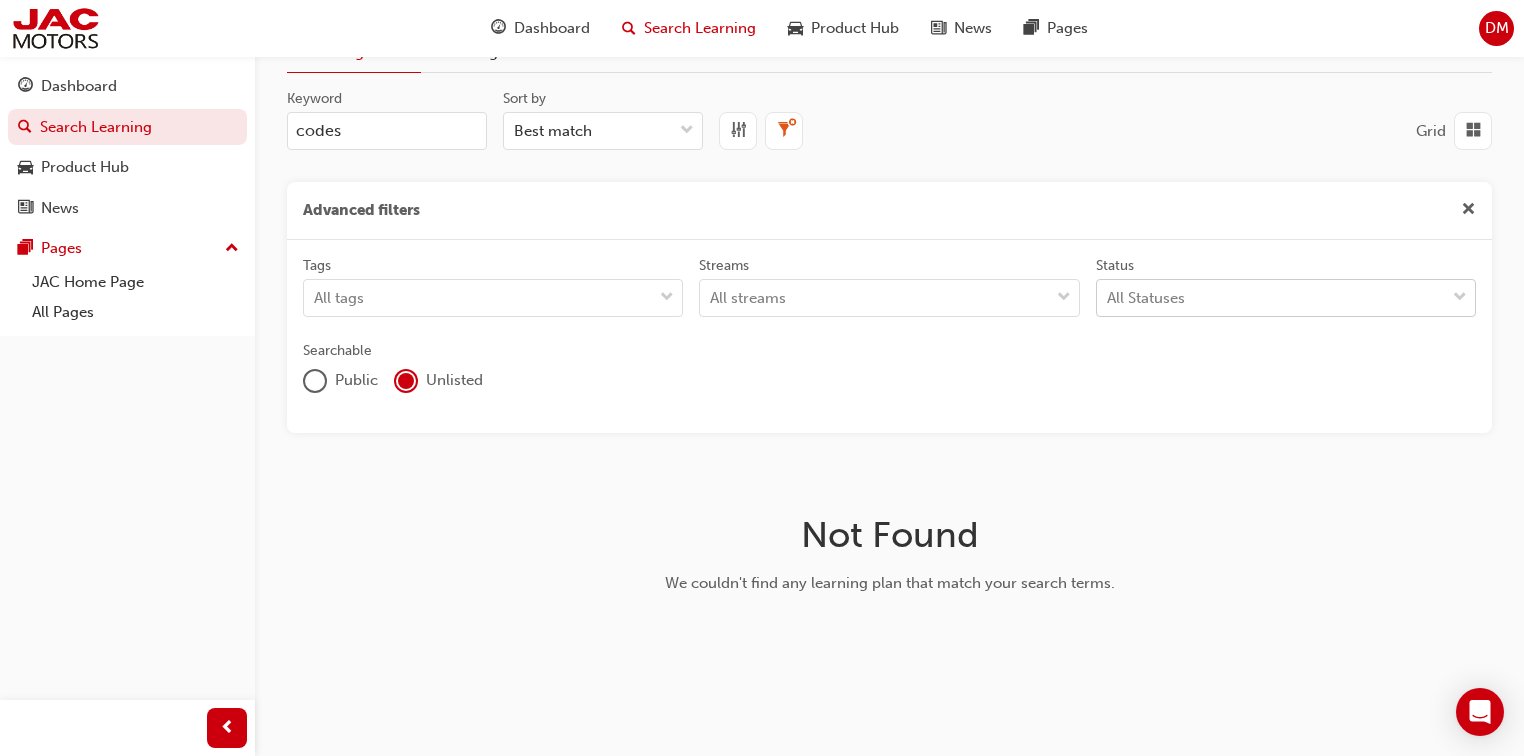 scroll, scrollTop: 72, scrollLeft: 0, axis: vertical 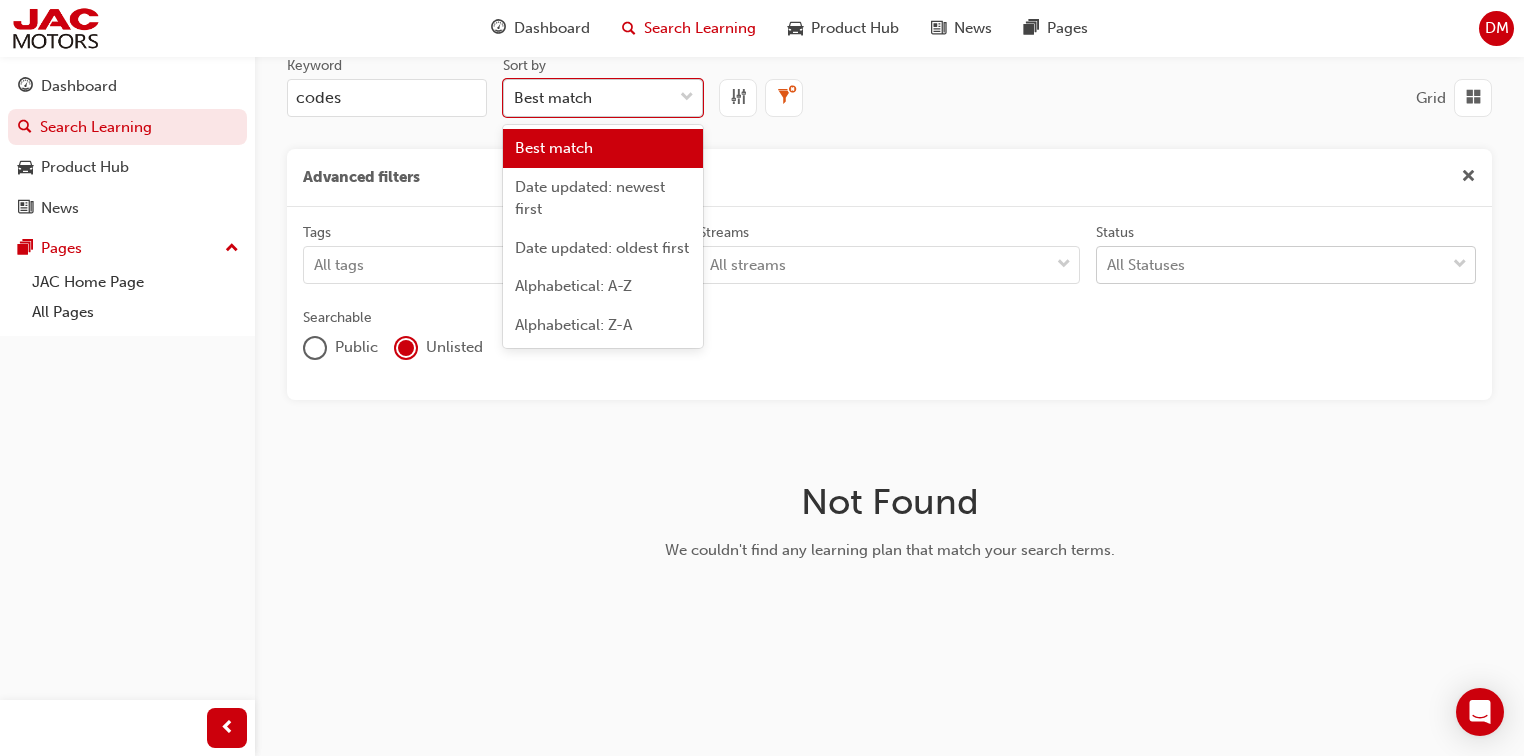 click on "Best match" at bounding box center [553, 98] 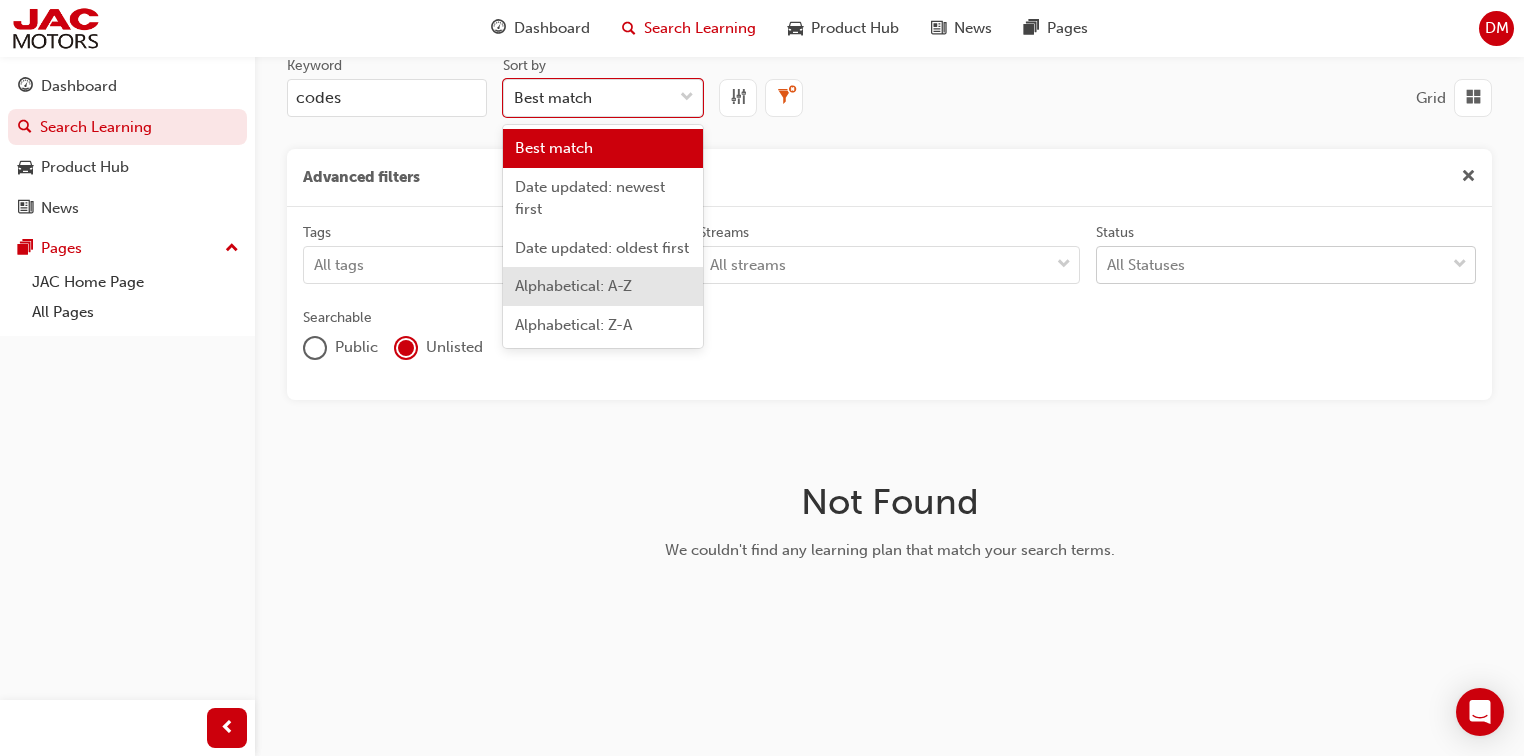 click on "Alphabetical: A-Z" at bounding box center (573, 286) 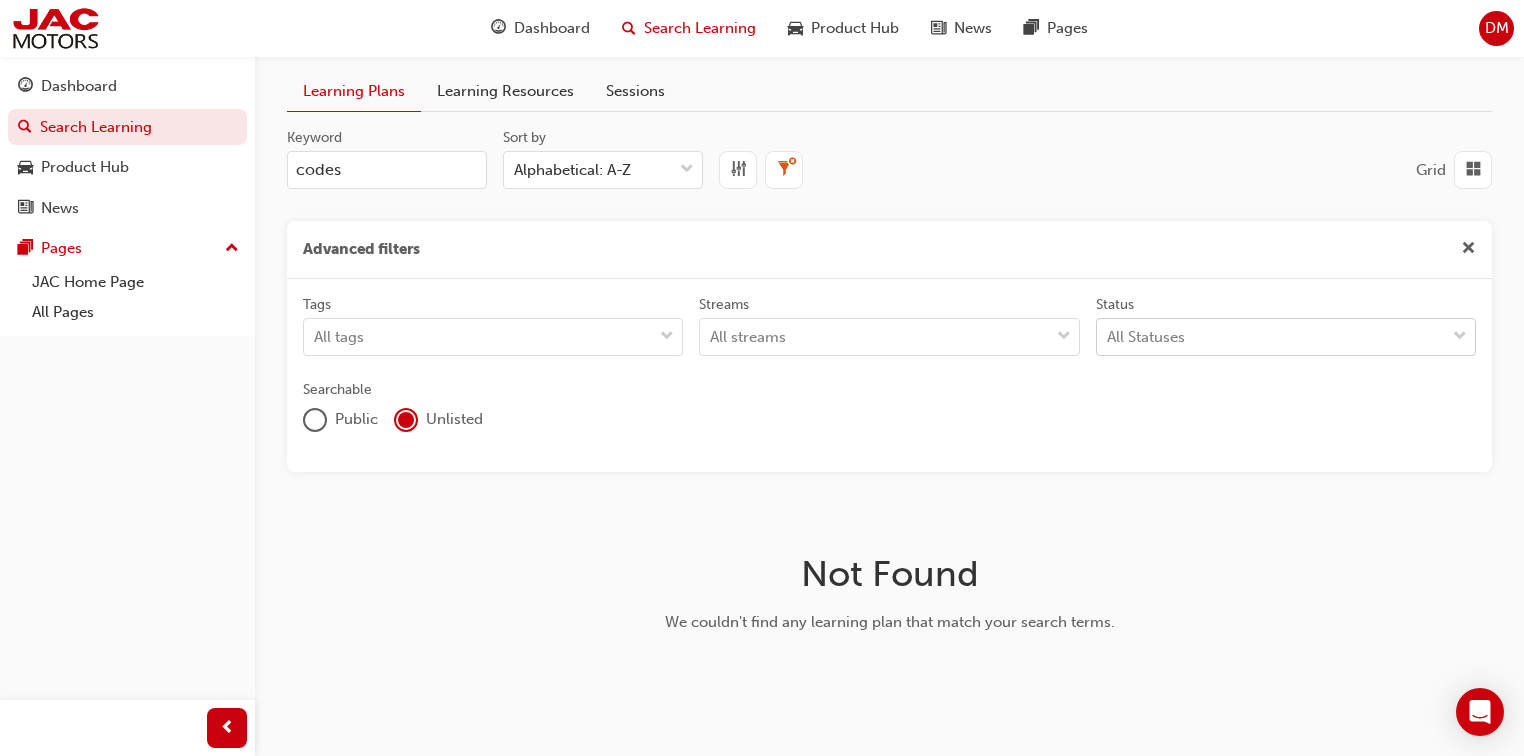 click at bounding box center (738, 170) 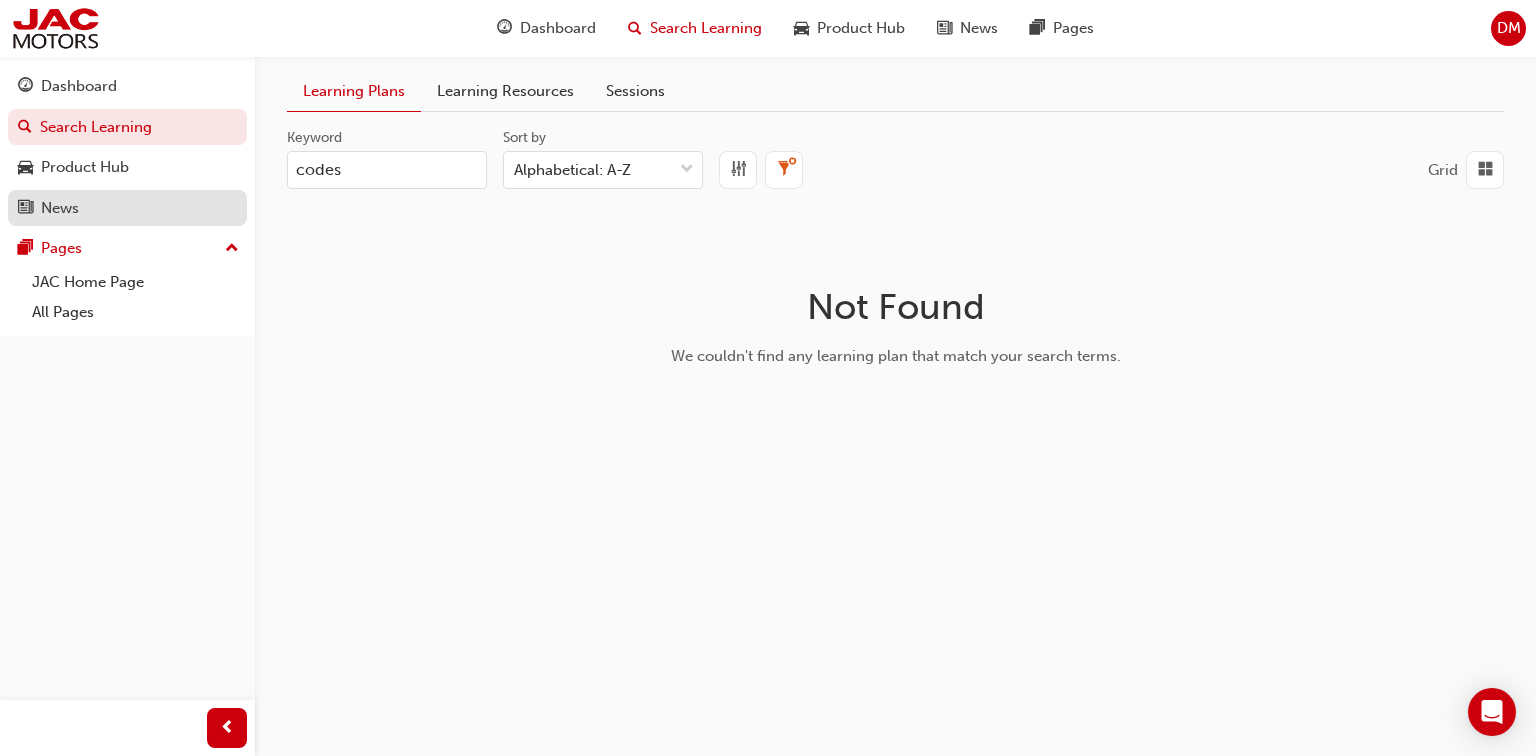 click on "News" at bounding box center (127, 208) 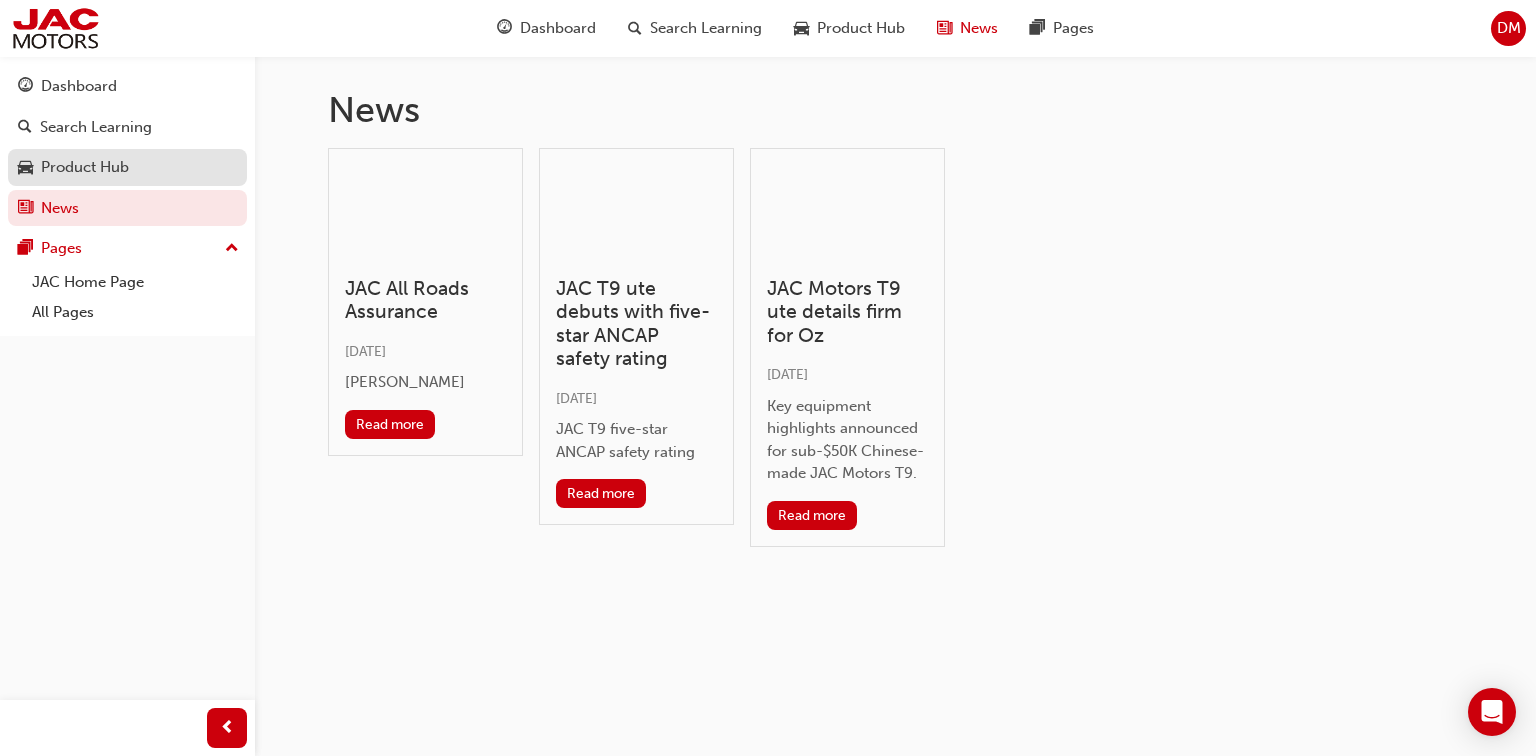 click on "Product Hub" at bounding box center [85, 167] 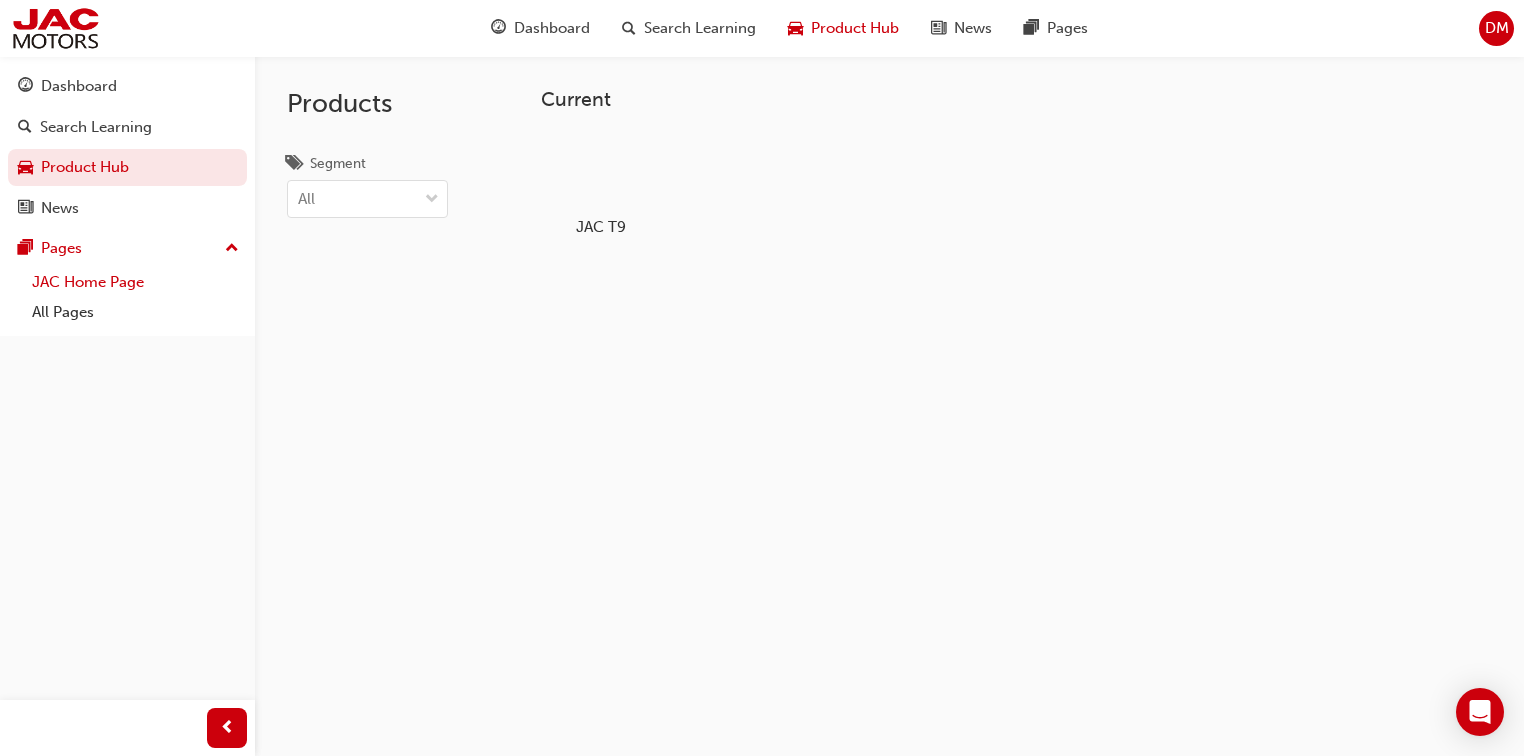 click on "JAC Home Page" at bounding box center [135, 282] 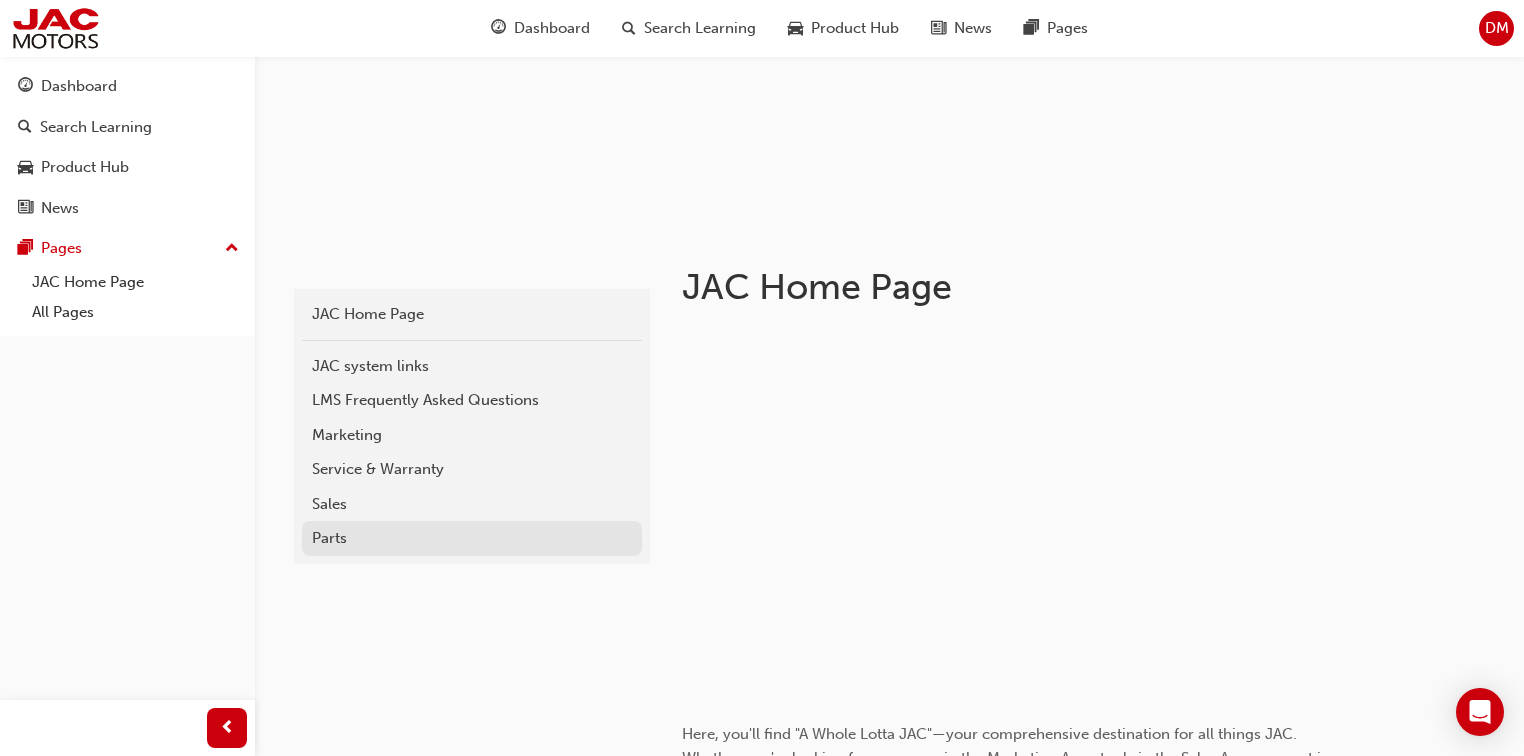 scroll, scrollTop: 240, scrollLeft: 0, axis: vertical 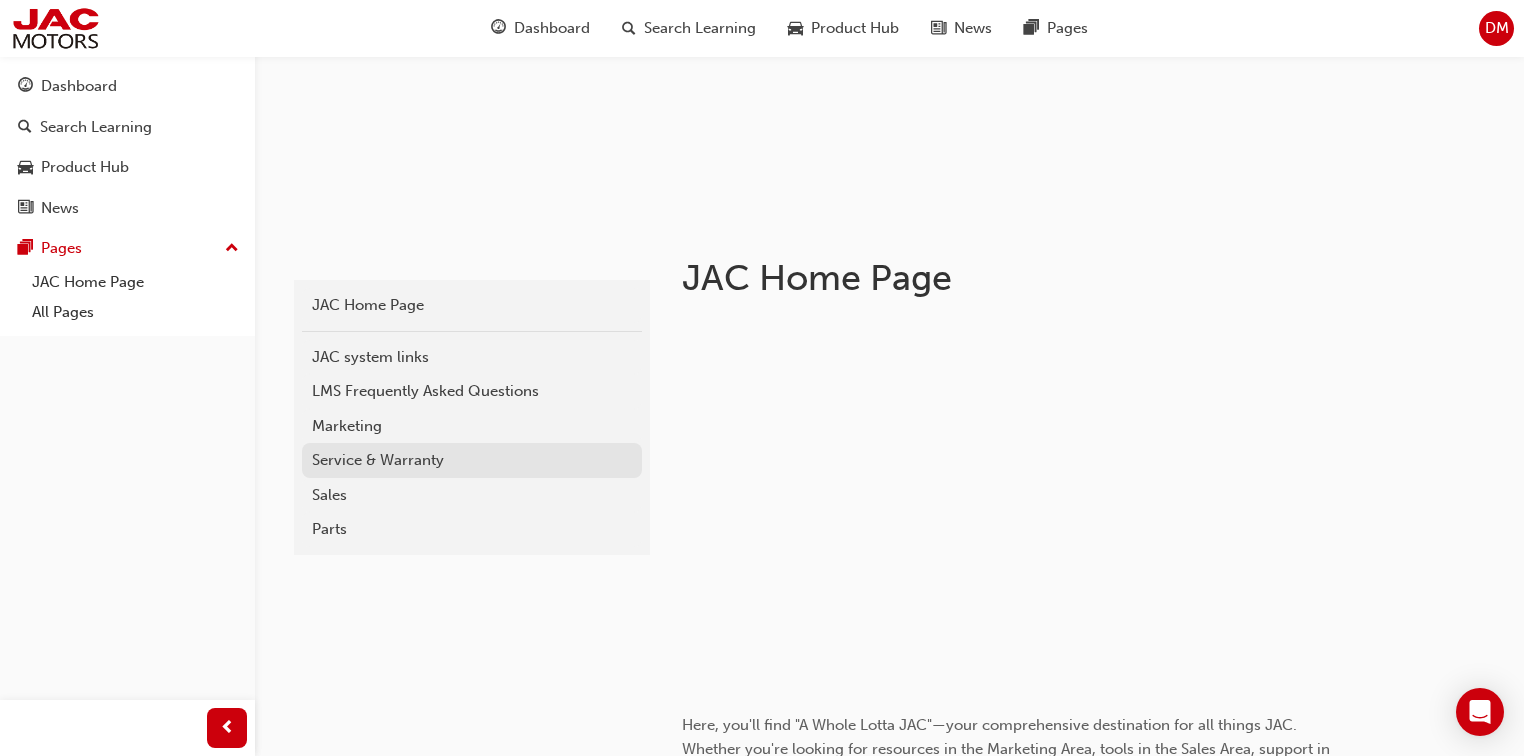click on "Service & Warranty" at bounding box center (472, 460) 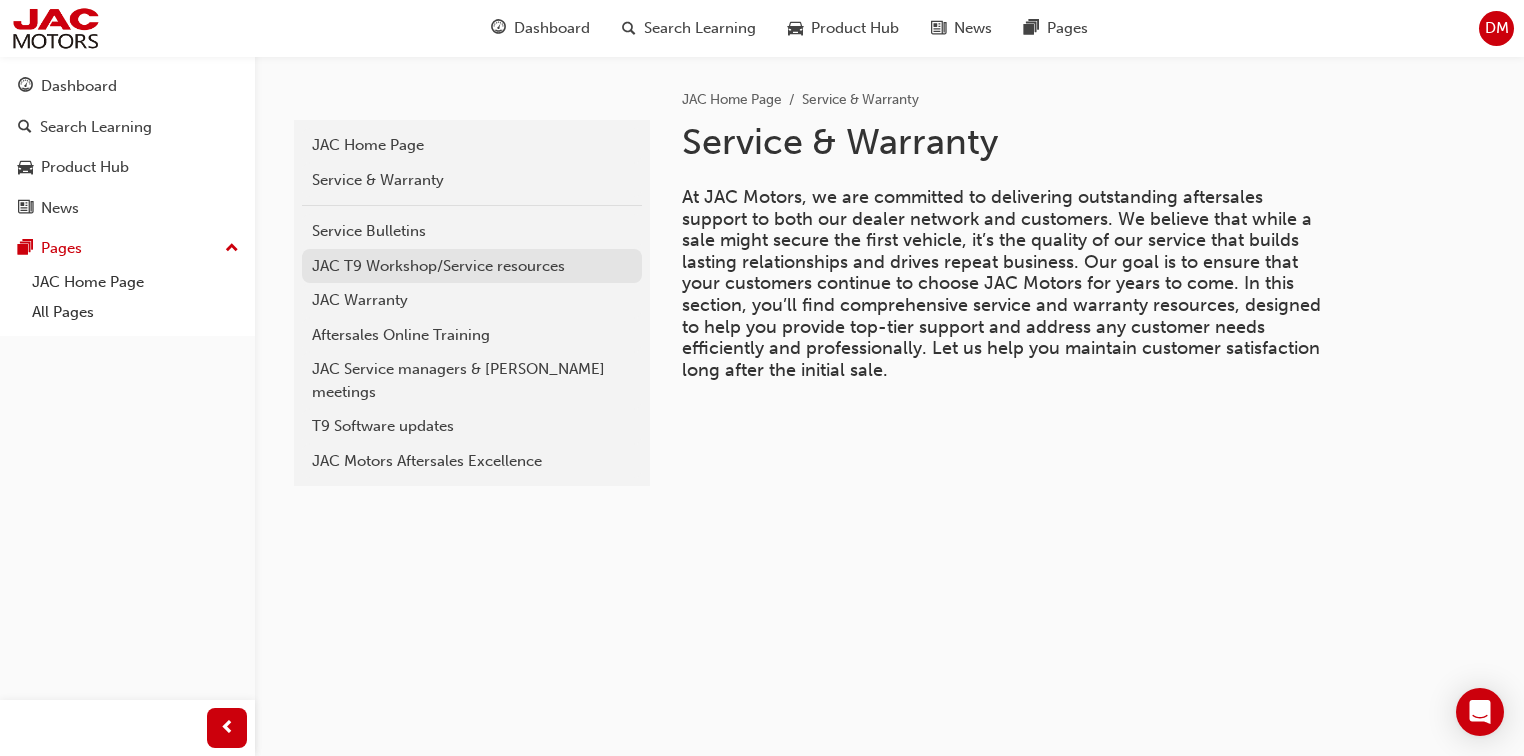 click on "JAC T9 Workshop/Service resources" at bounding box center [472, 266] 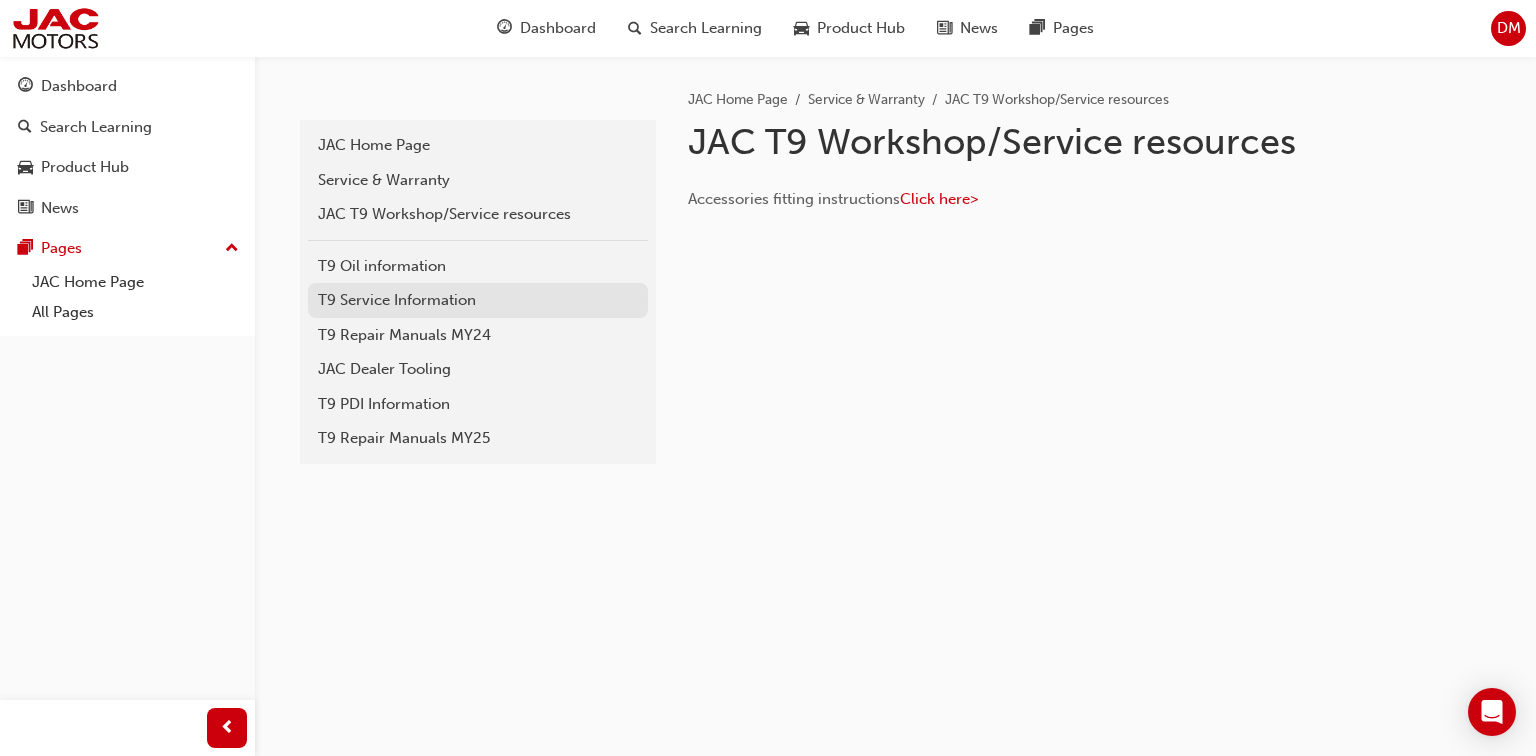 click on "T9 Service Information" at bounding box center [478, 300] 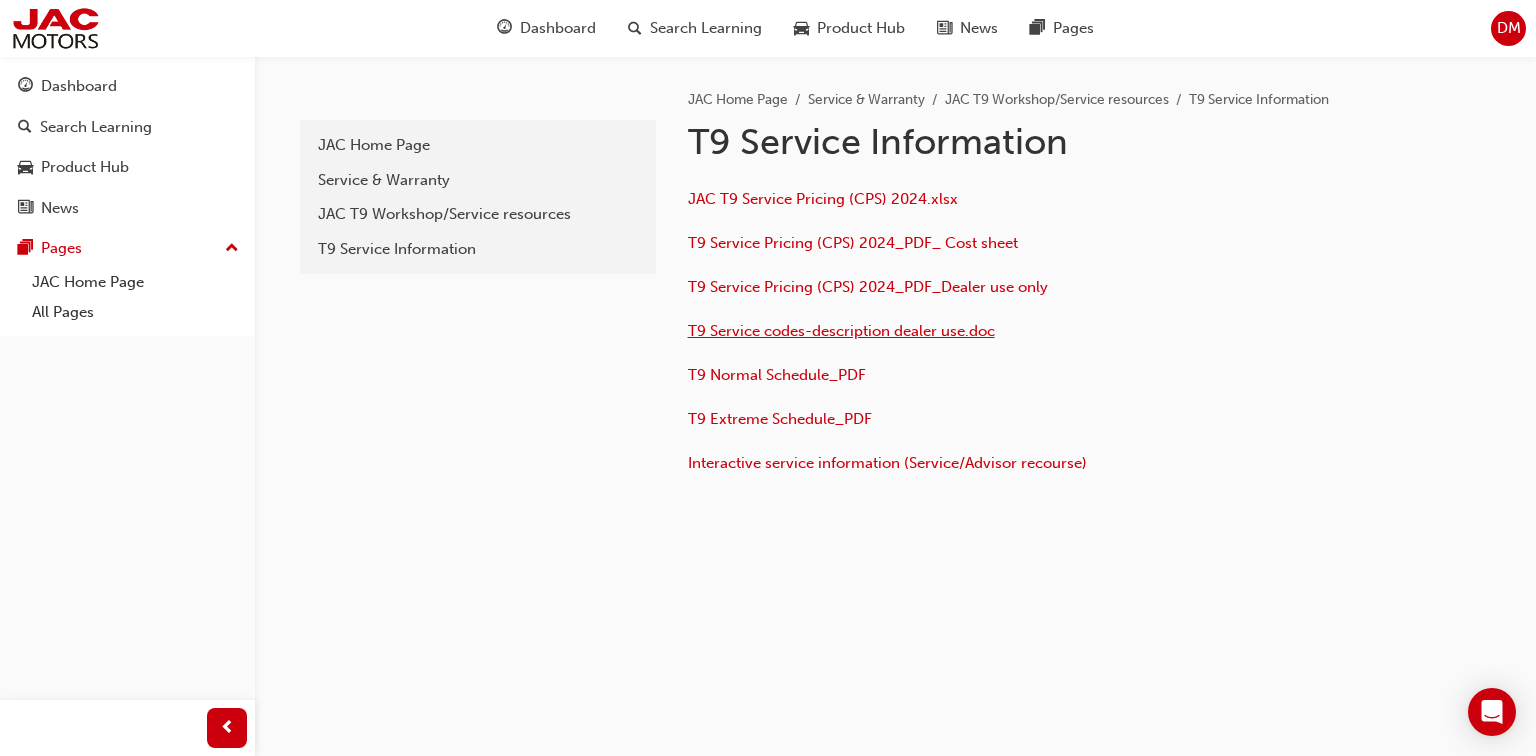 click on "T9 Service codes-description dealer use.doc" at bounding box center [841, 331] 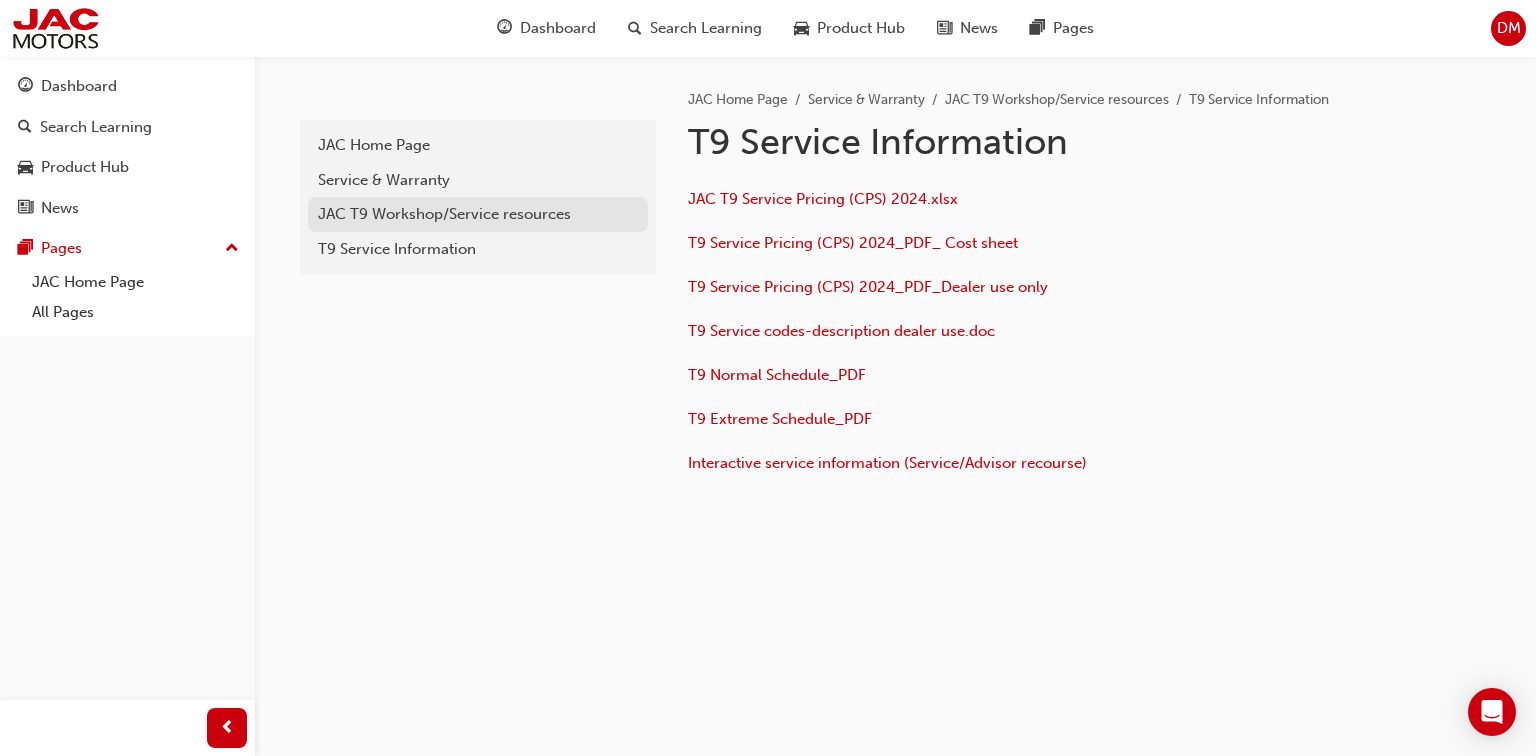 click on "JAC T9 Workshop/Service resources" at bounding box center [478, 214] 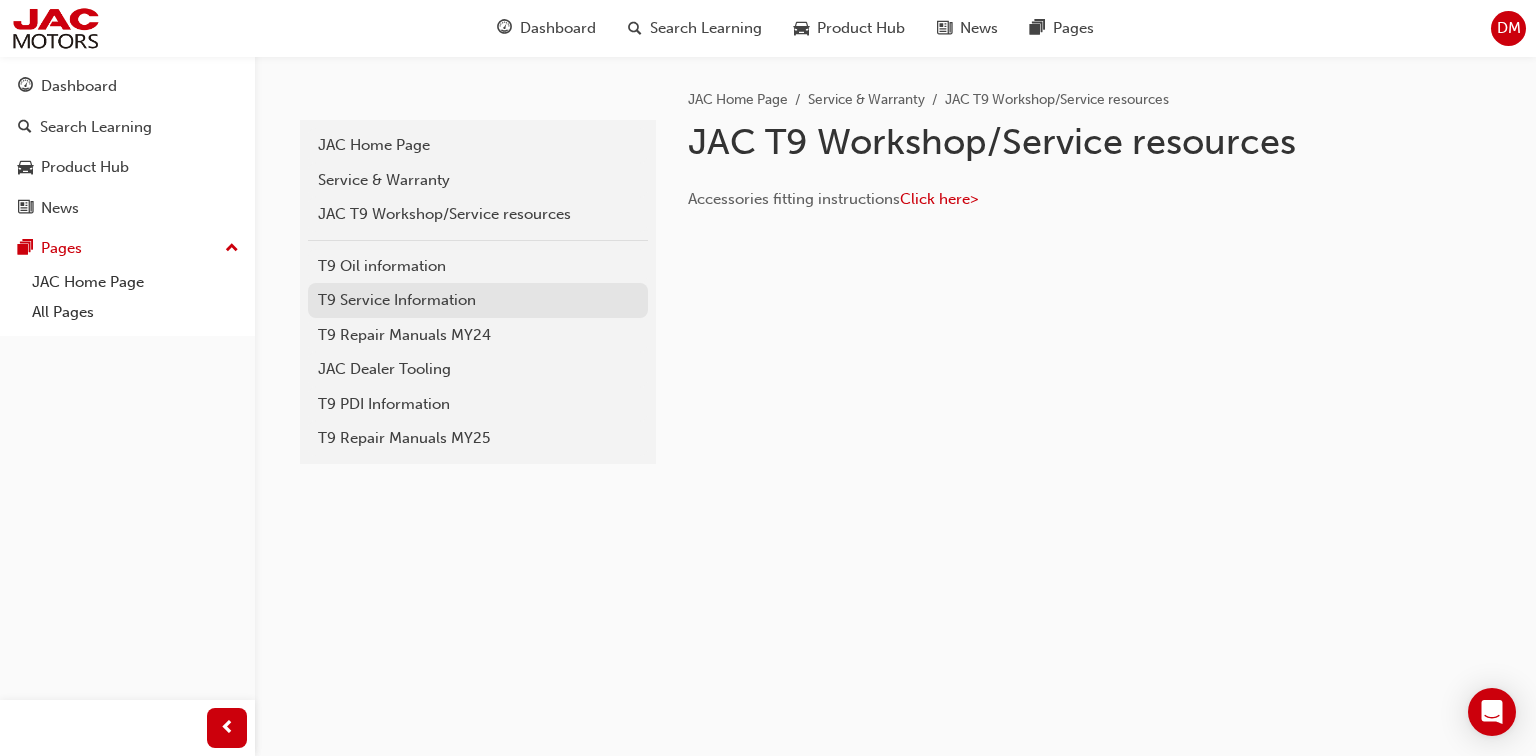 click on "T9 Service Information" at bounding box center [478, 300] 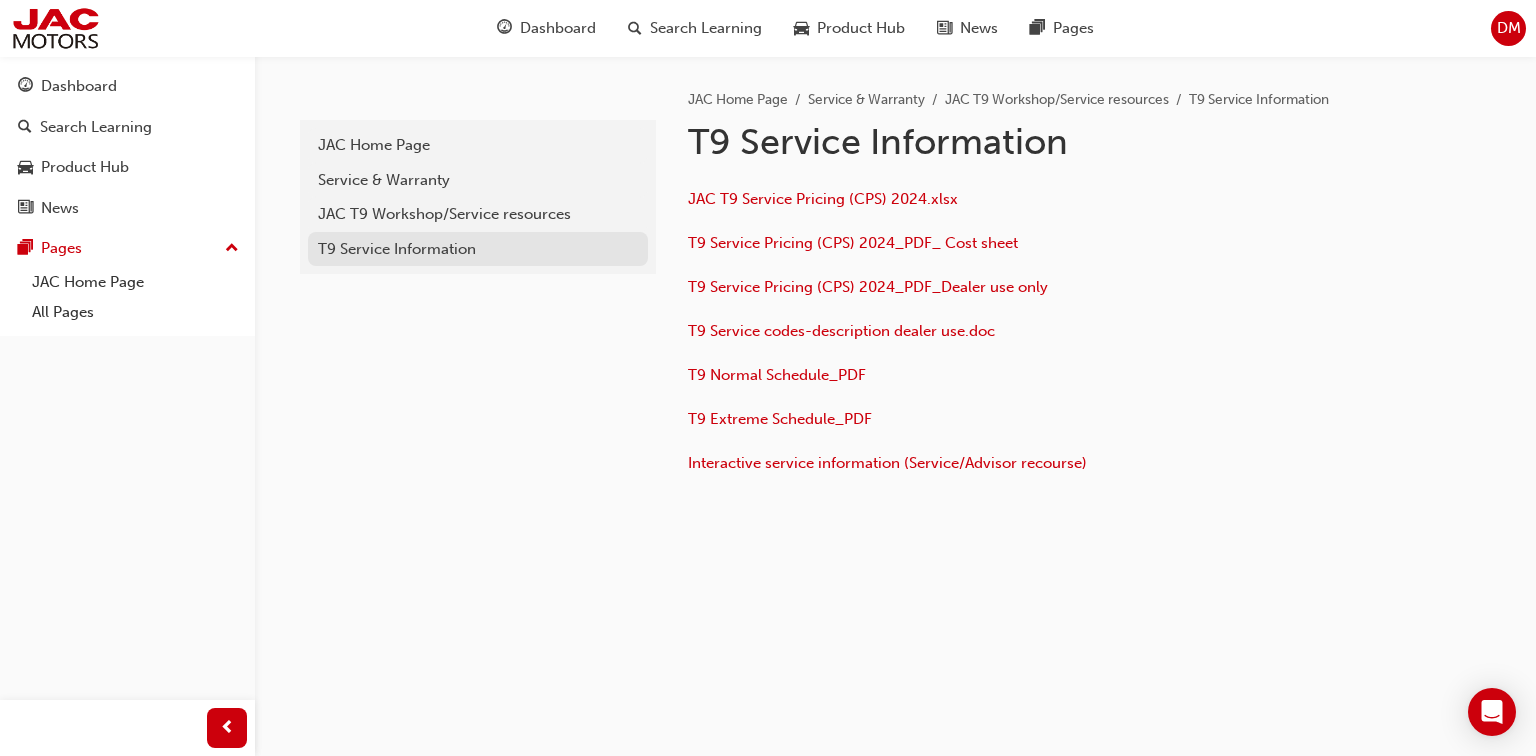 click on "T9 Service Information" at bounding box center (478, 249) 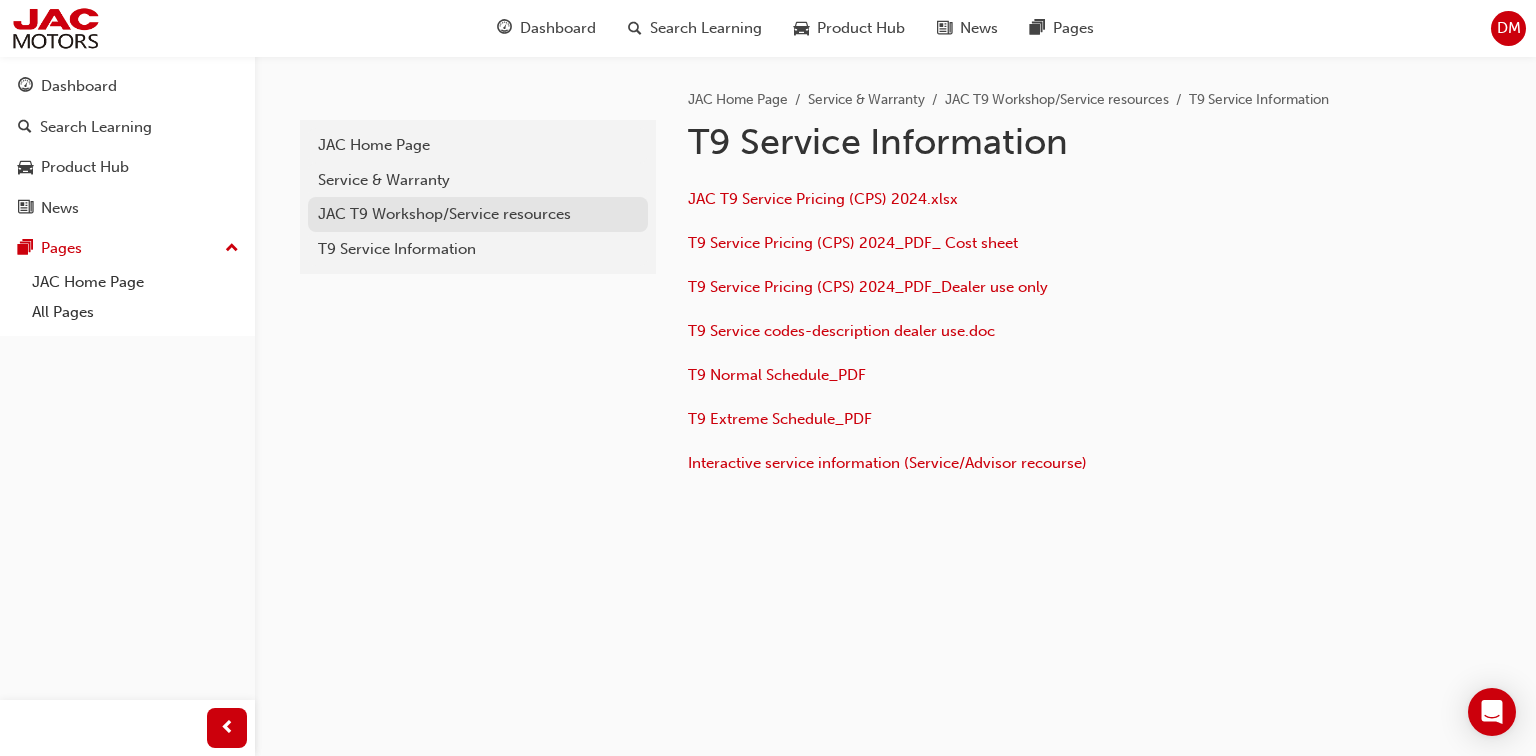 click on "JAC T9 Workshop/Service resources" at bounding box center (478, 214) 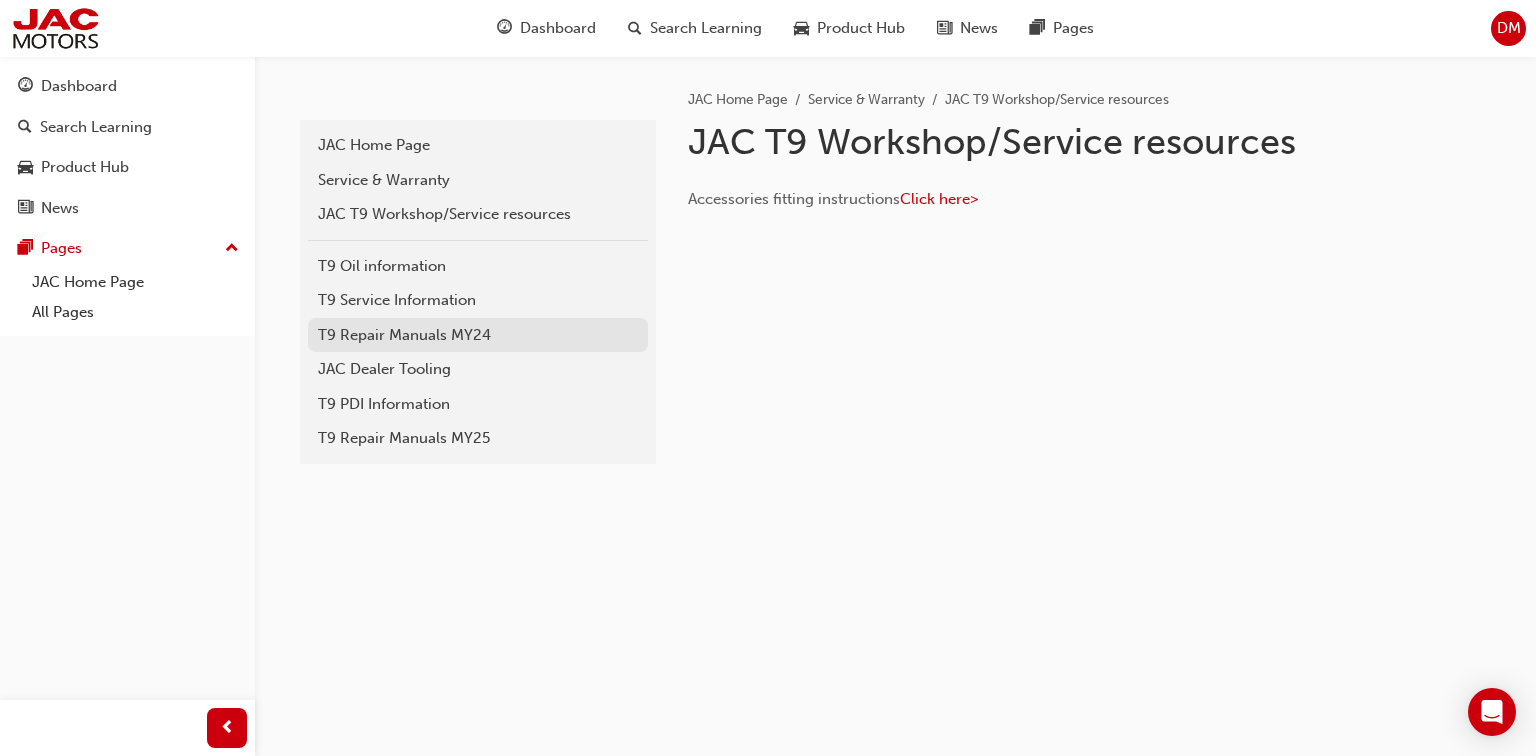 click on "T9 Repair Manuals MY24" at bounding box center (478, 335) 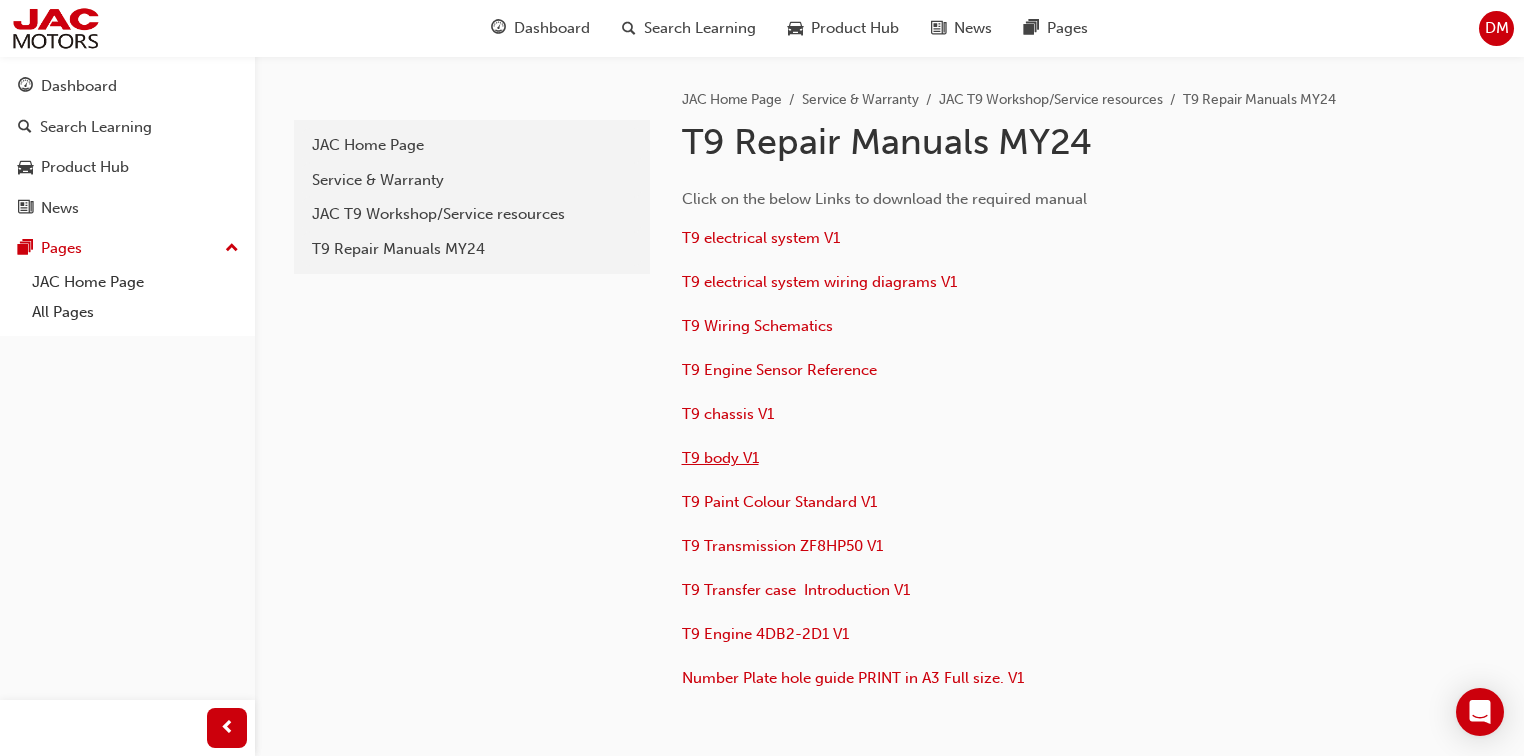 click on "T9 body V1" at bounding box center (720, 458) 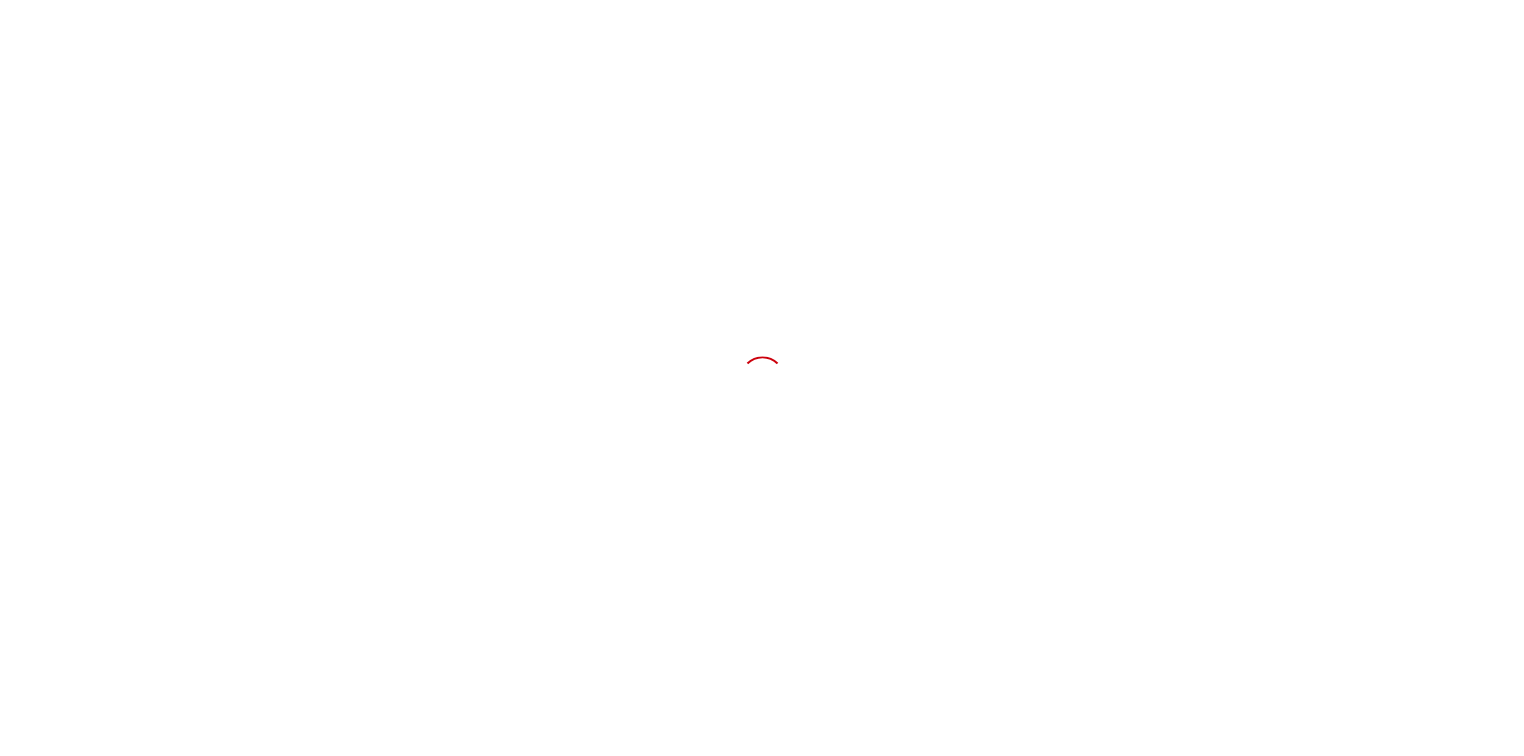 scroll, scrollTop: 0, scrollLeft: 0, axis: both 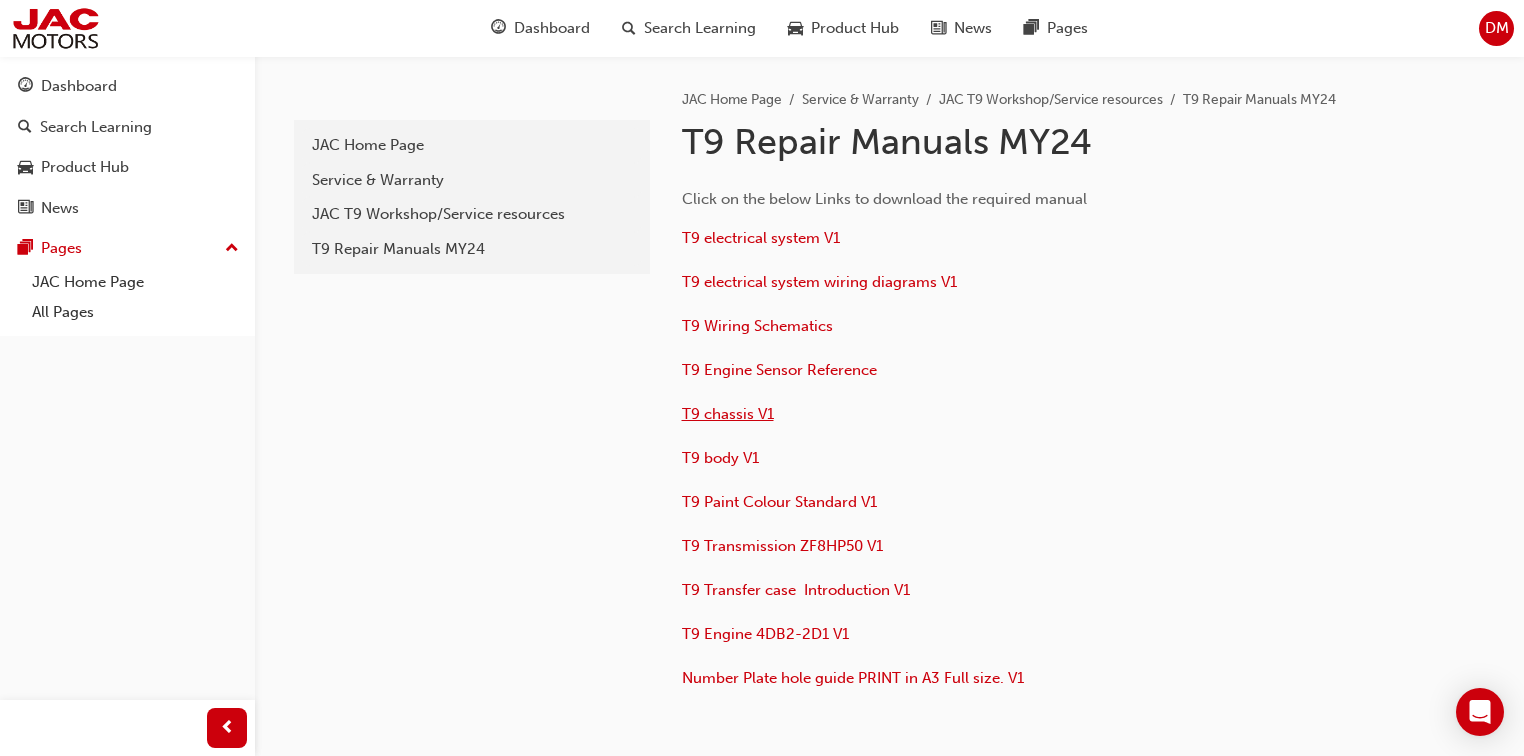 click on "T9 chassis V1" at bounding box center (728, 414) 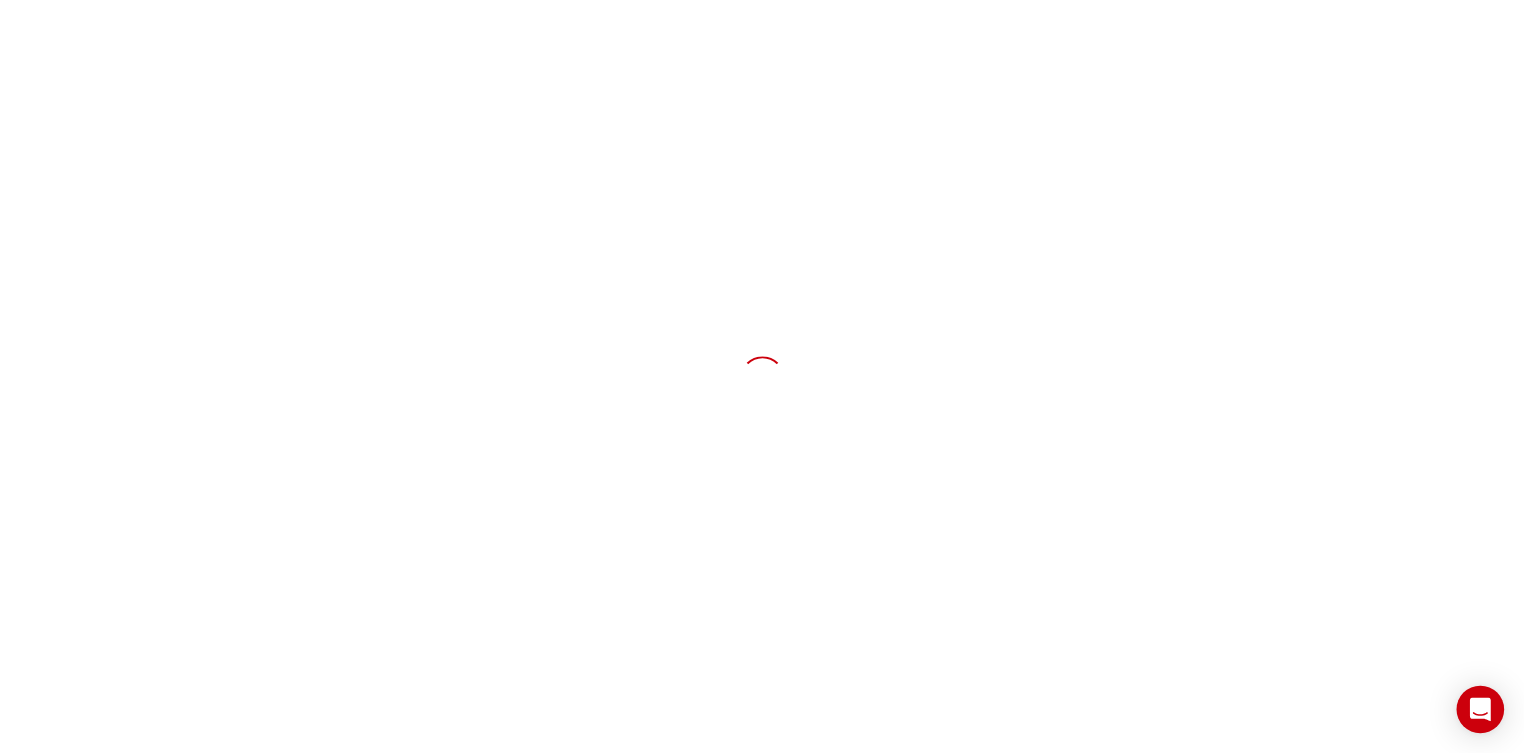 scroll, scrollTop: 0, scrollLeft: 0, axis: both 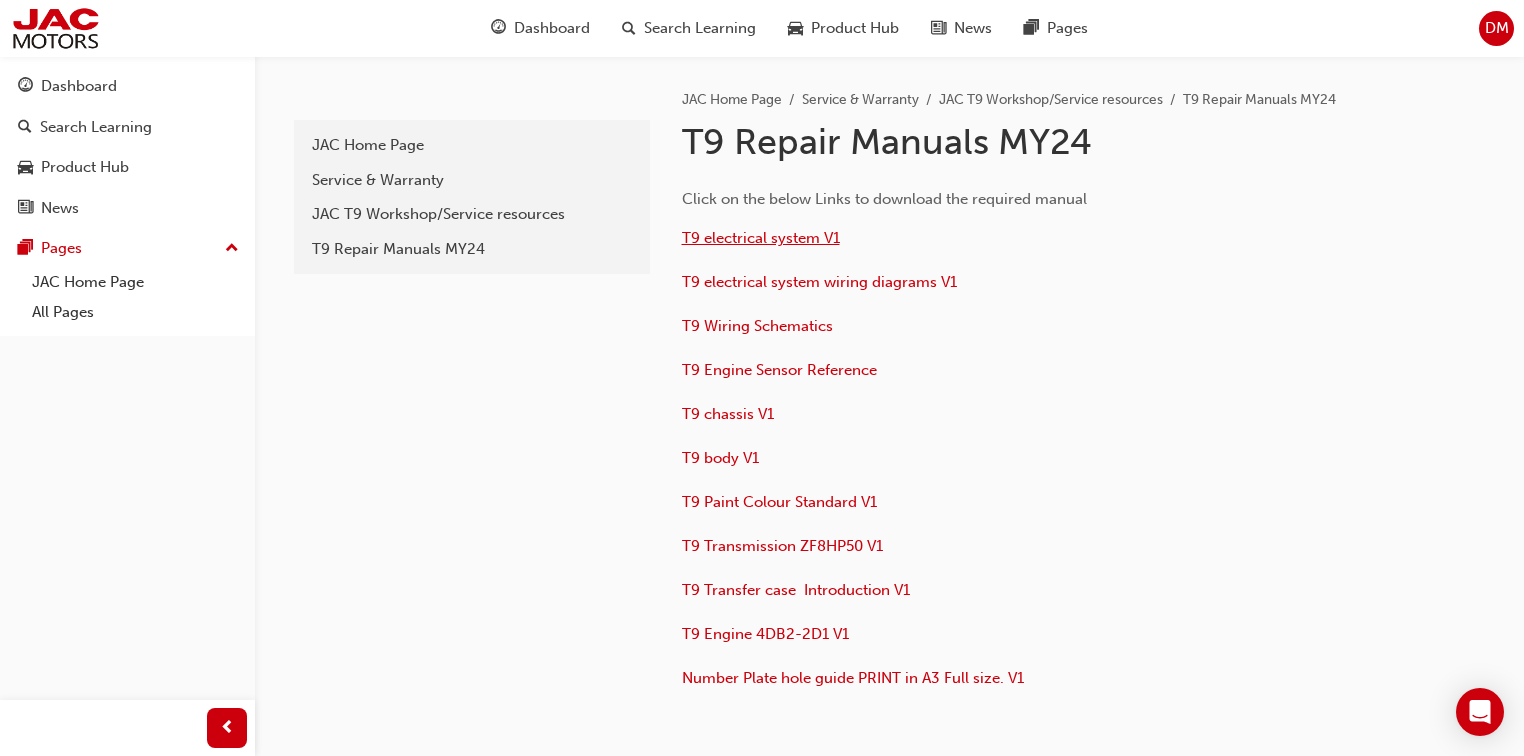 click on "T9 electrical system V1" at bounding box center [761, 238] 